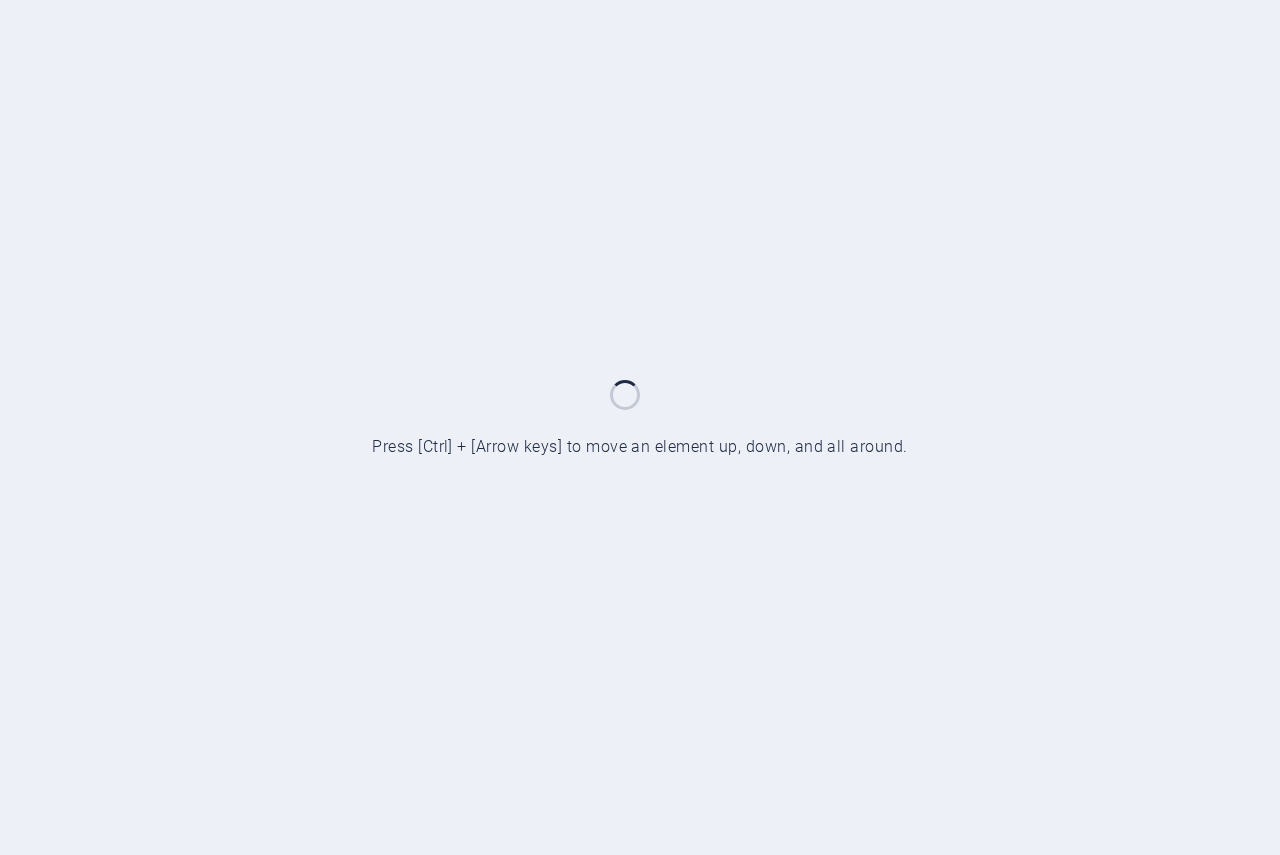 scroll, scrollTop: 0, scrollLeft: 0, axis: both 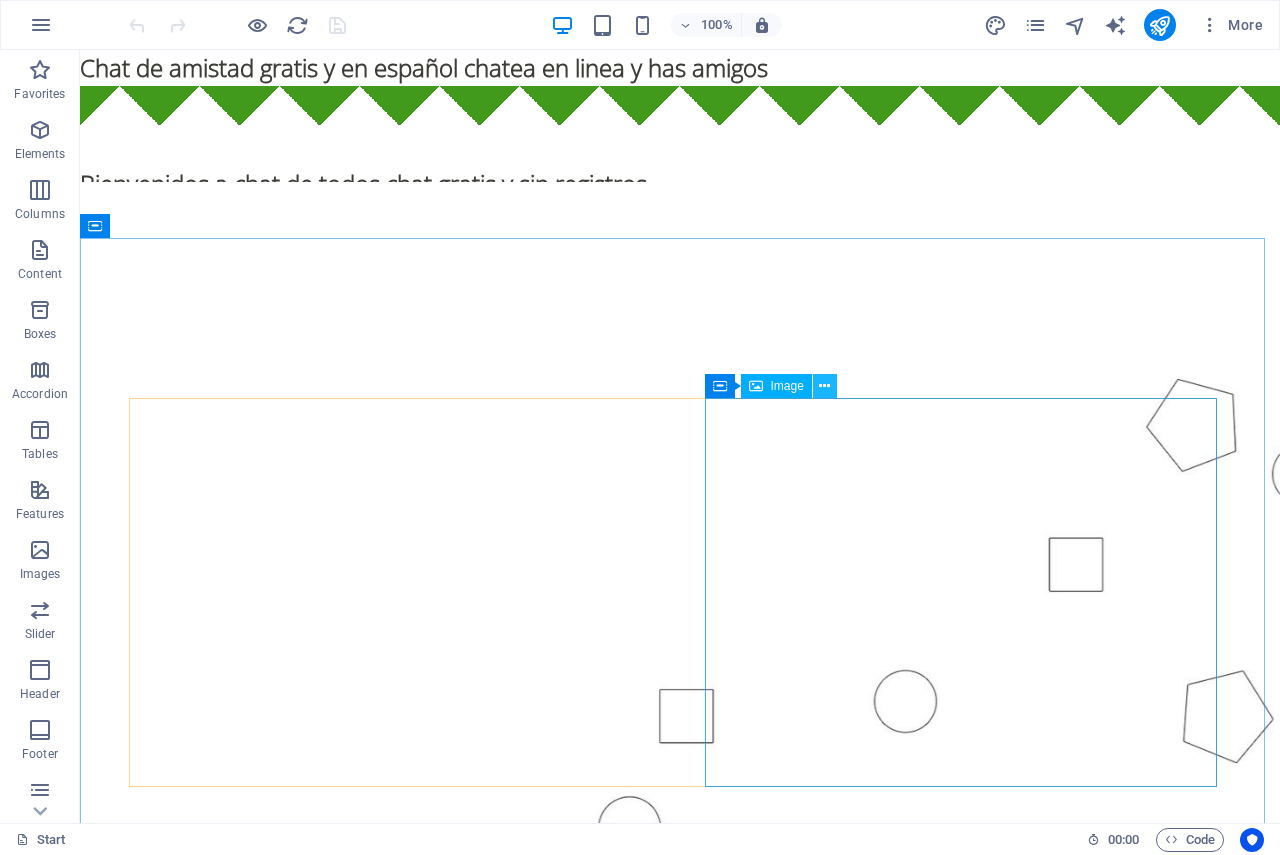 click at bounding box center (824, 386) 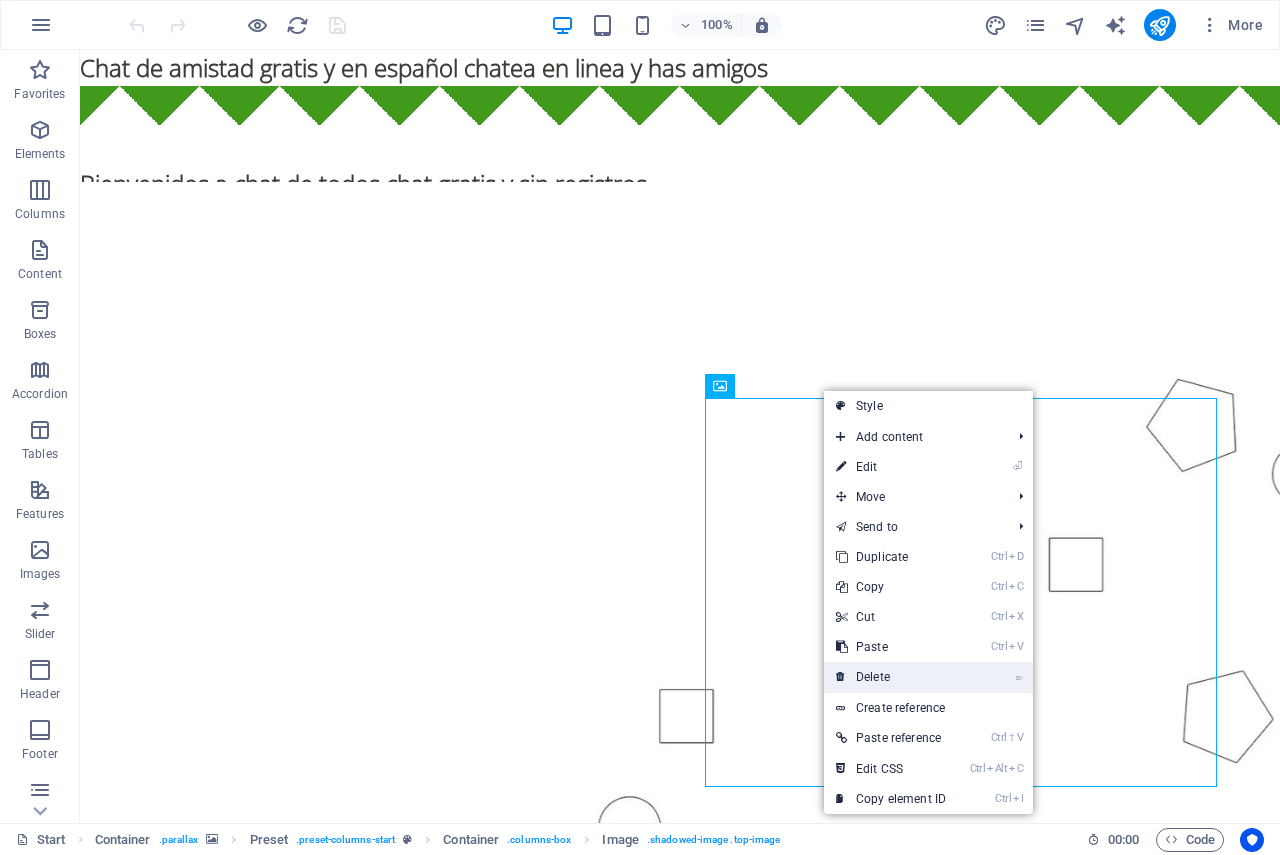 click on "⌦  Delete" at bounding box center (891, 677) 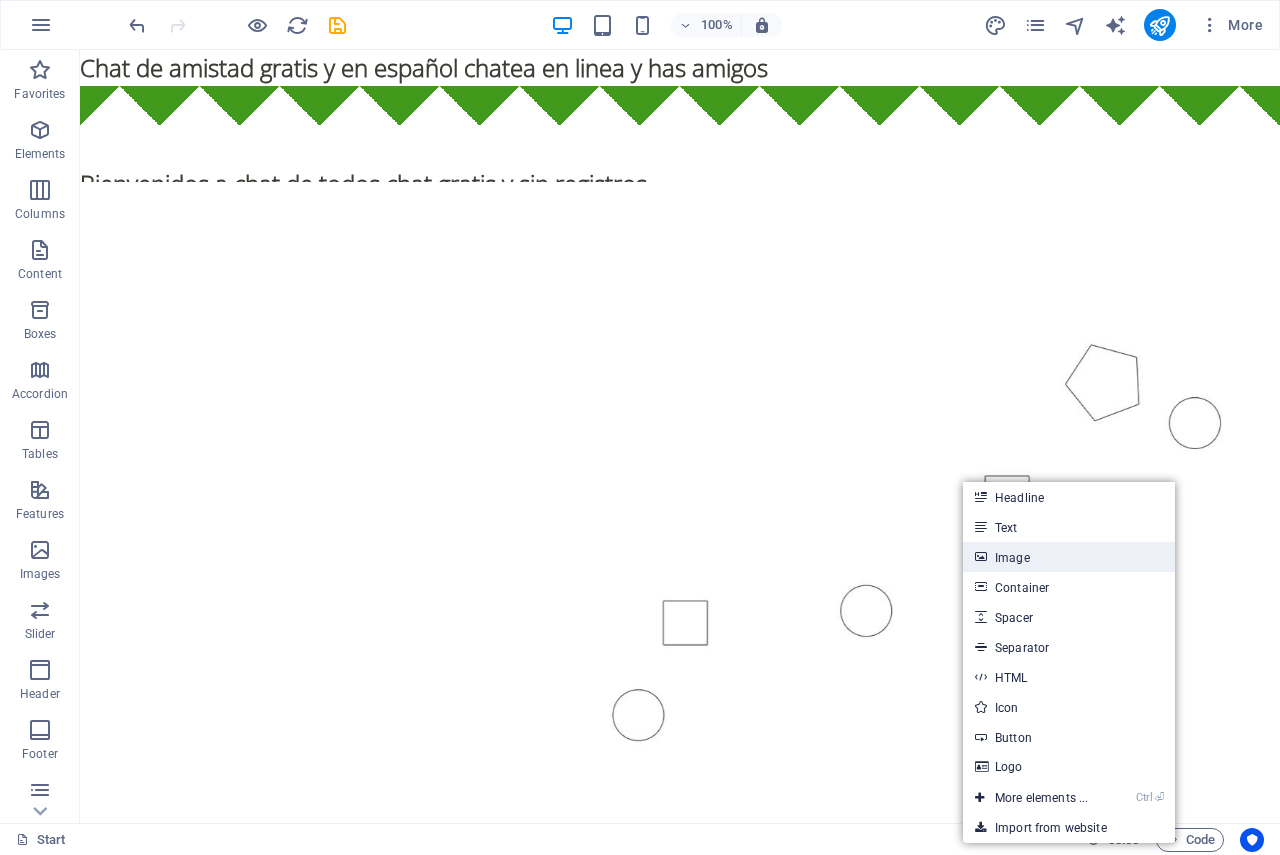 click on "Image" at bounding box center (1069, 557) 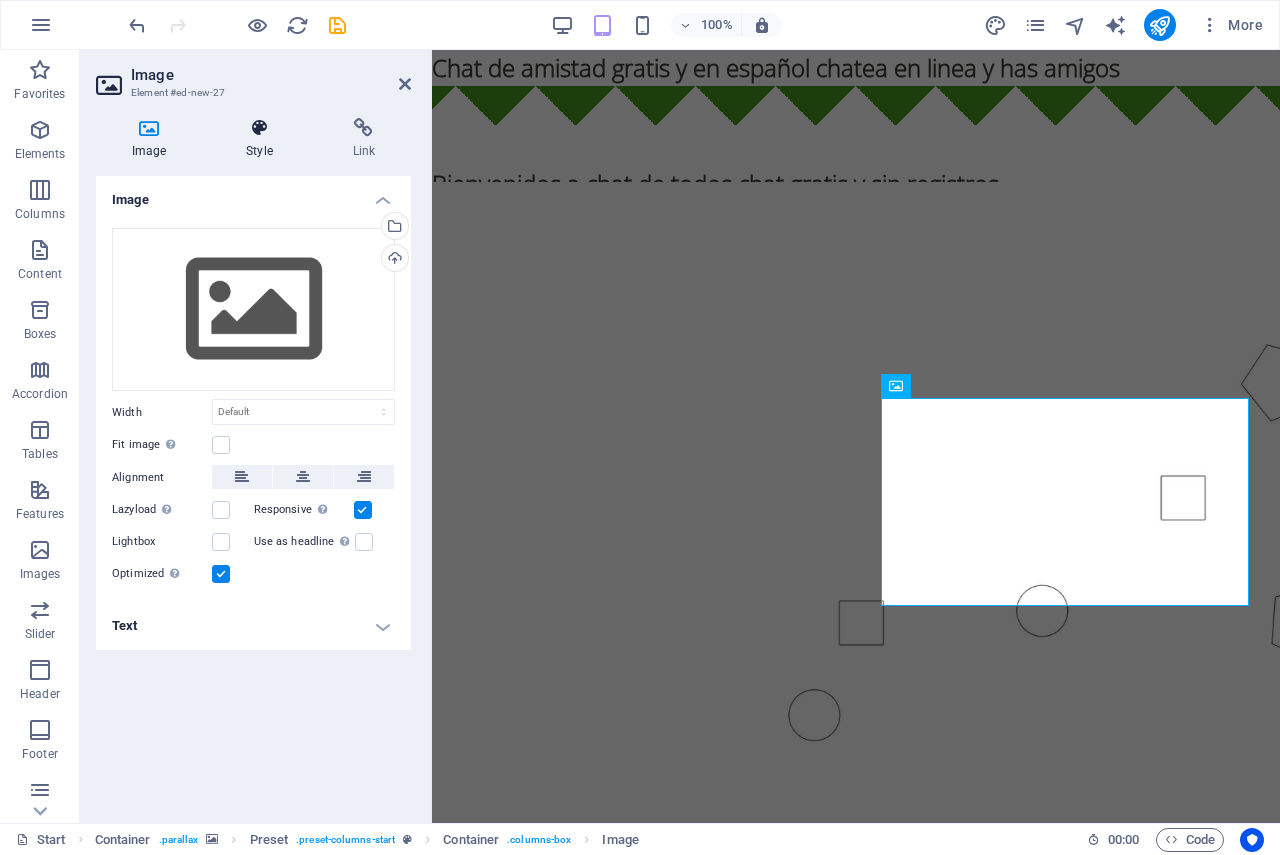 click at bounding box center [259, 128] 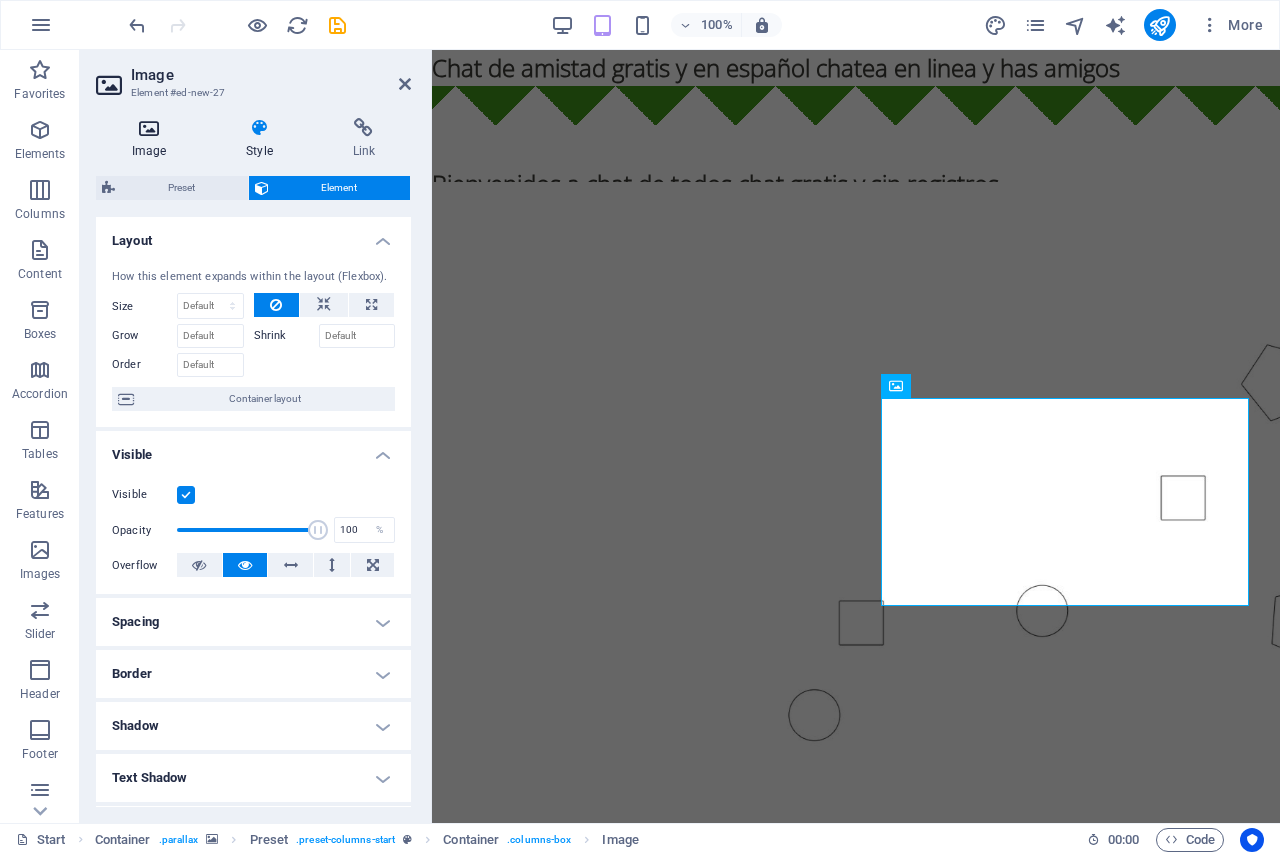 click at bounding box center [149, 128] 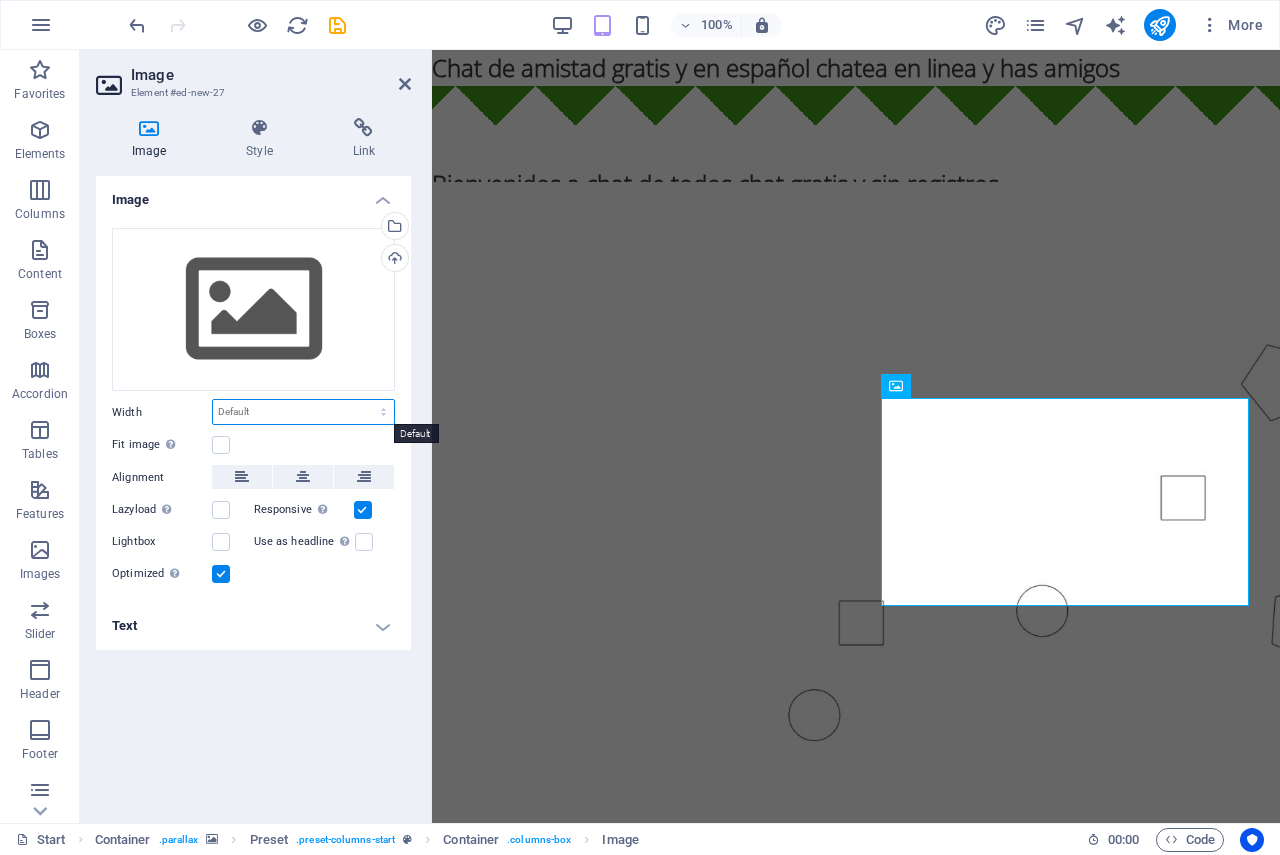 click on "Default auto px rem % em vh vw" at bounding box center (303, 412) 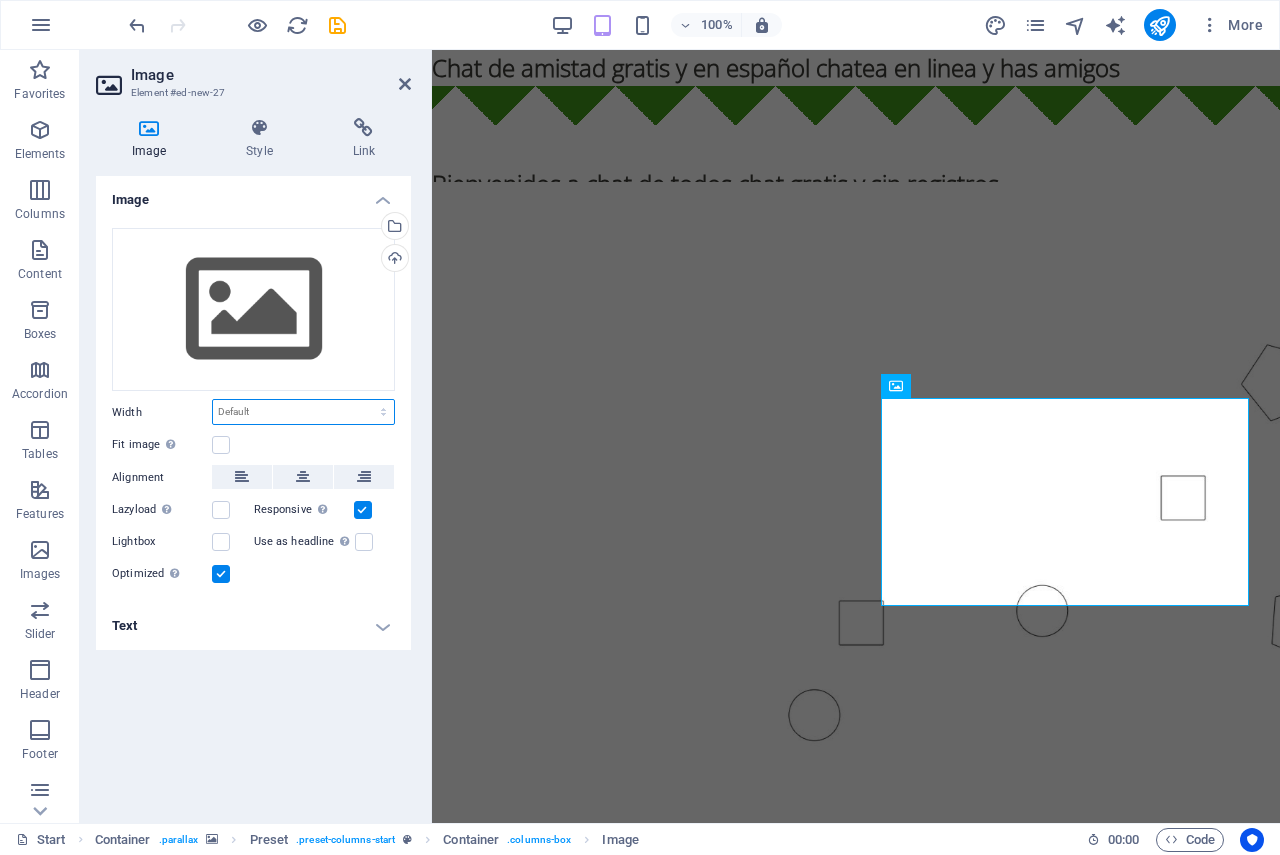 click on "Default auto px rem % em vh vw" at bounding box center (303, 412) 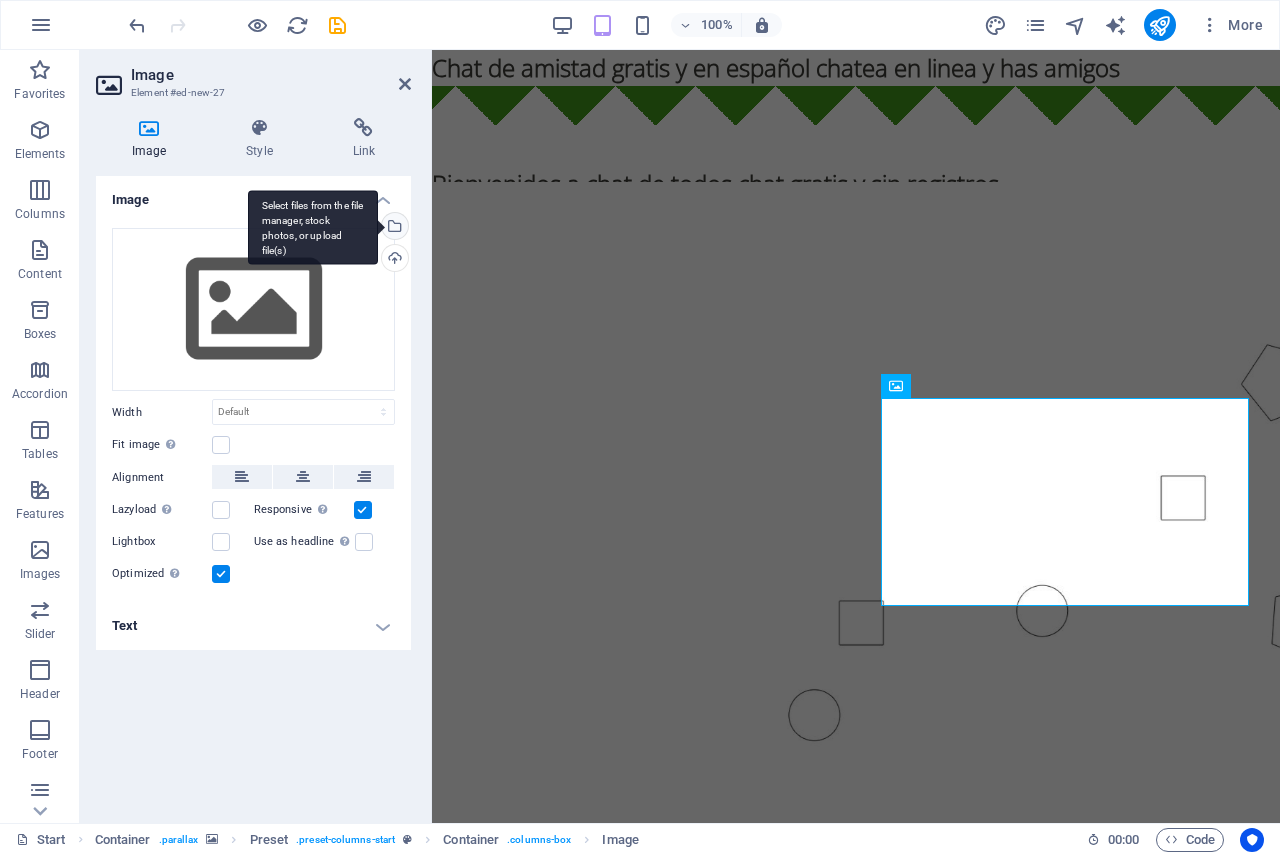 click on "Select files from the file manager, stock photos, or upload file(s)" at bounding box center [393, 228] 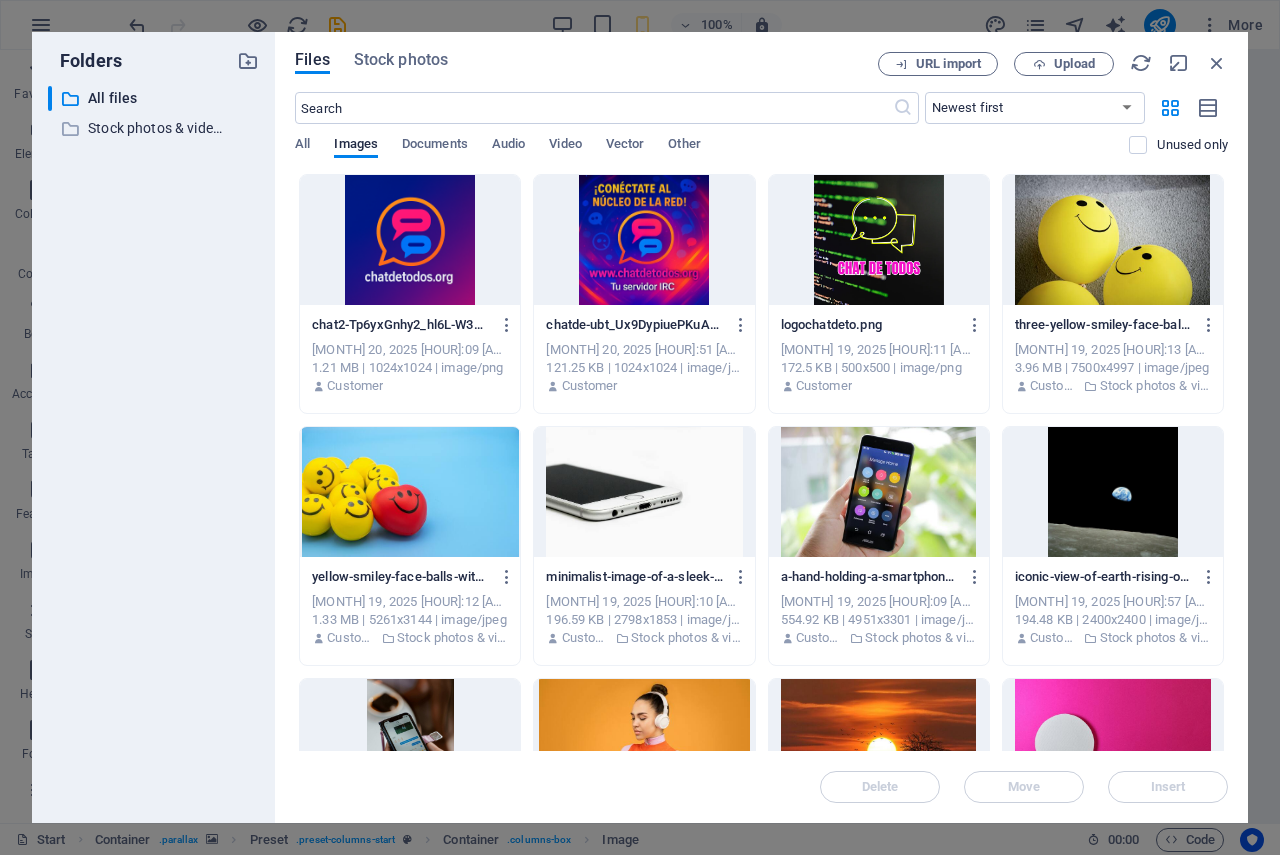 click at bounding box center (644, 240) 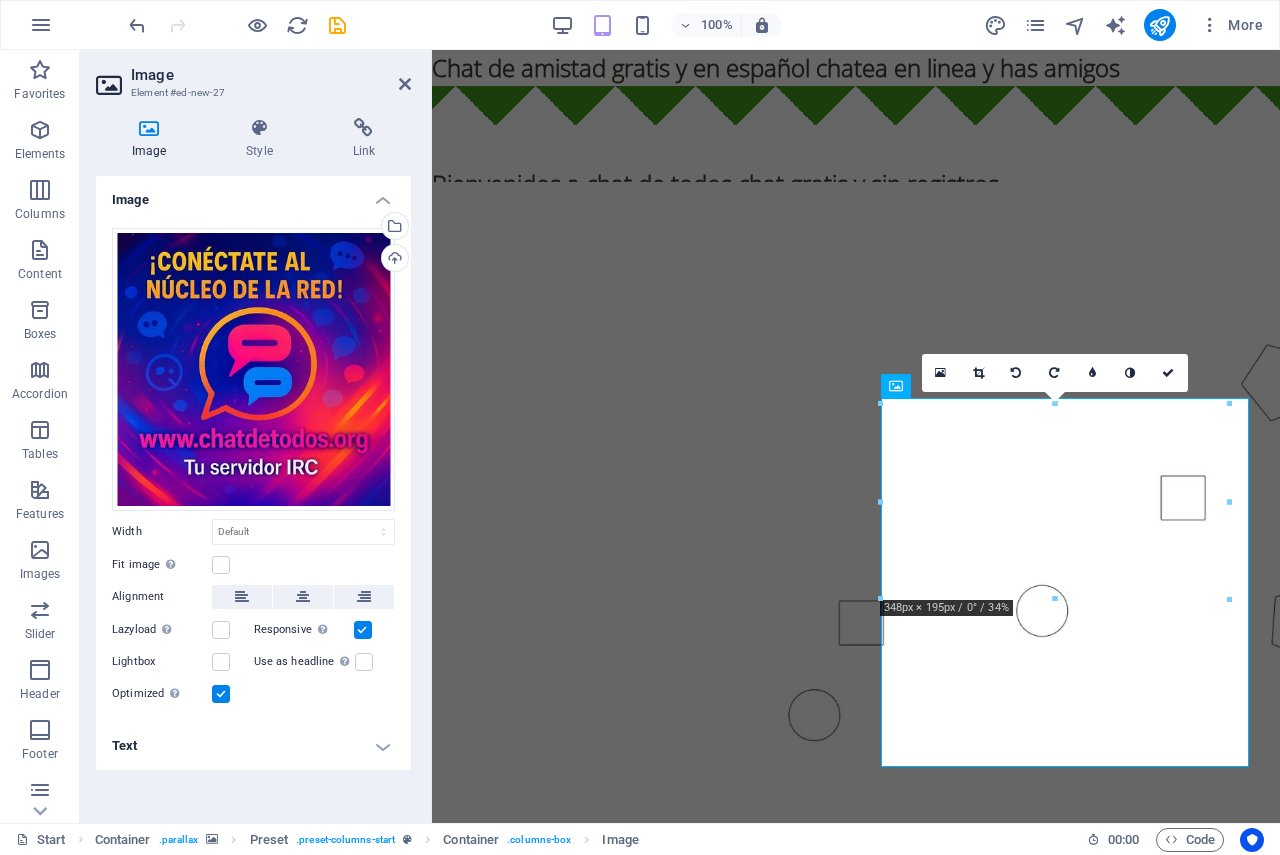 click on "Image Style Link Image Drag files here, click to choose files or select files from Files or our free stock photos & videos Select files from the file manager, stock photos, or upload file(s) Upload Width Default auto px rem % em vh vw Fit image Automatically fit image to a fixed width and height Height Default auto px Alignment Lazyload Loading images after the page loads improves page speed. Responsive Automatically load retina image and smartphone optimized sizes. Lightbox Use as headline The image will be wrapped in an H1 headline tag. Useful for giving alternative text the weight of an H1 headline, e.g. for the logo. Leave unchecked if uncertain. Optimized Images are compressed to improve page speed. Position Direction Custom X offset 50 px rem % vh vw Y offset 50 px rem % vh vw Text Float No float Image left Image right Determine how text should behave around the image. Text Alternative text Image caption Paragraph Format Normal Heading 1 Heading 2 Heading 3 Heading 4 Heading 5 Heading 6 Code Font Family" at bounding box center [253, 462] 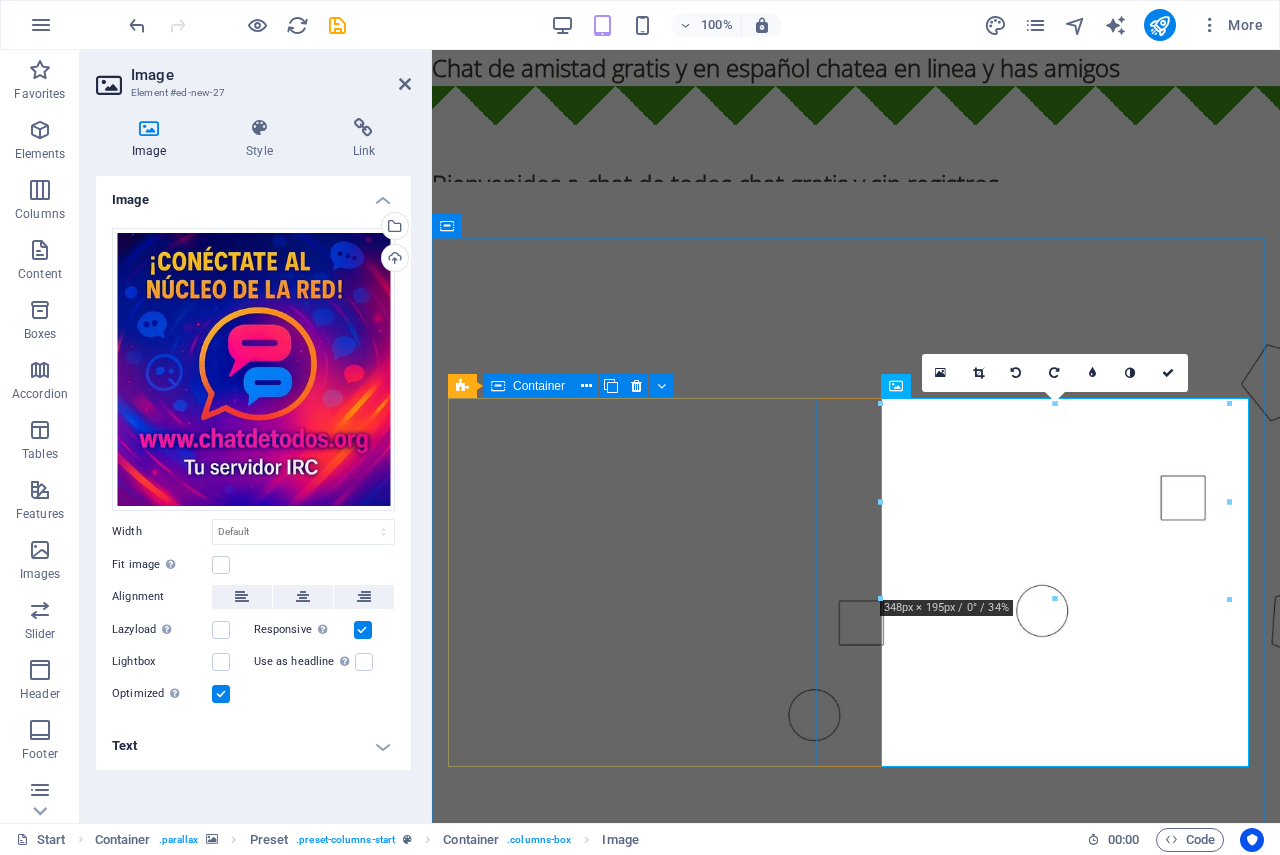 click on "entrar al chat entrar al chat segunda opcion" at bounding box center [856, 1104] 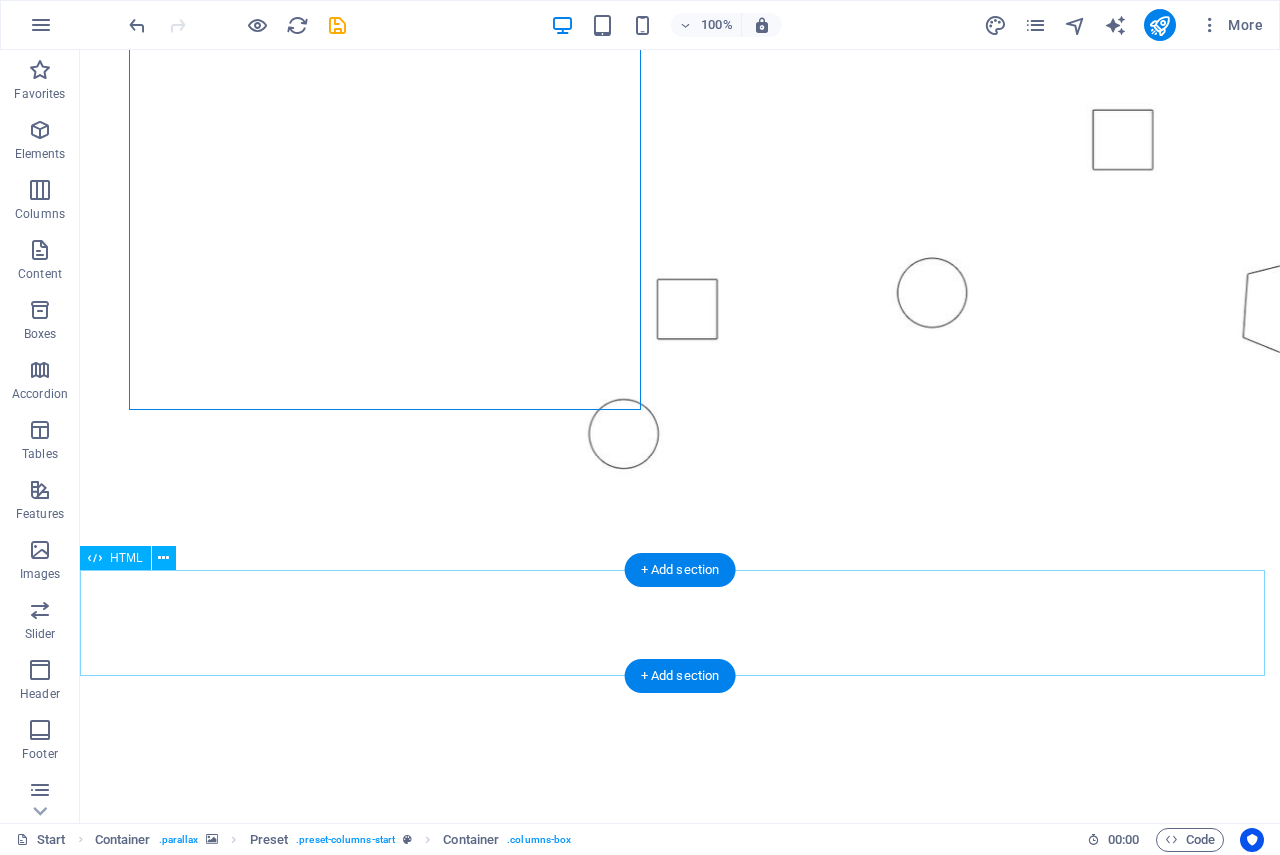 scroll, scrollTop: 100, scrollLeft: 0, axis: vertical 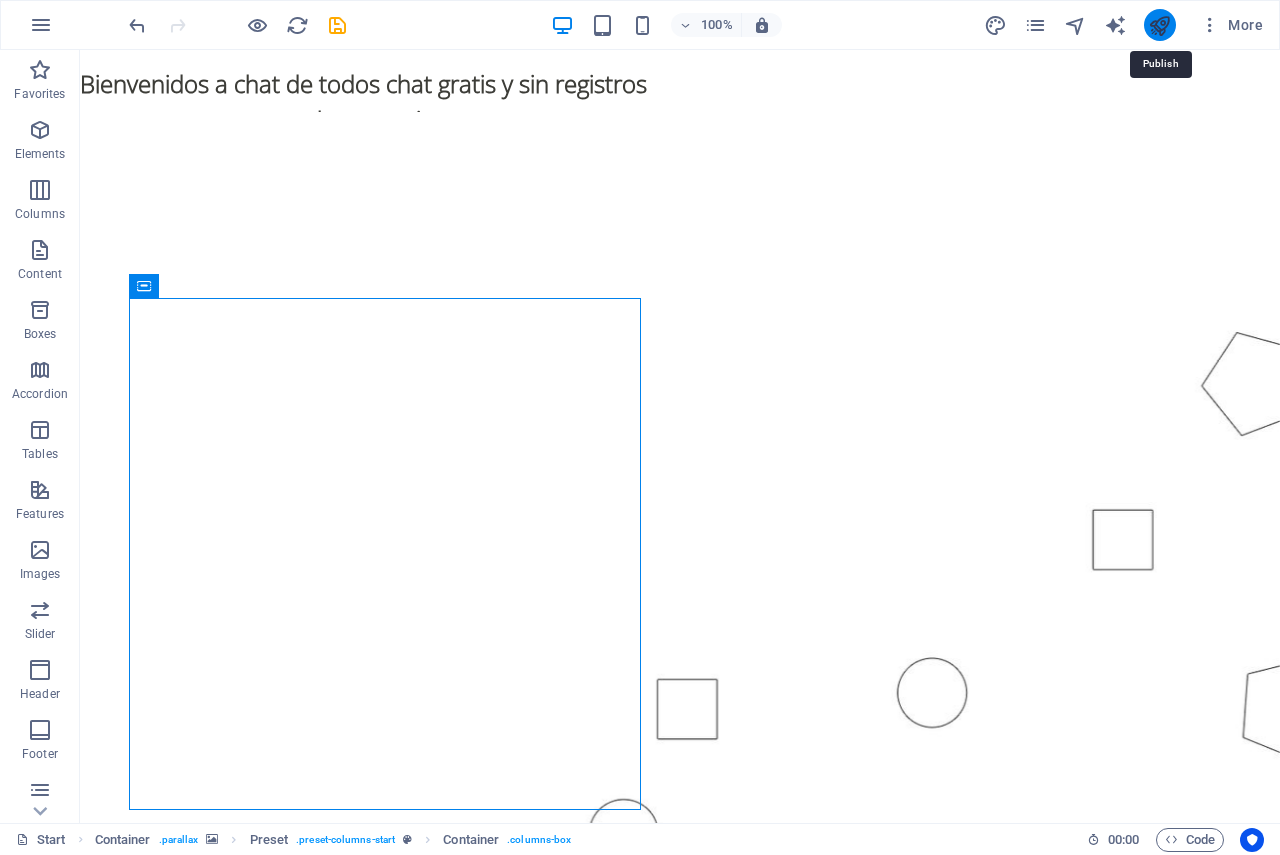 drag, startPoint x: 1159, startPoint y: 27, endPoint x: 977, endPoint y: 76, distance: 188.48077 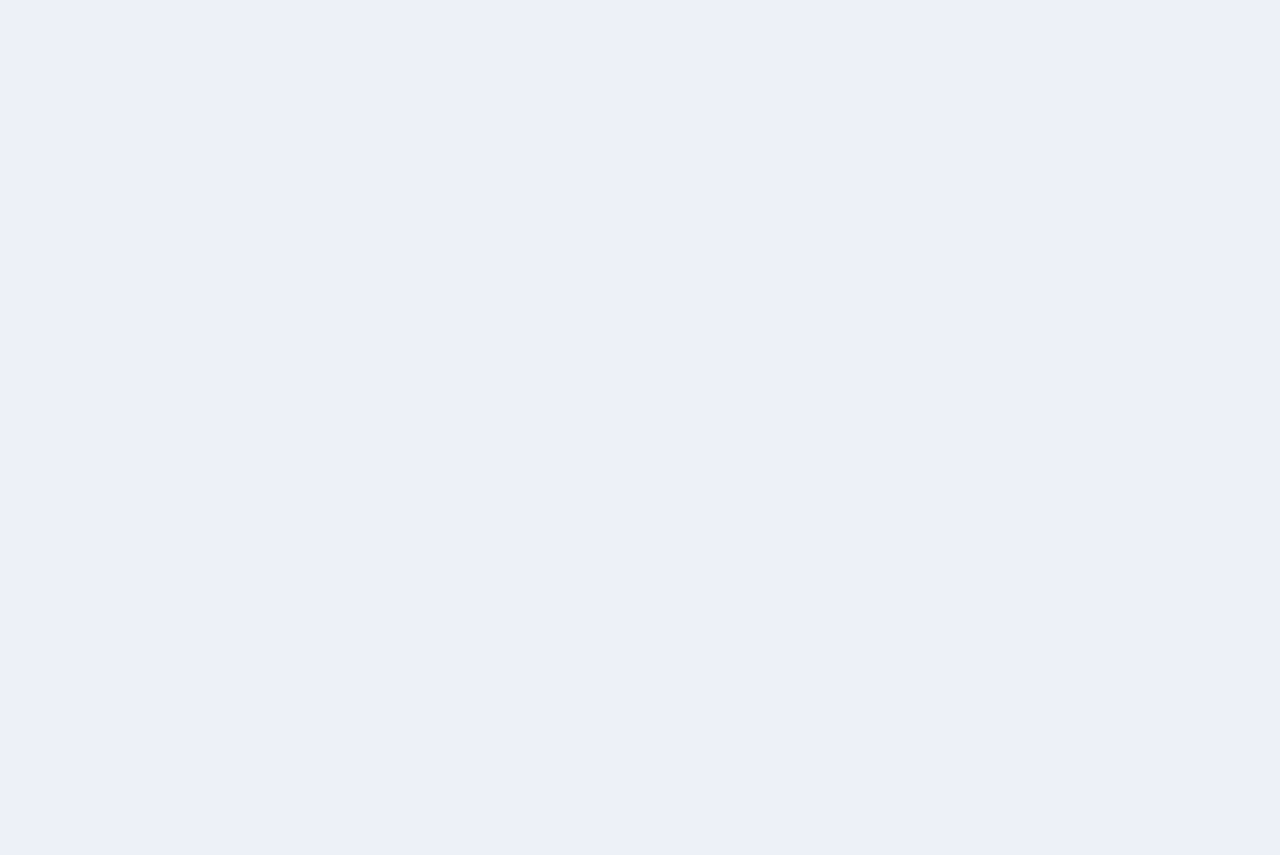 scroll, scrollTop: 0, scrollLeft: 0, axis: both 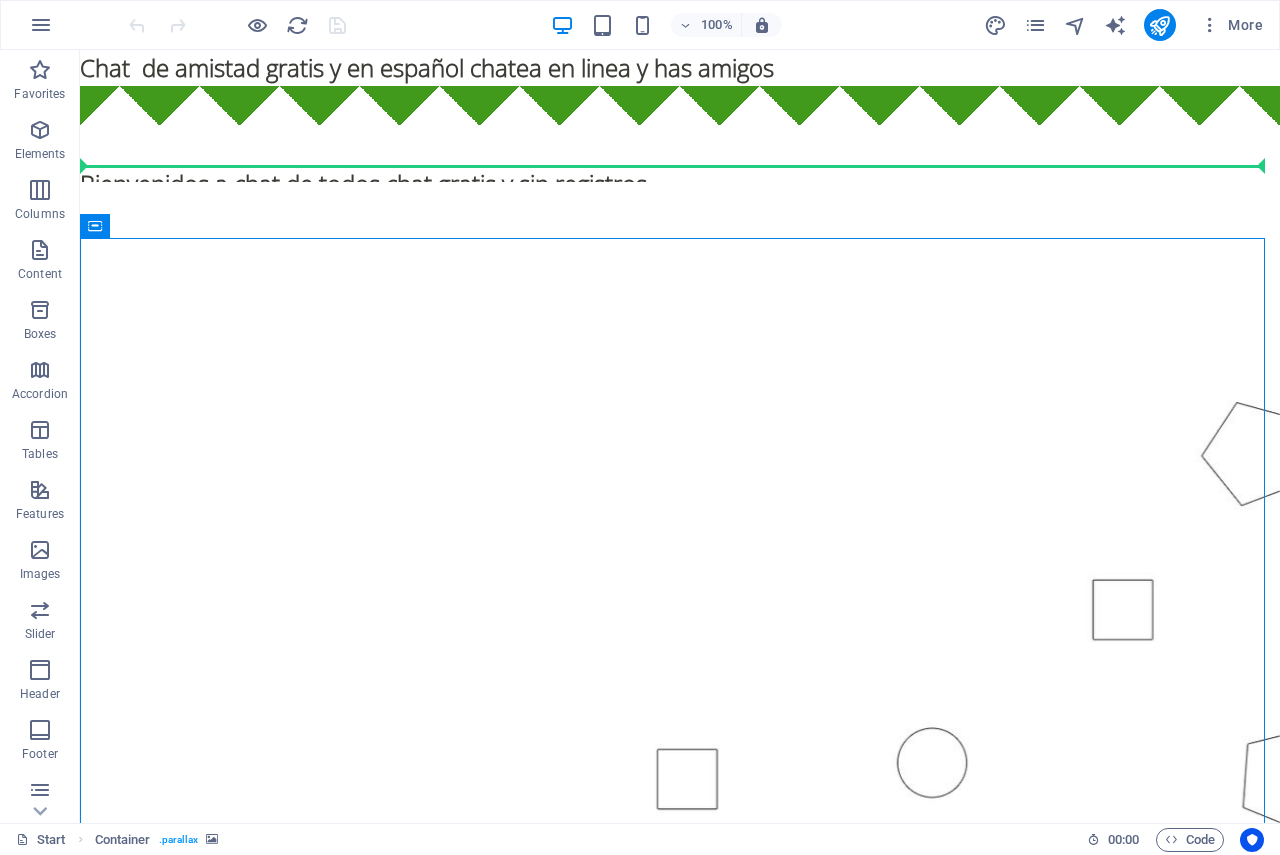 drag, startPoint x: 808, startPoint y: 443, endPoint x: 461, endPoint y: 176, distance: 437.8333 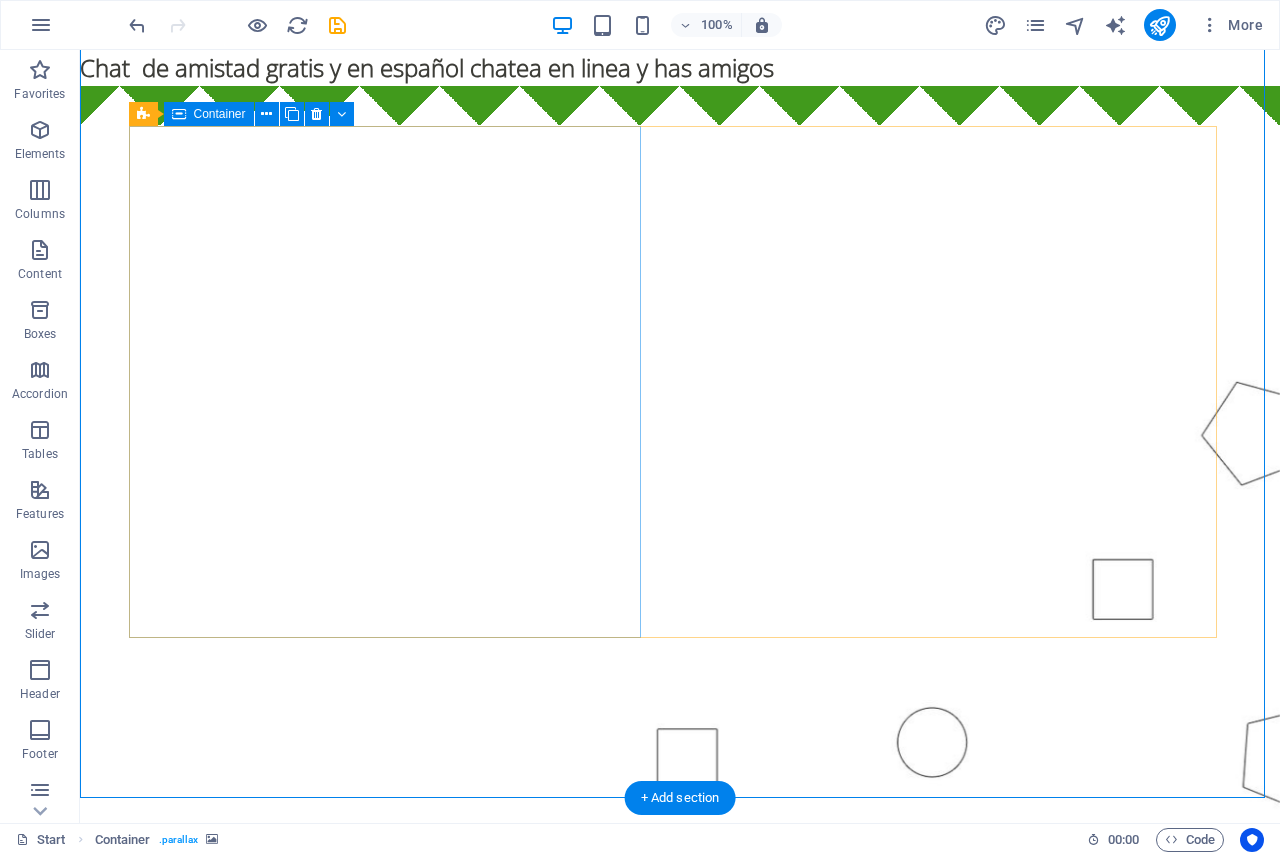 scroll, scrollTop: 400, scrollLeft: 0, axis: vertical 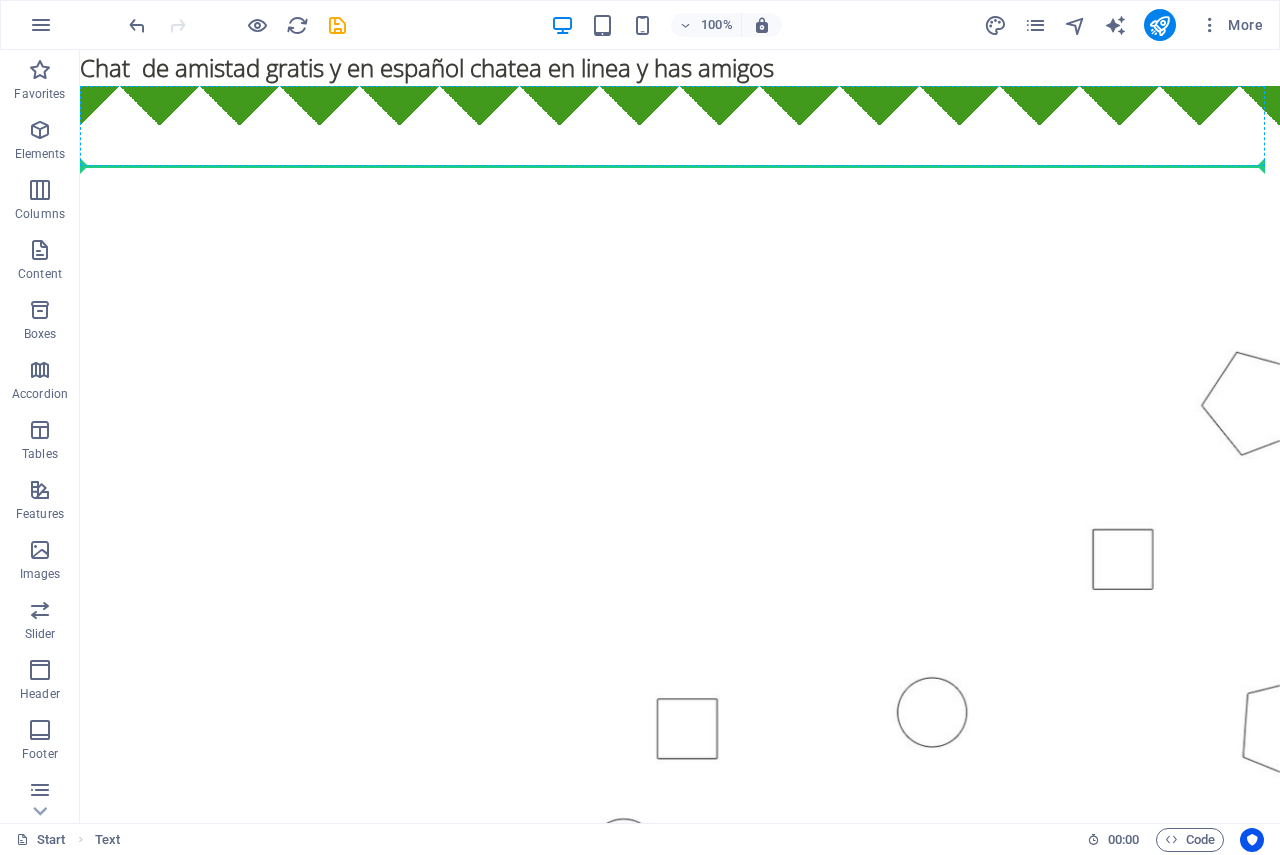 drag, startPoint x: 191, startPoint y: 643, endPoint x: 112, endPoint y: 128, distance: 521.024 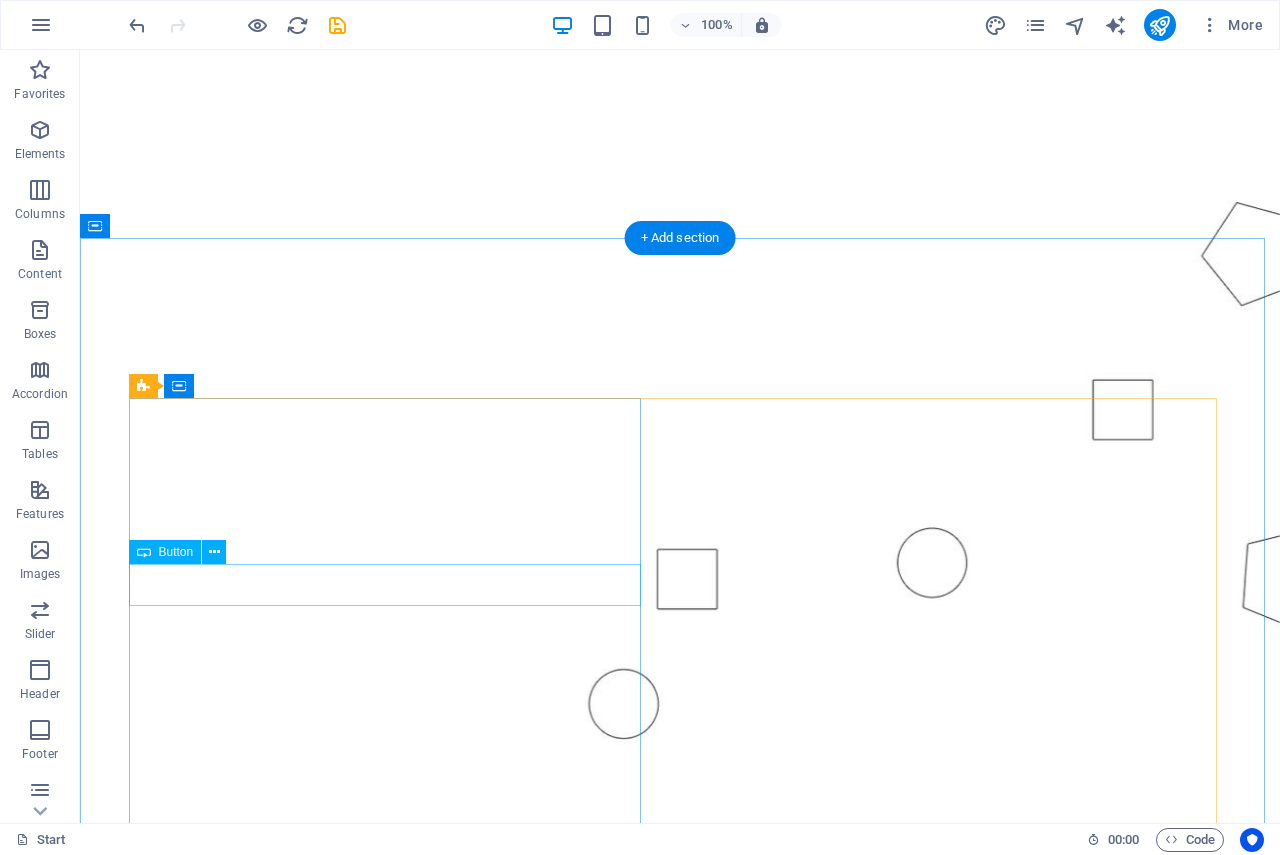 scroll, scrollTop: 0, scrollLeft: 0, axis: both 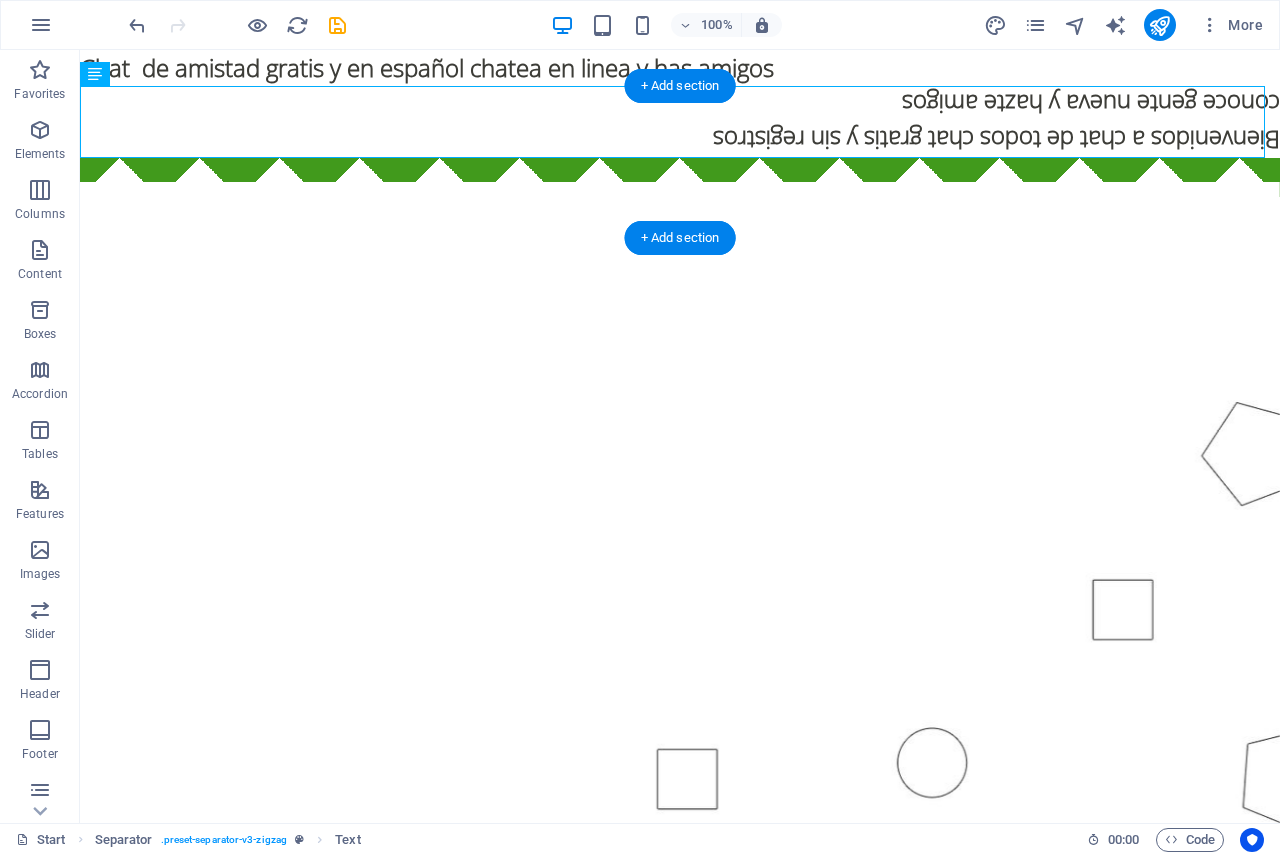 drag, startPoint x: 233, startPoint y: 128, endPoint x: 151, endPoint y: 143, distance: 83.360664 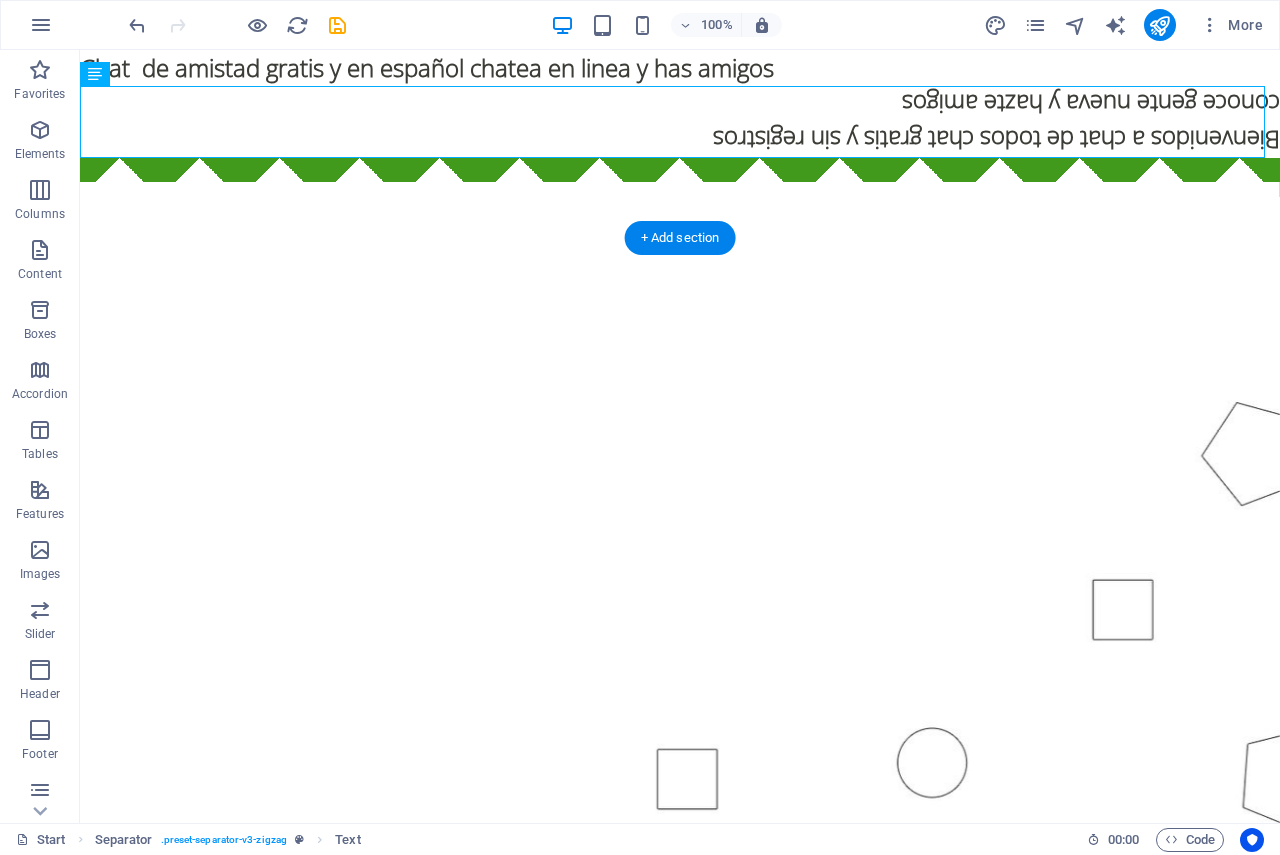 click at bounding box center [680, 589] 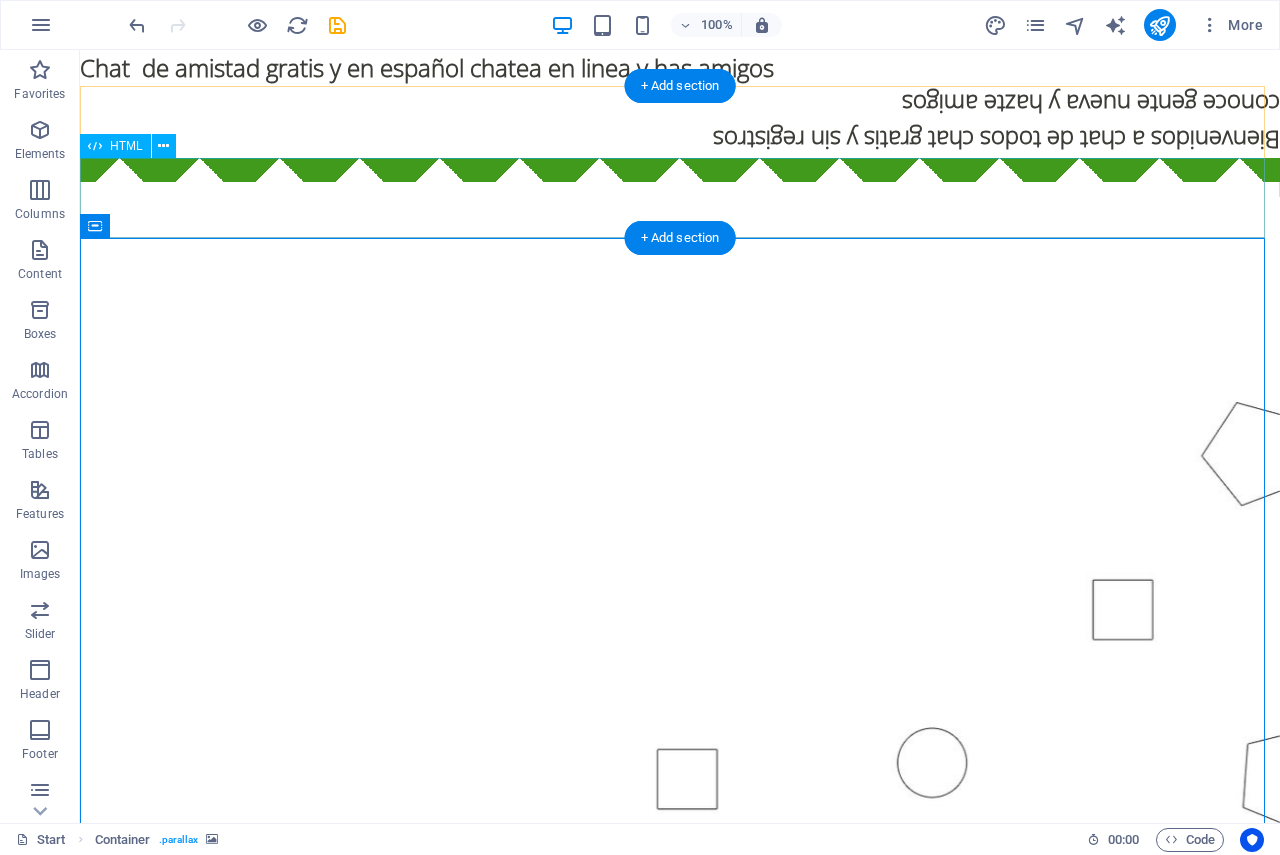 click at bounding box center [680, 198] 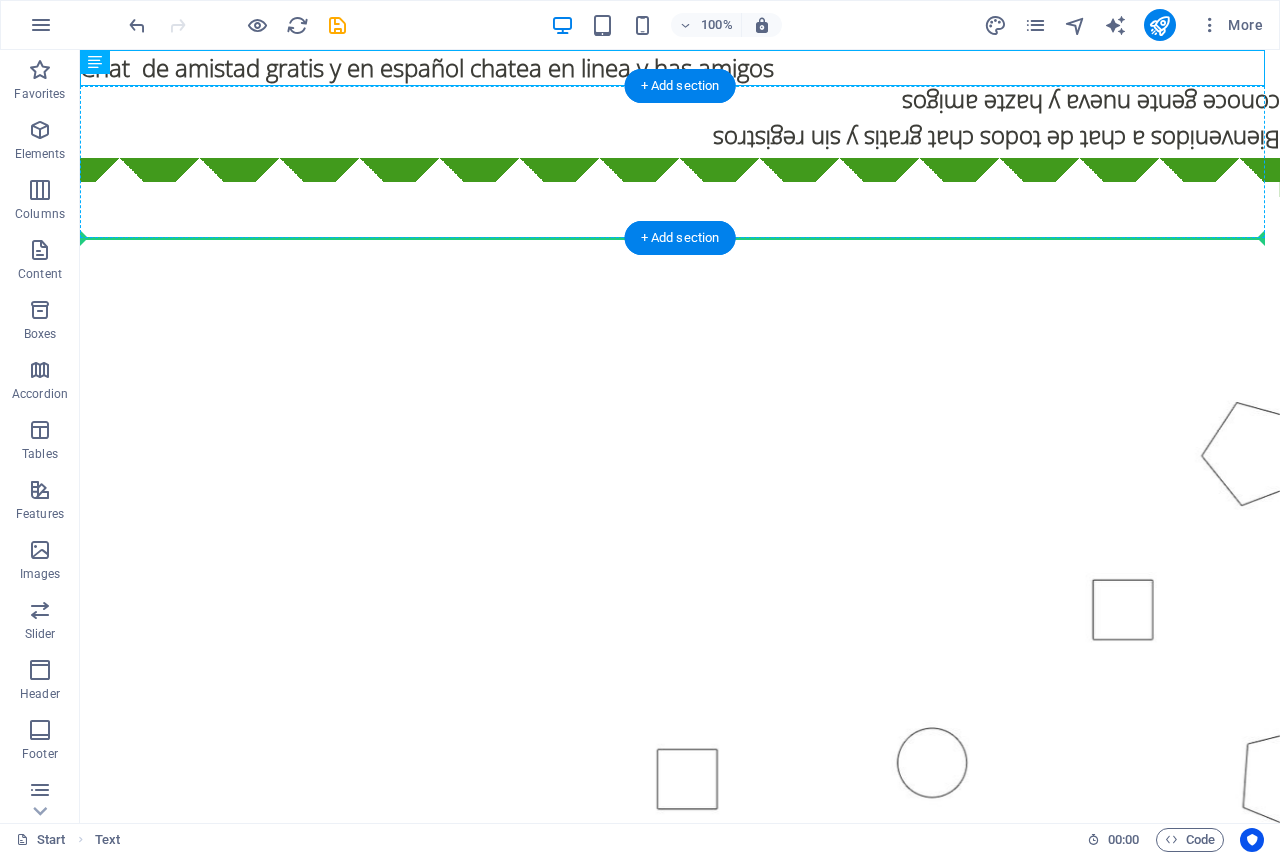 drag, startPoint x: 209, startPoint y: 110, endPoint x: 130, endPoint y: 209, distance: 126.65702 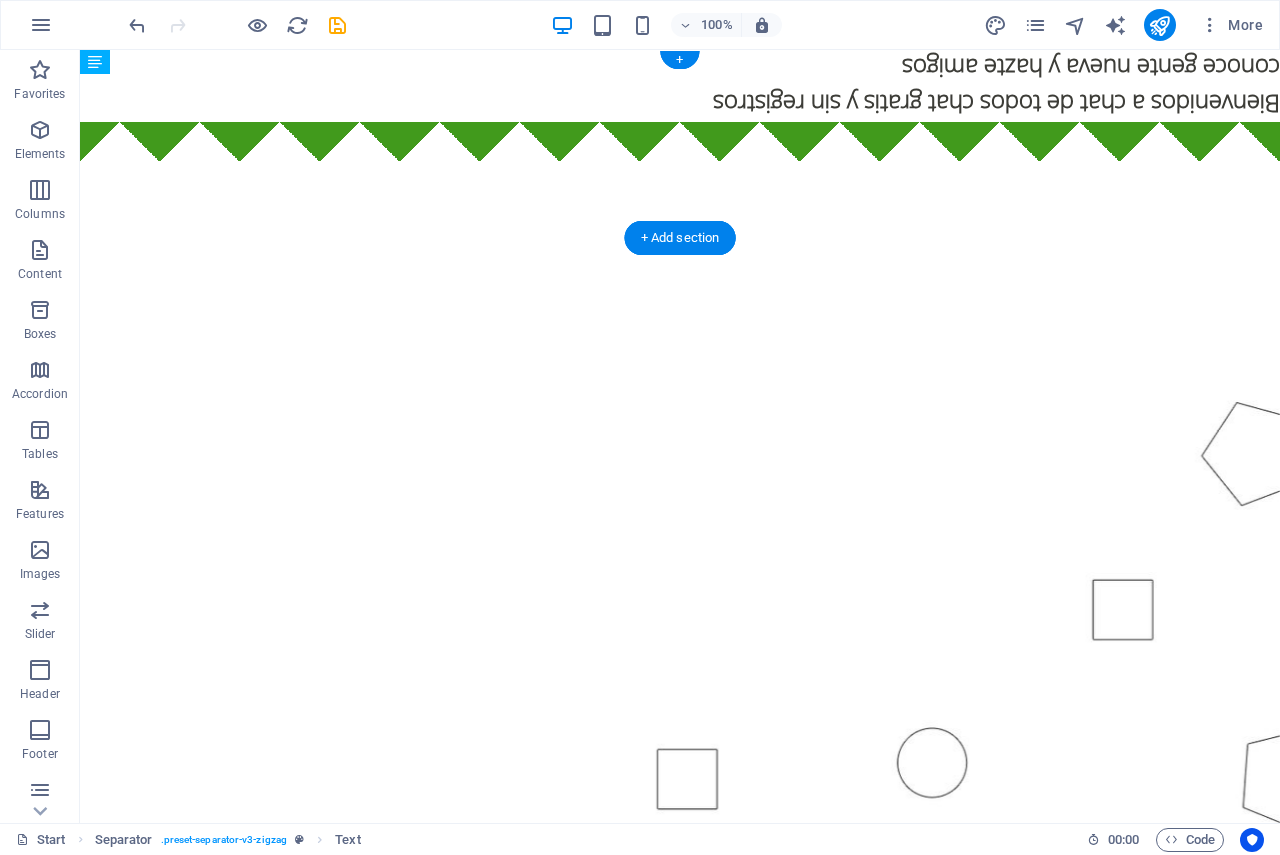 drag, startPoint x: 189, startPoint y: 160, endPoint x: 137, endPoint y: 194, distance: 62.1289 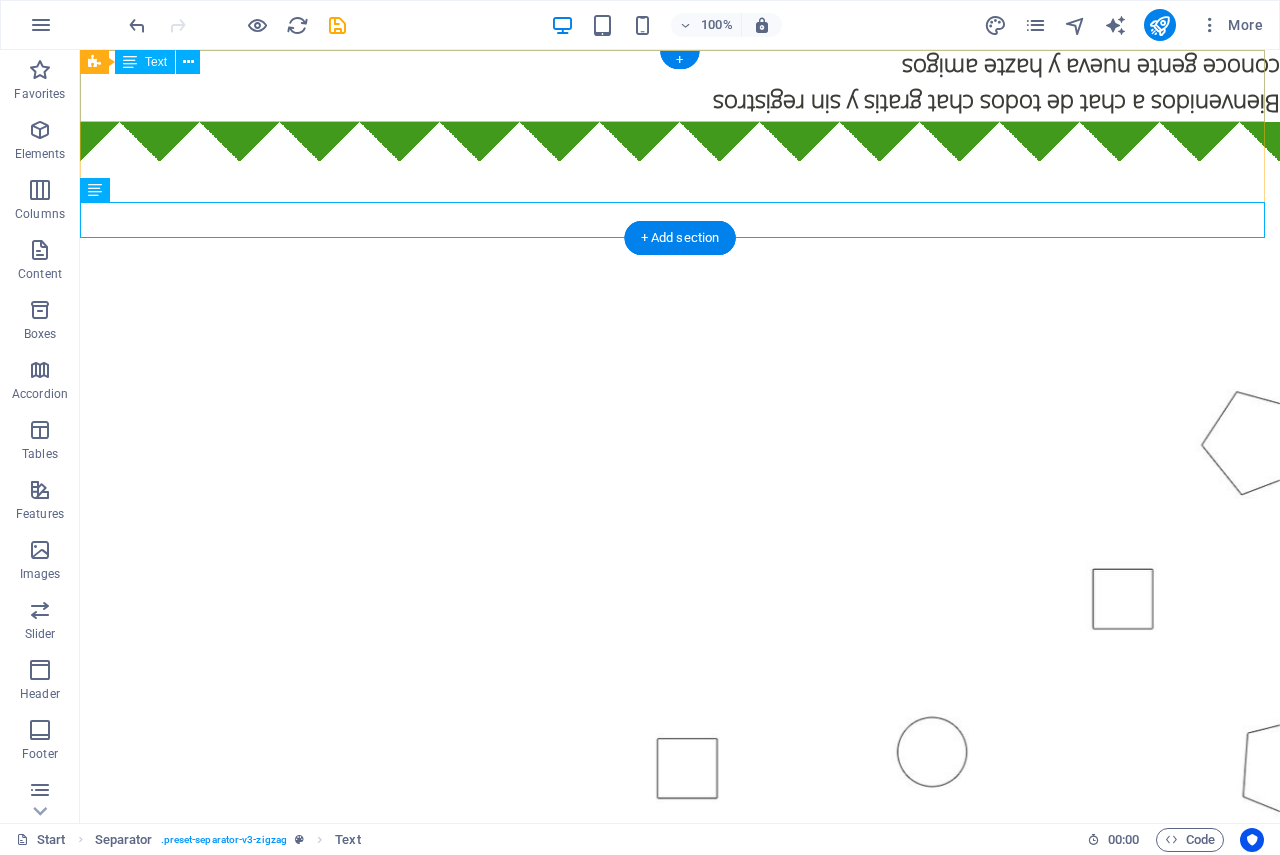 click on "Bienvenidos a chat de todos chat gratis y sin registros                             conoce gente nueva y hazte amigos" at bounding box center (680, 86) 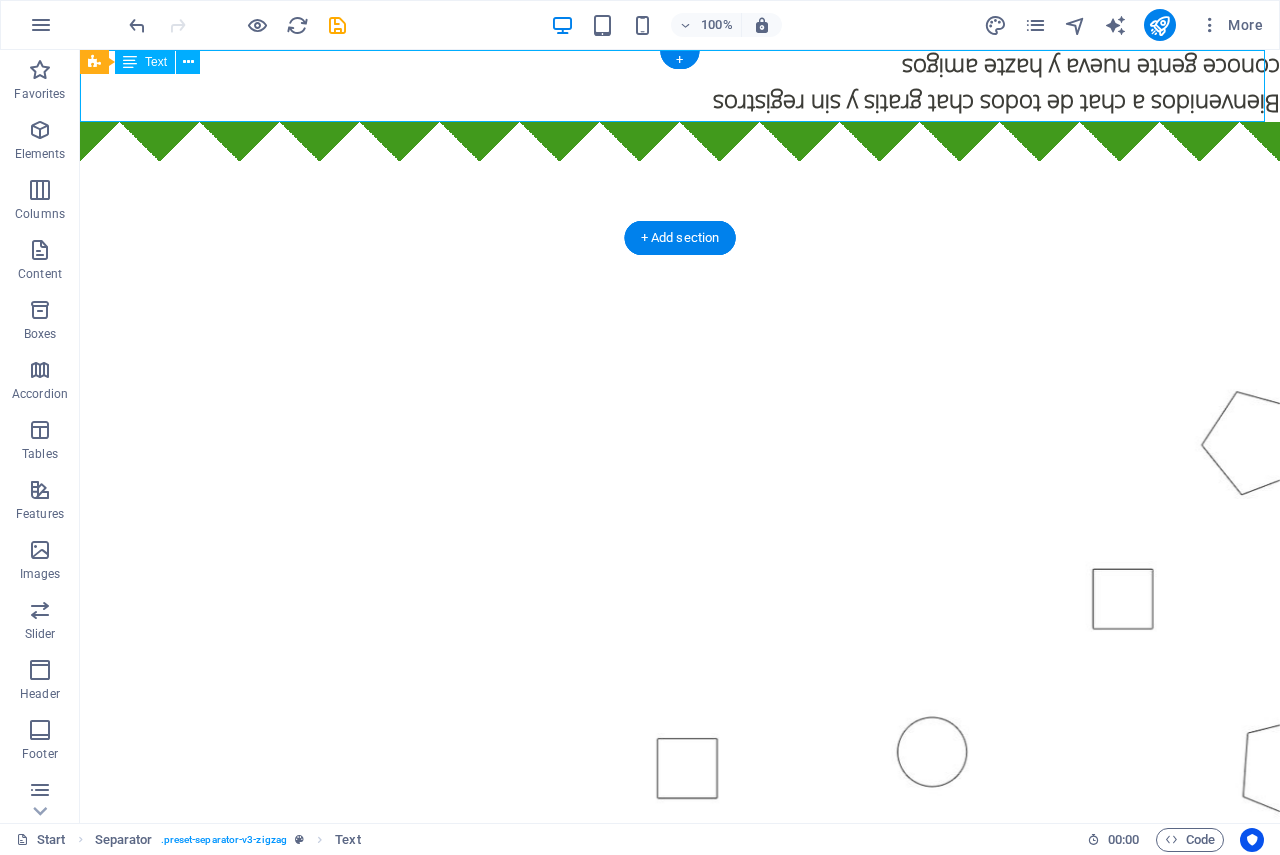click on "Bienvenidos a chat de todos chat gratis y sin registros                             conoce gente nueva y hazte amigos" at bounding box center [680, 86] 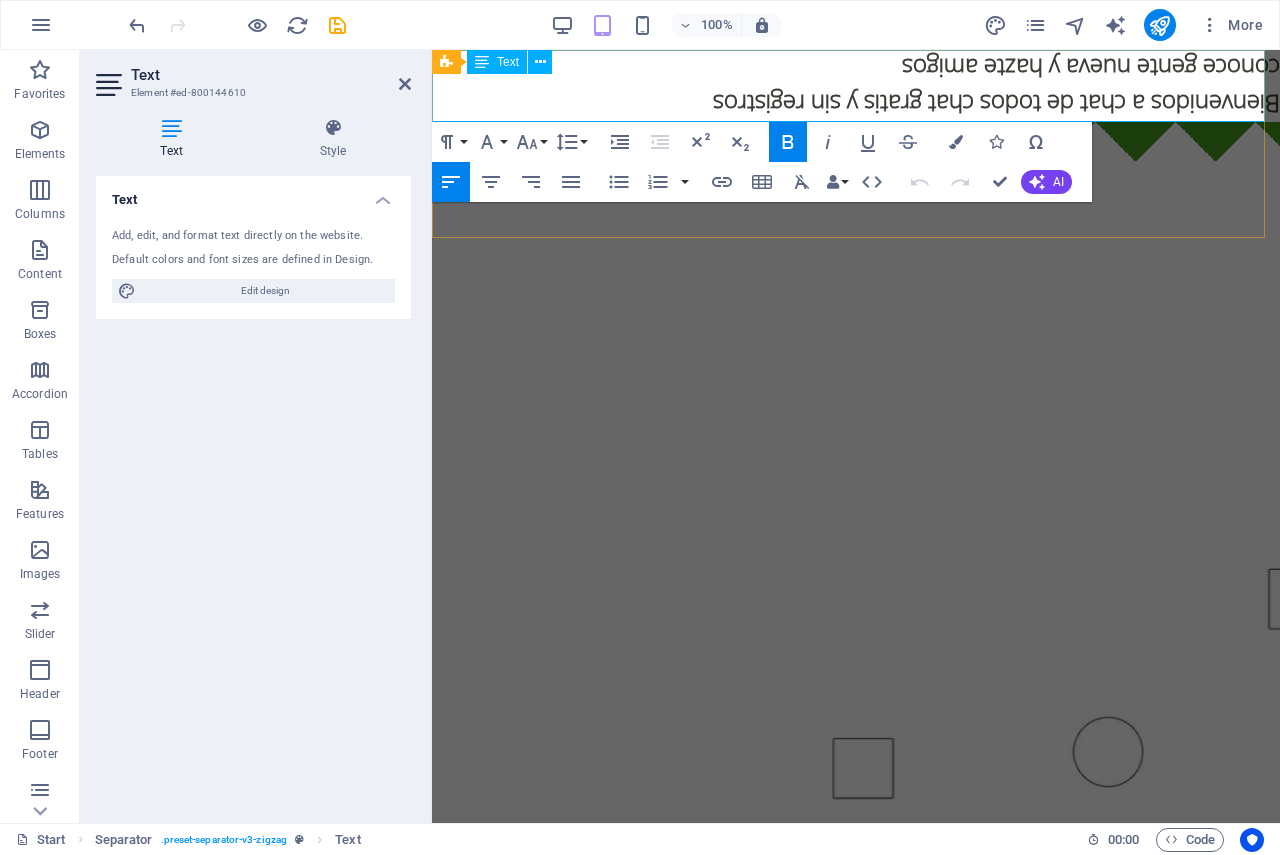 click on "conoce gente nueva y hazte amigos" at bounding box center (1091, 68) 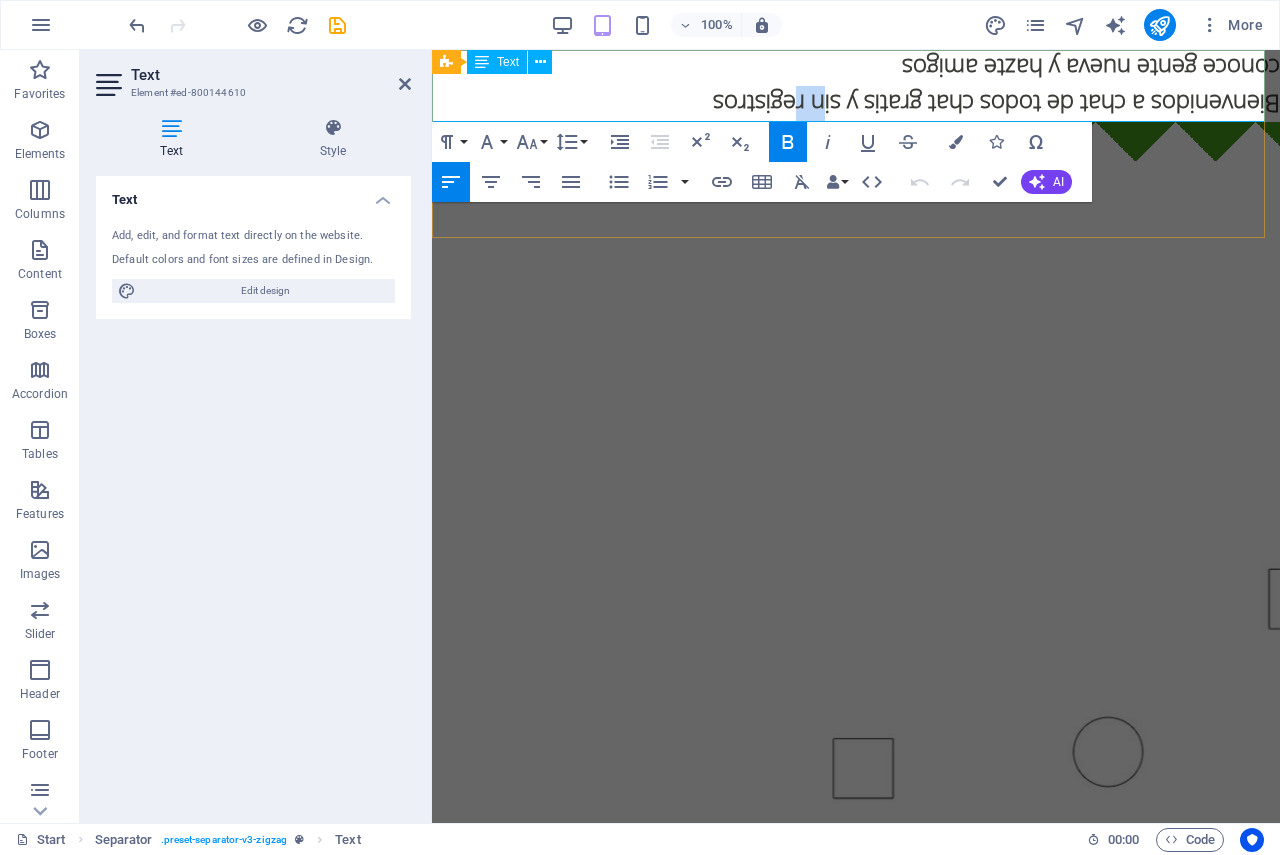 click on "Bienvenidos a chat de todos chat gratis y sin registros" at bounding box center [996, 104] 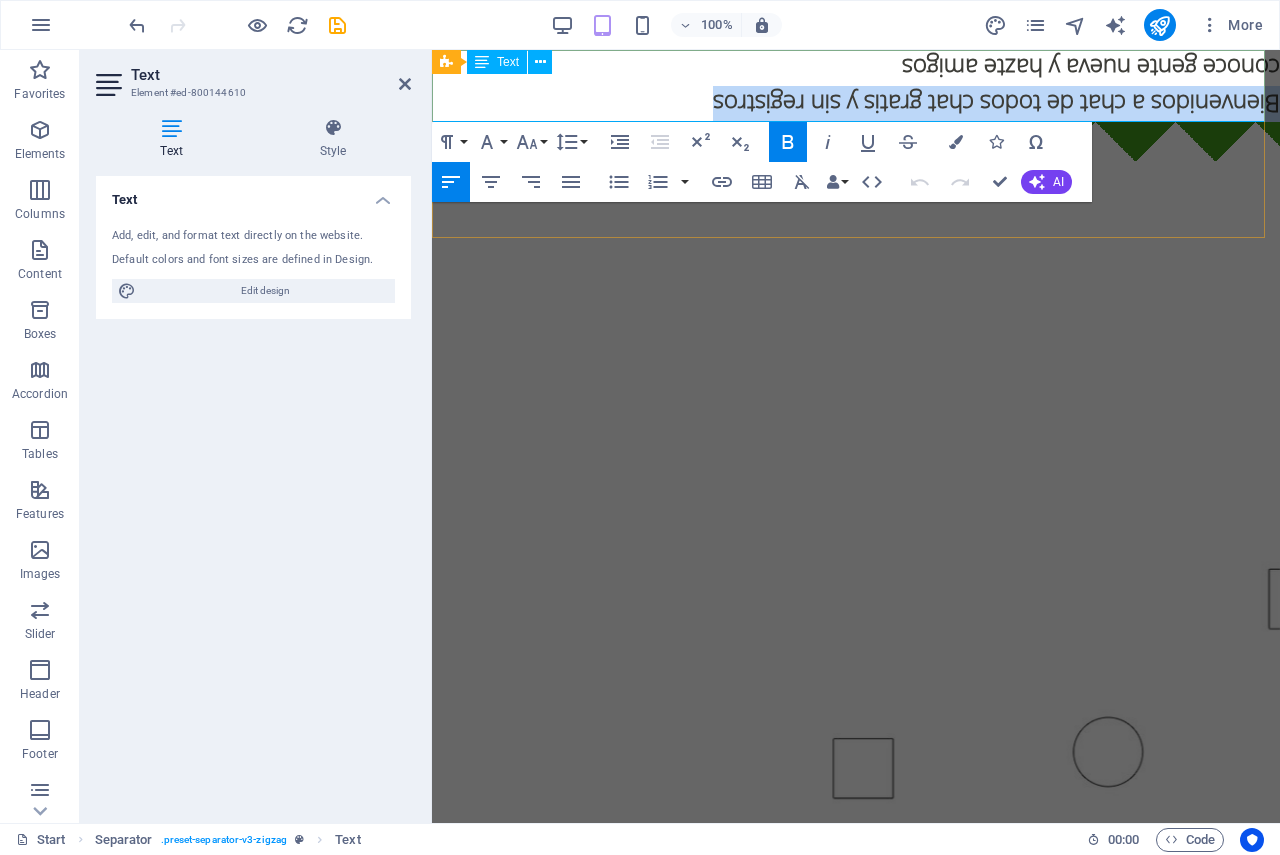 click on "Bienvenidos a chat de todos chat gratis y sin registros" at bounding box center (996, 104) 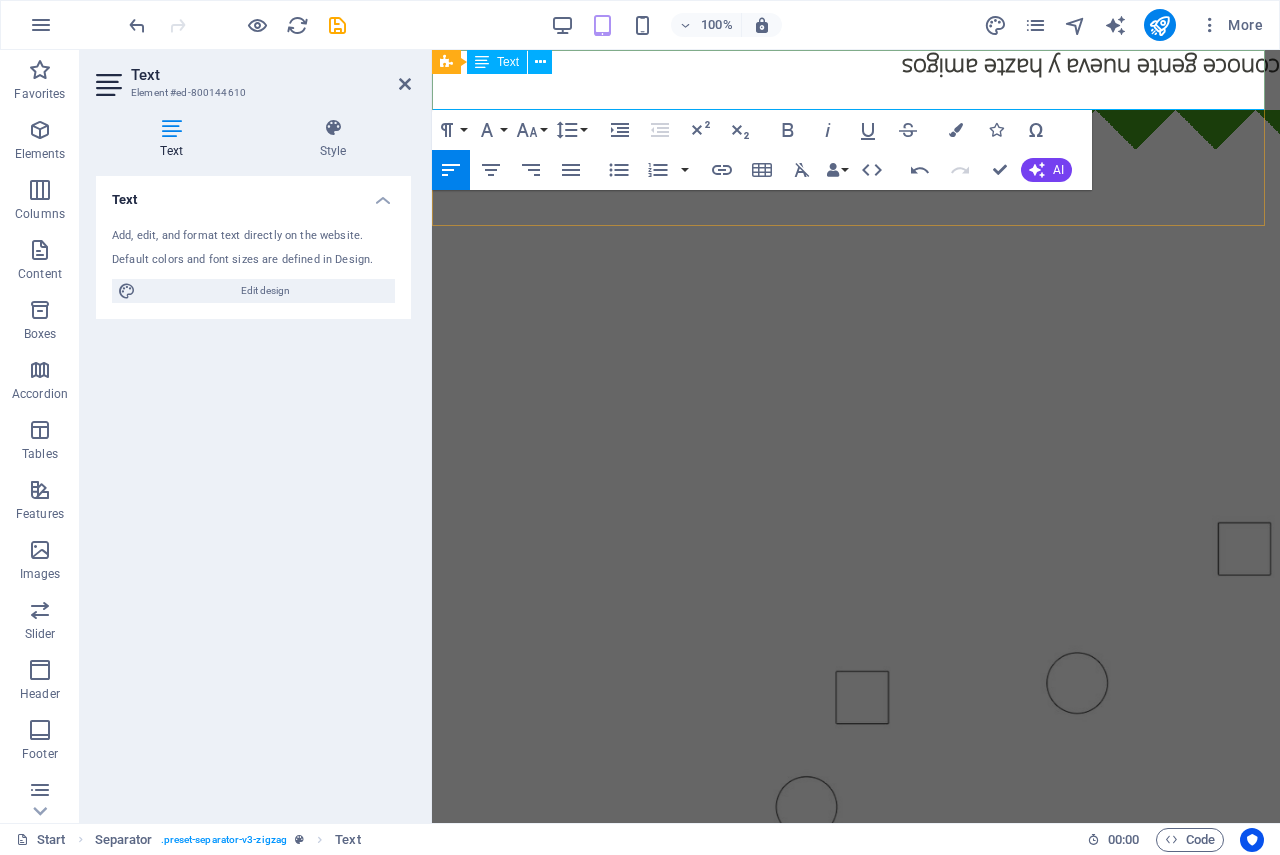 click on "conoce gente nueva y hazte amigos" at bounding box center (1091, 68) 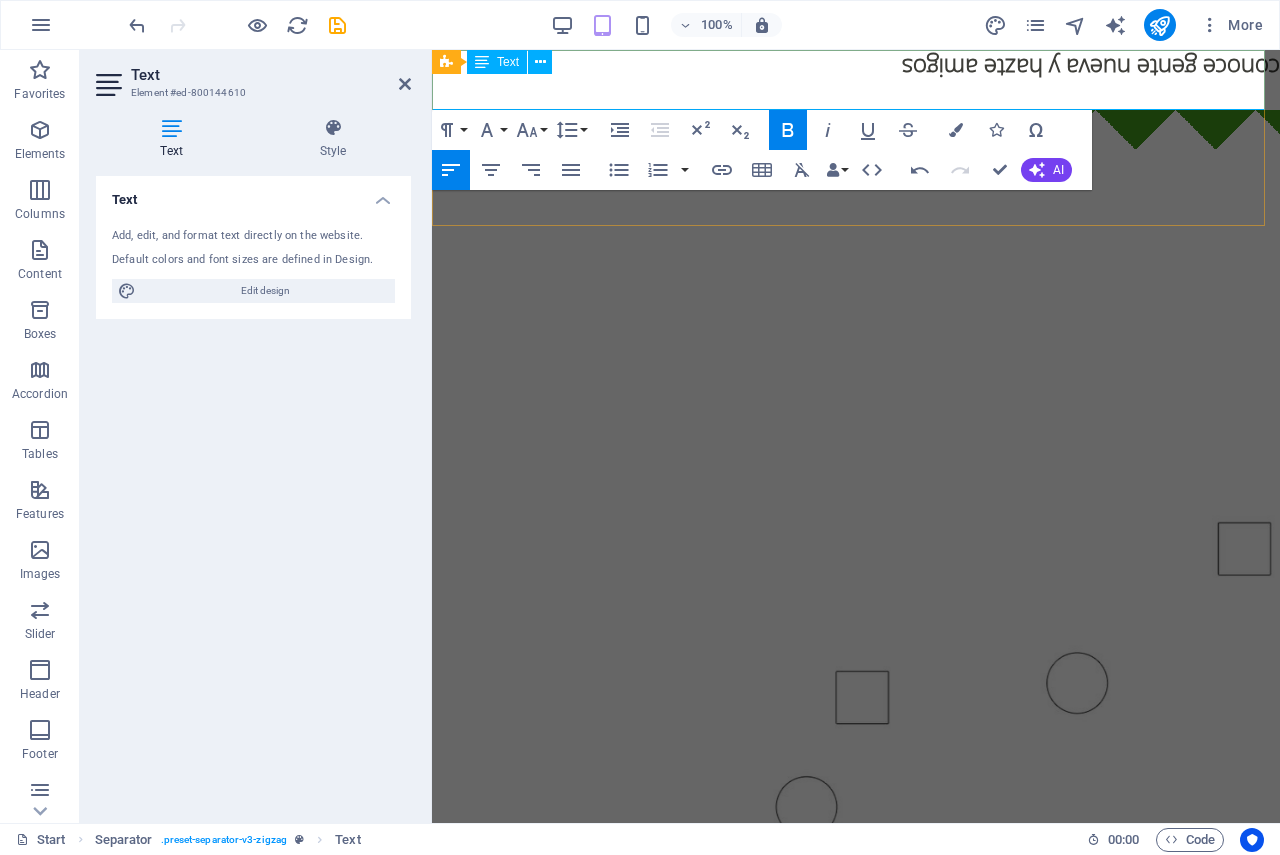 click on "conoce gente nueva y hazte amigos" at bounding box center (1091, 68) 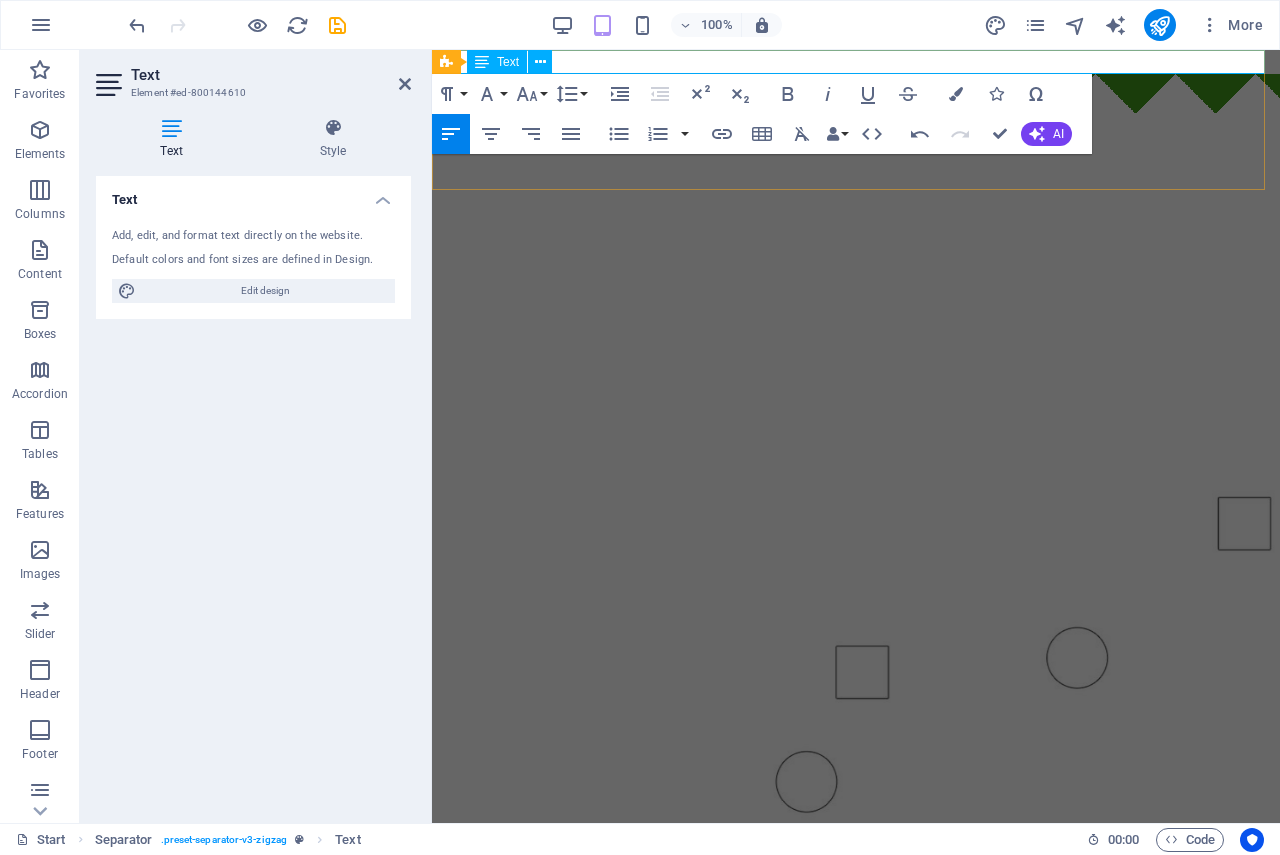 click at bounding box center [856, 62] 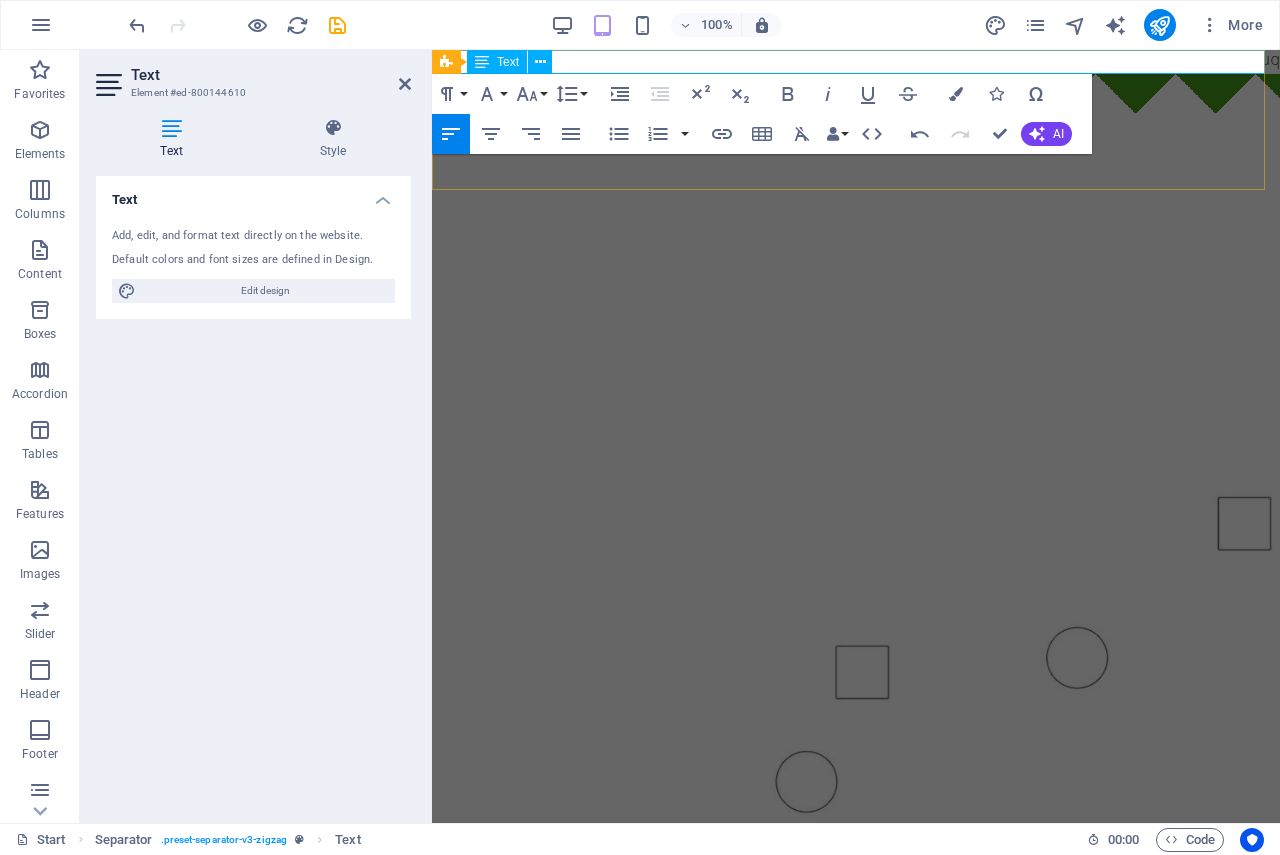 click on "br" at bounding box center [856, 62] 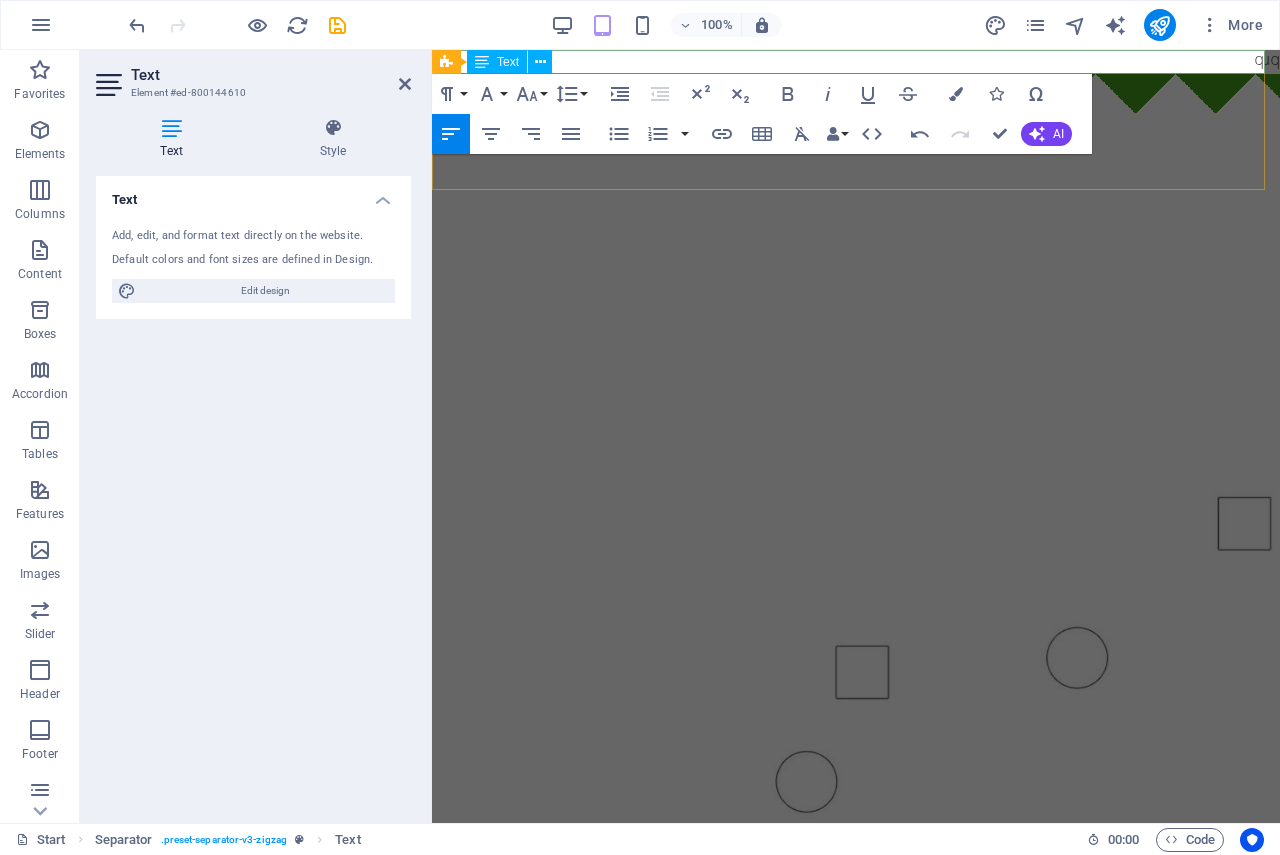 click on "brb" at bounding box center (856, 62) 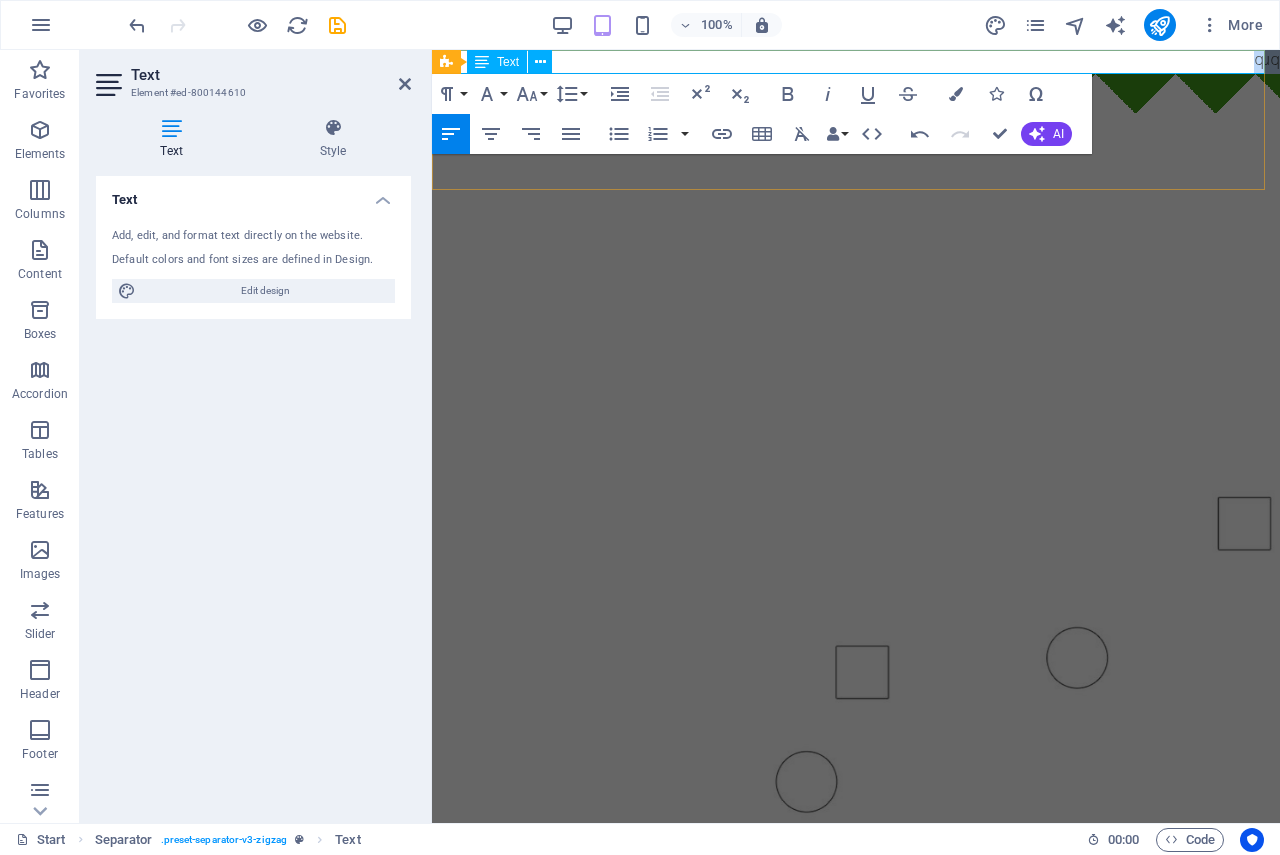 click on "brb" at bounding box center (856, 62) 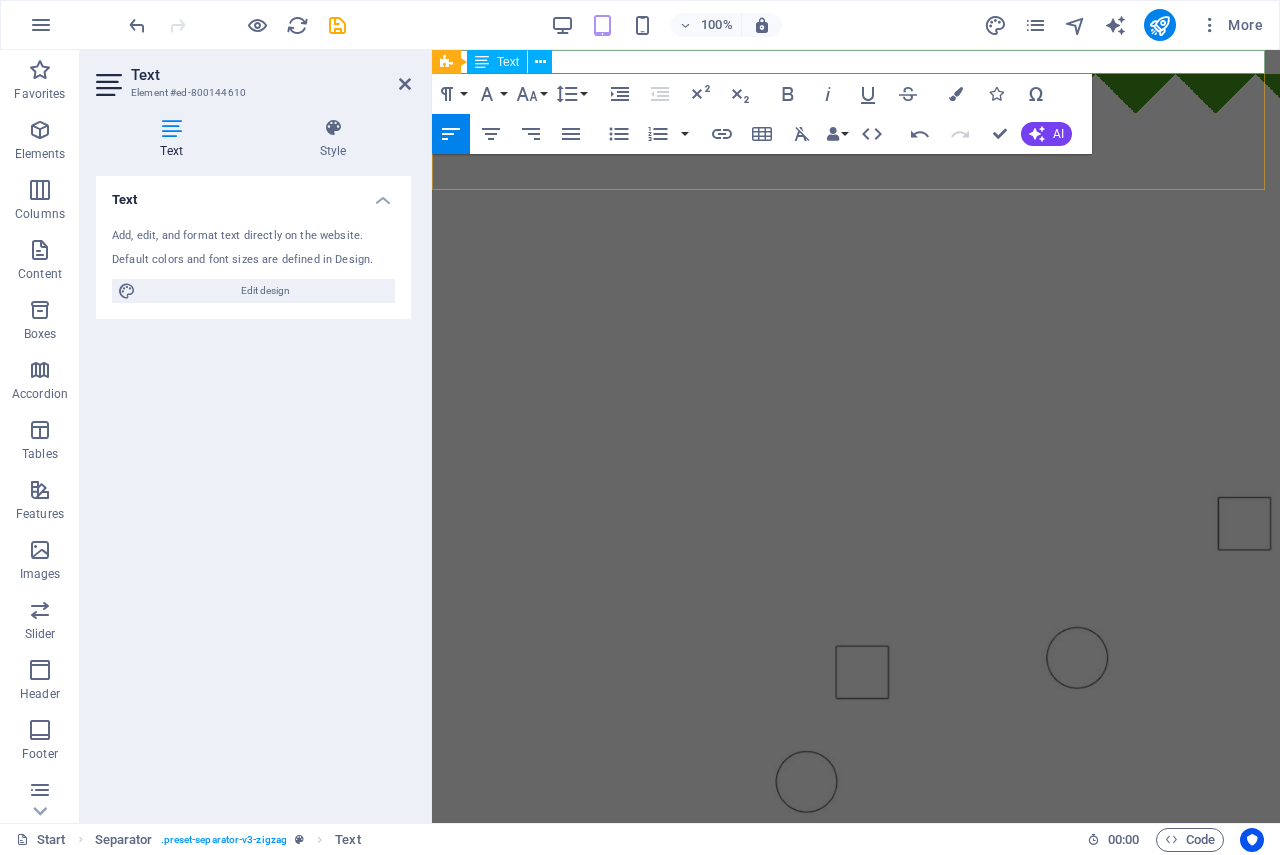 drag, startPoint x: 742, startPoint y: 65, endPoint x: 653, endPoint y: 330, distance: 279.54605 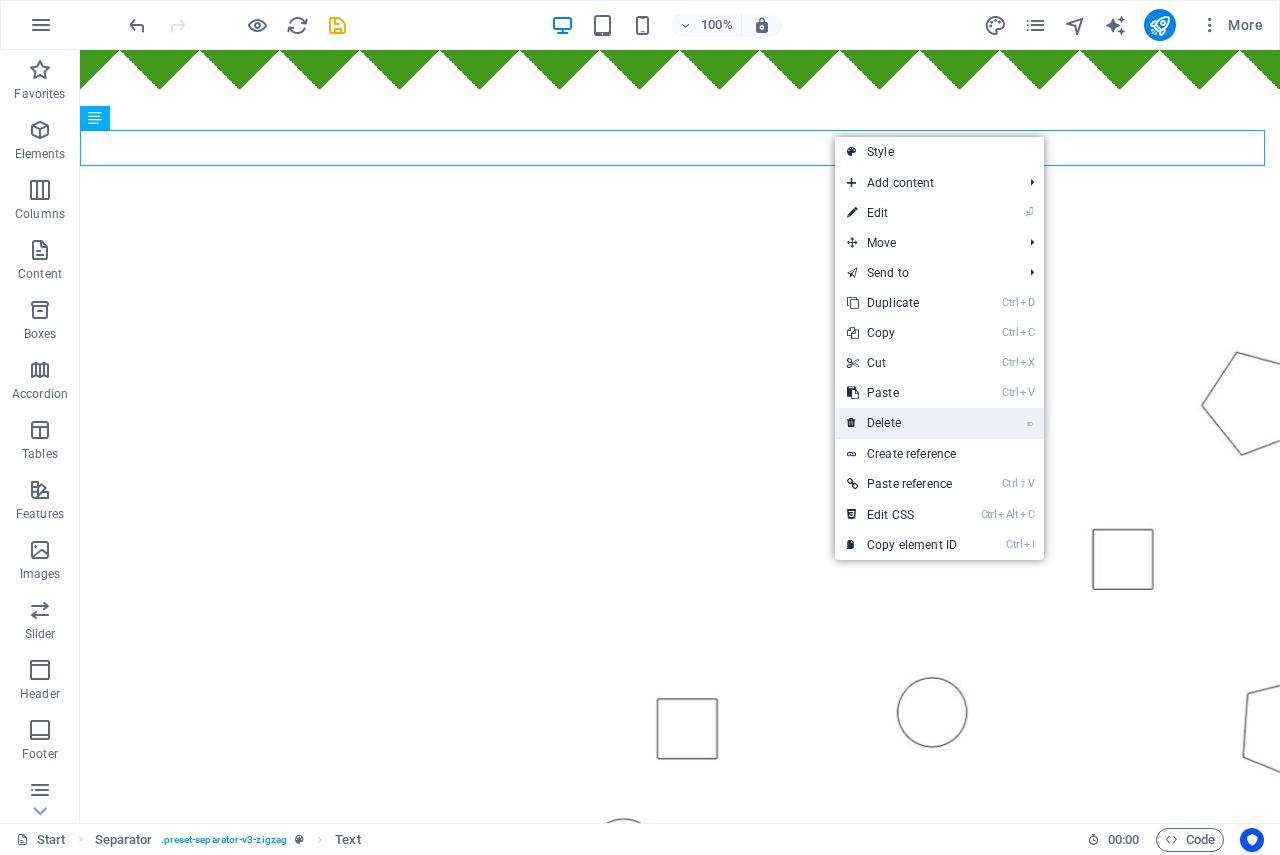click on "⌦  Delete" at bounding box center (902, 423) 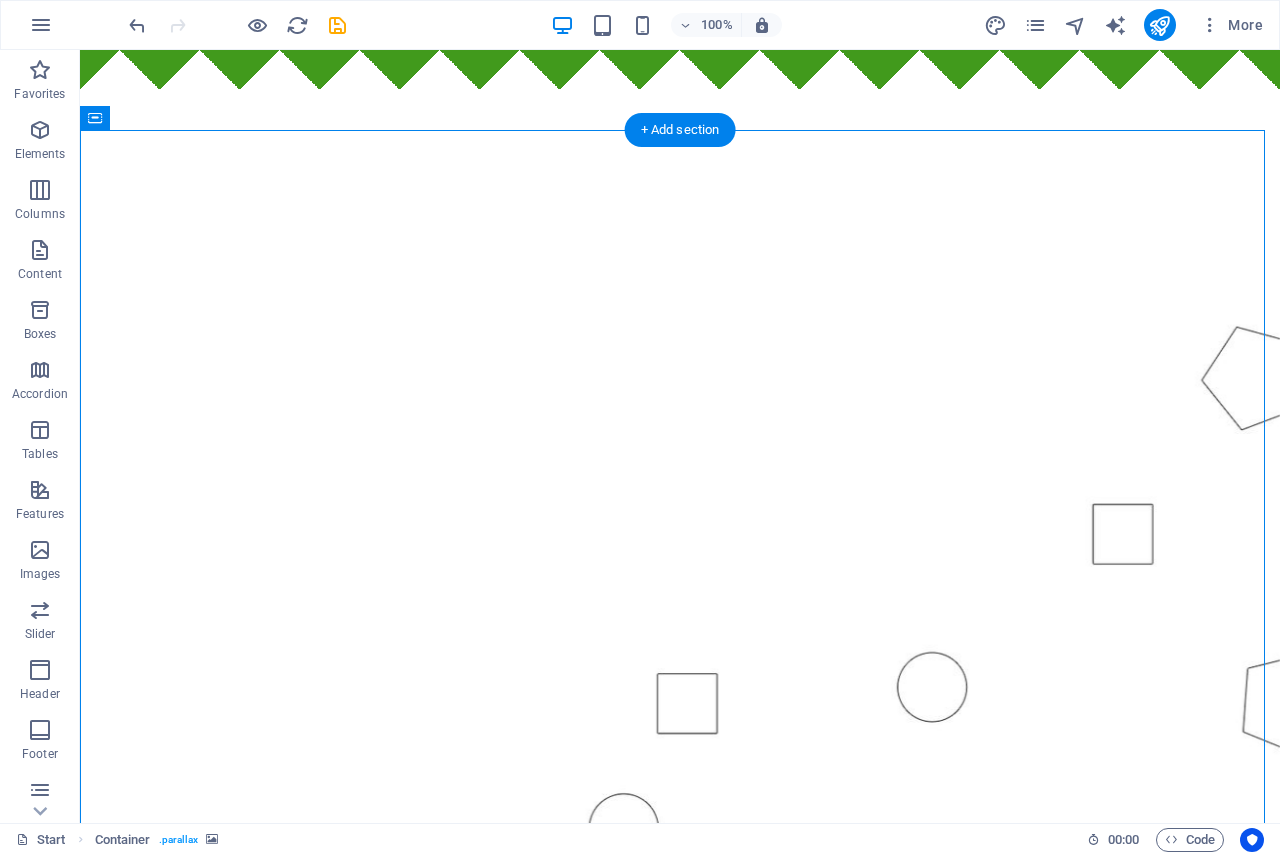 drag, startPoint x: 881, startPoint y: 334, endPoint x: 413, endPoint y: 267, distance: 472.7716 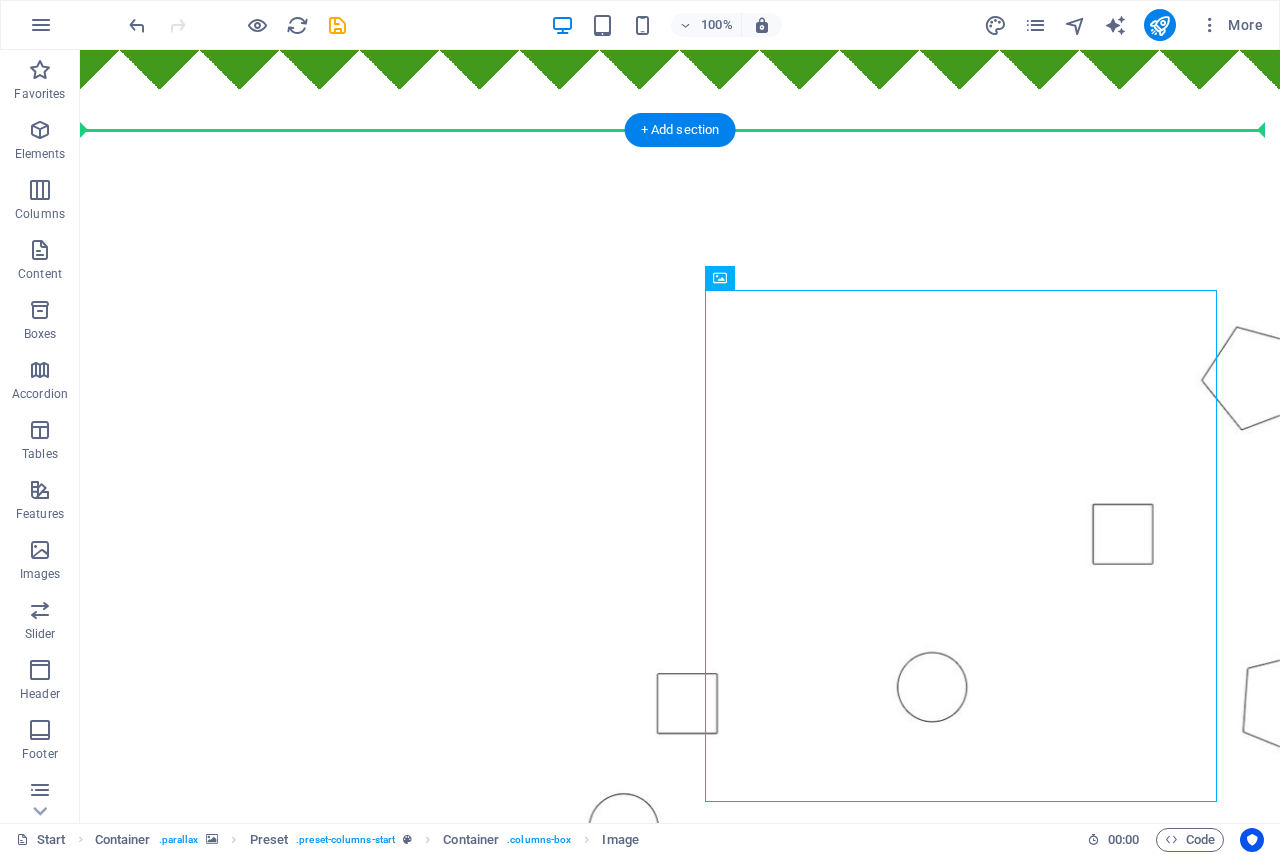 drag, startPoint x: 886, startPoint y: 396, endPoint x: 533, endPoint y: 234, distance: 388.39798 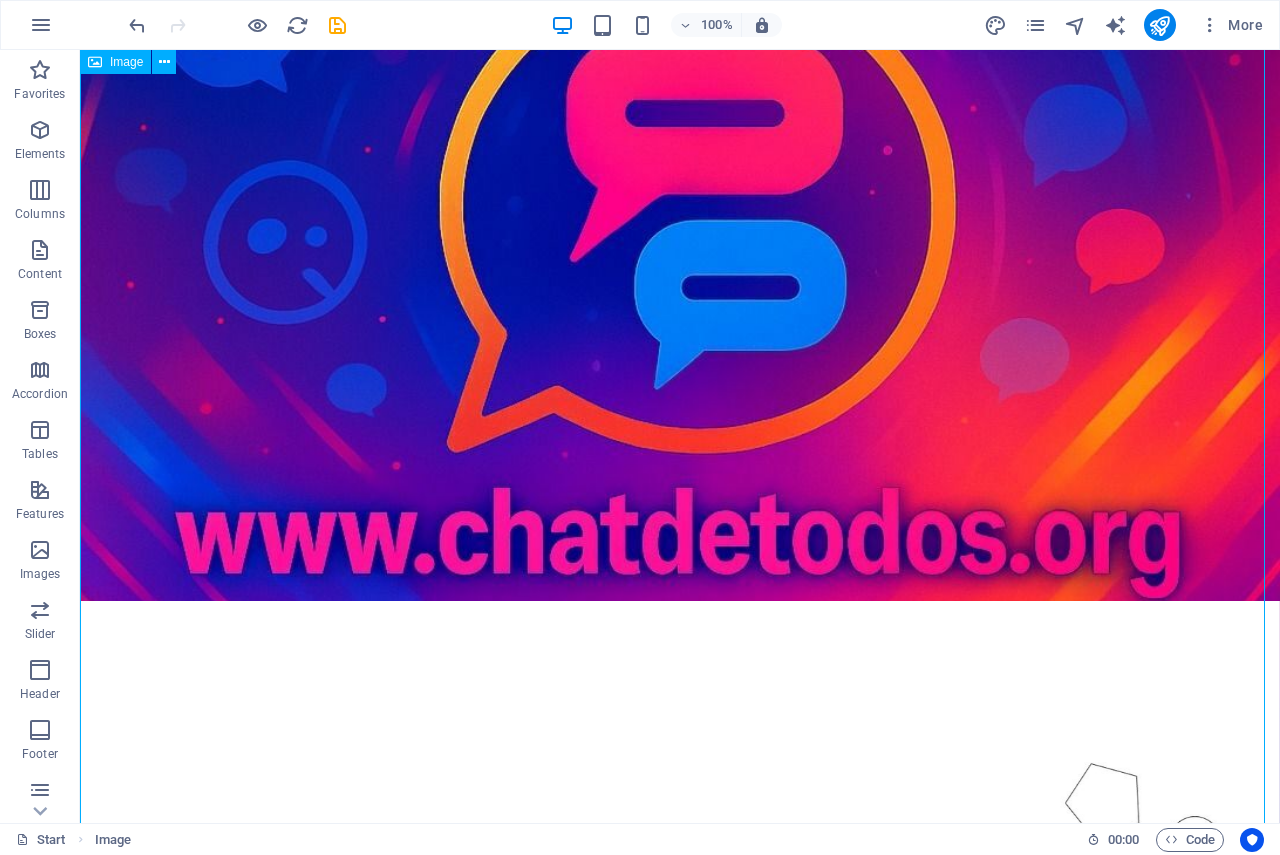 scroll, scrollTop: 0, scrollLeft: 0, axis: both 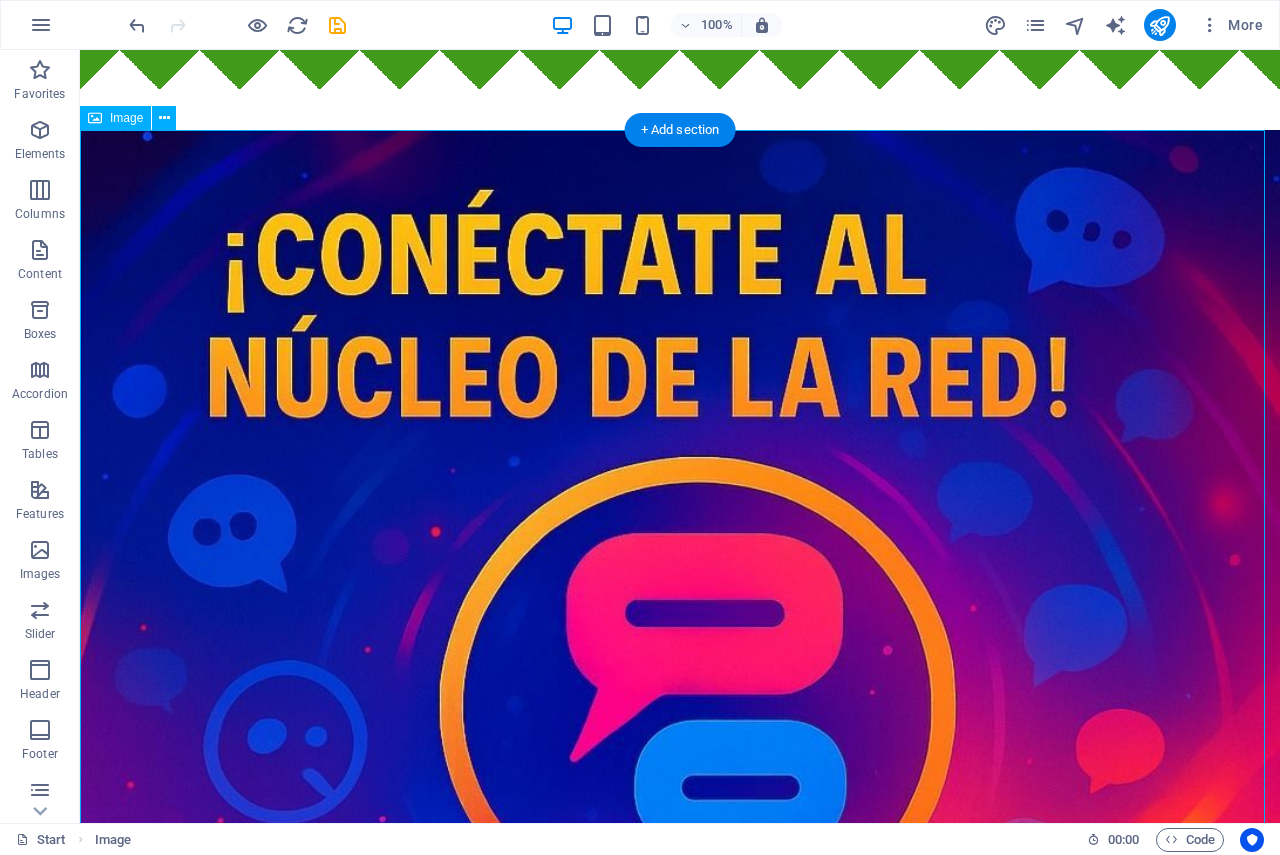 click at bounding box center [680, 730] 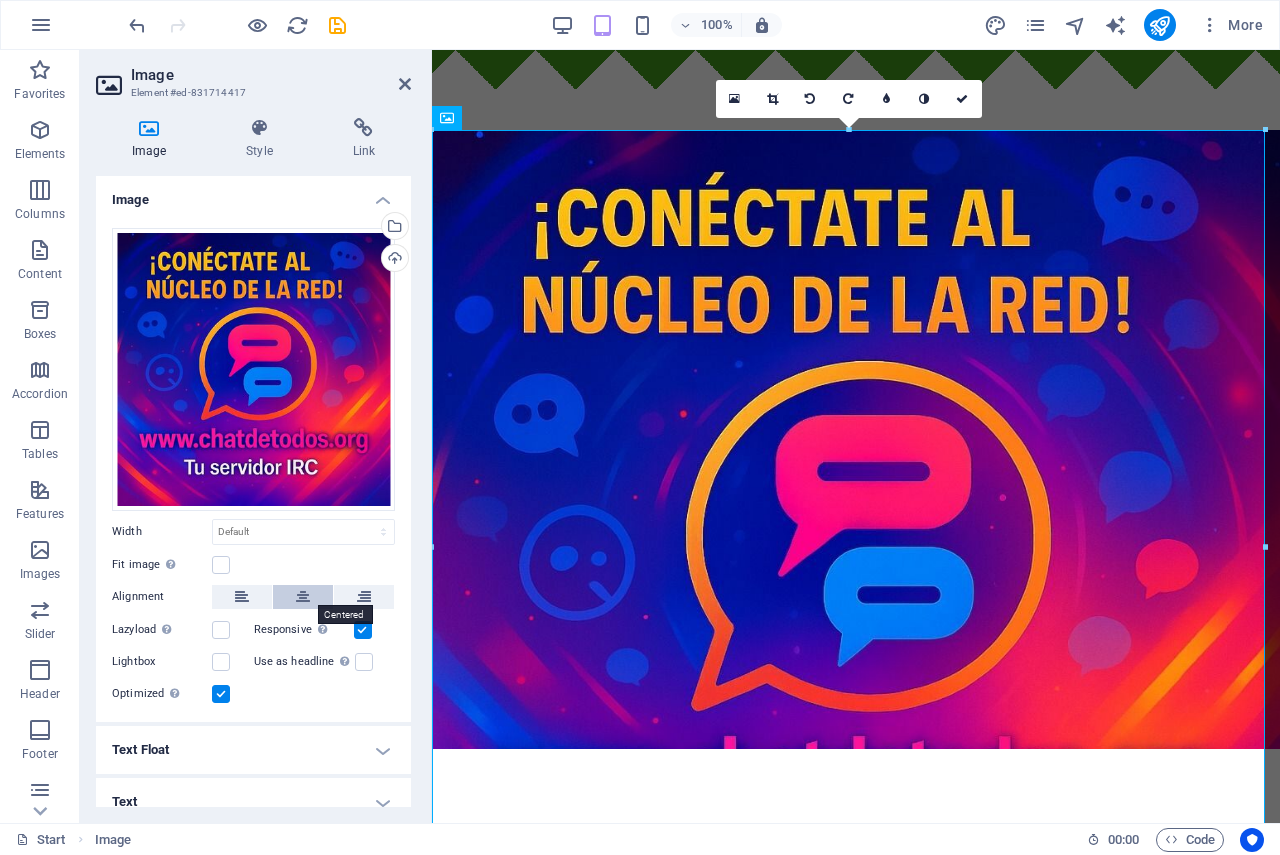 click at bounding box center [303, 597] 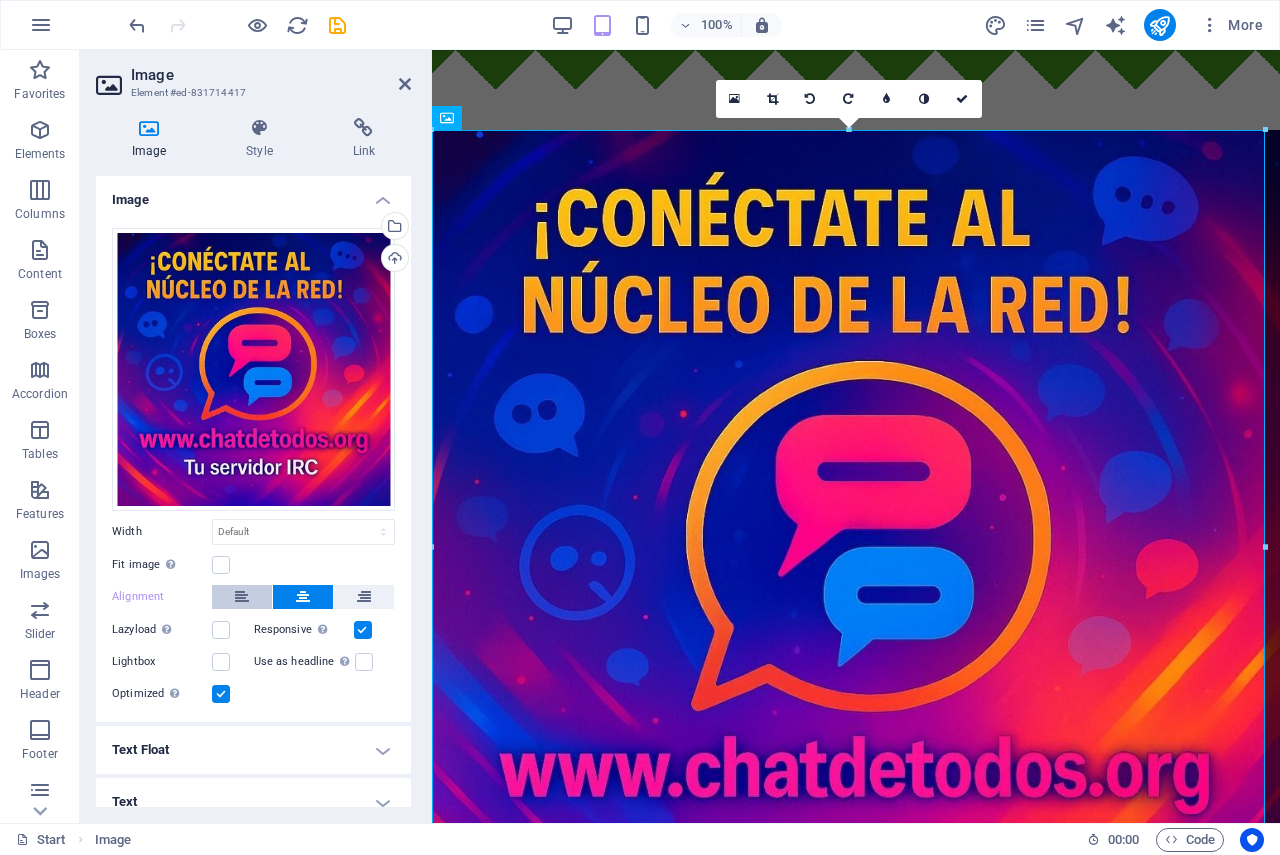click at bounding box center (242, 597) 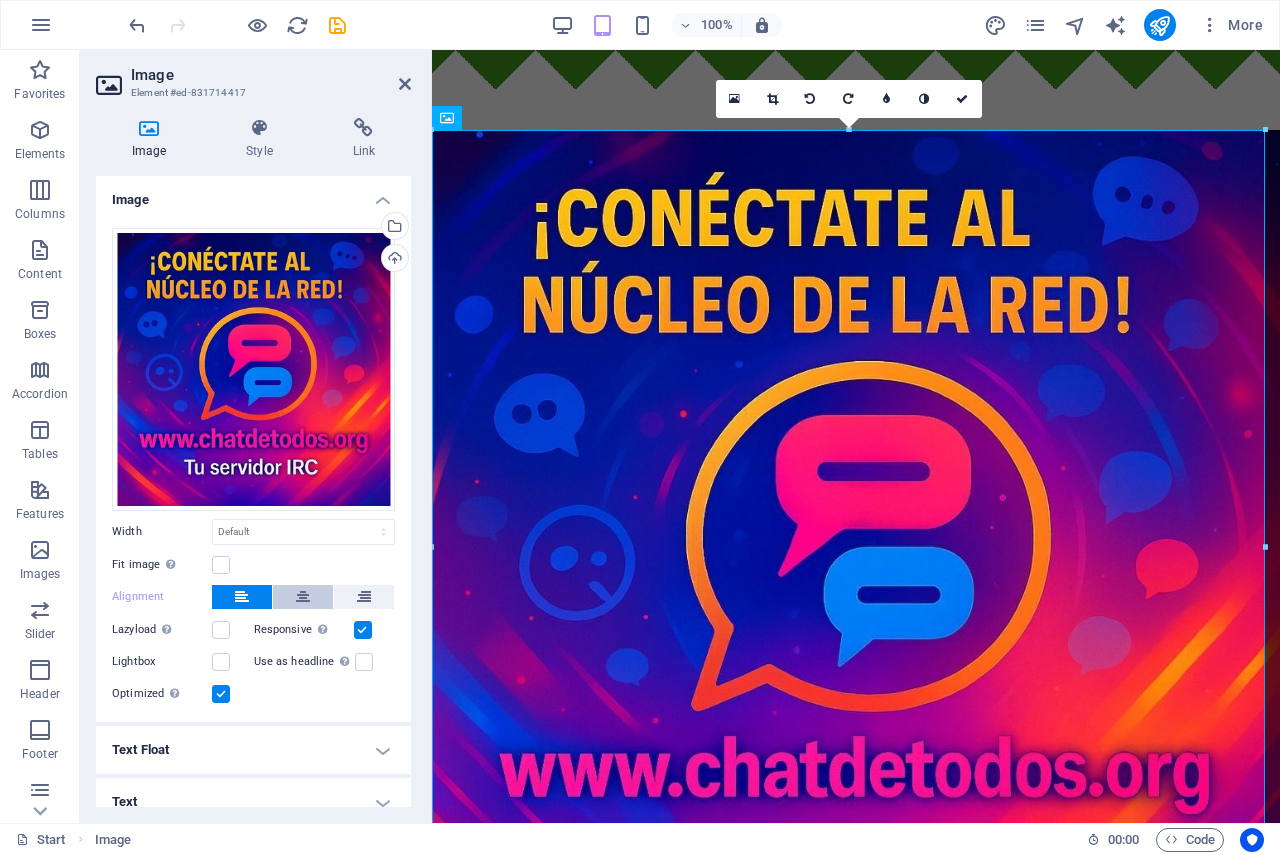 click at bounding box center (303, 597) 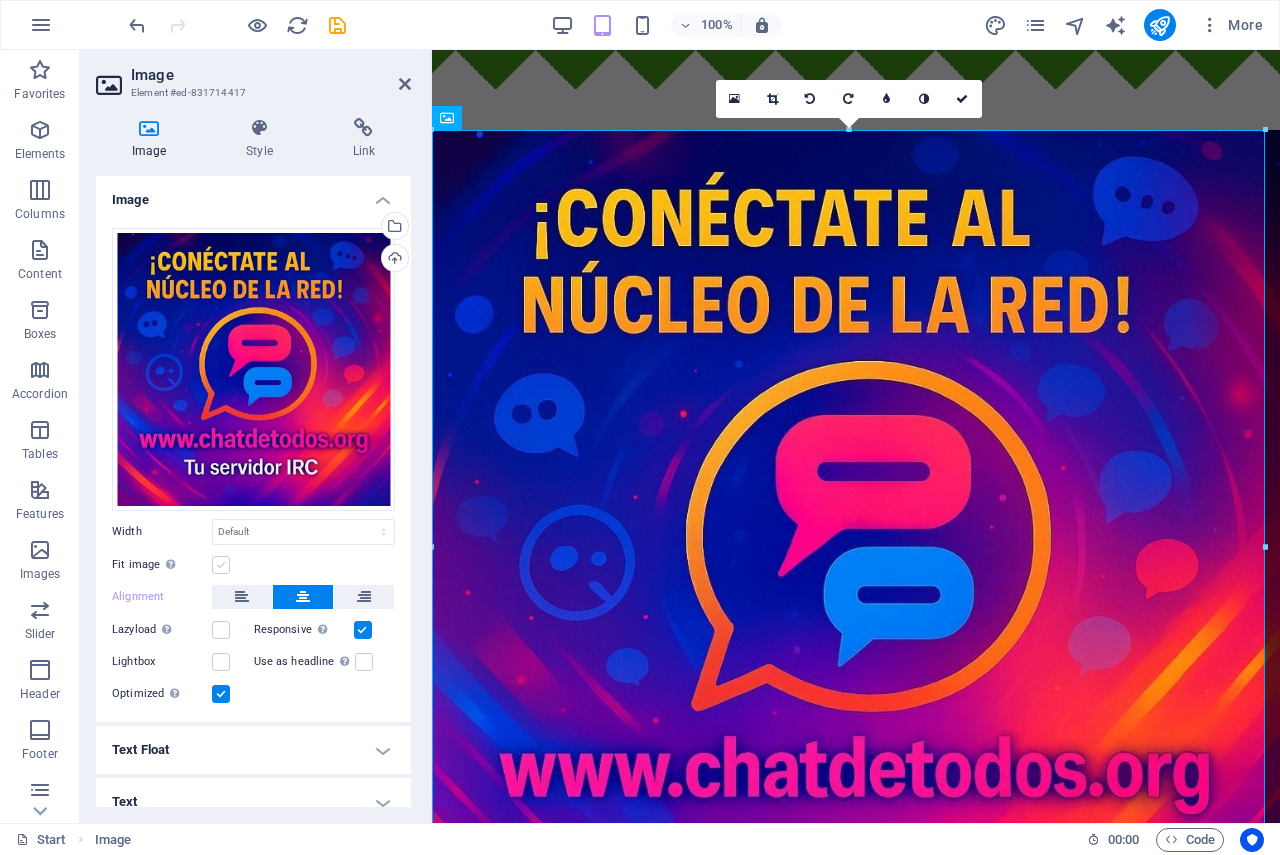 click at bounding box center [221, 565] 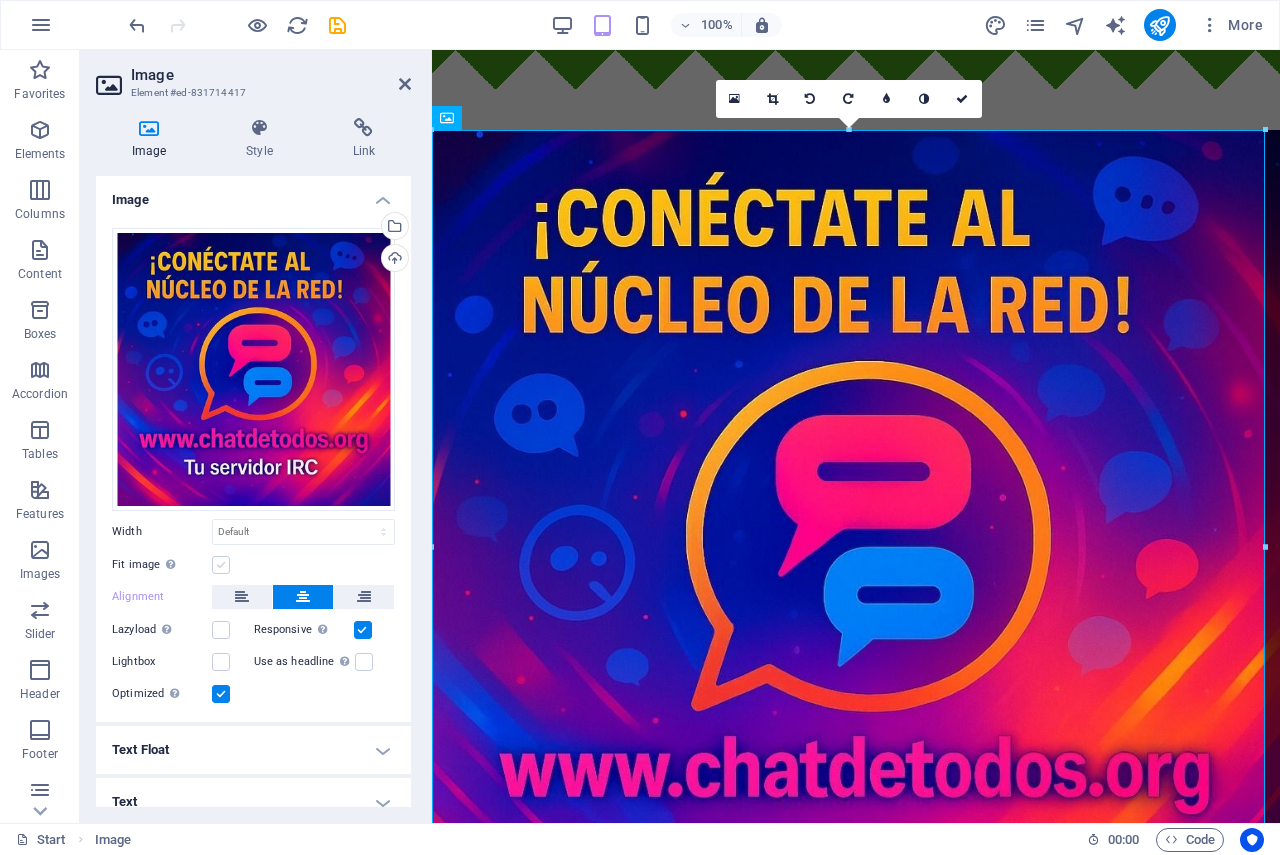 click on "Fit image Automatically fit image to a fixed width and height" at bounding box center (0, 0) 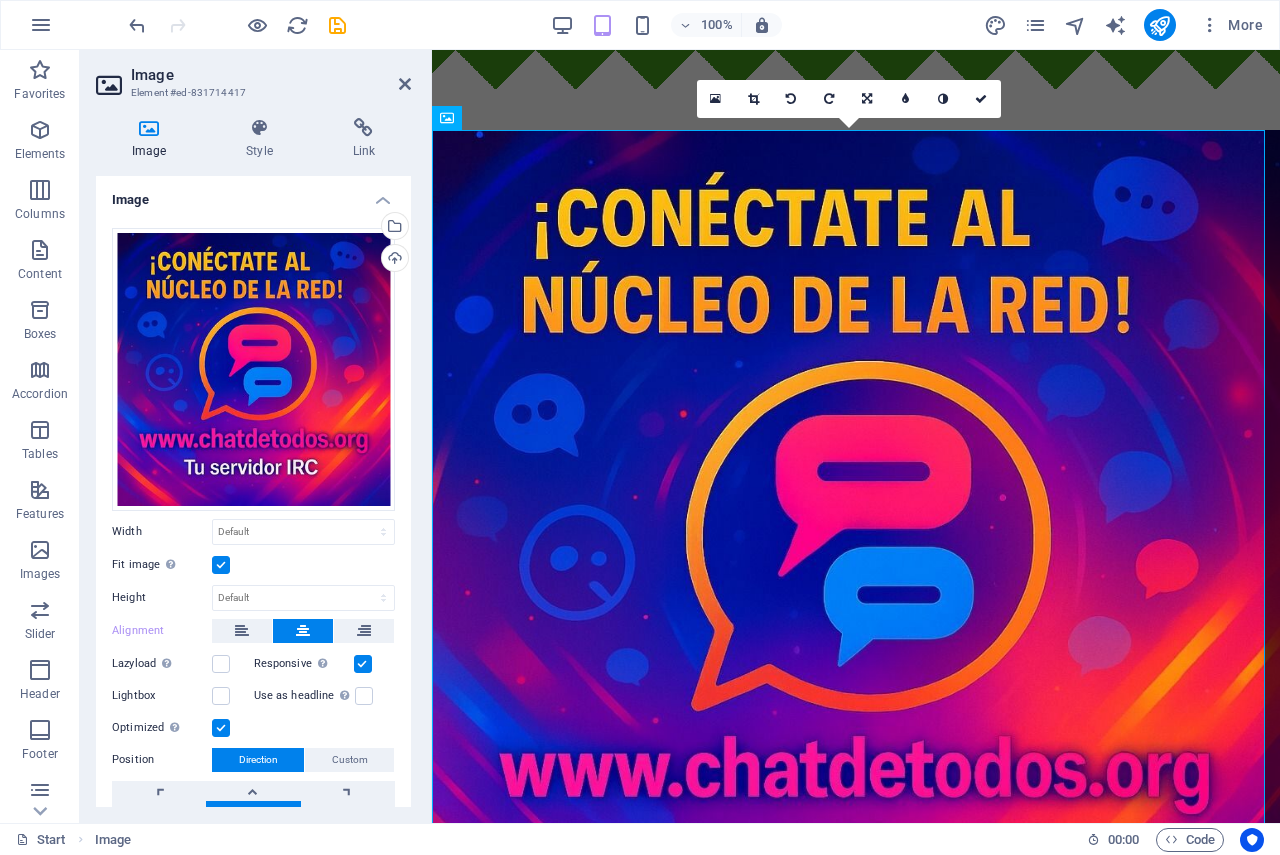 click at bounding box center [221, 565] 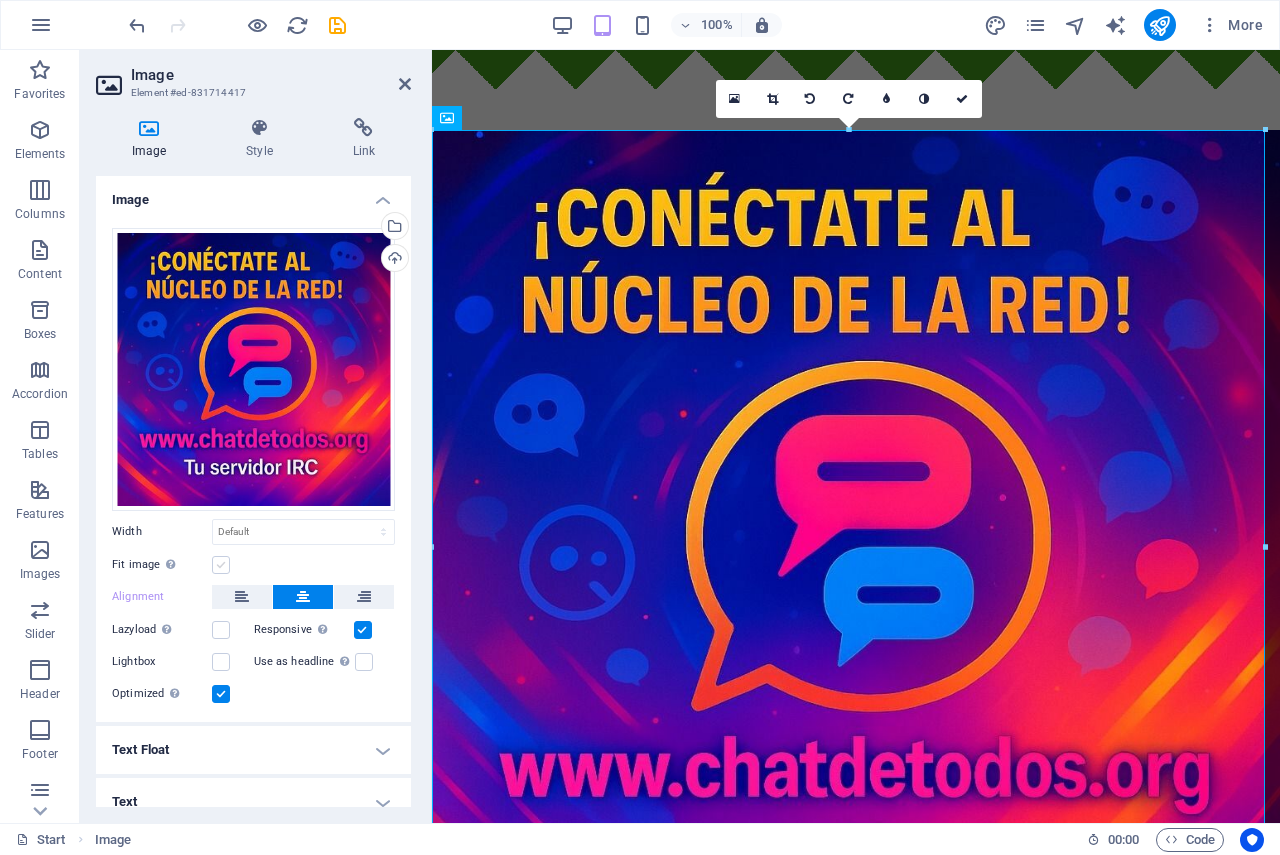 click at bounding box center [221, 565] 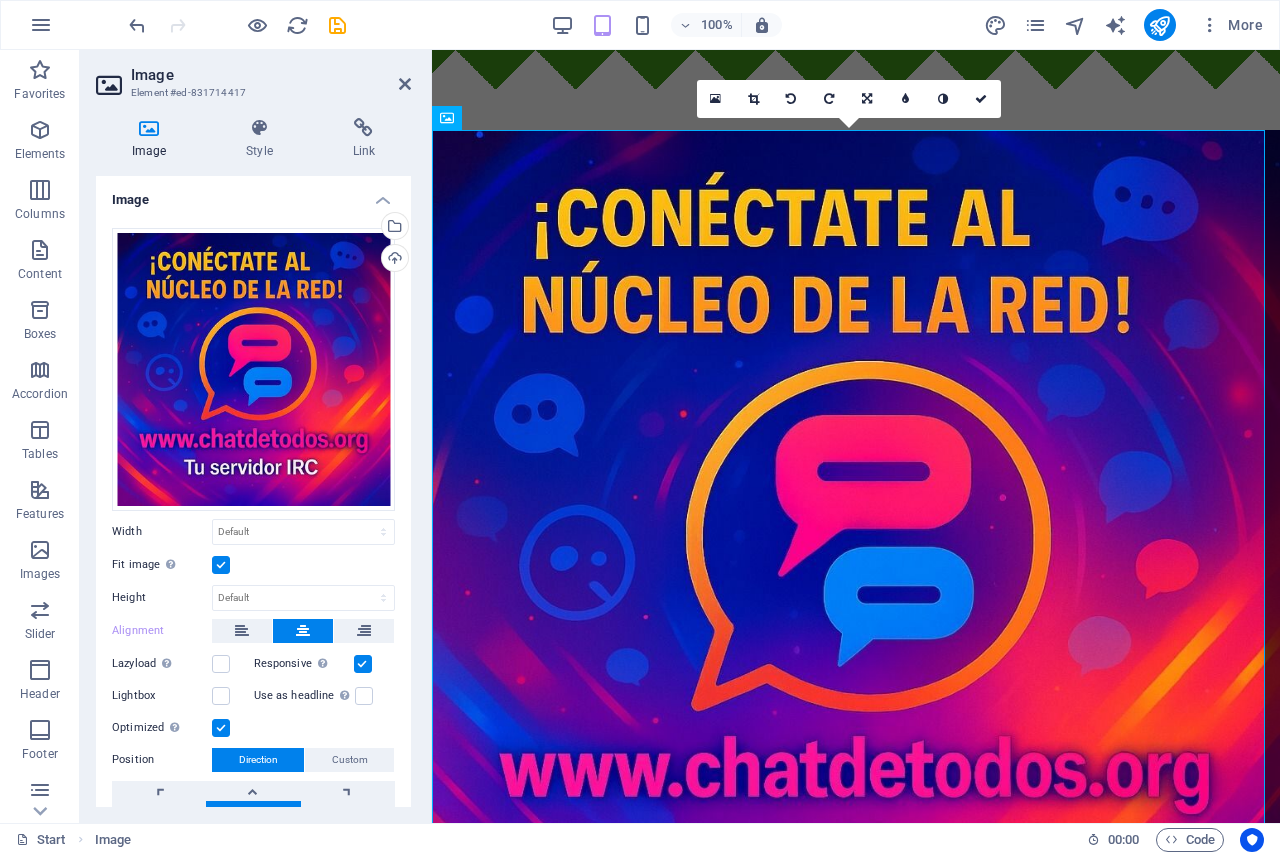 click at bounding box center (221, 565) 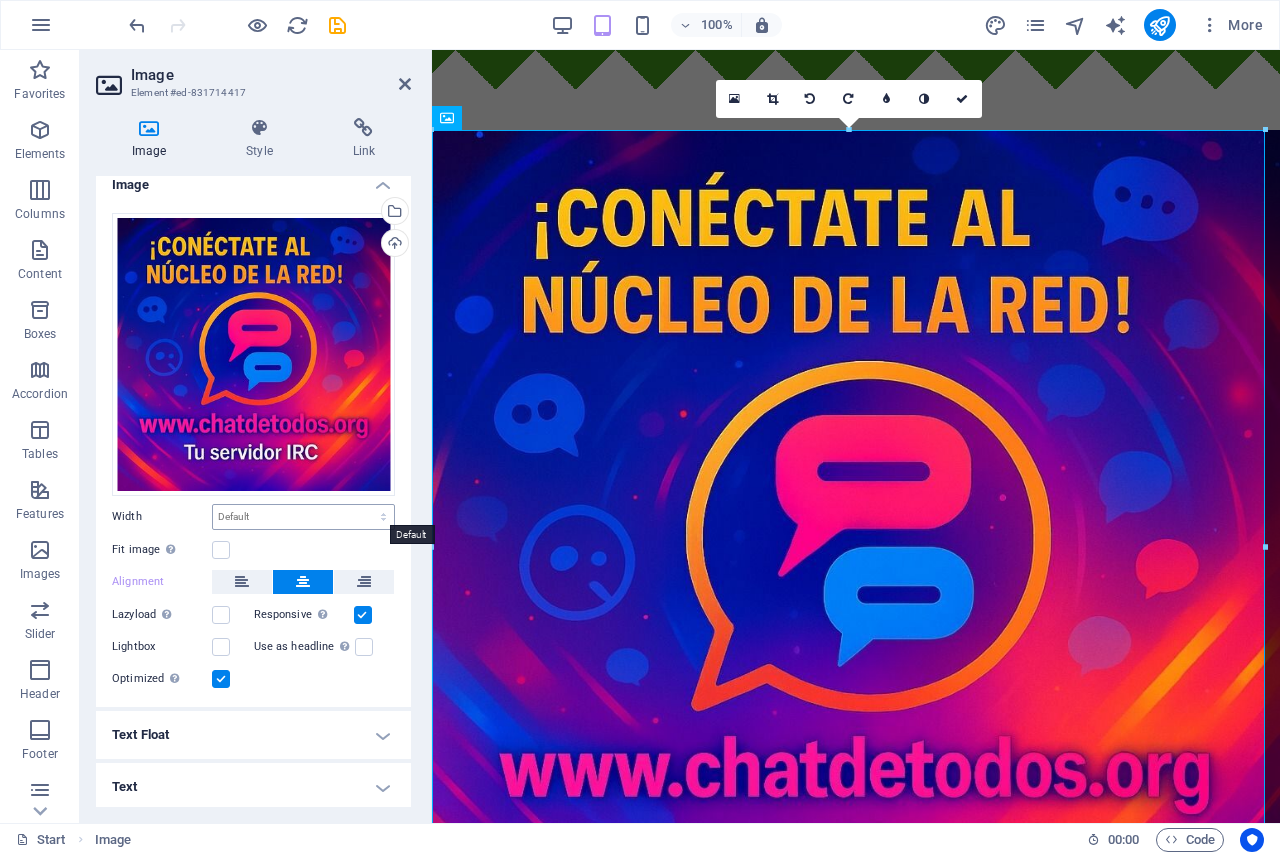 scroll, scrollTop: 0, scrollLeft: 0, axis: both 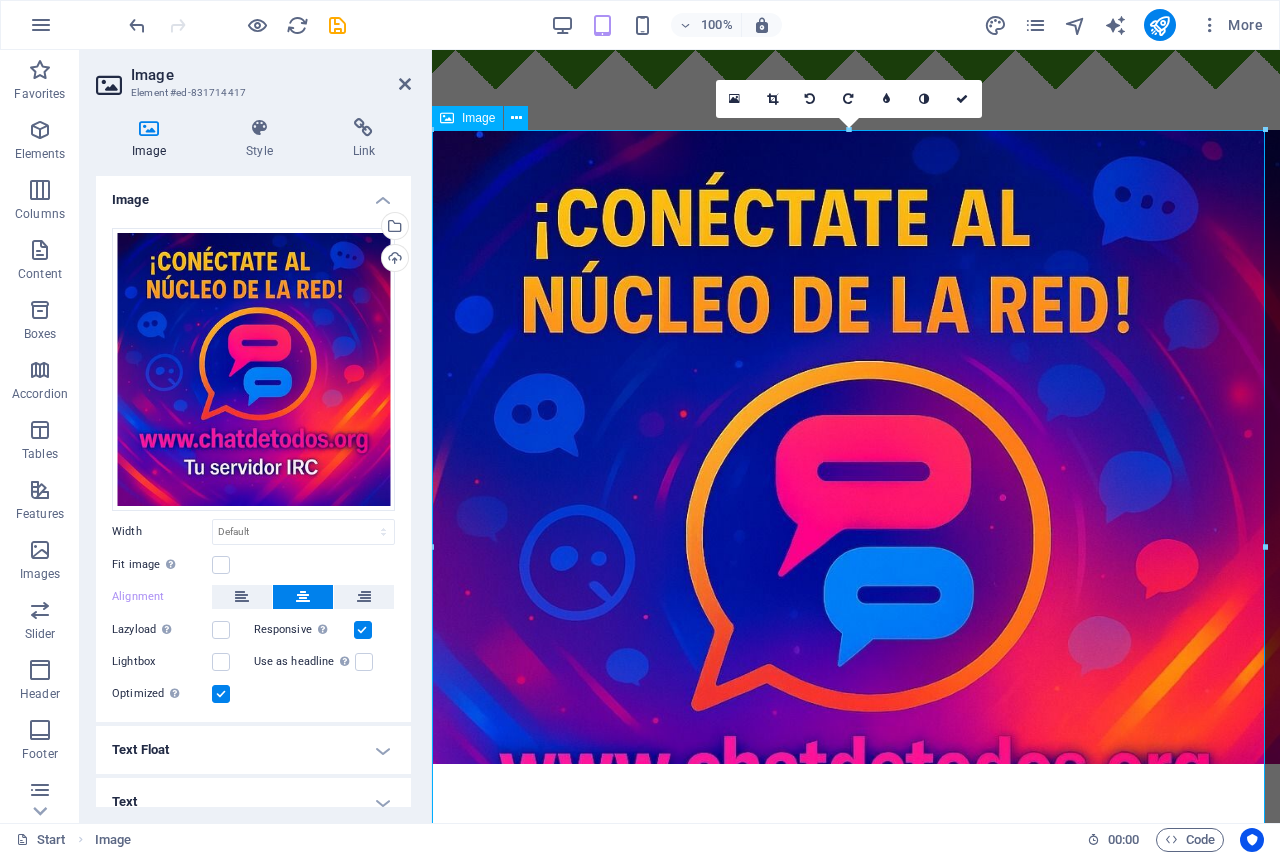 click at bounding box center [856, 554] 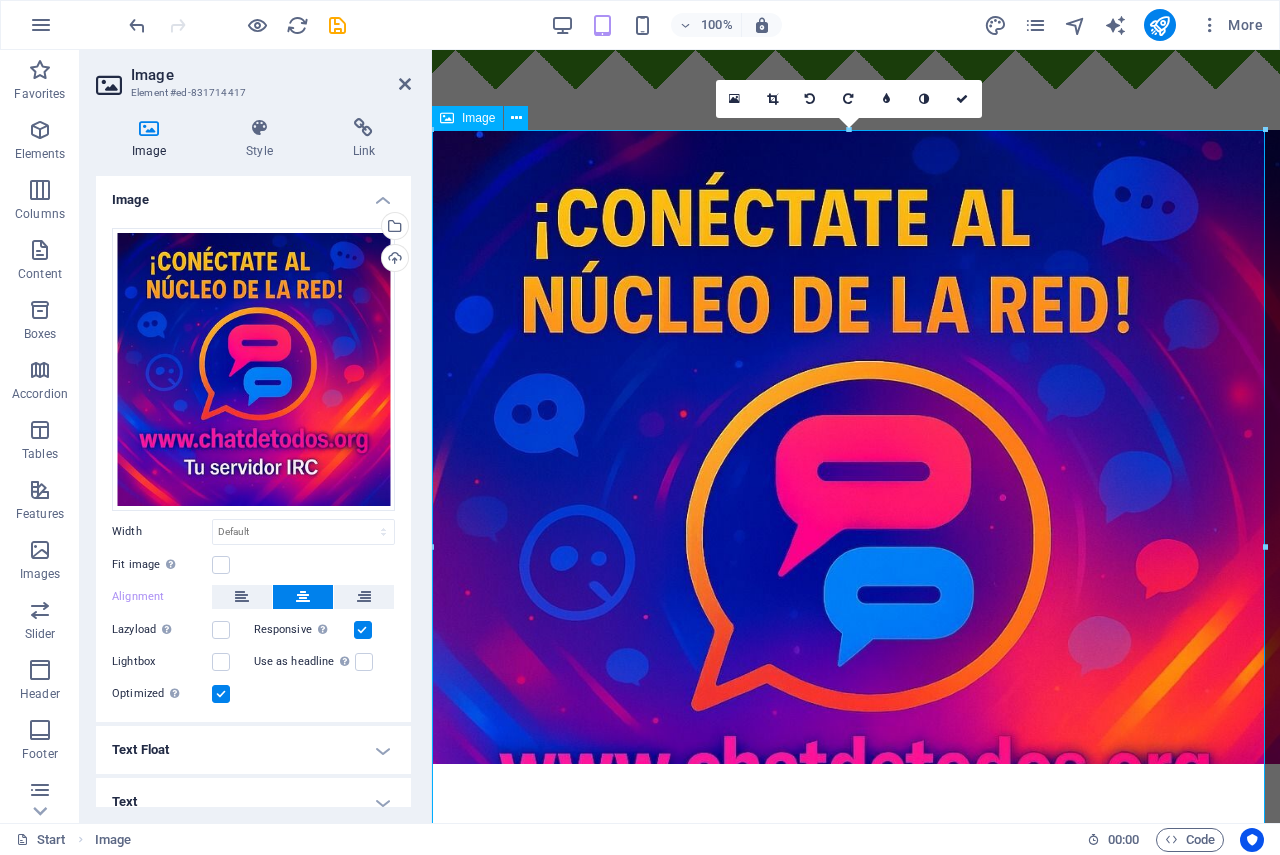 click at bounding box center (856, 554) 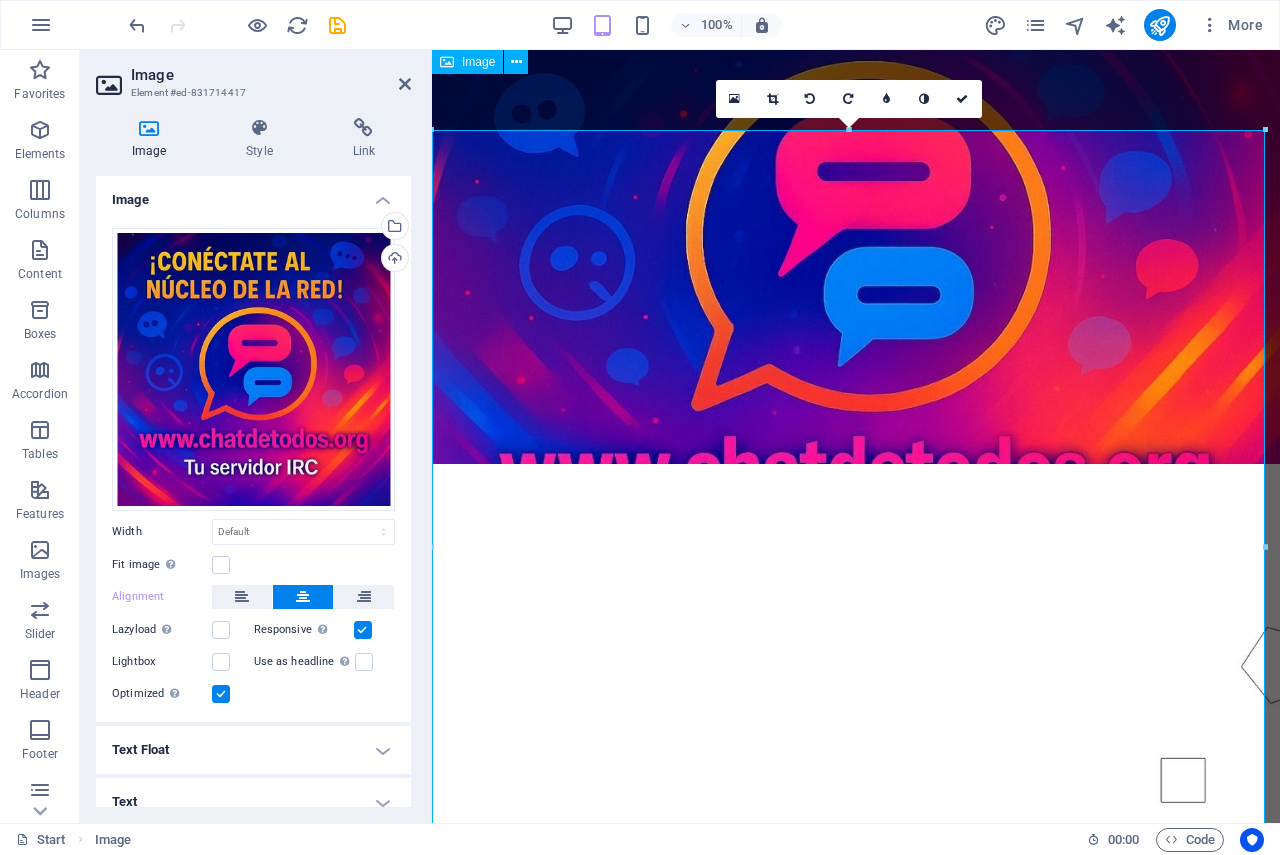 scroll, scrollTop: 0, scrollLeft: 0, axis: both 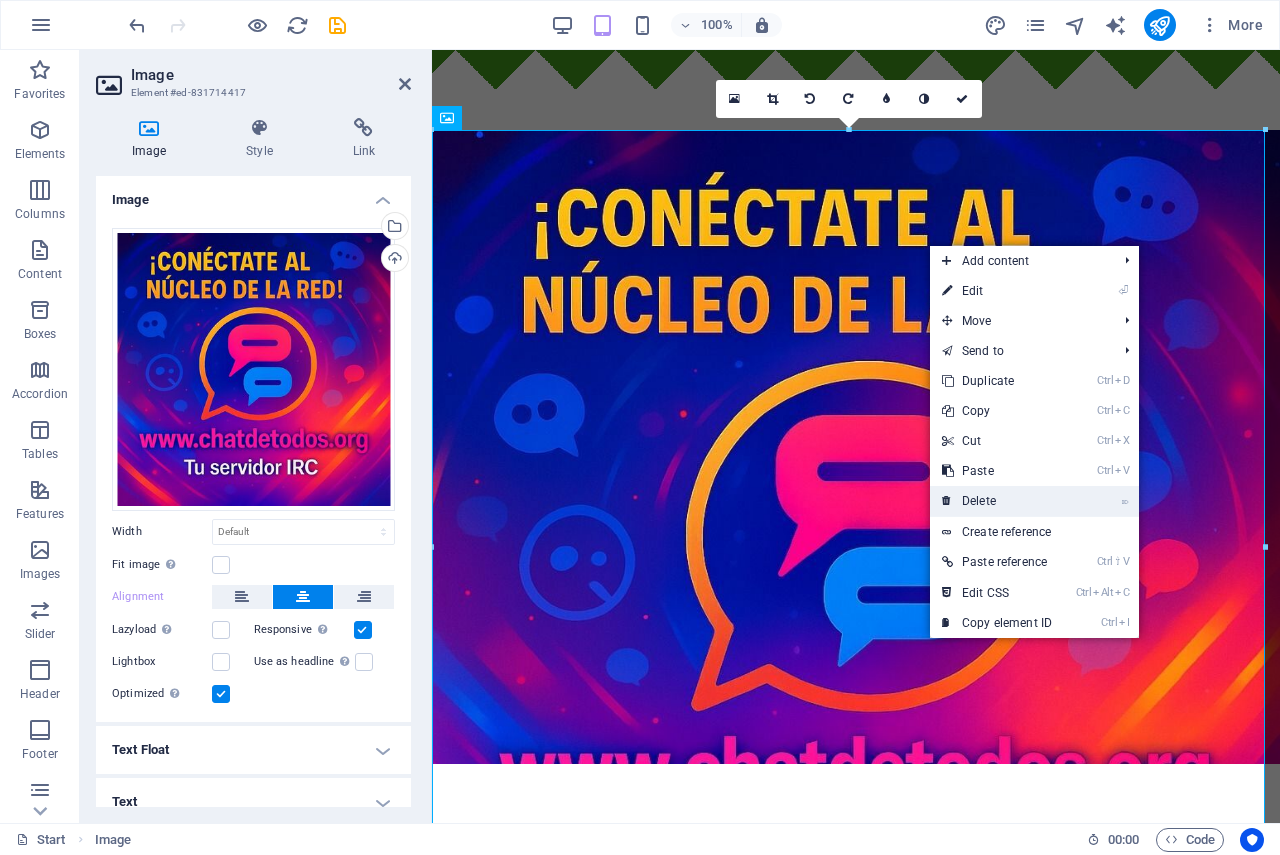 click on "⌦  Delete" at bounding box center [997, 501] 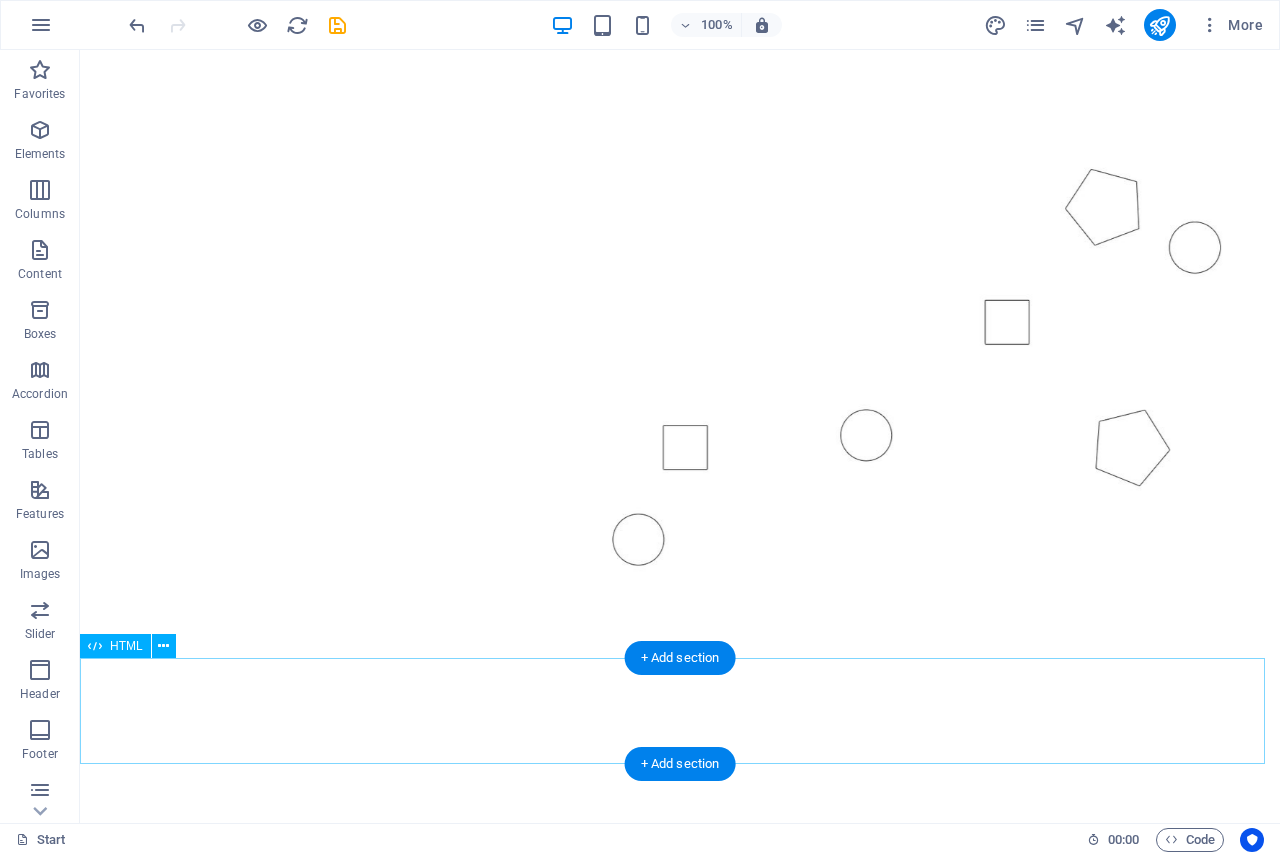 scroll, scrollTop: 0, scrollLeft: 0, axis: both 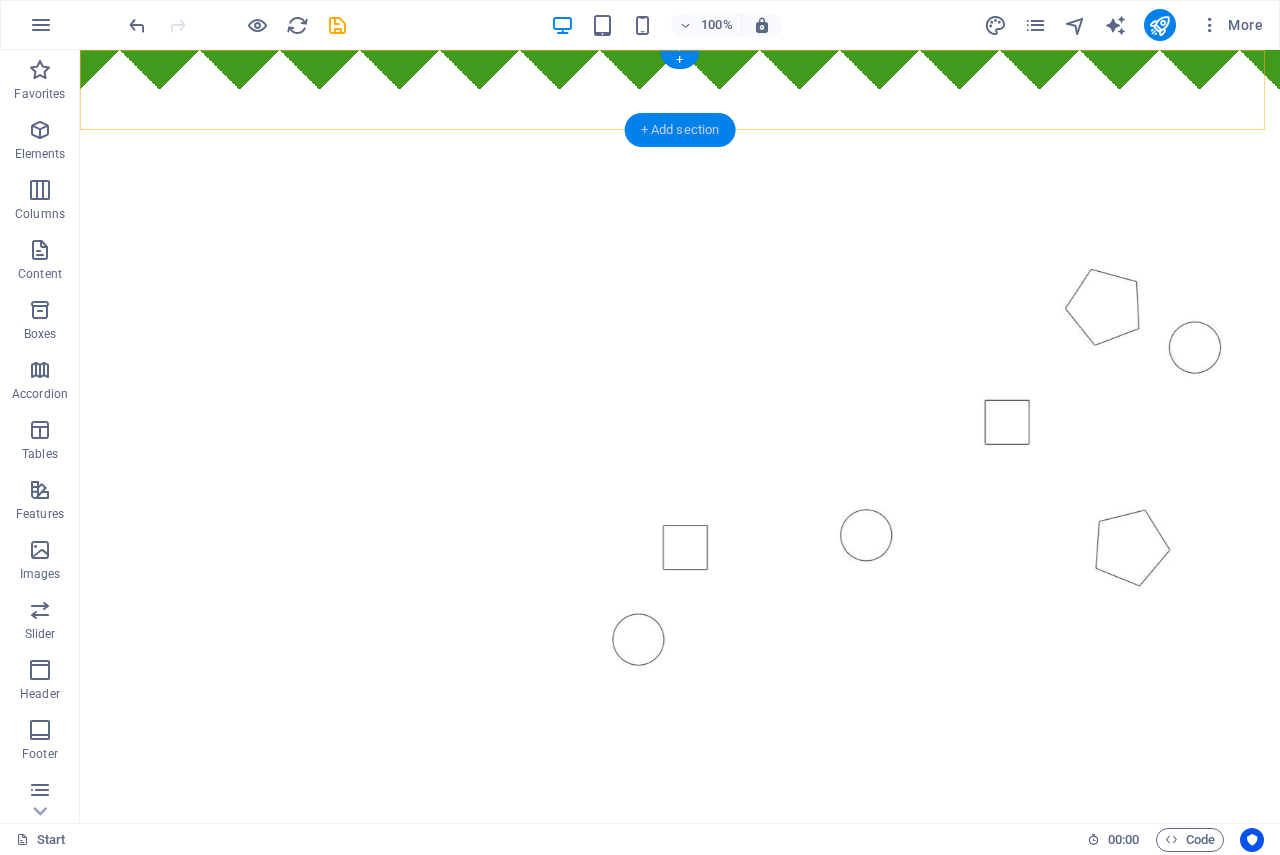 click on "+ Add section" at bounding box center (680, 130) 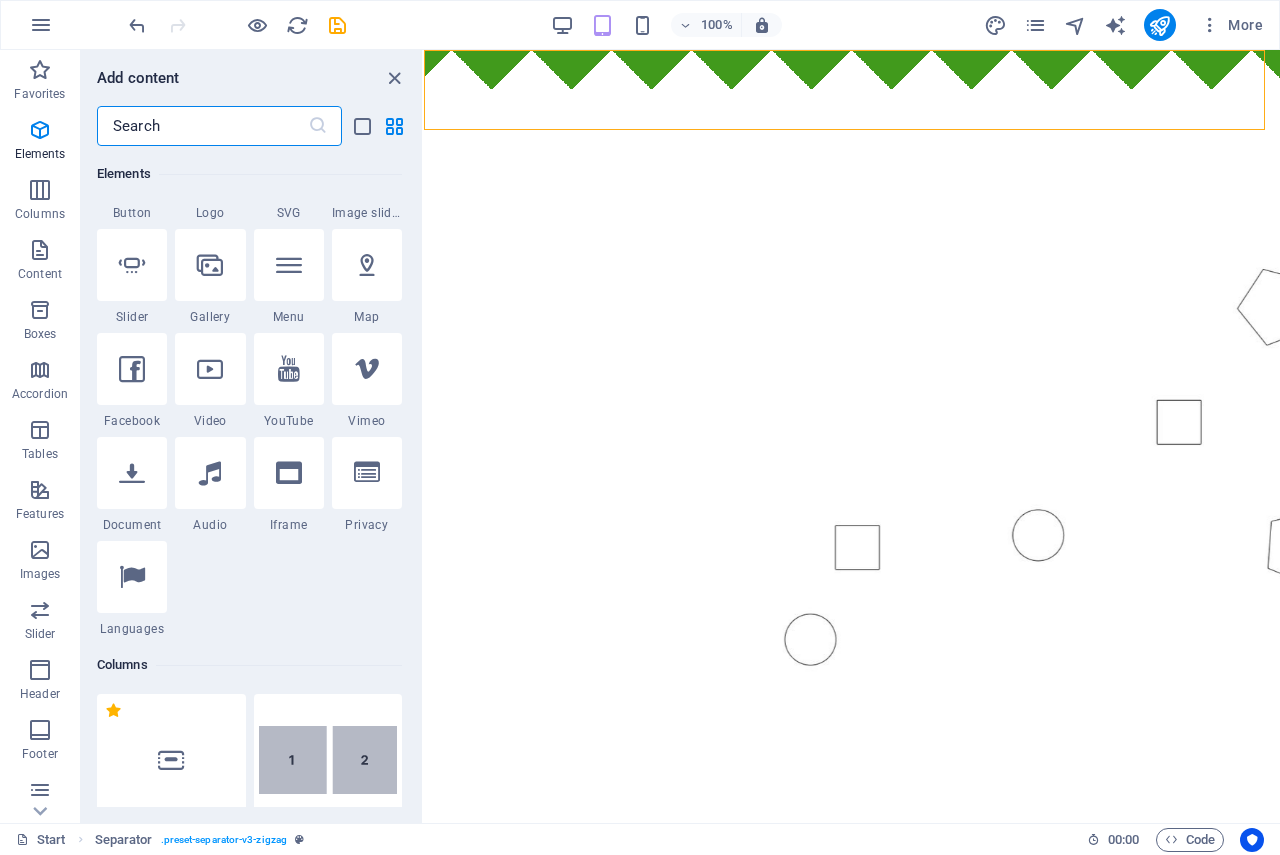 scroll, scrollTop: 0, scrollLeft: 0, axis: both 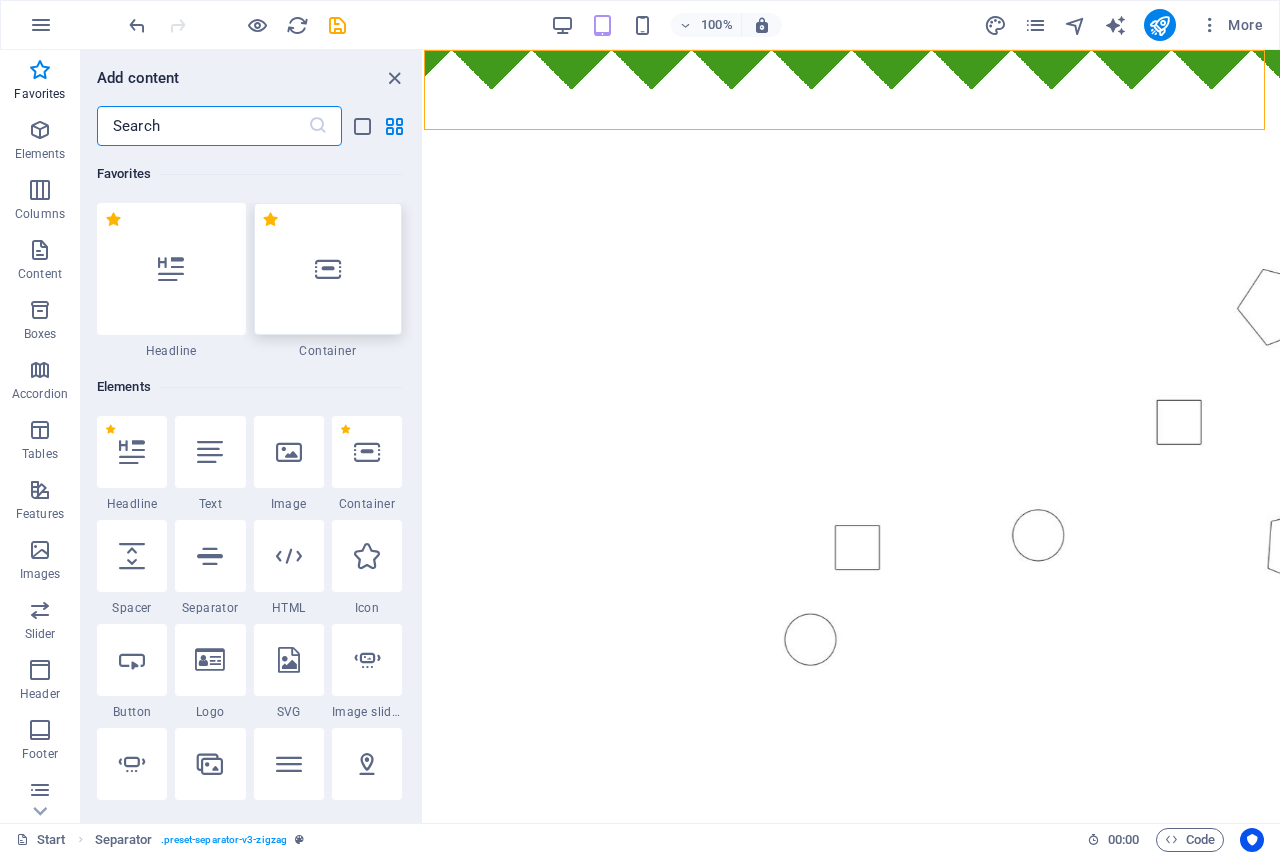 click at bounding box center (328, 269) 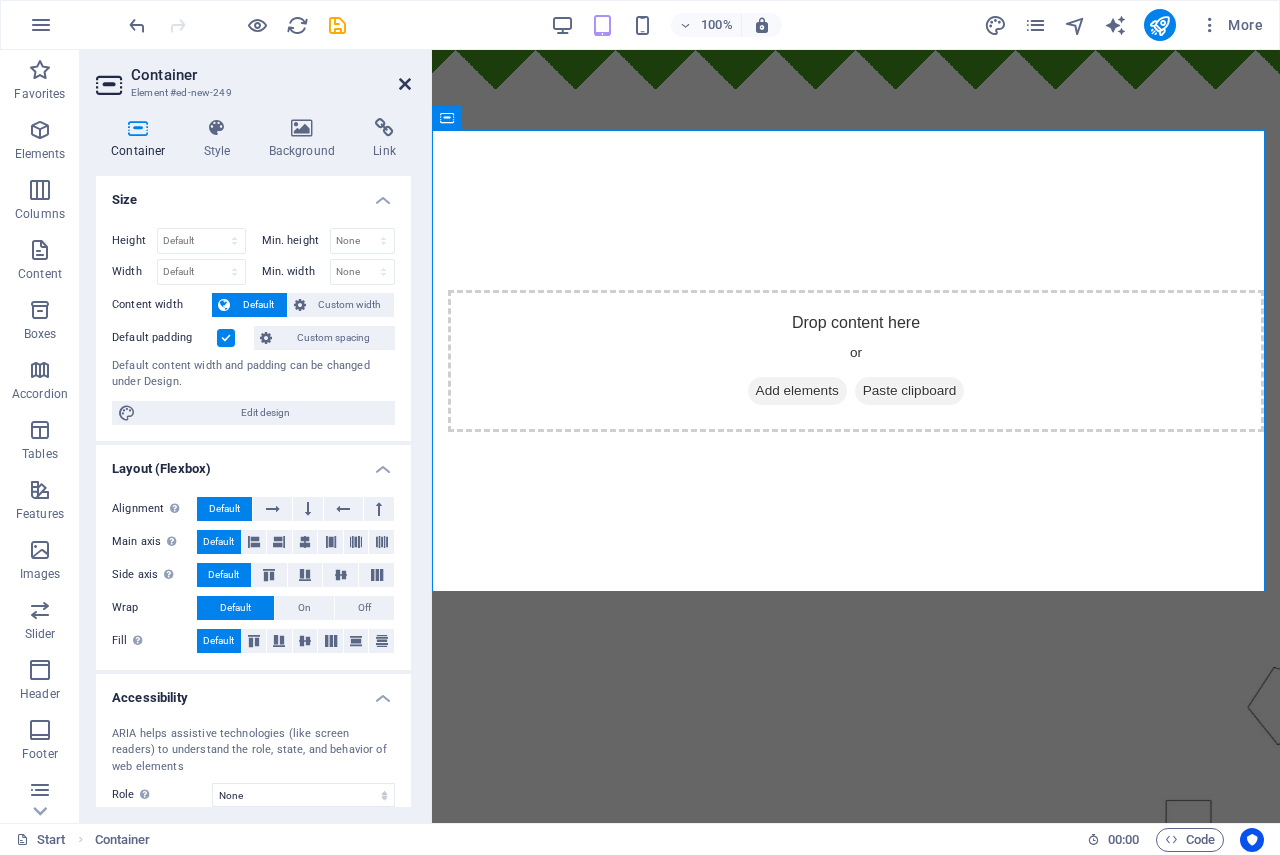 click at bounding box center [405, 84] 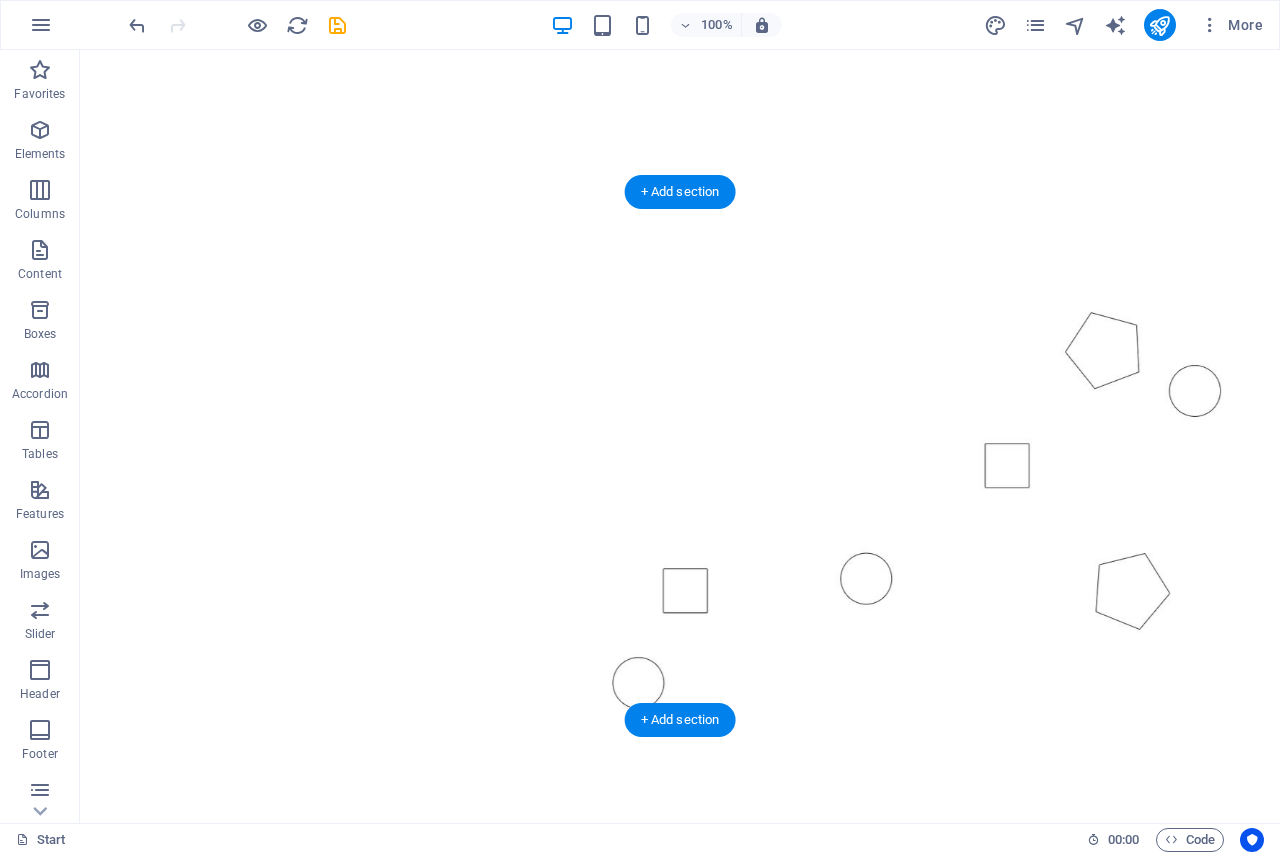 scroll, scrollTop: 0, scrollLeft: 0, axis: both 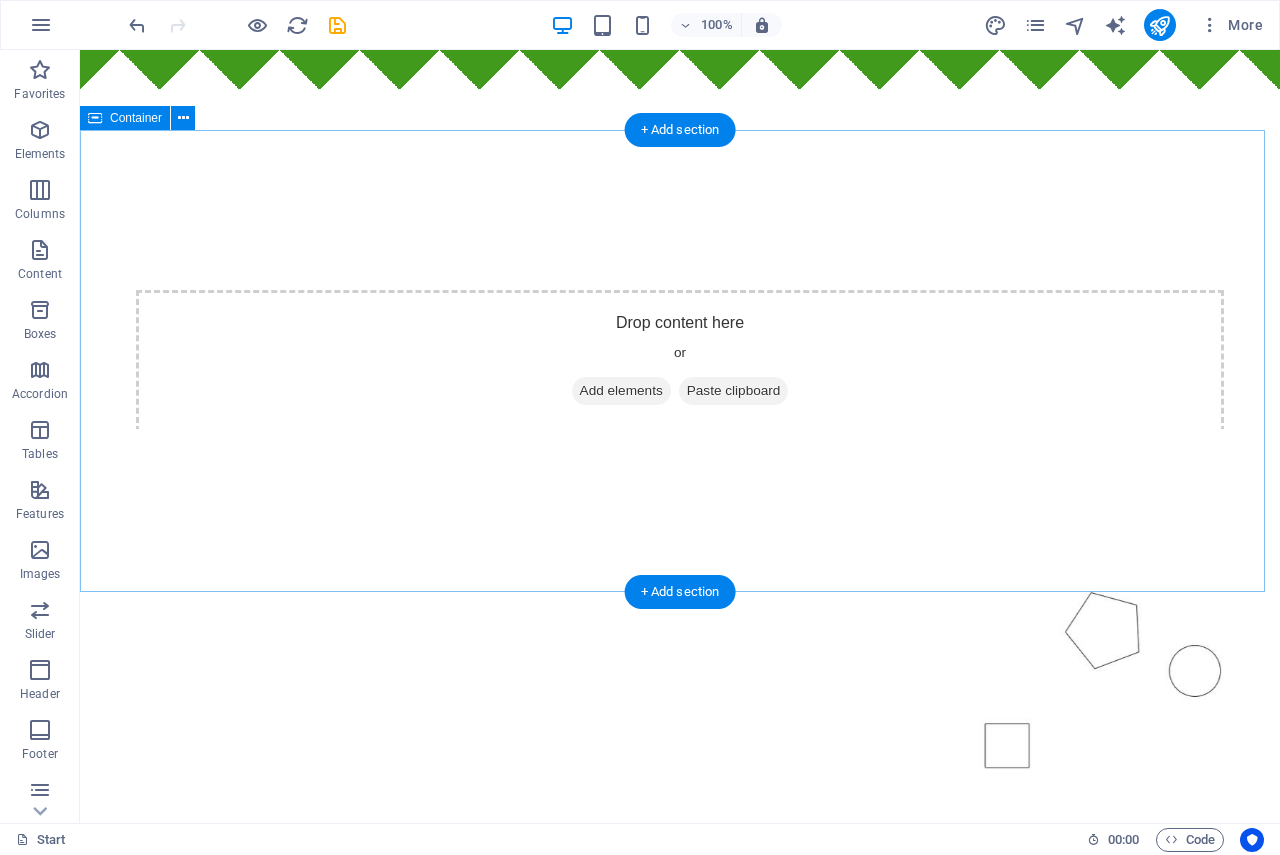 click on "Drop content here or  Add elements  Paste clipboard" at bounding box center (680, 361) 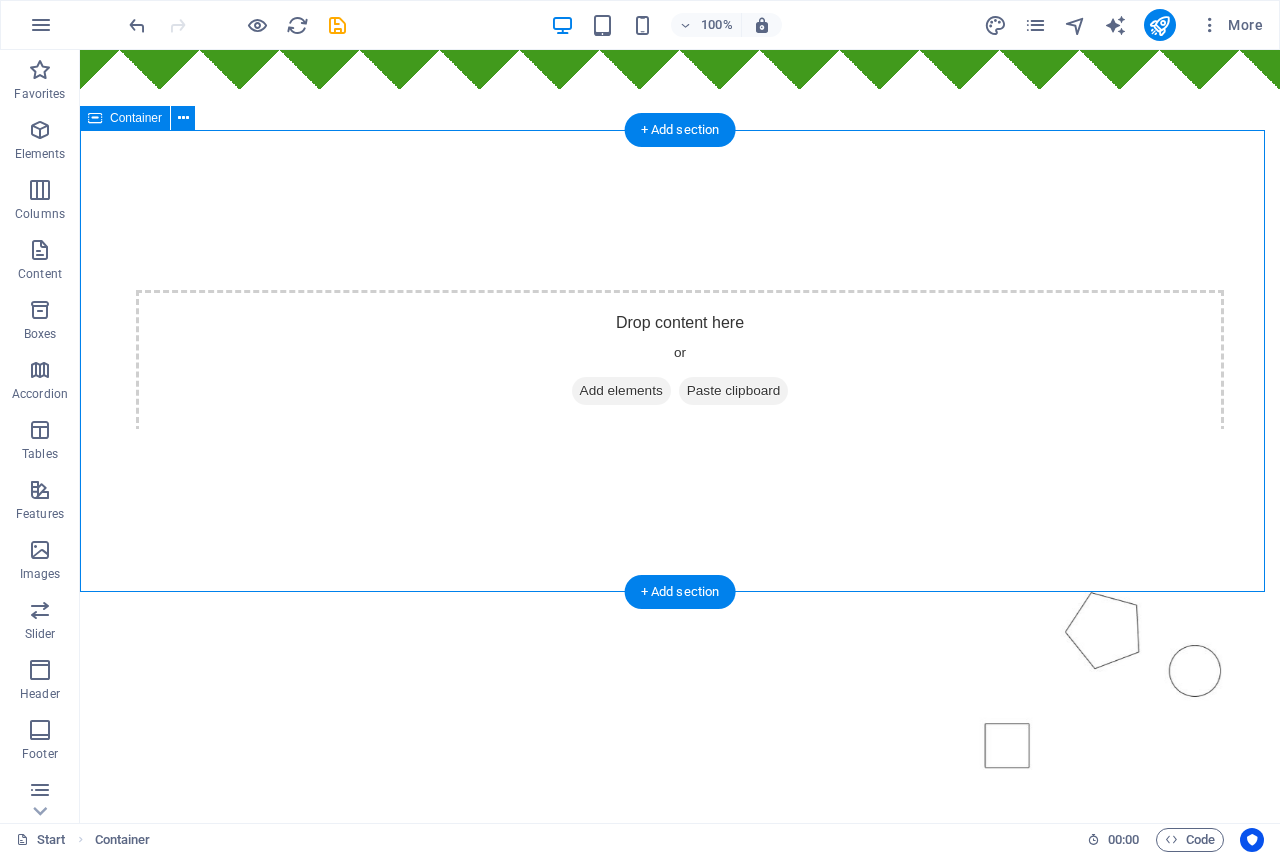 click on "Drop content here or  Add elements  Paste clipboard" at bounding box center [680, 361] 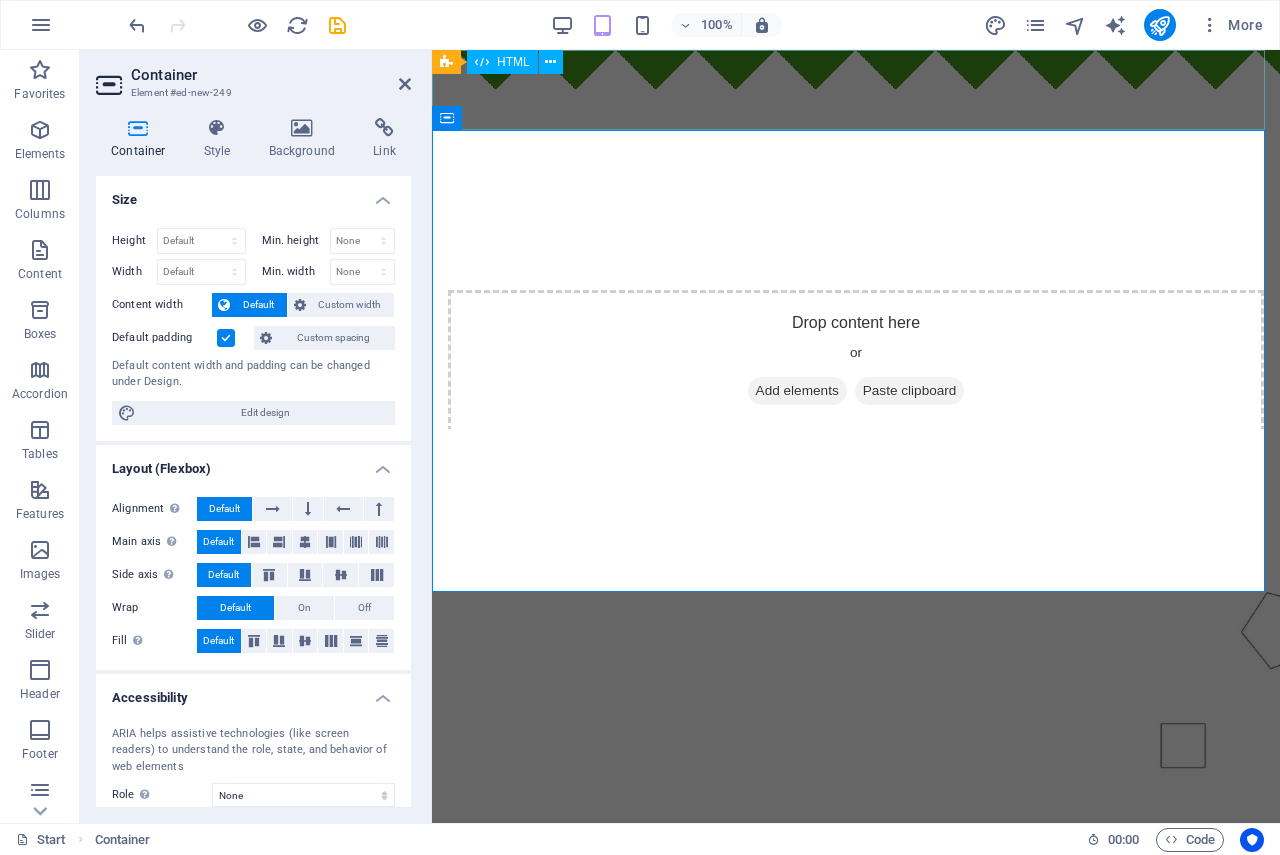 click at bounding box center (856, 90) 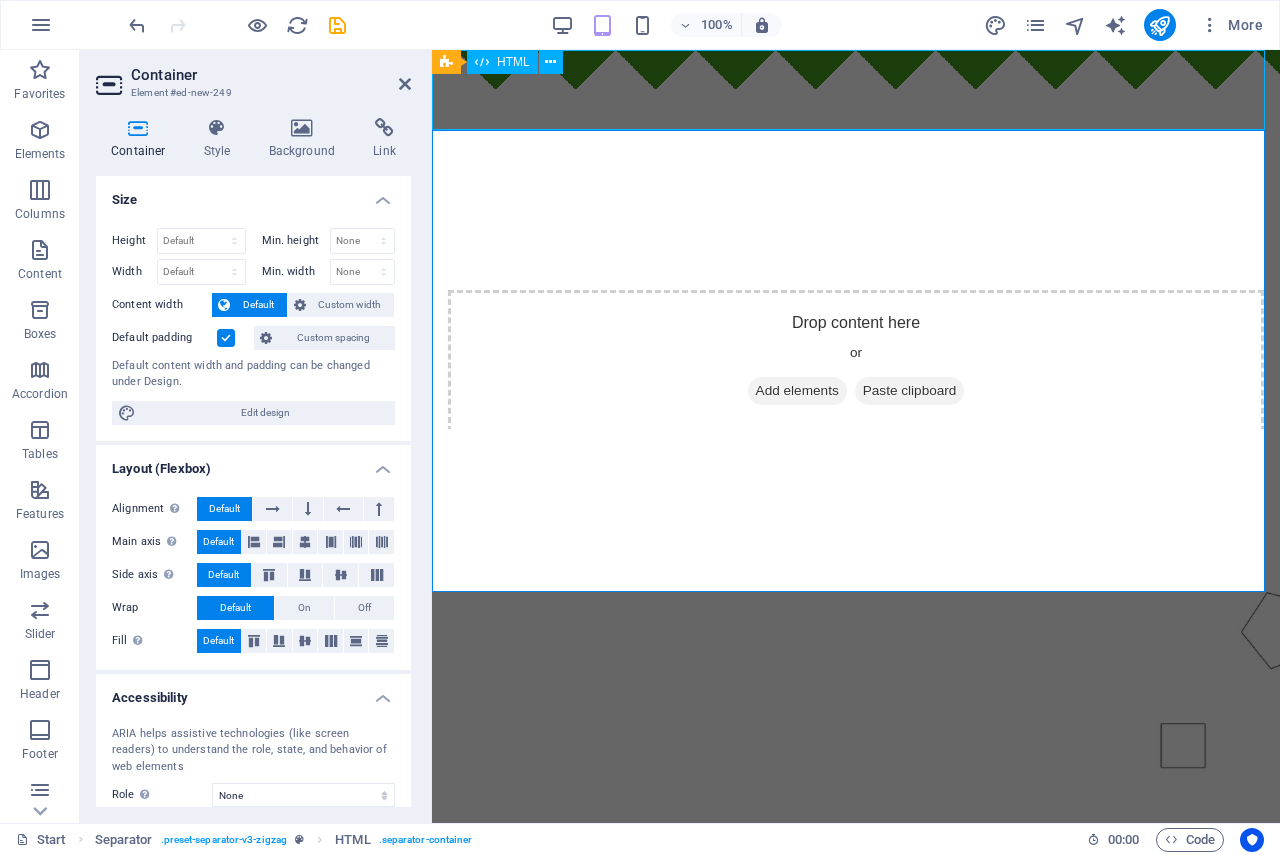 click at bounding box center (856, 90) 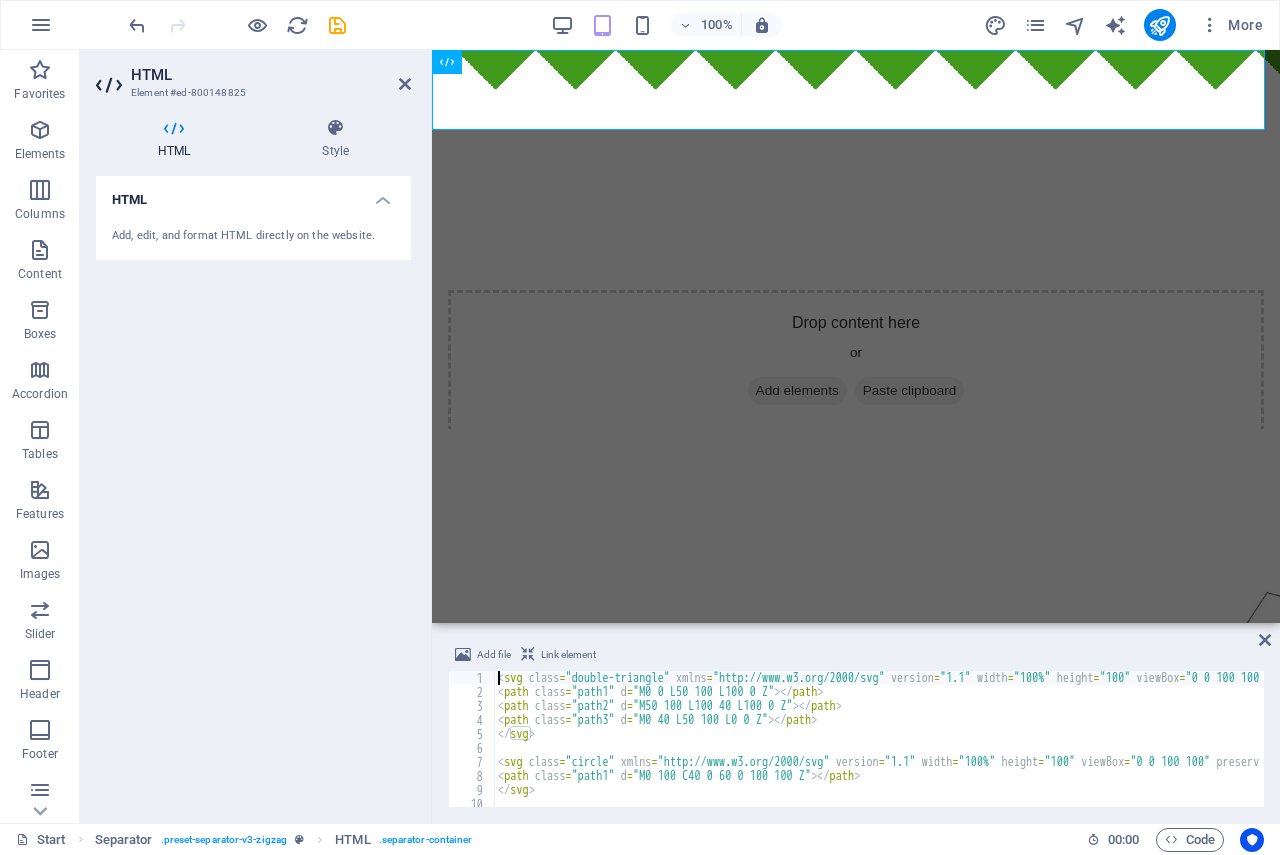 click on "HTML Add, edit, and format HTML directly on the website." at bounding box center [253, 491] 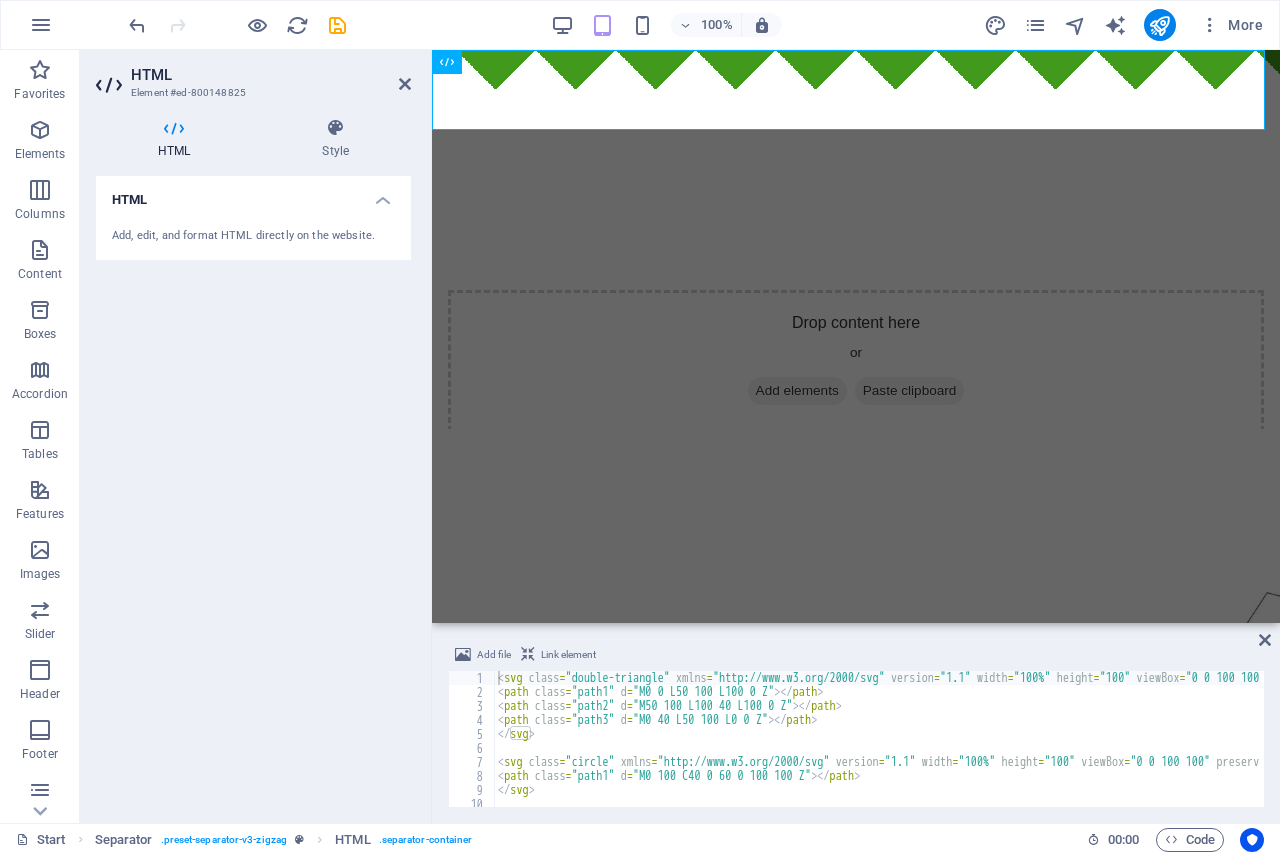 click on "HTML Add, edit, and format HTML directly on the website." at bounding box center [253, 491] 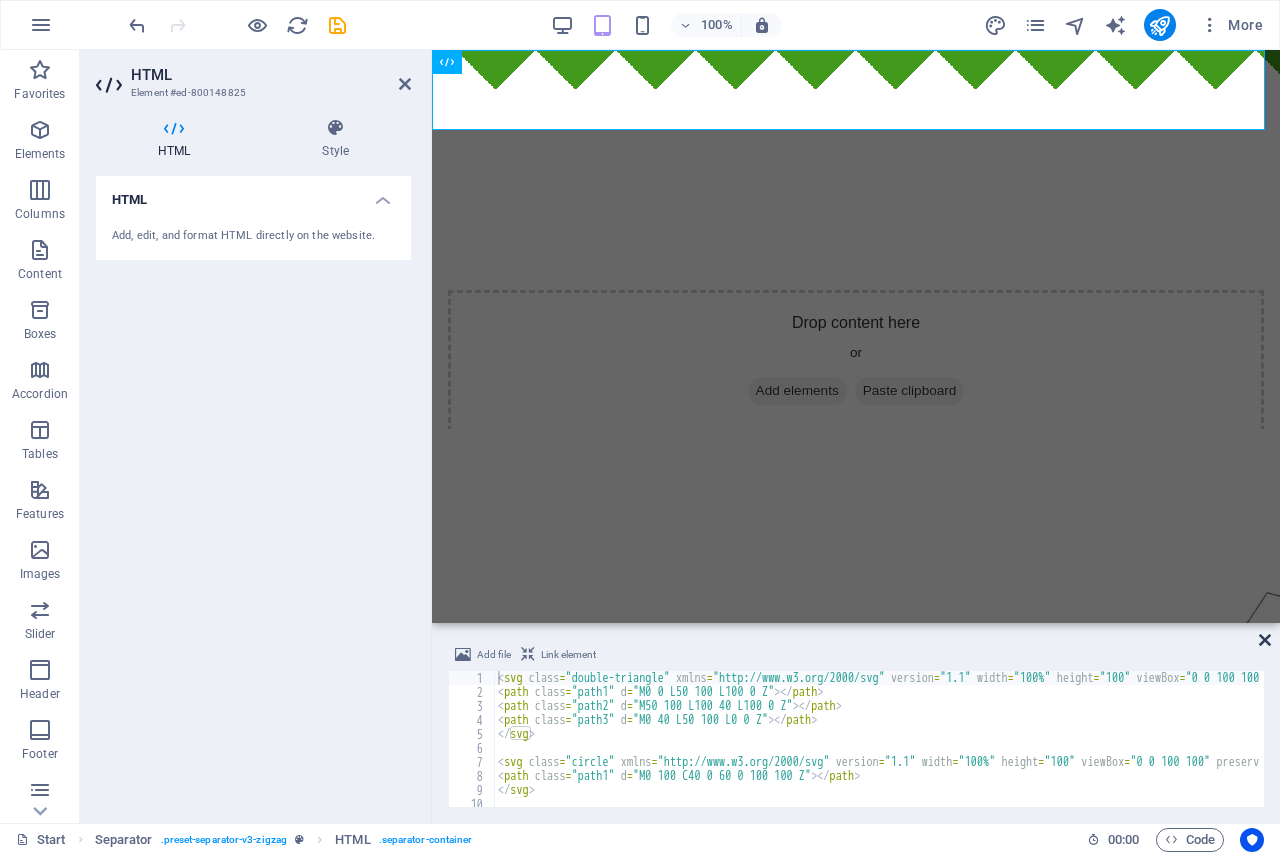 click at bounding box center (1265, 640) 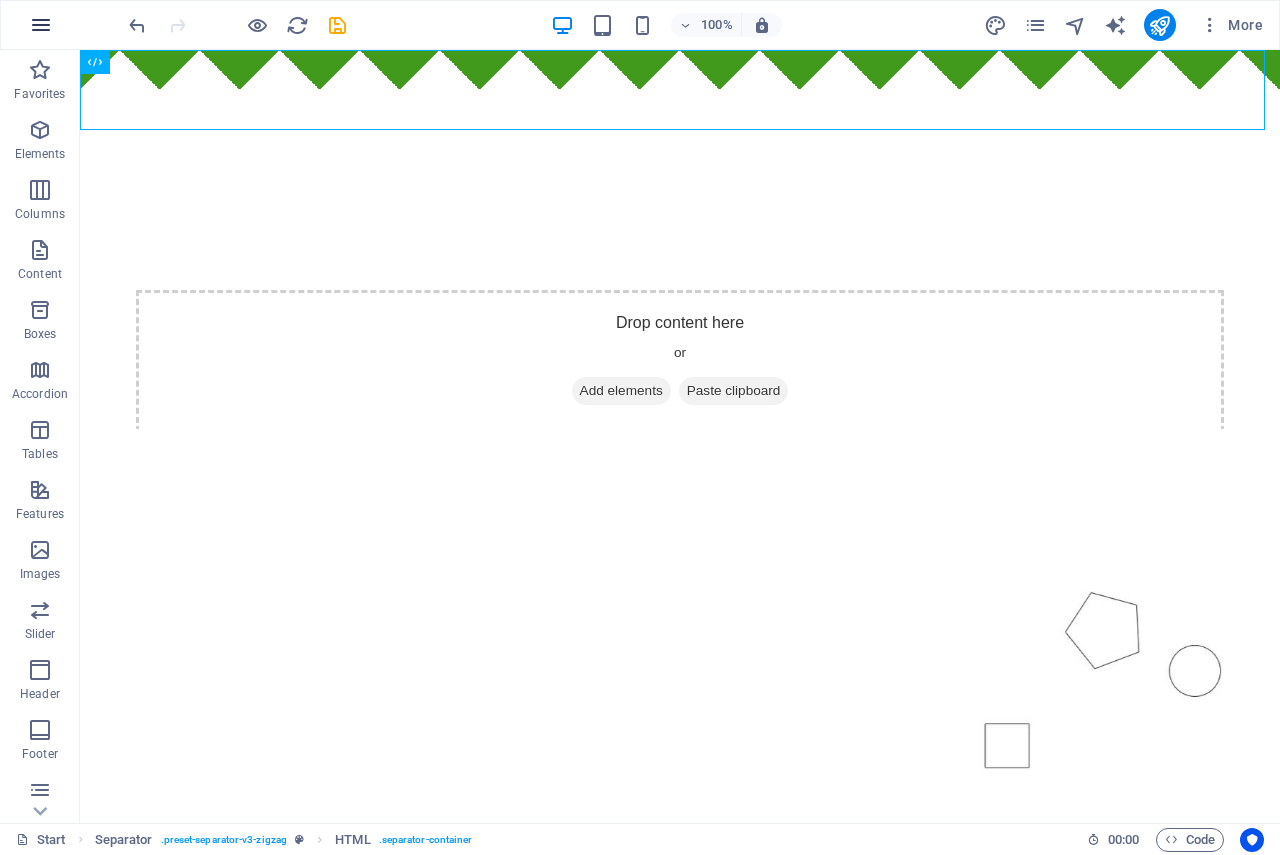 click at bounding box center (41, 25) 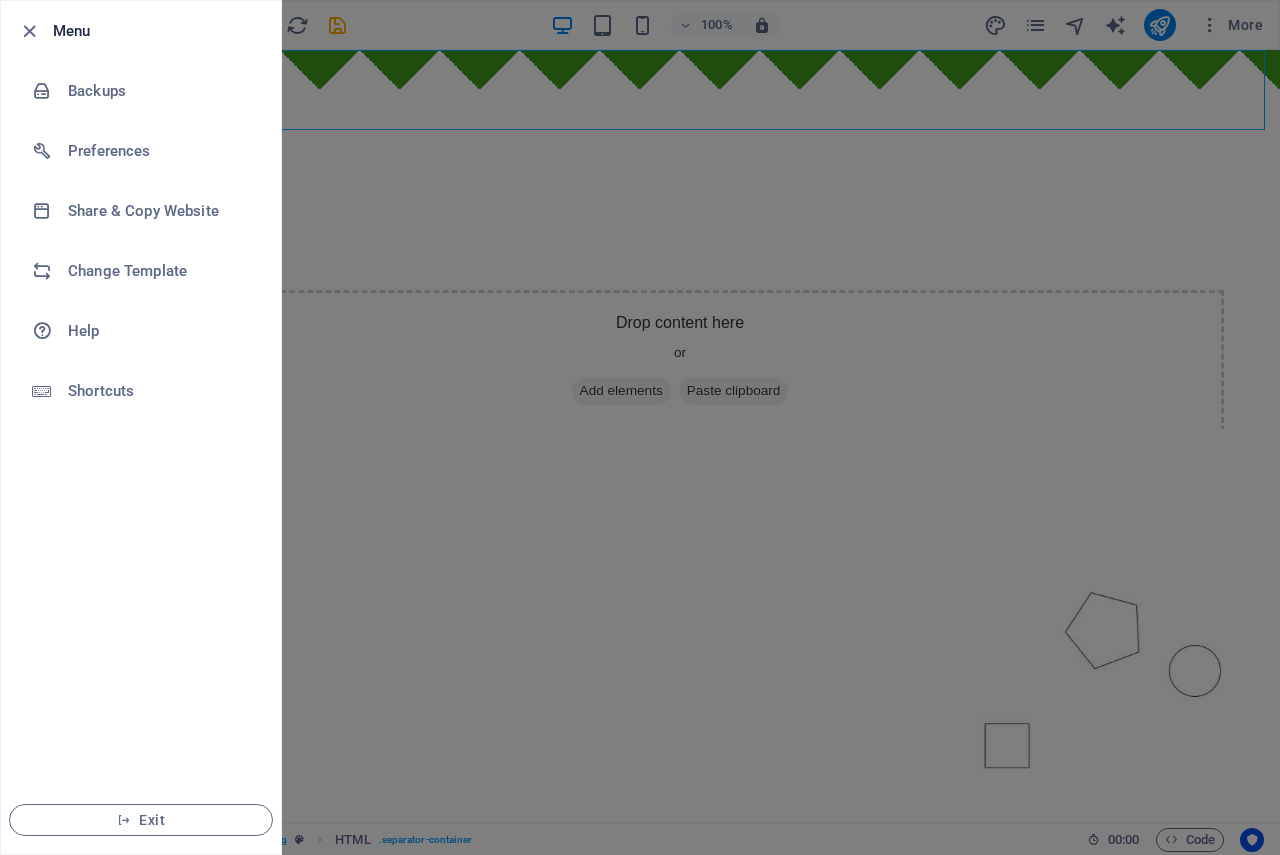 click at bounding box center [640, 427] 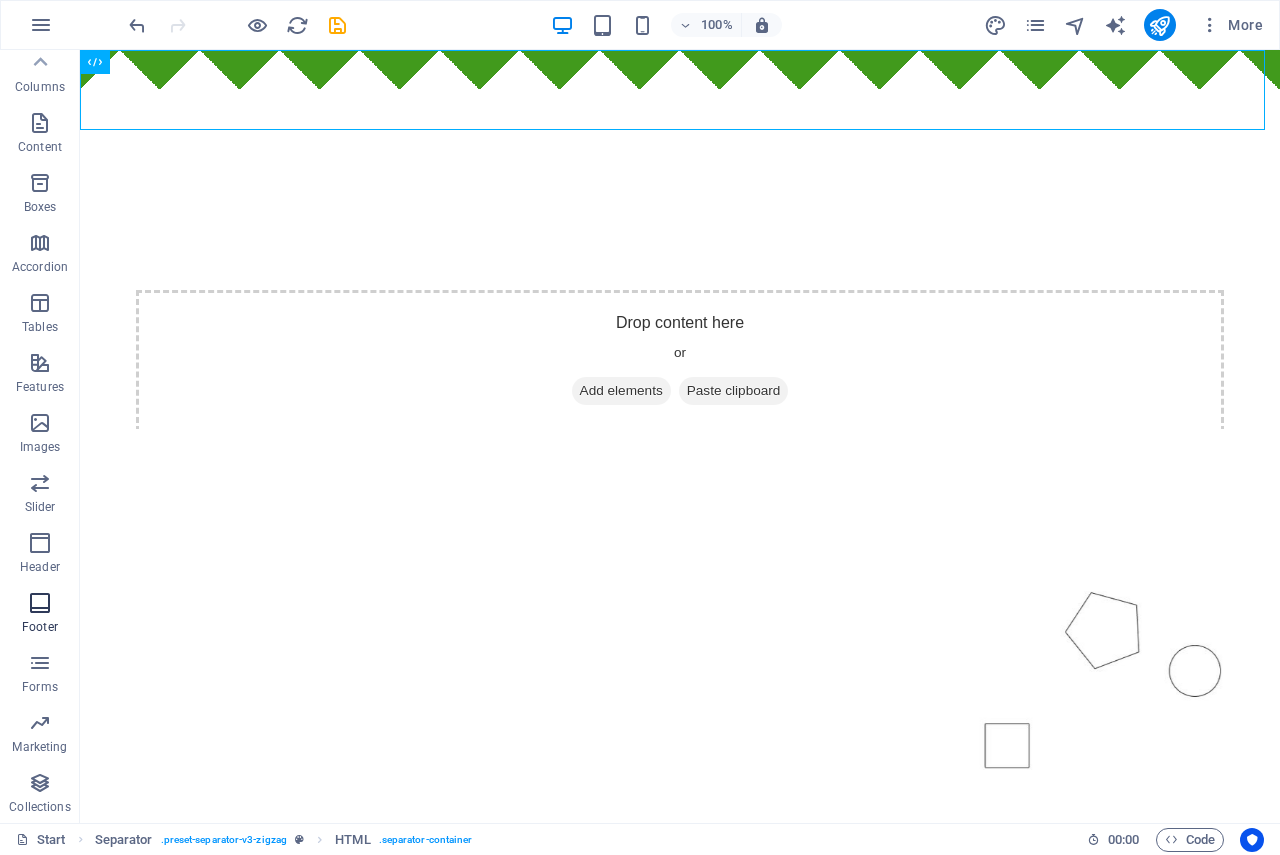 scroll, scrollTop: 0, scrollLeft: 0, axis: both 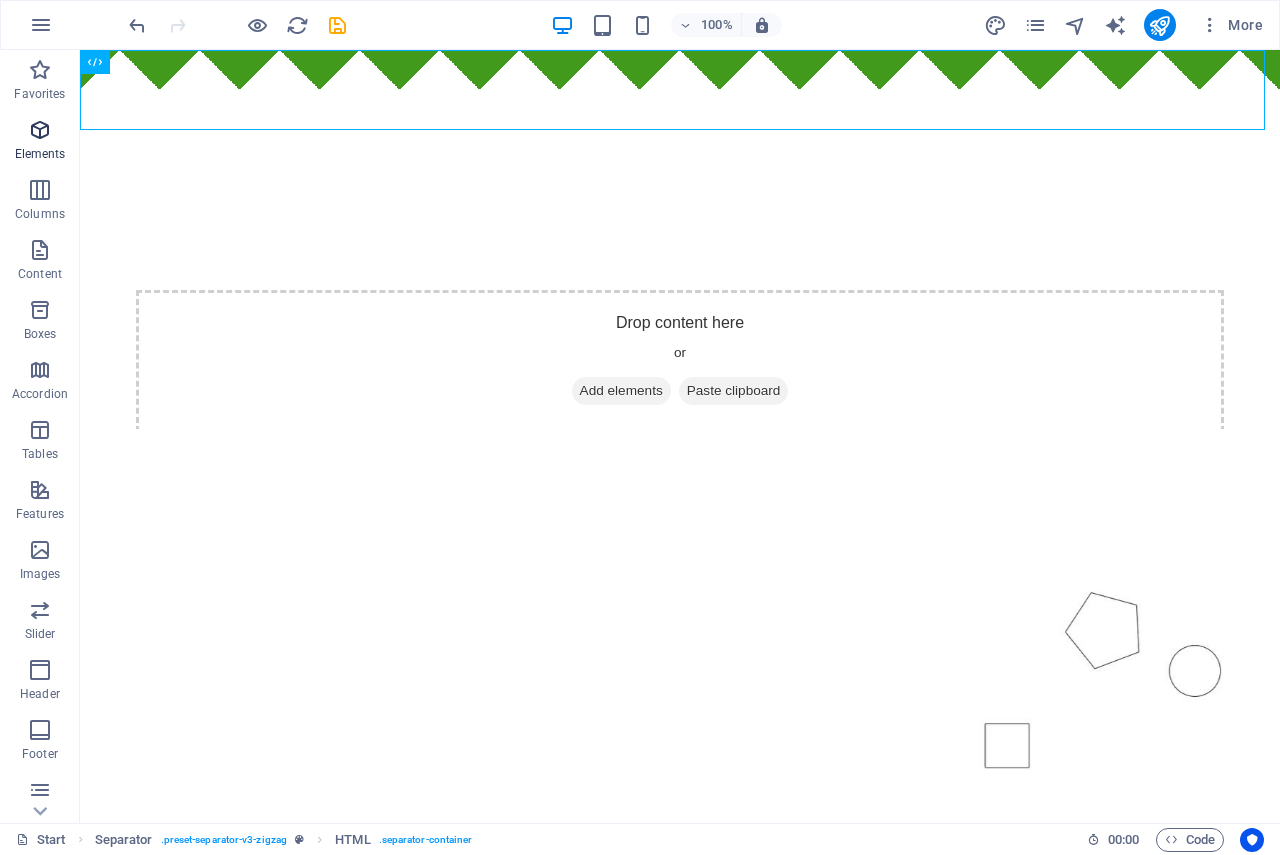 click at bounding box center [40, 130] 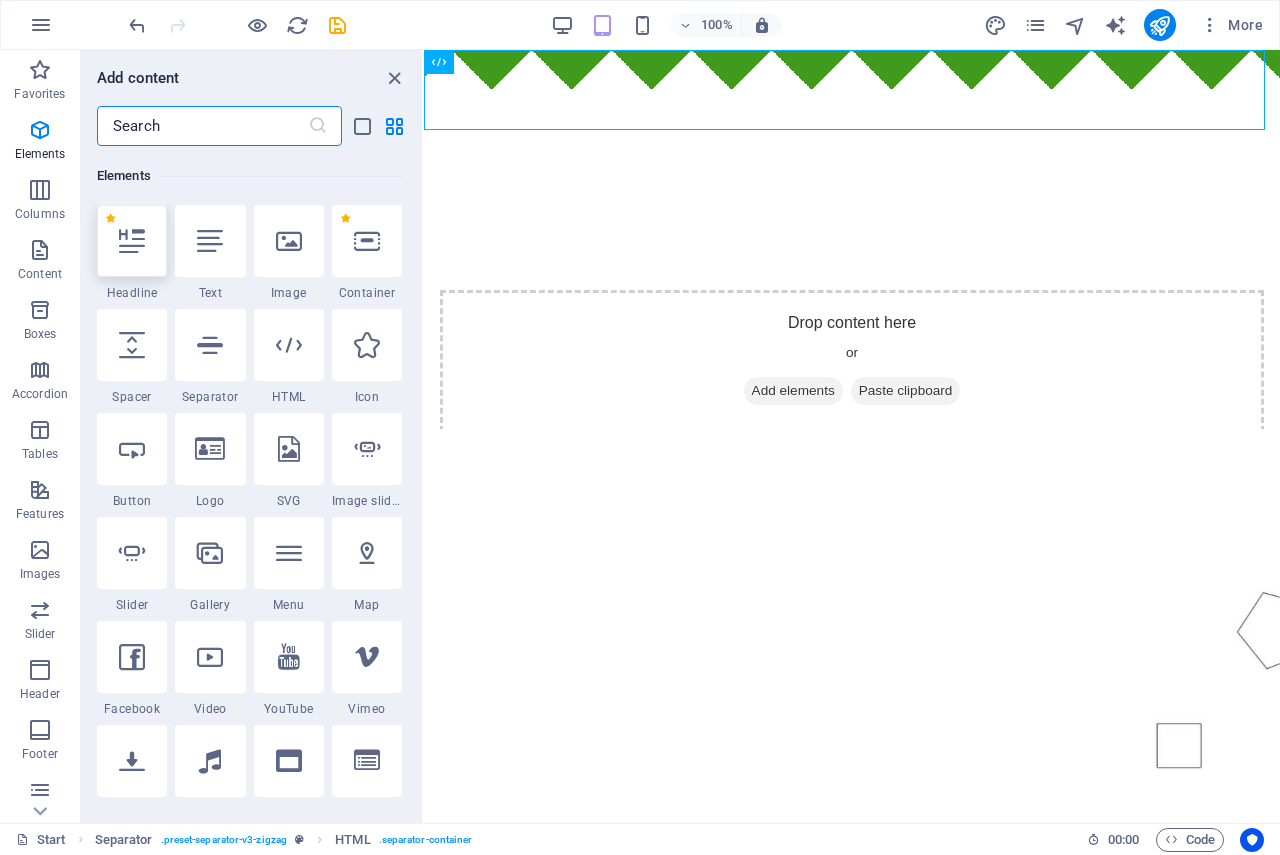 scroll, scrollTop: 213, scrollLeft: 0, axis: vertical 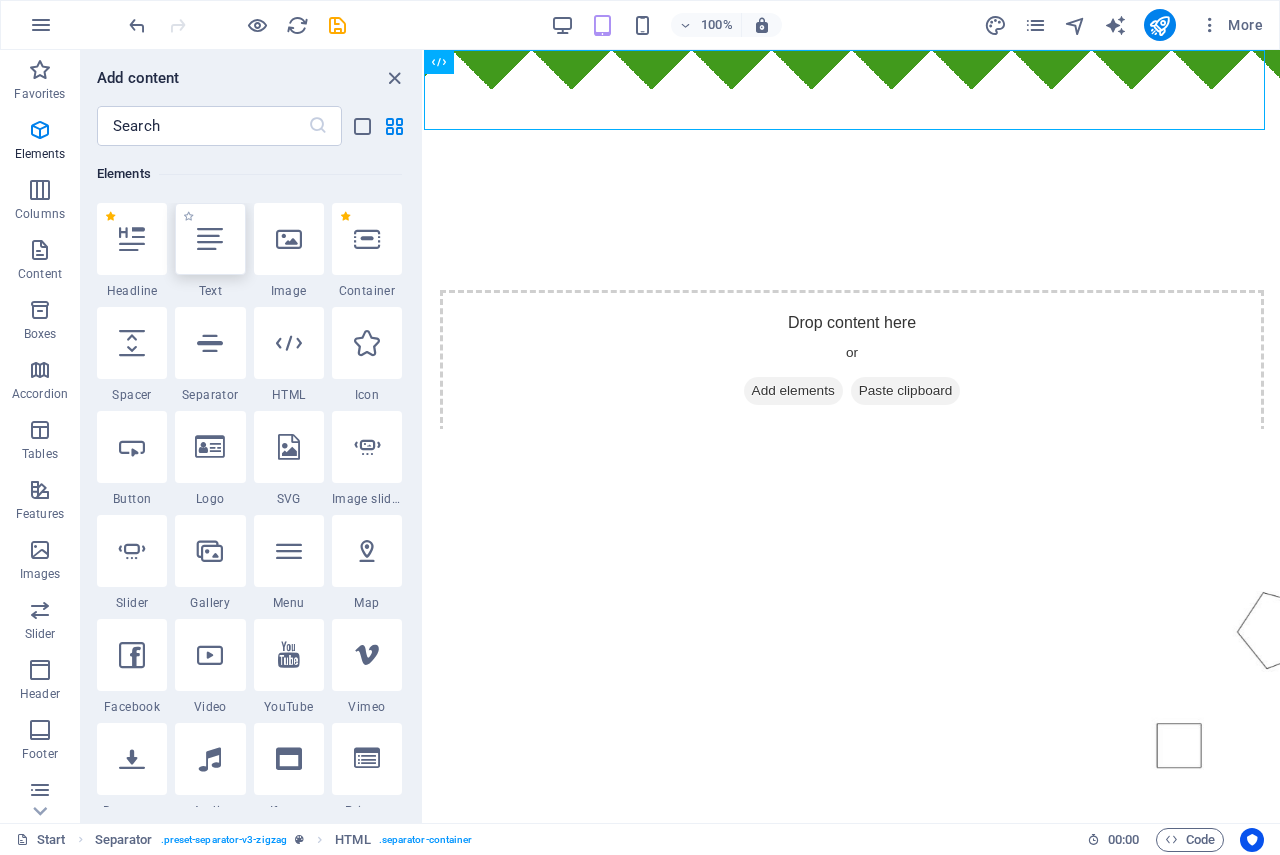 click at bounding box center (210, 239) 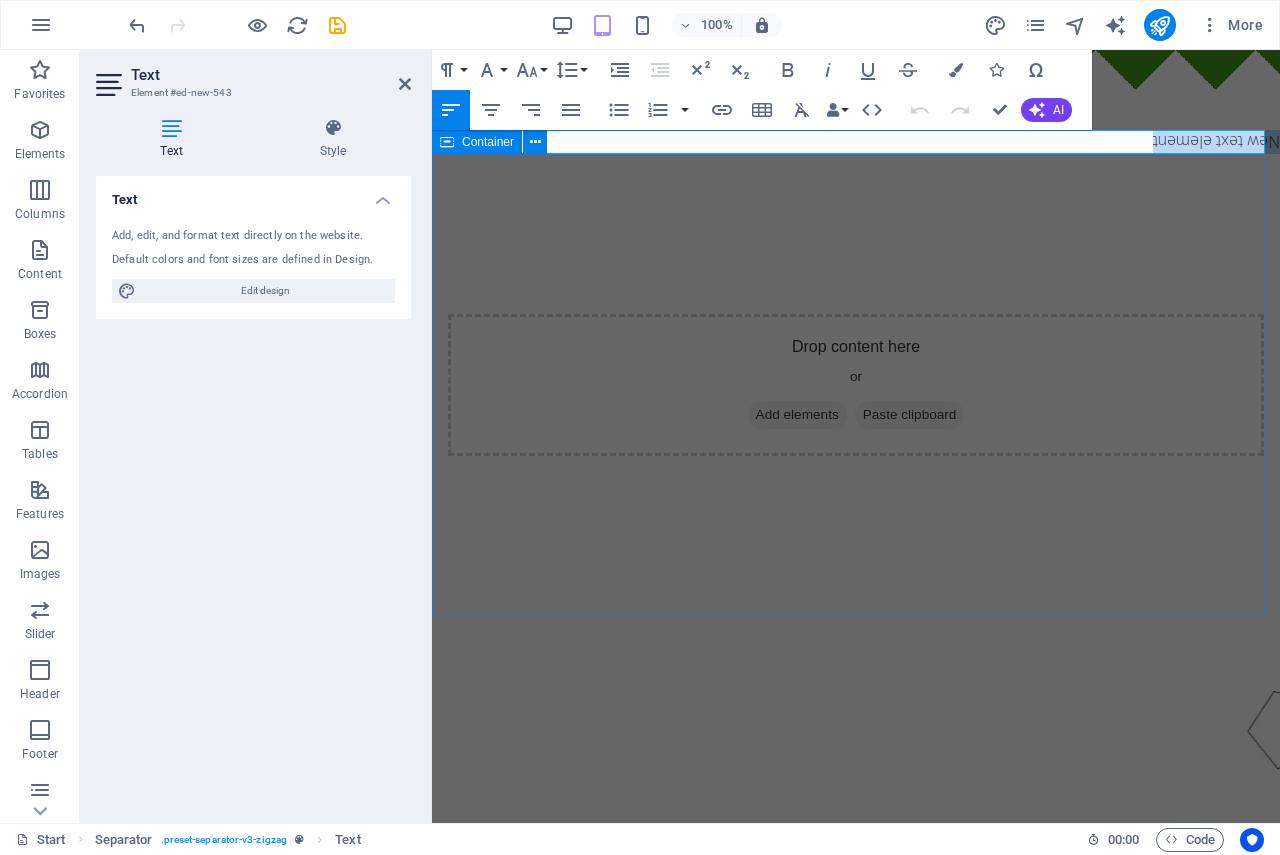 click on "Drop content here or  Add elements  Paste clipboard" at bounding box center [856, 385] 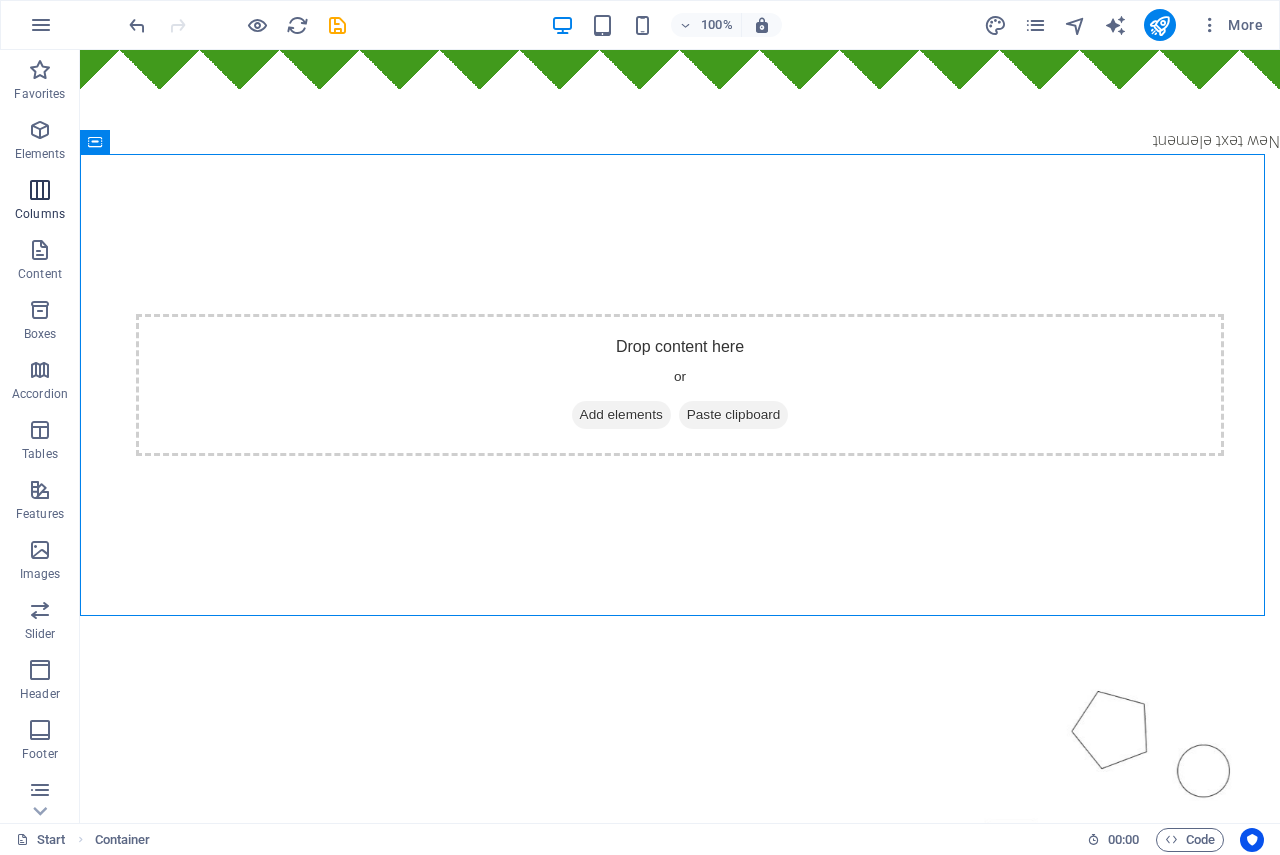 click at bounding box center (40, 190) 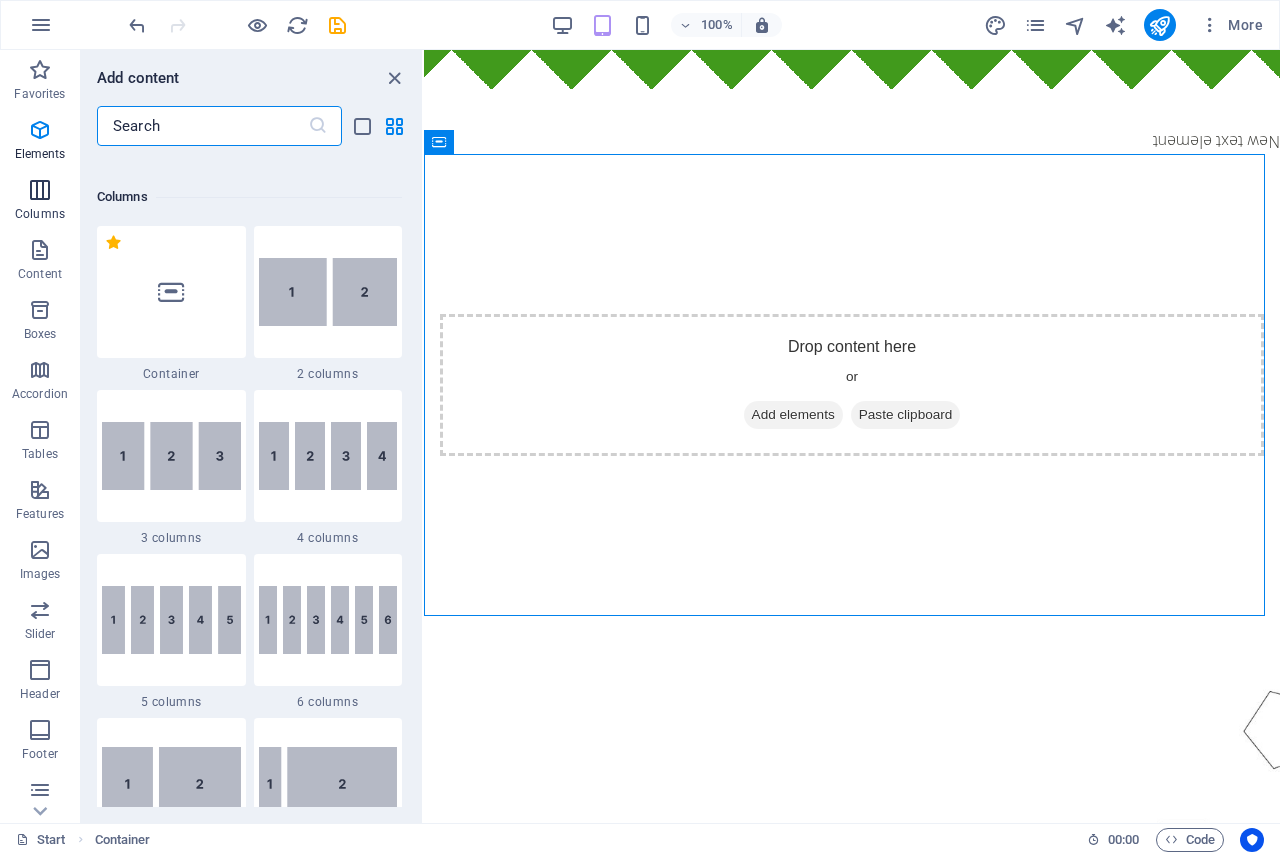 scroll, scrollTop: 990, scrollLeft: 0, axis: vertical 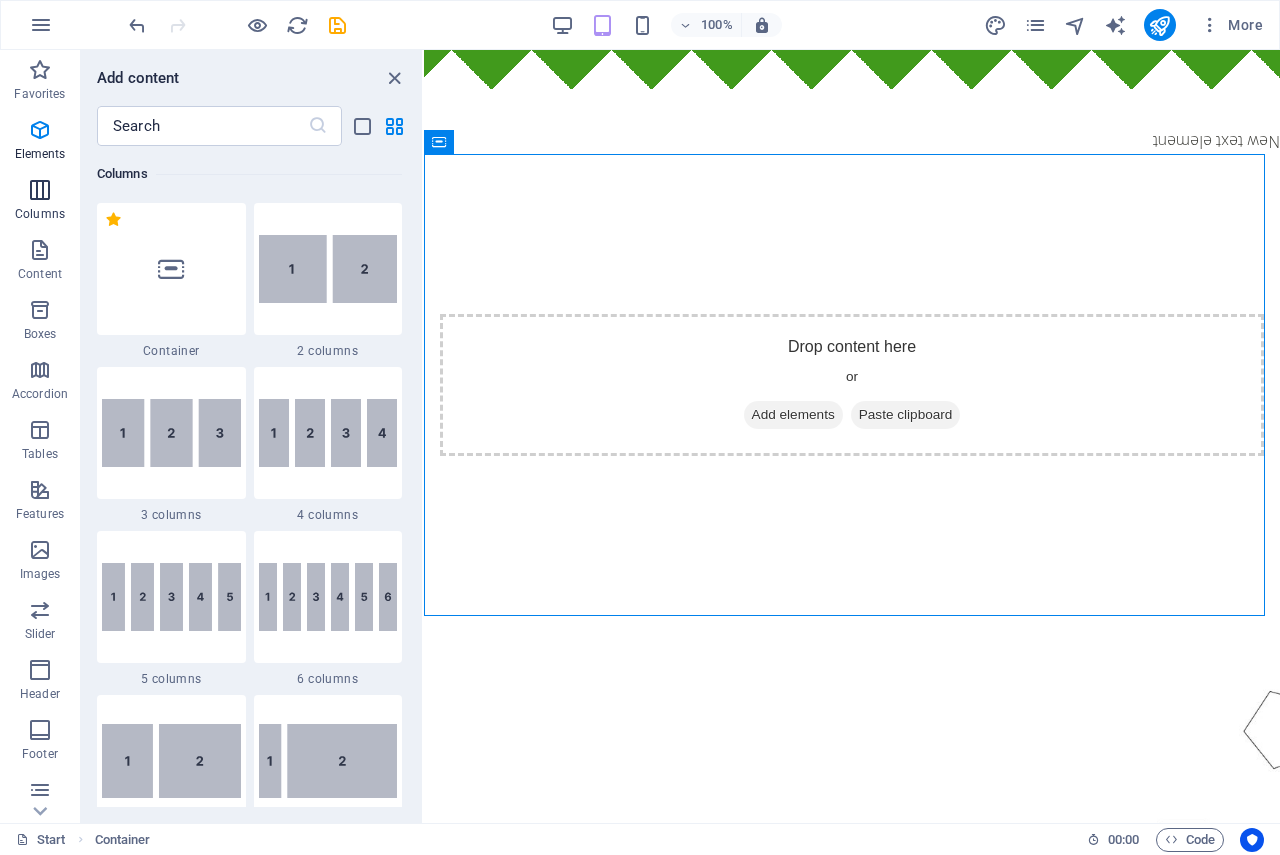 click at bounding box center (40, 190) 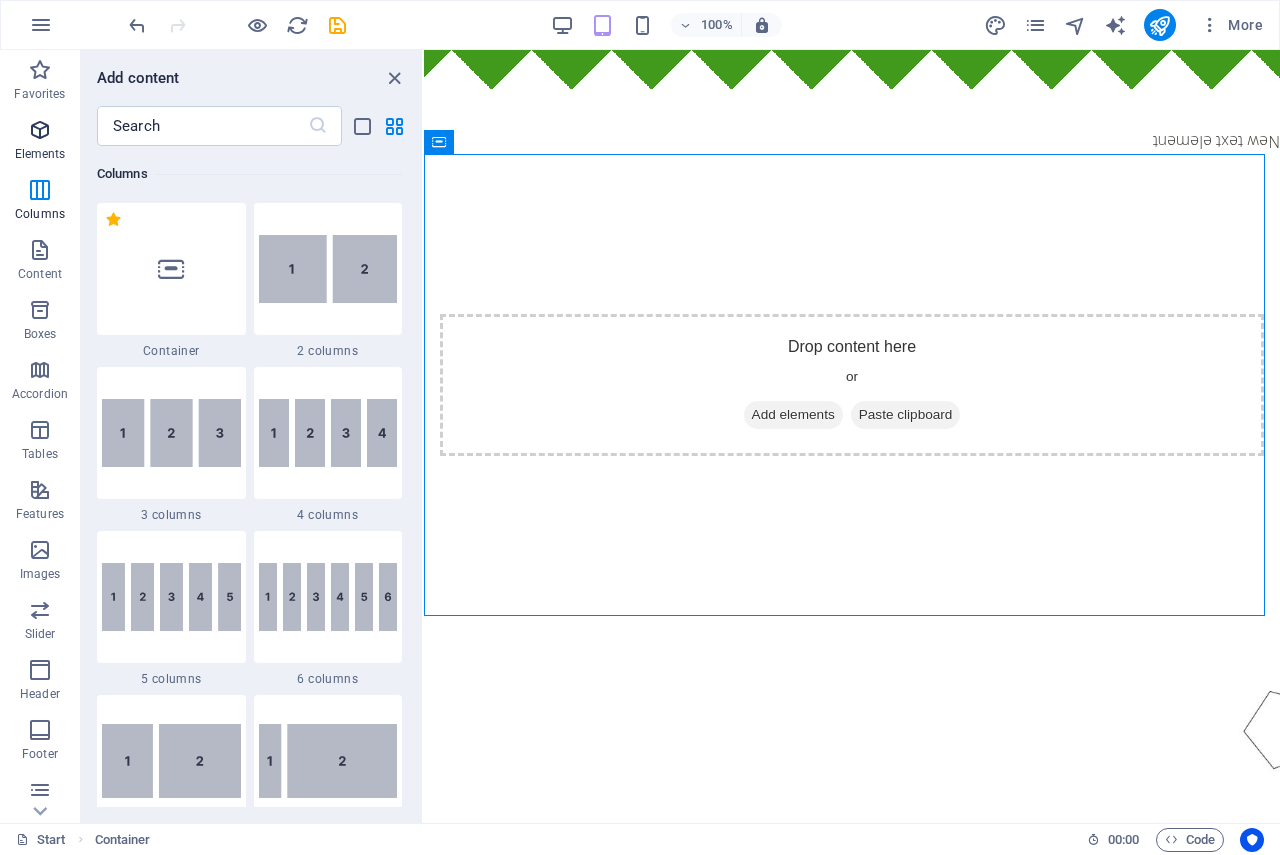 click at bounding box center (40, 130) 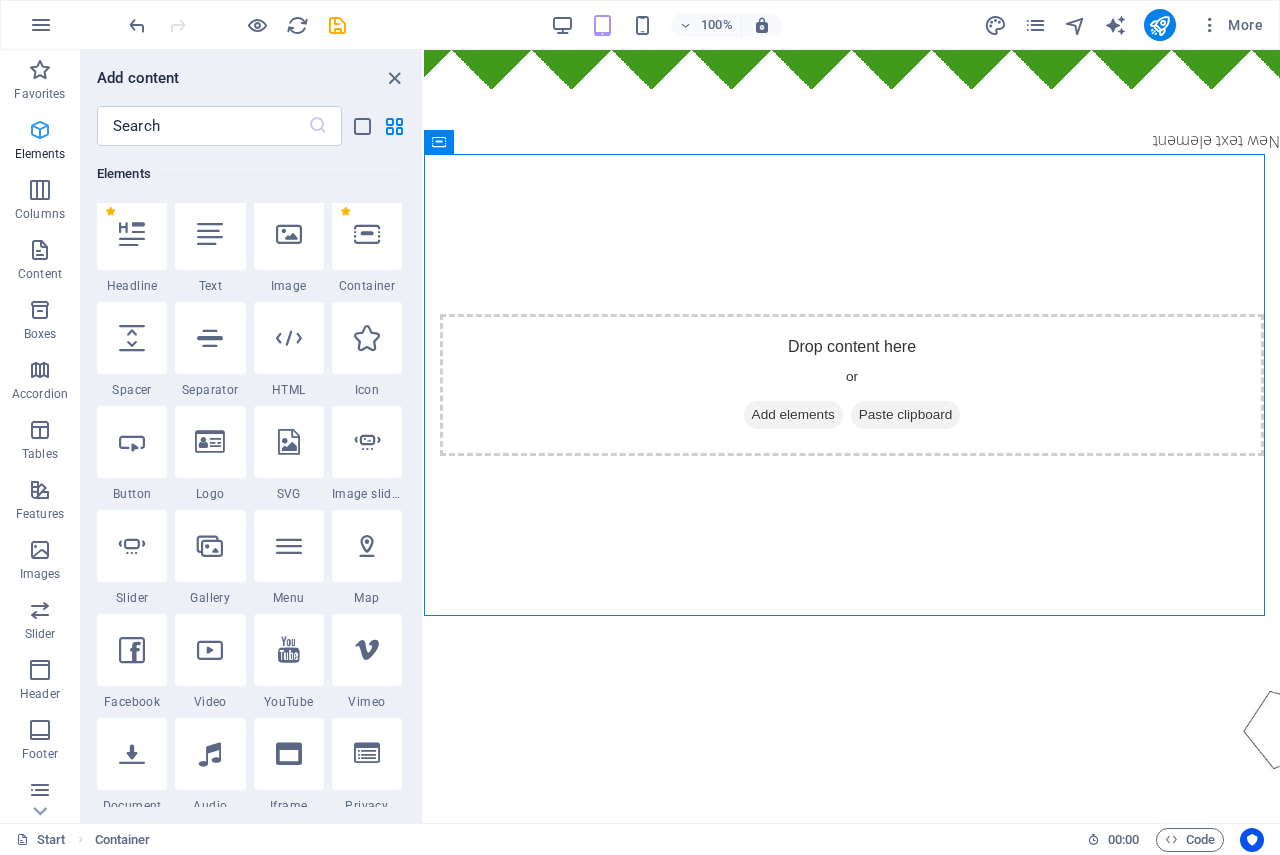 scroll, scrollTop: 213, scrollLeft: 0, axis: vertical 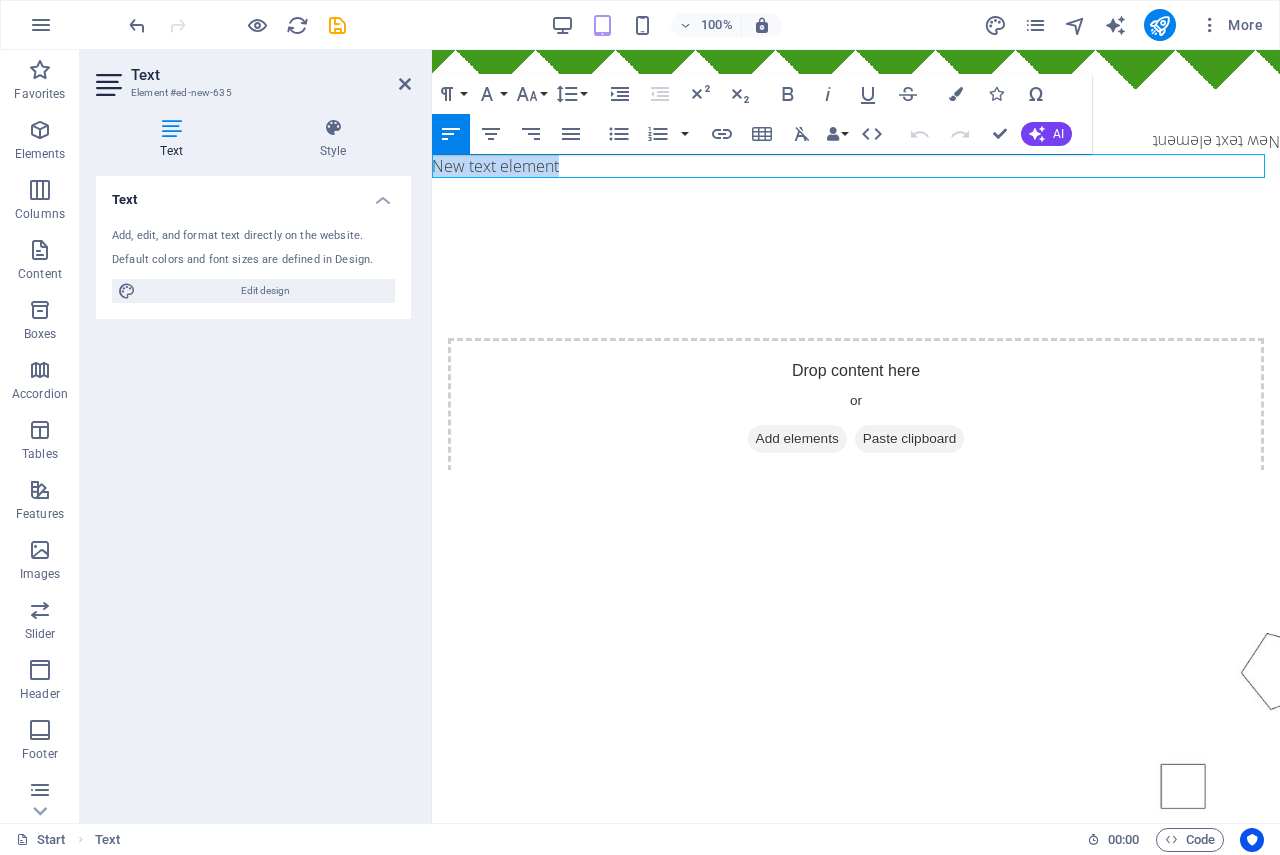 click on "New text element" at bounding box center [856, 166] 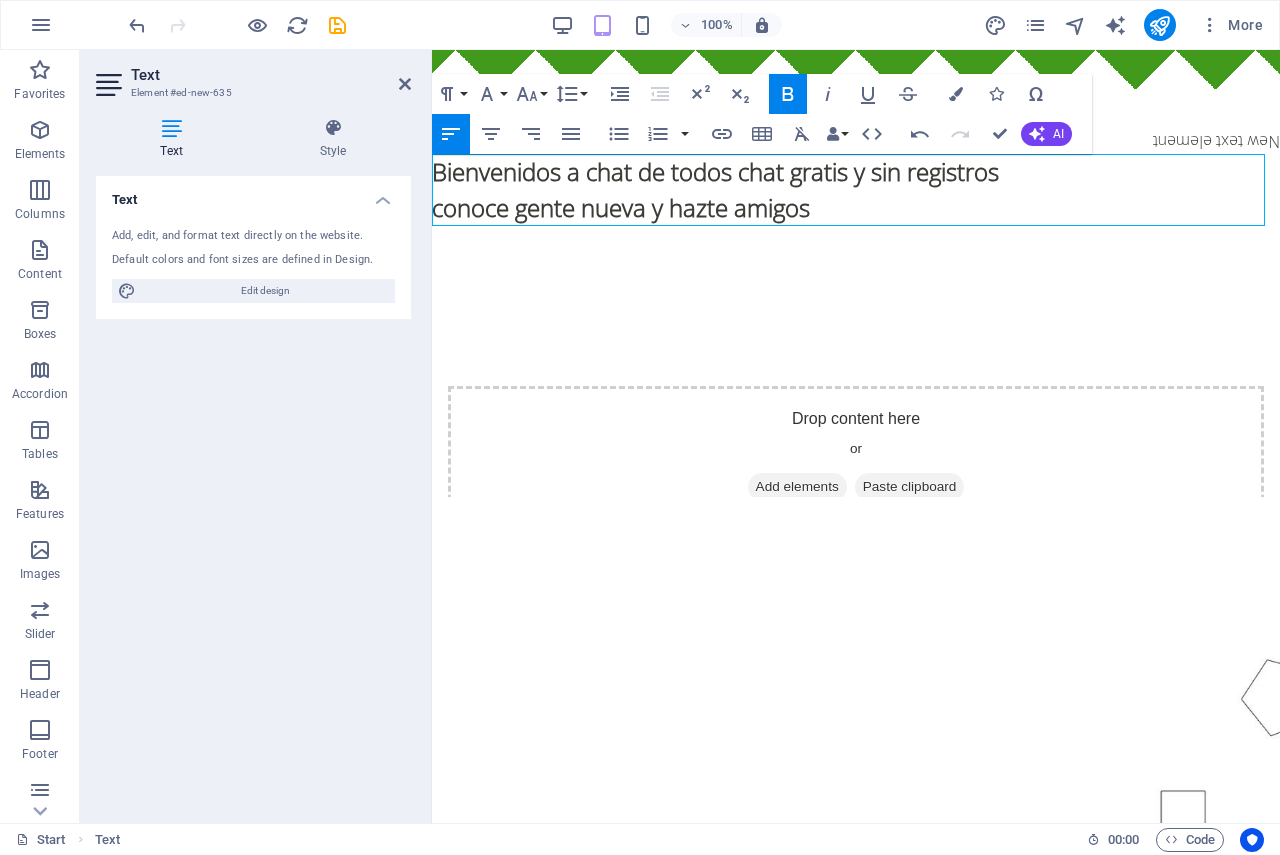 click on "conoce gente nueva y hazte amigos" at bounding box center (621, 207) 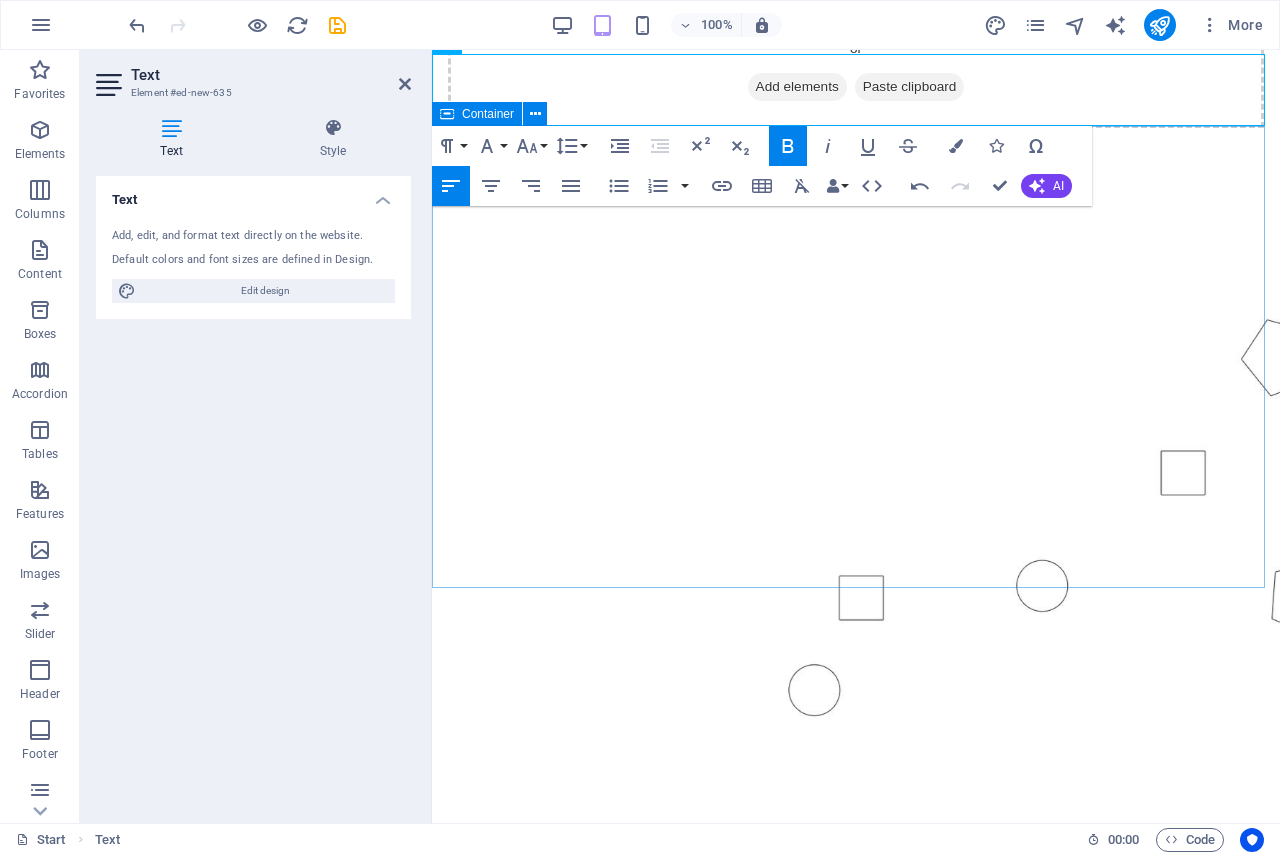 scroll, scrollTop: 0, scrollLeft: 0, axis: both 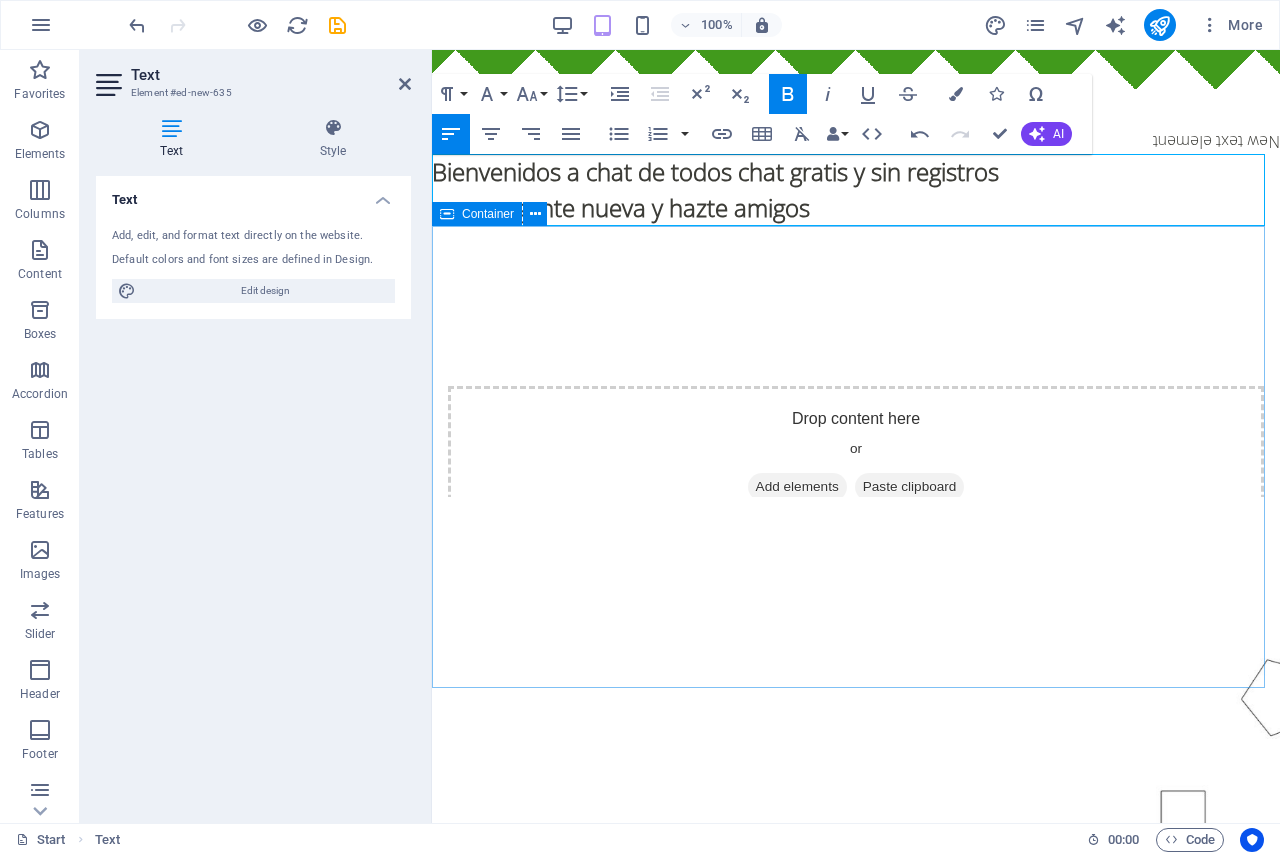 click on "Drop content here or  Add elements  Paste clipboard" at bounding box center [856, 457] 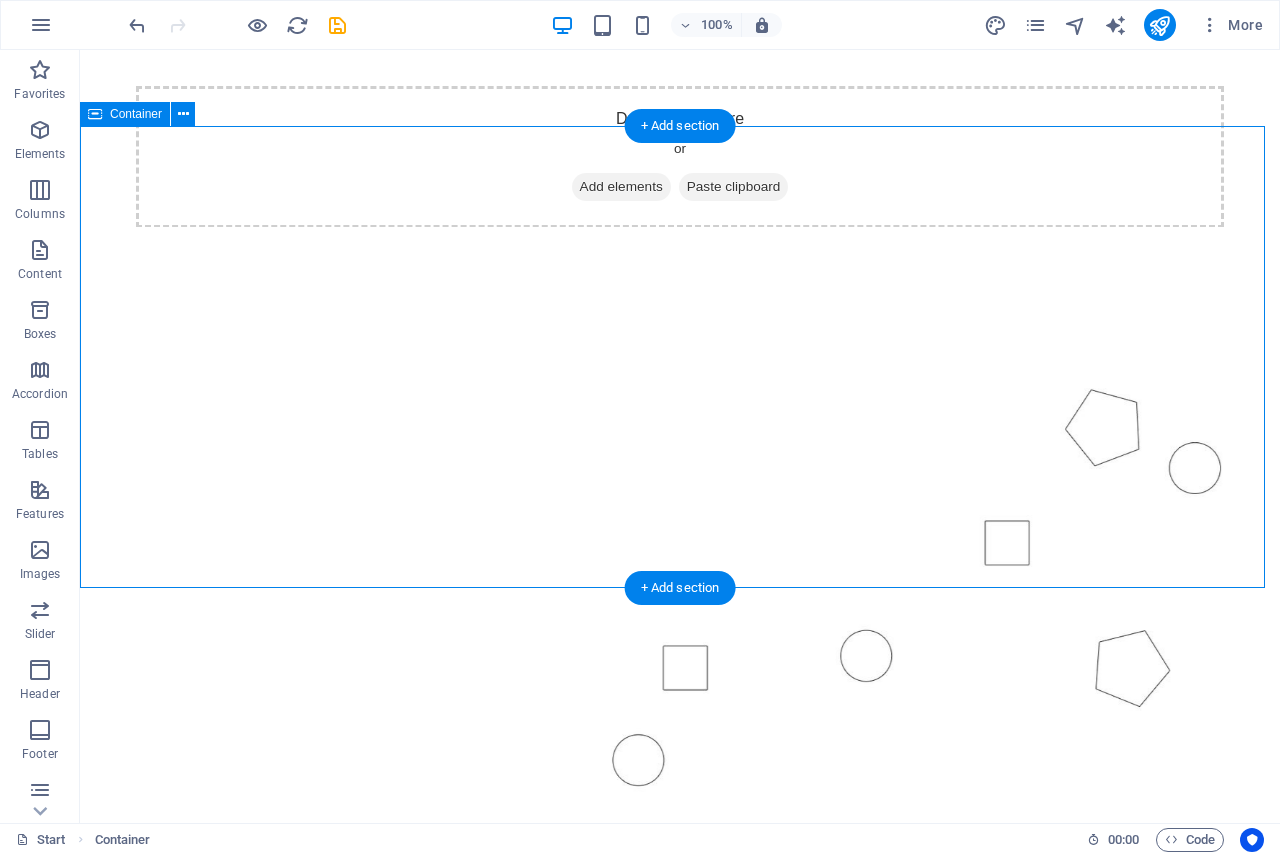 scroll, scrollTop: 0, scrollLeft: 0, axis: both 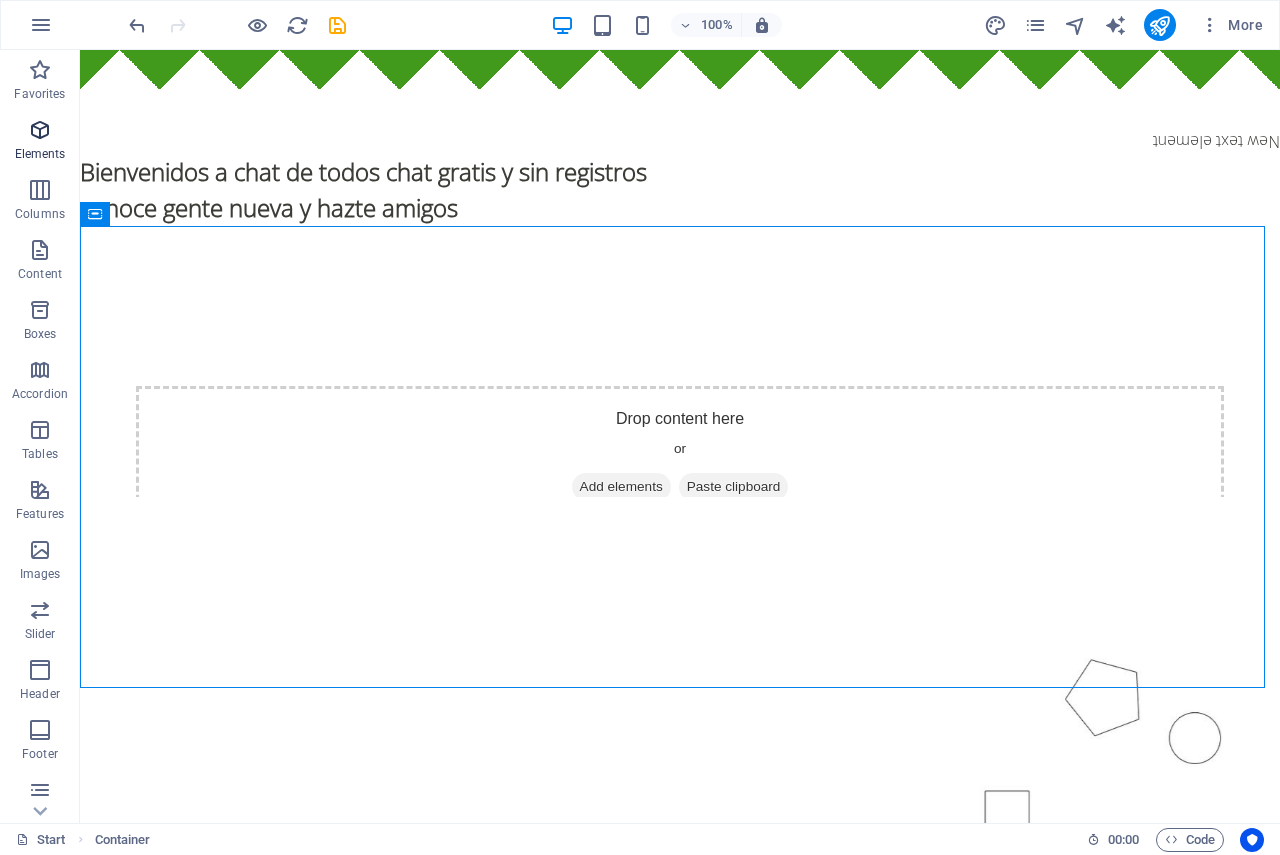 click at bounding box center (40, 130) 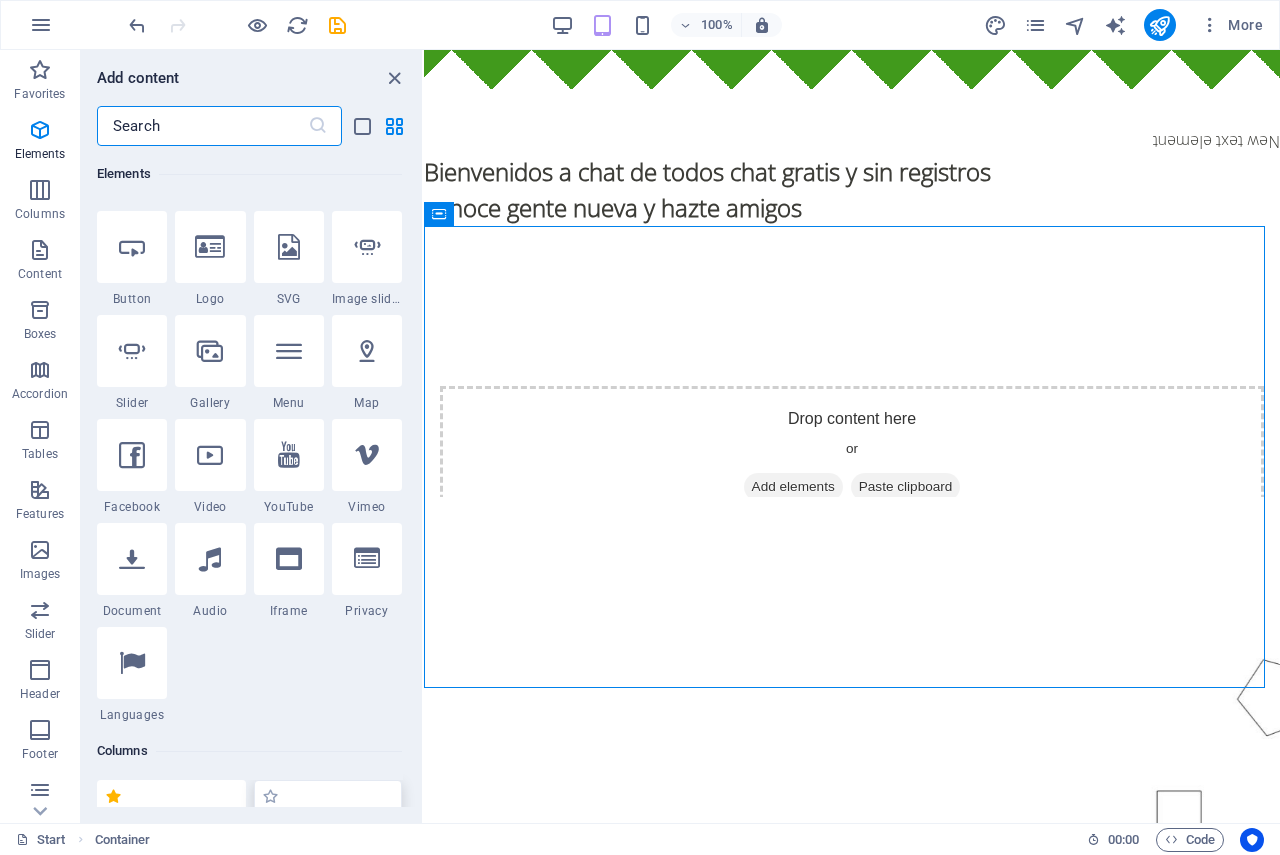scroll, scrollTop: 513, scrollLeft: 0, axis: vertical 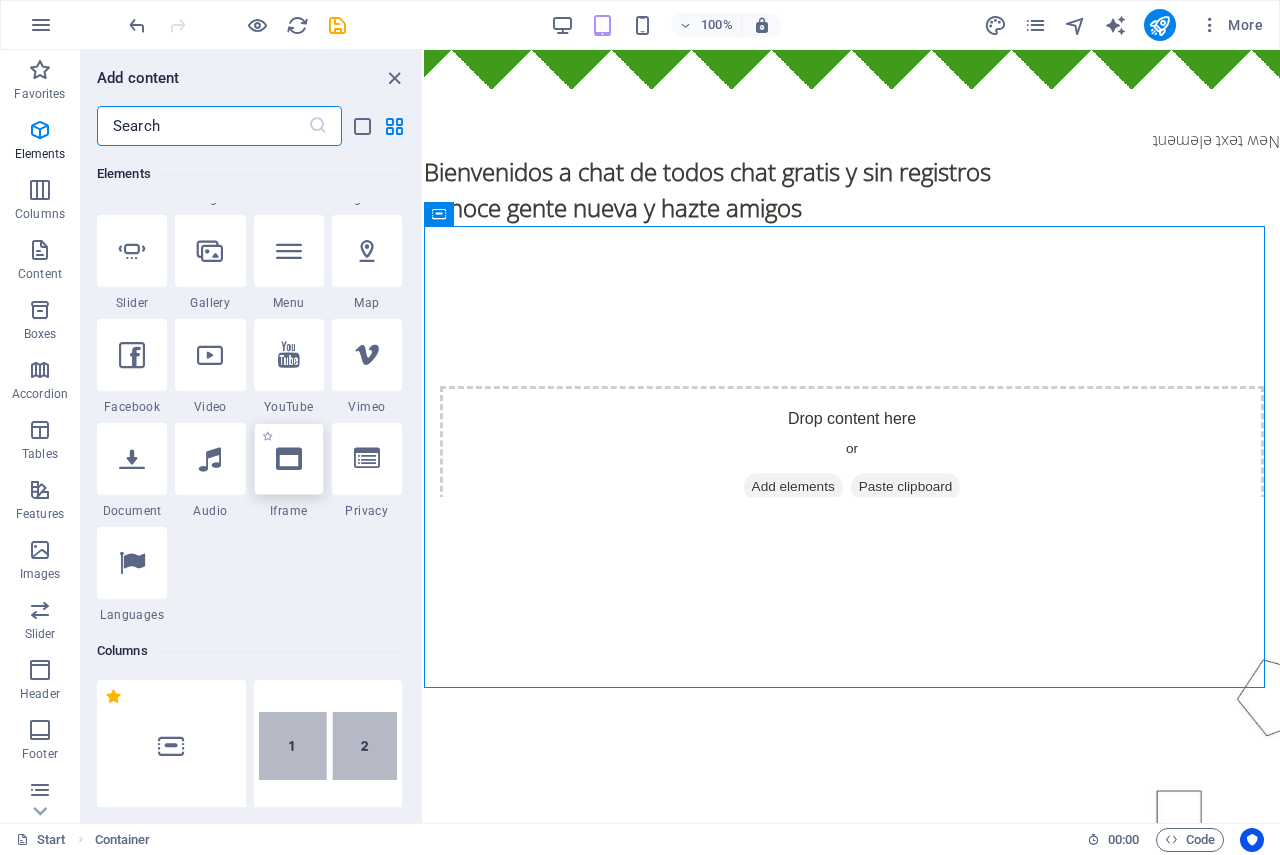 click at bounding box center (289, 459) 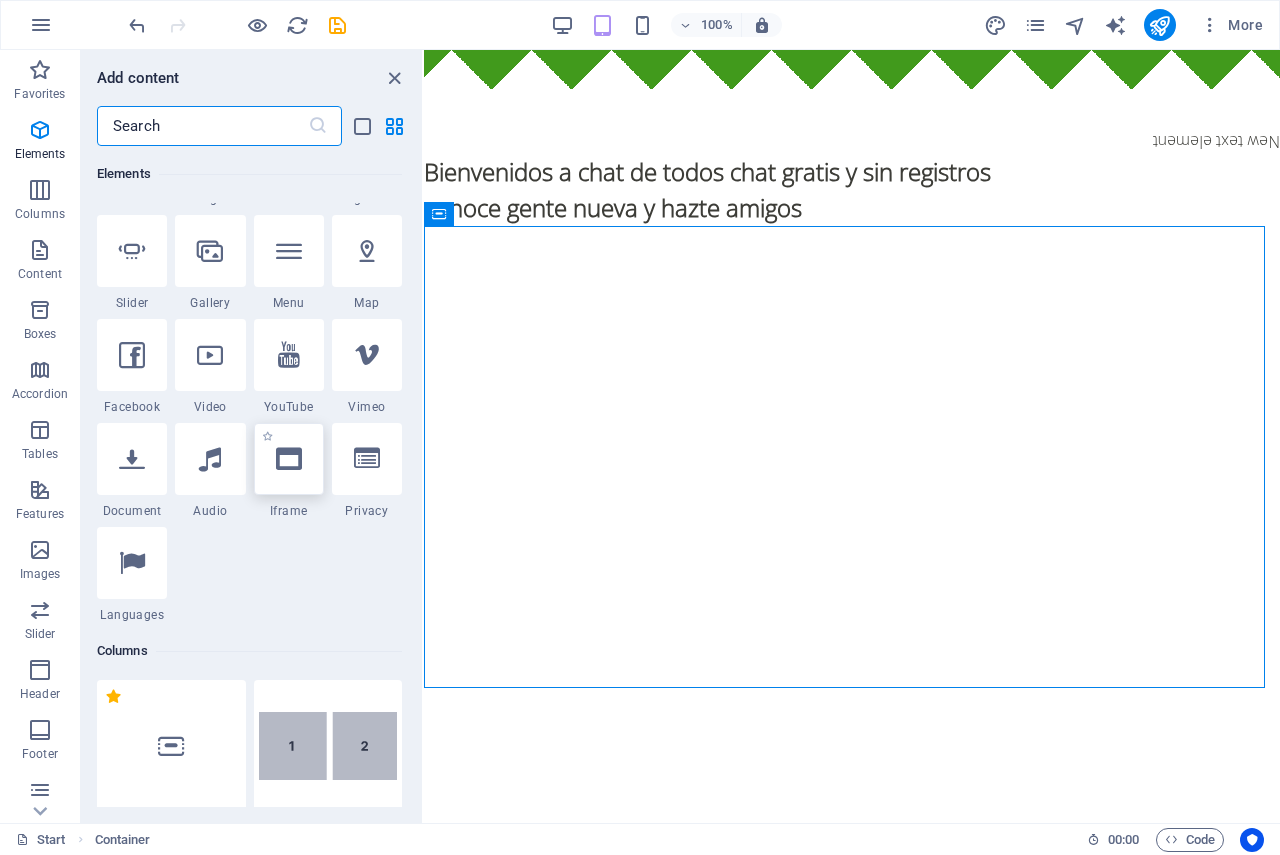 select on "%" 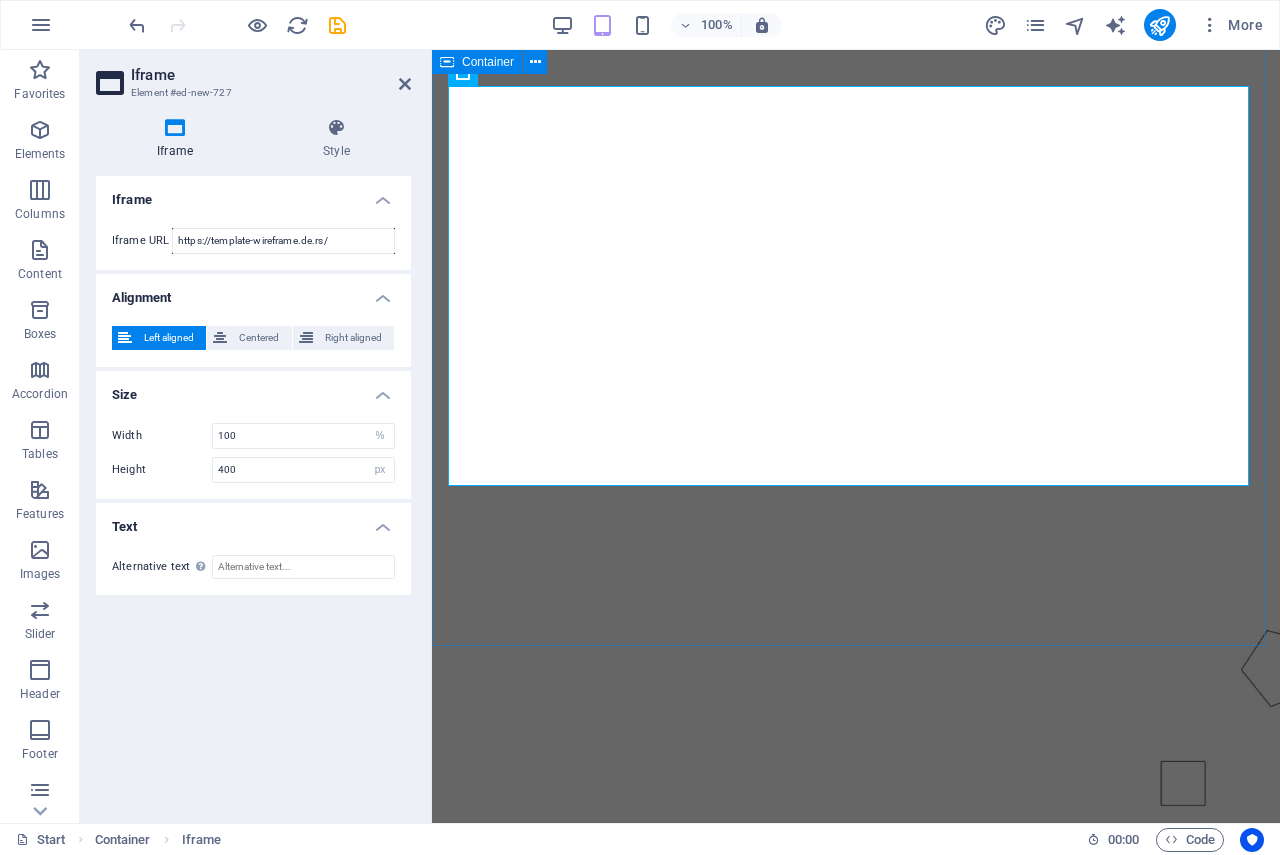 scroll, scrollTop: 0, scrollLeft: 0, axis: both 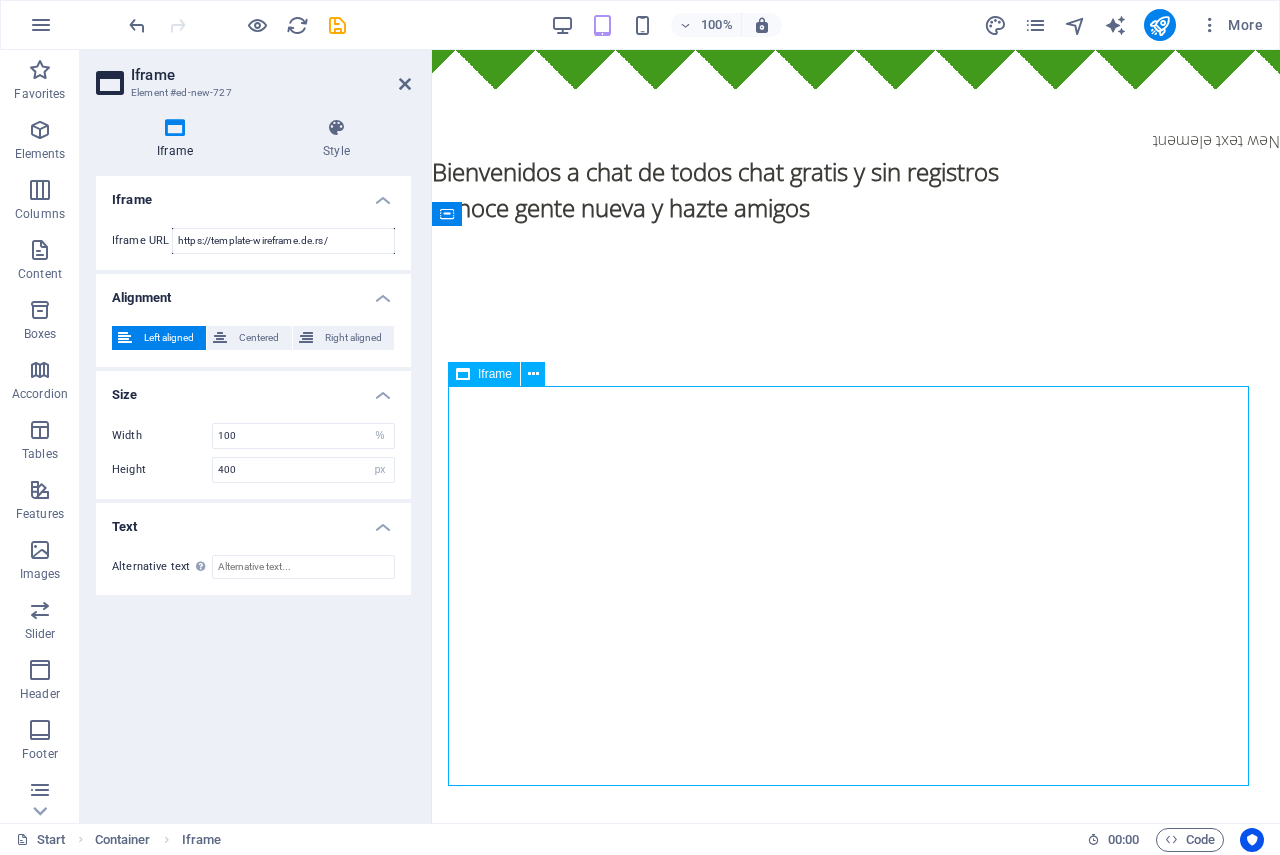 drag, startPoint x: 1245, startPoint y: 429, endPoint x: 1242, endPoint y: 468, distance: 39.115215 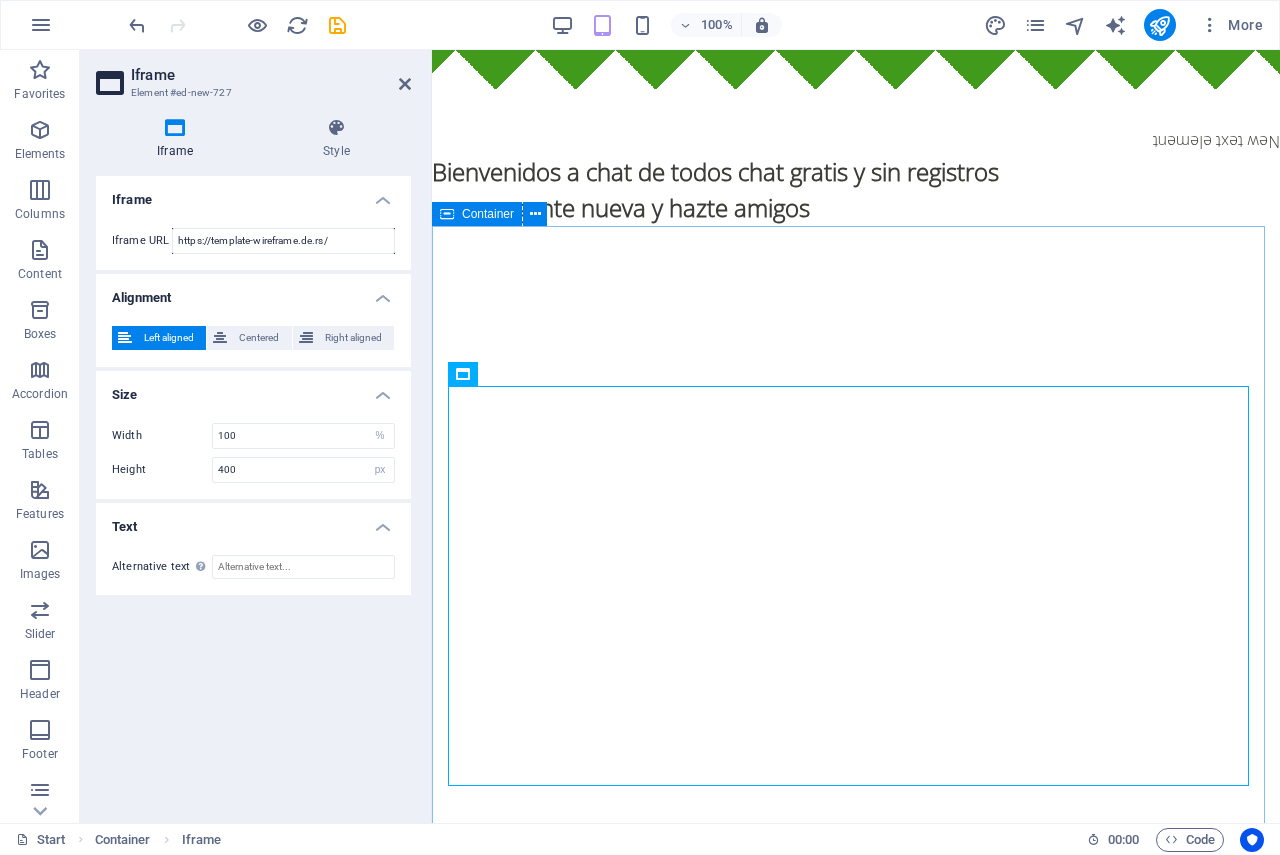 click on "</div>" at bounding box center (856, 586) 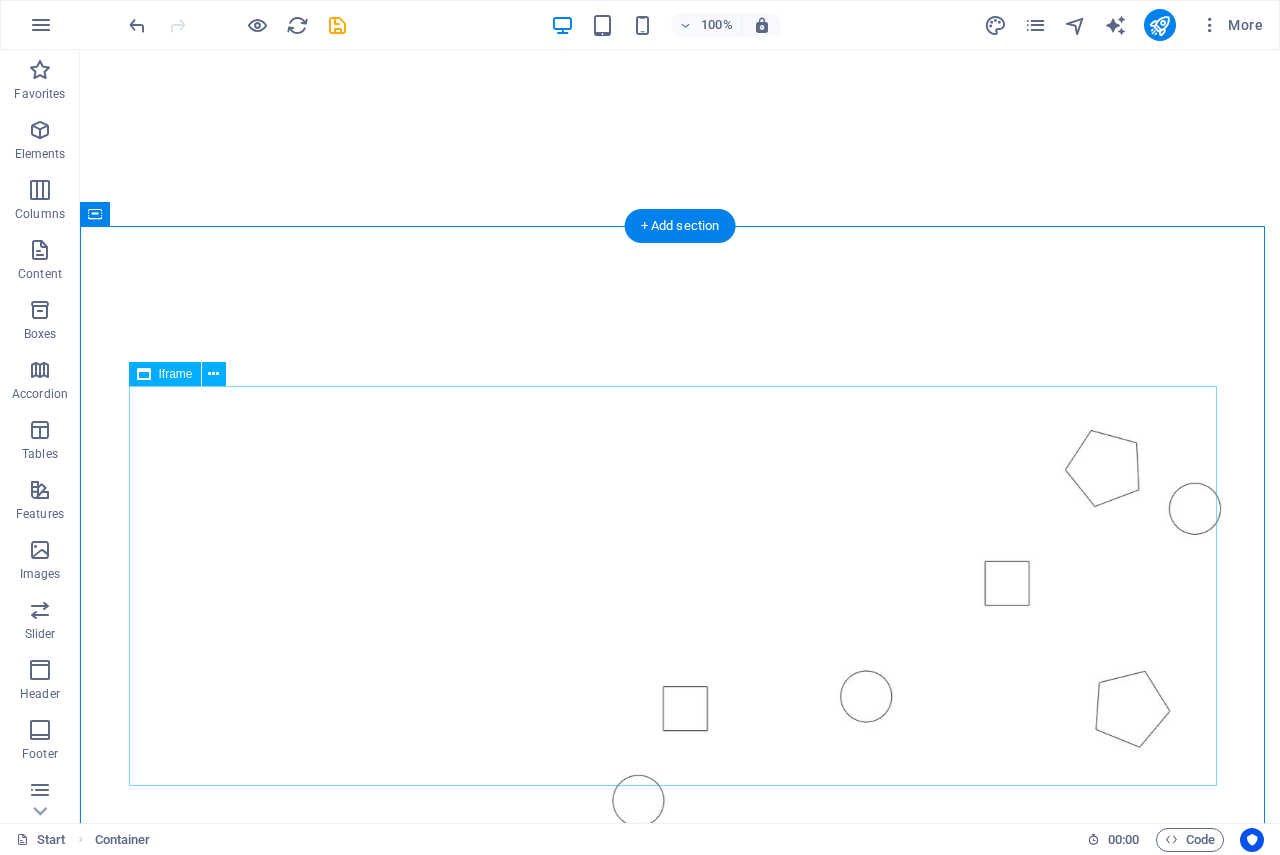 scroll, scrollTop: 0, scrollLeft: 0, axis: both 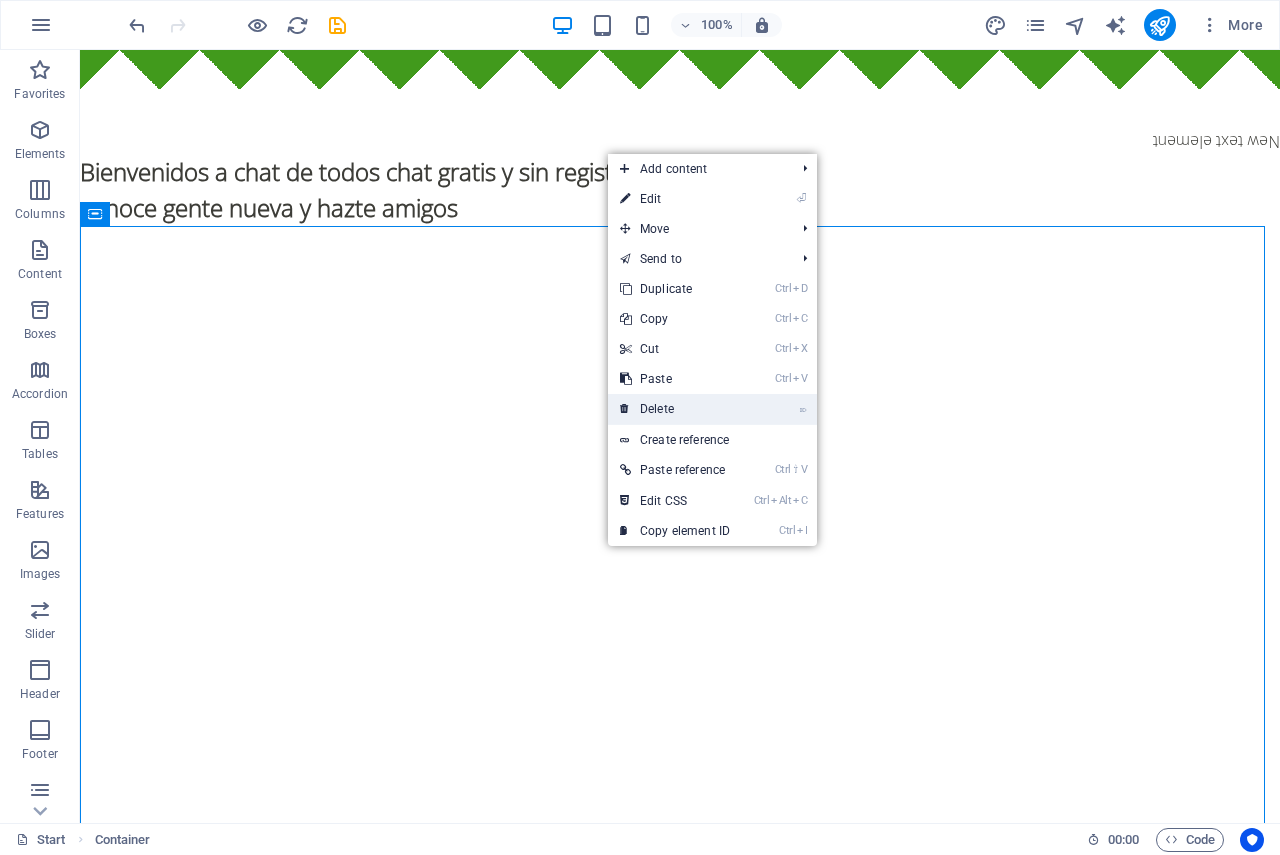 click on "⌦  Delete" at bounding box center (675, 409) 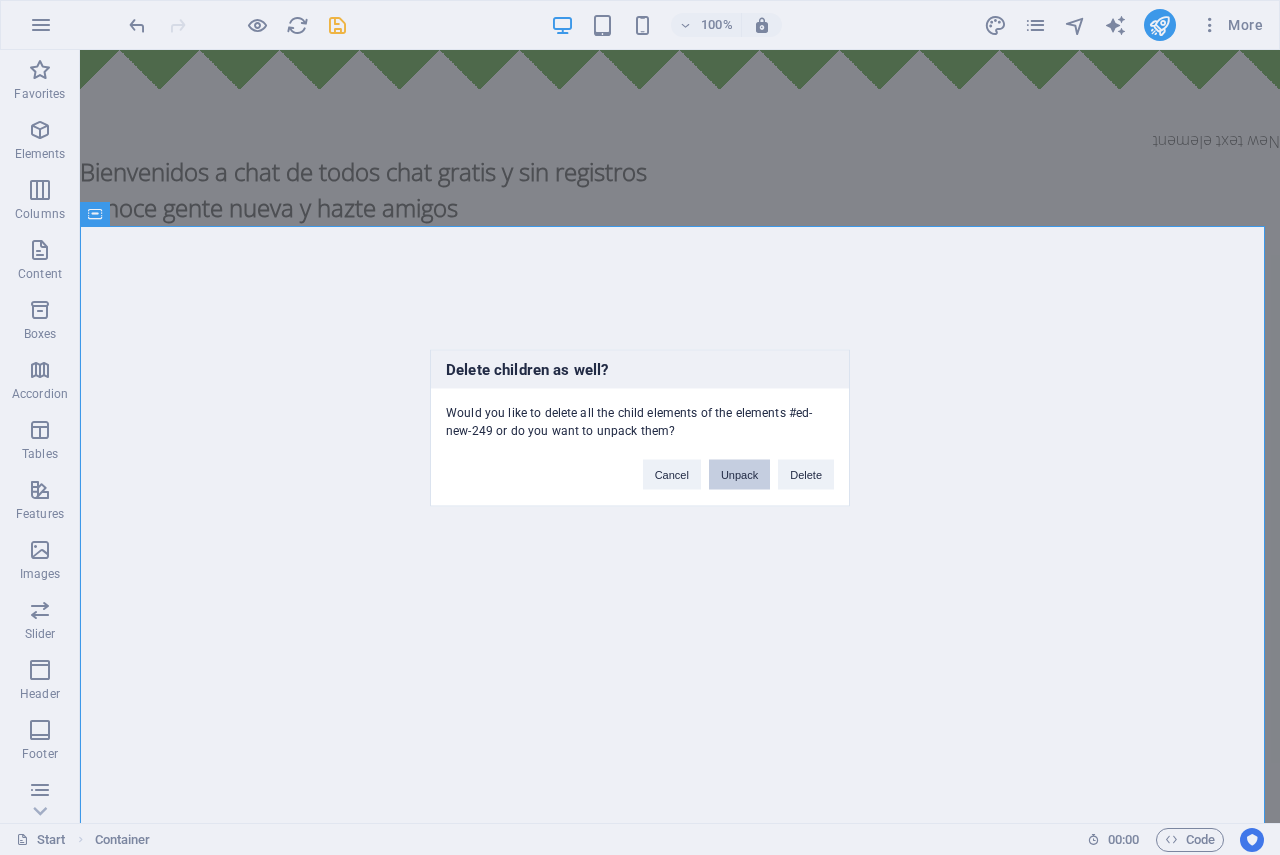 click on "Unpack" at bounding box center (739, 474) 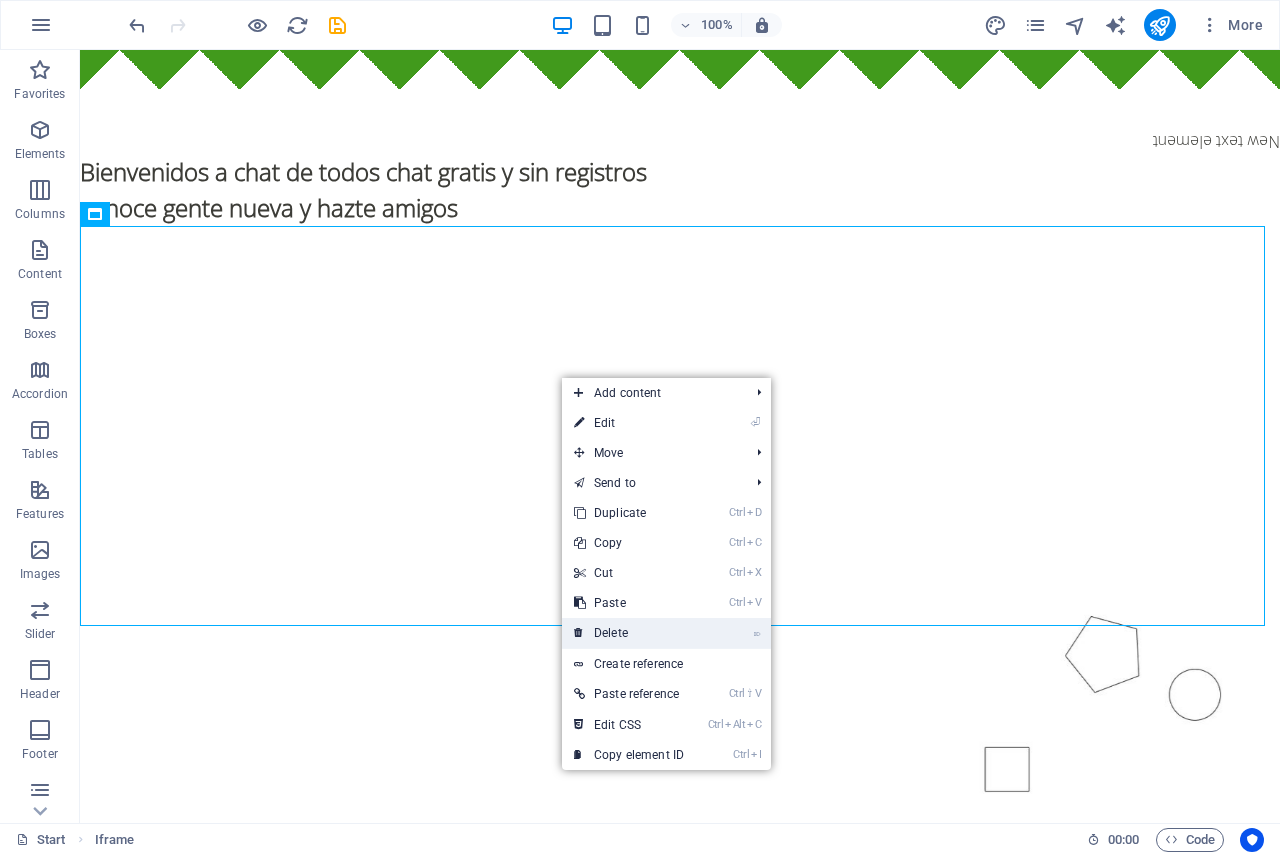 click on "⌦  Delete" at bounding box center (629, 633) 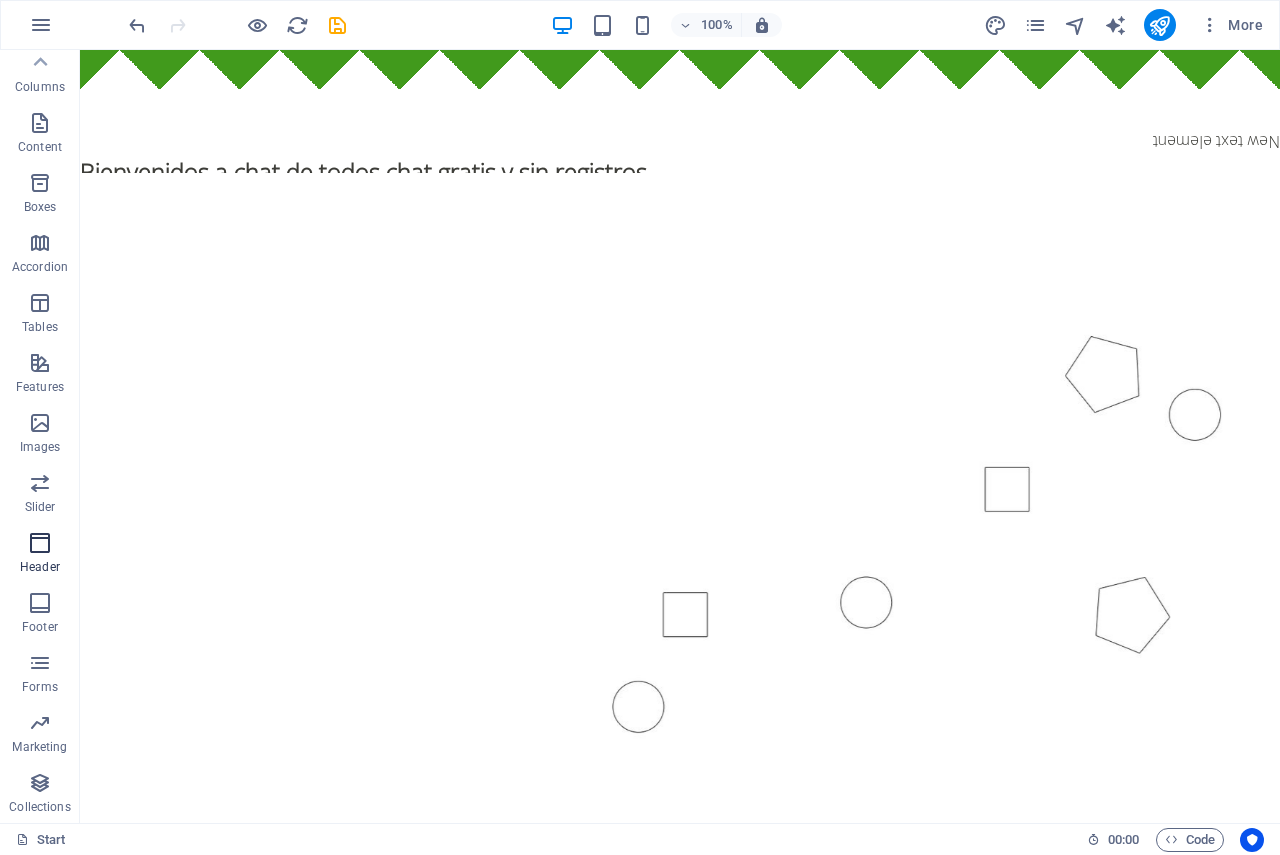 scroll, scrollTop: 0, scrollLeft: 0, axis: both 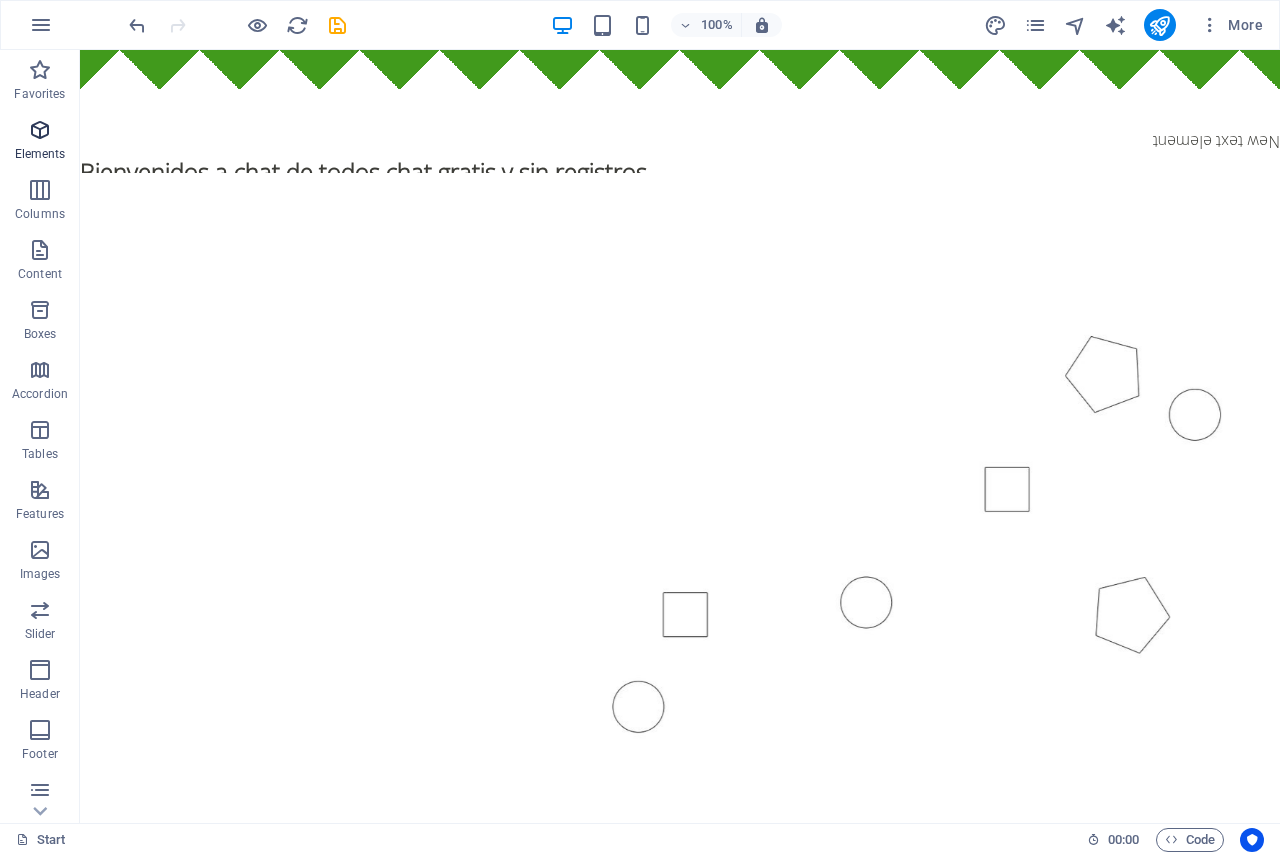 click at bounding box center [40, 130] 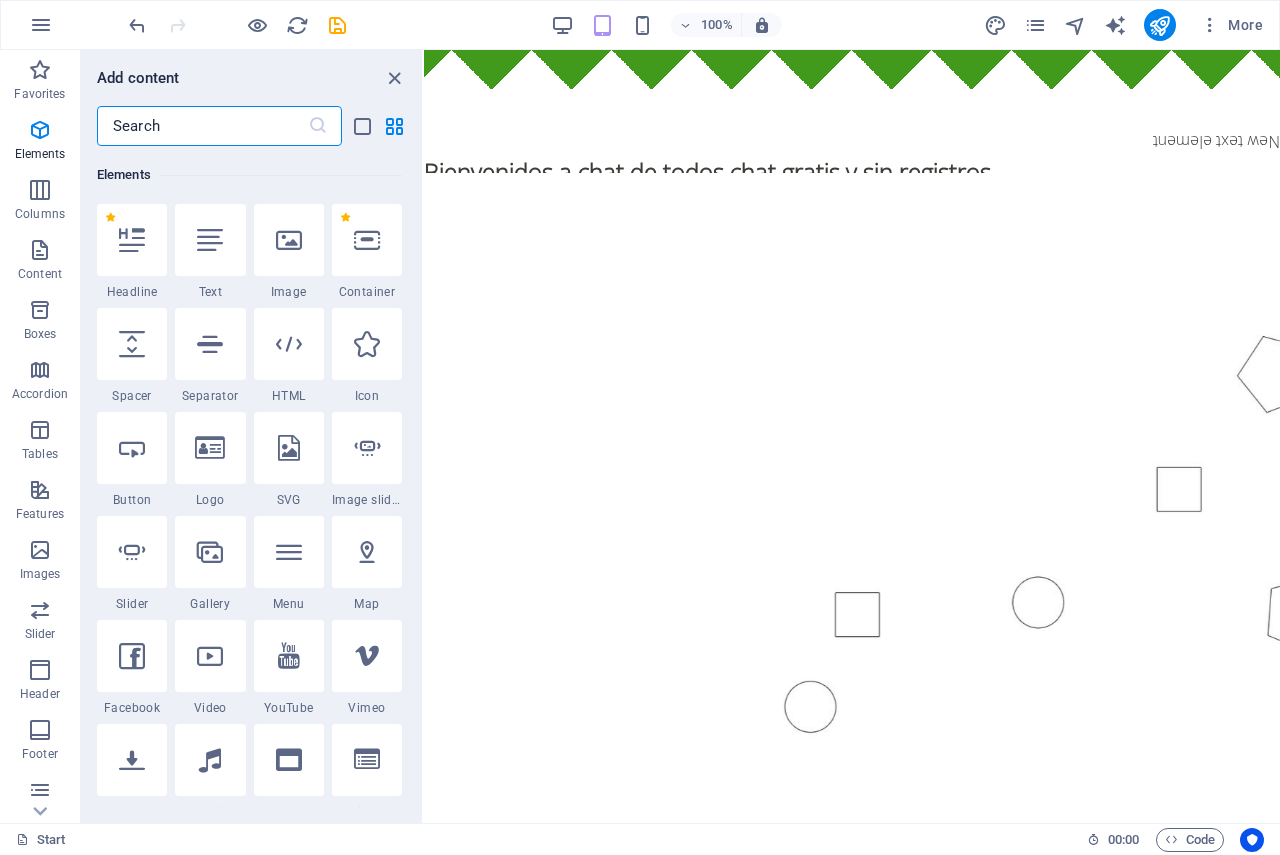 scroll, scrollTop: 213, scrollLeft: 0, axis: vertical 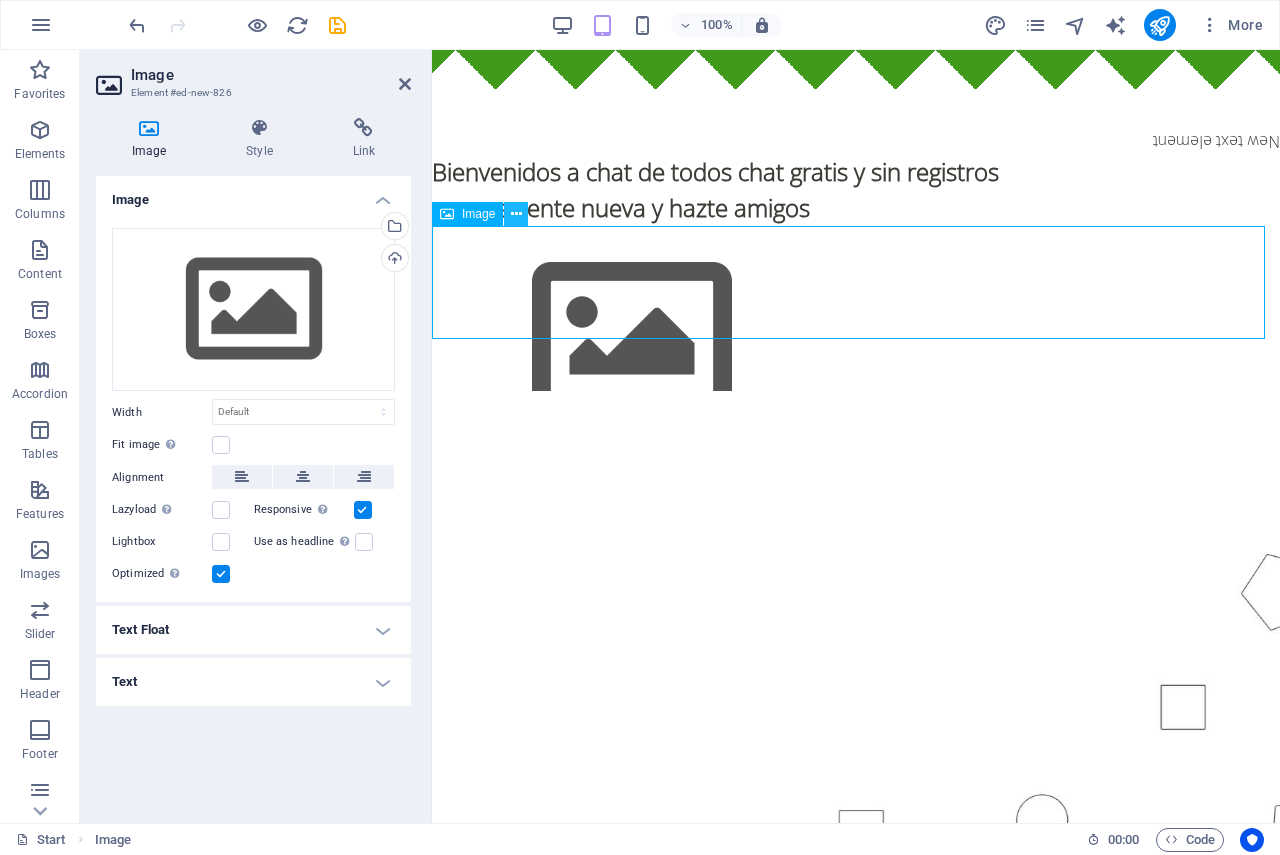 click at bounding box center [516, 214] 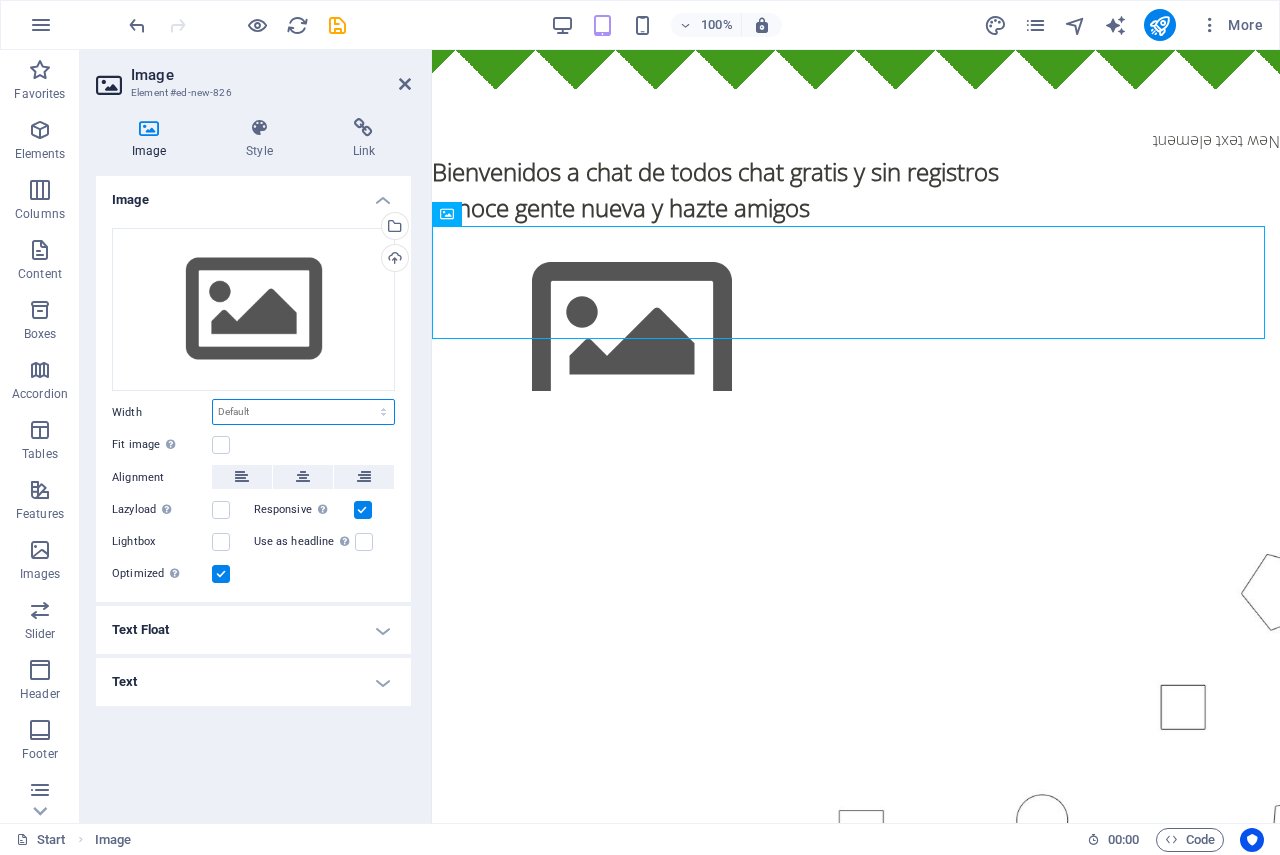 click on "Default auto px rem % em vh vw" at bounding box center [303, 412] 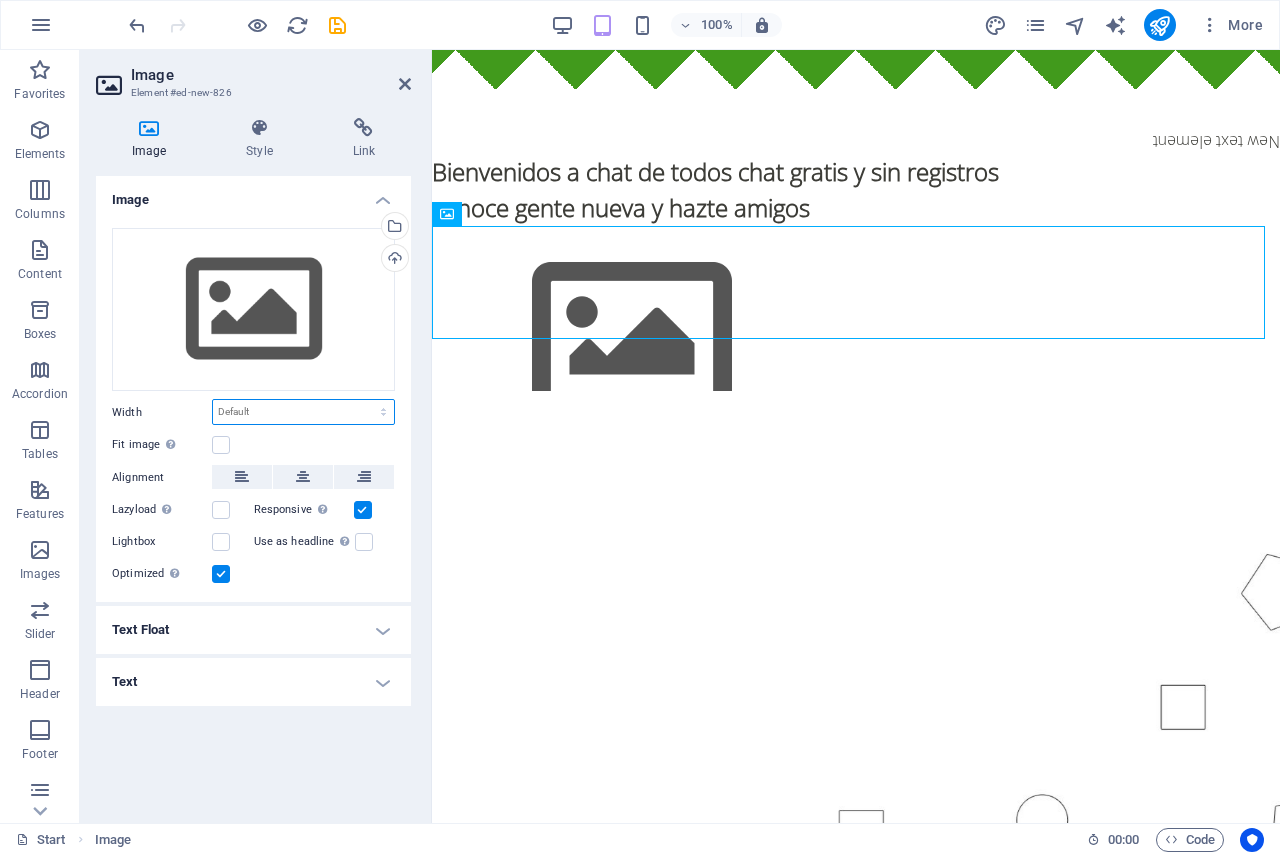 click on "Default auto px rem % em vh vw" at bounding box center (303, 412) 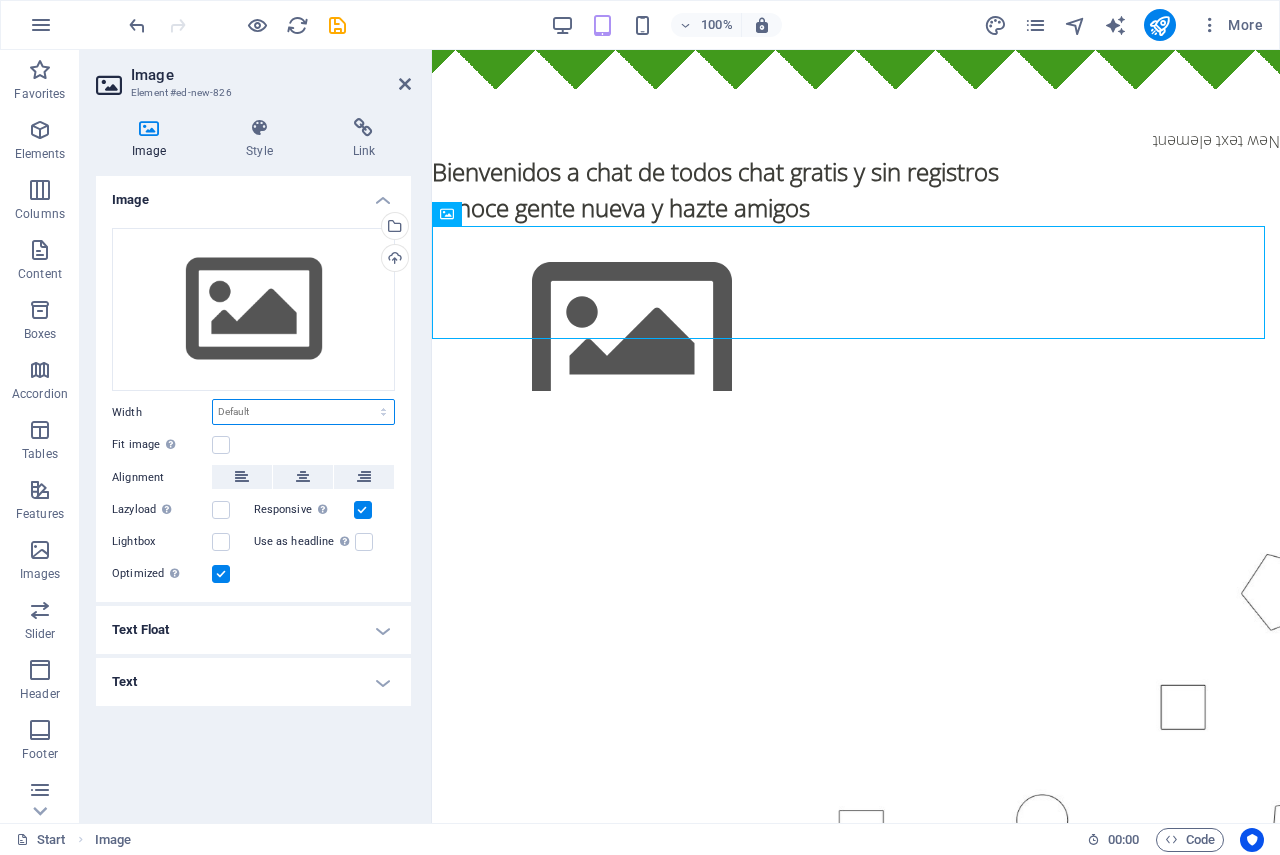 click on "Default auto px rem % em vh vw" at bounding box center [303, 412] 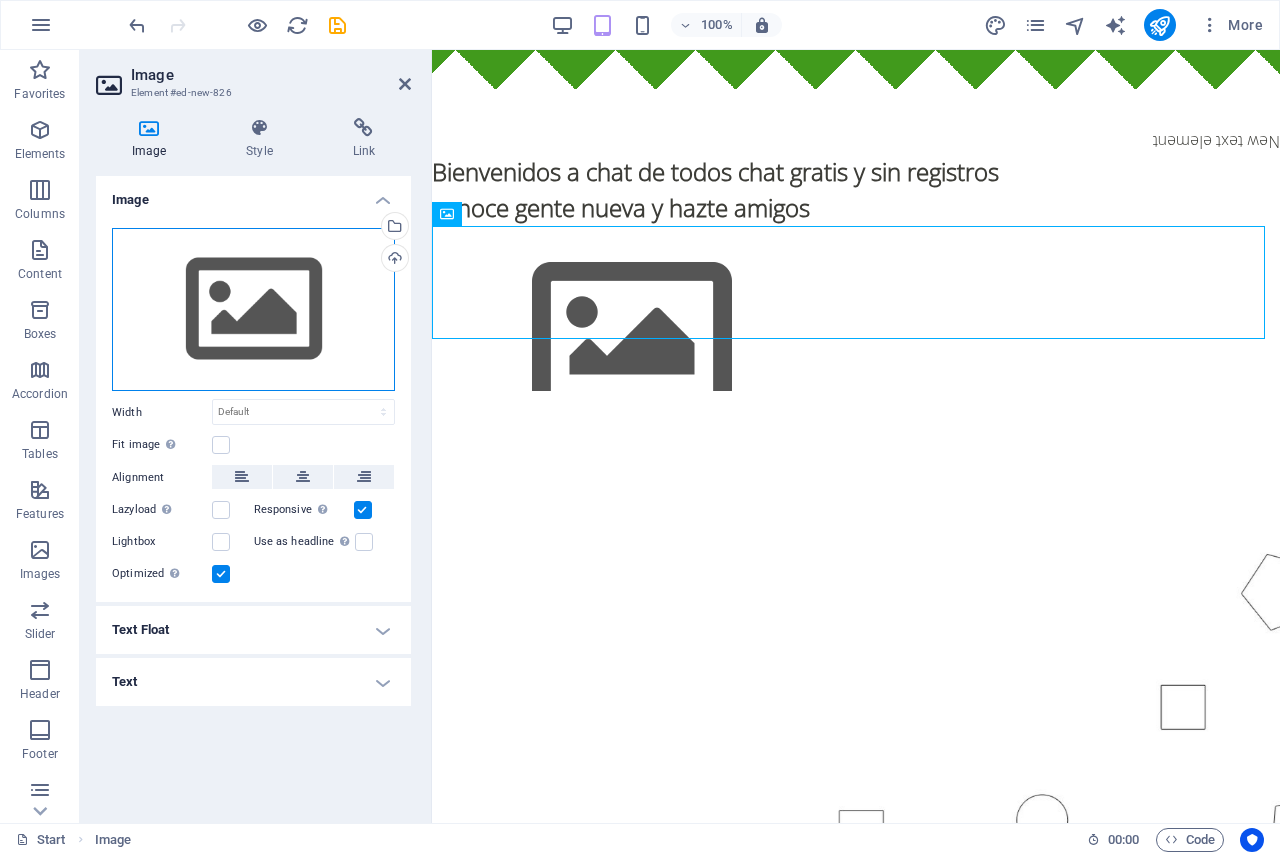 click on "Drag files here, click to choose files or select files from Files or our free stock photos & videos" at bounding box center (253, 310) 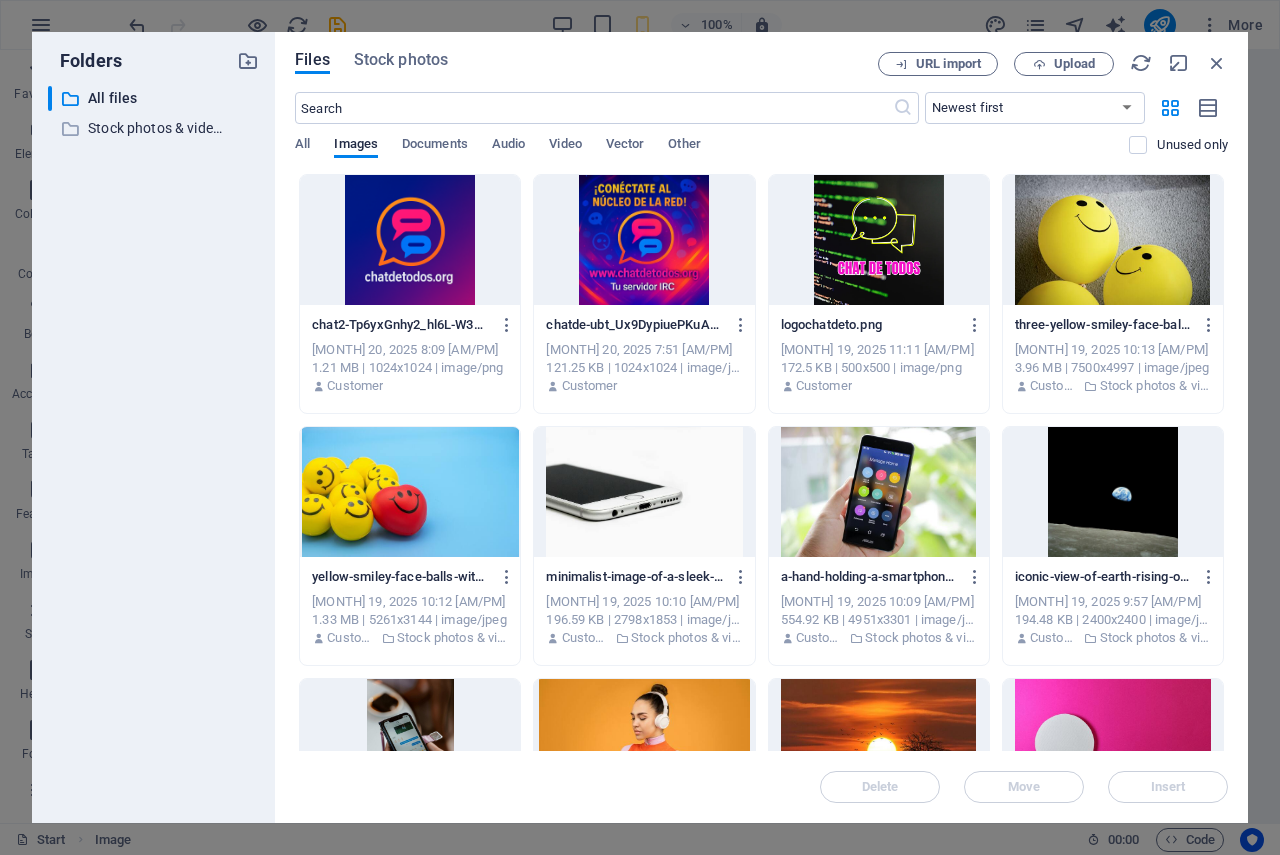 click at bounding box center (410, 240) 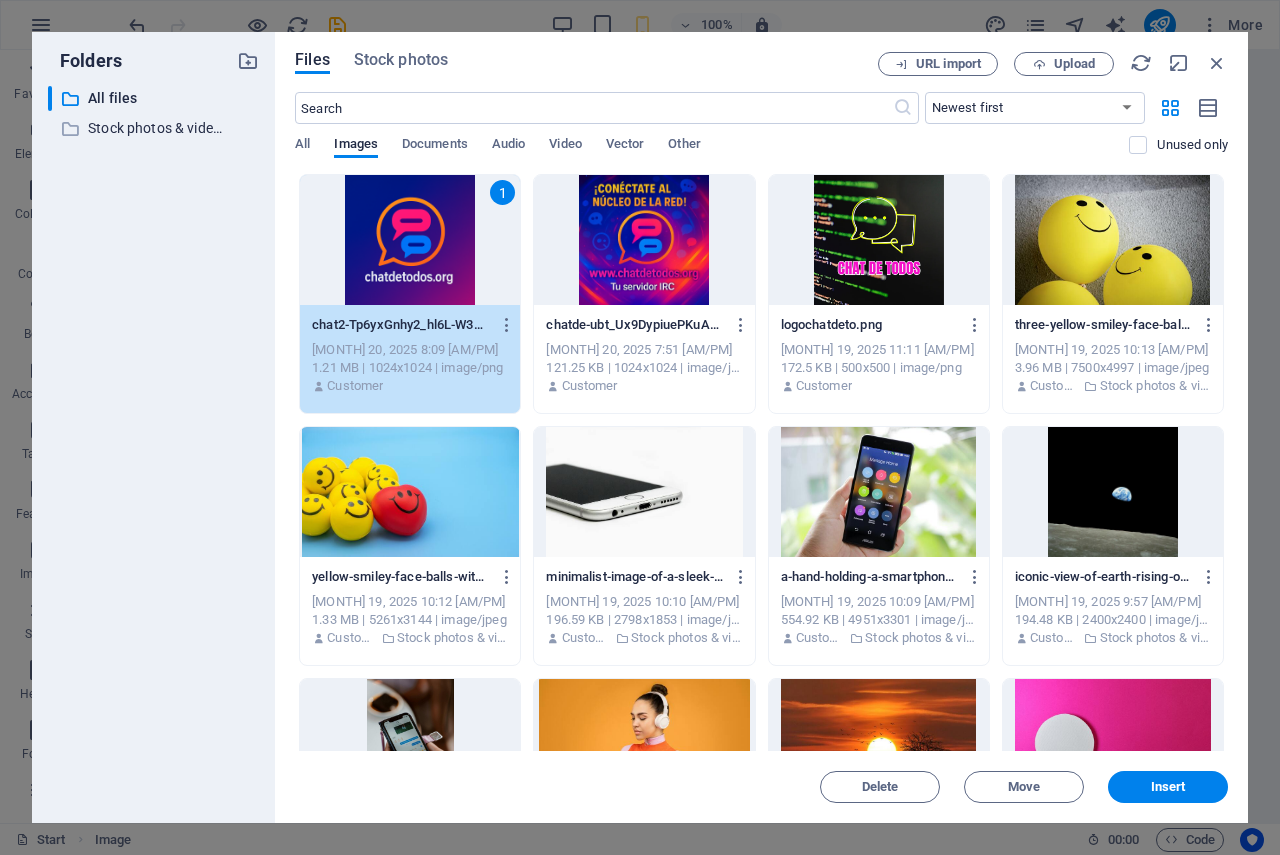 click on "1" at bounding box center [410, 240] 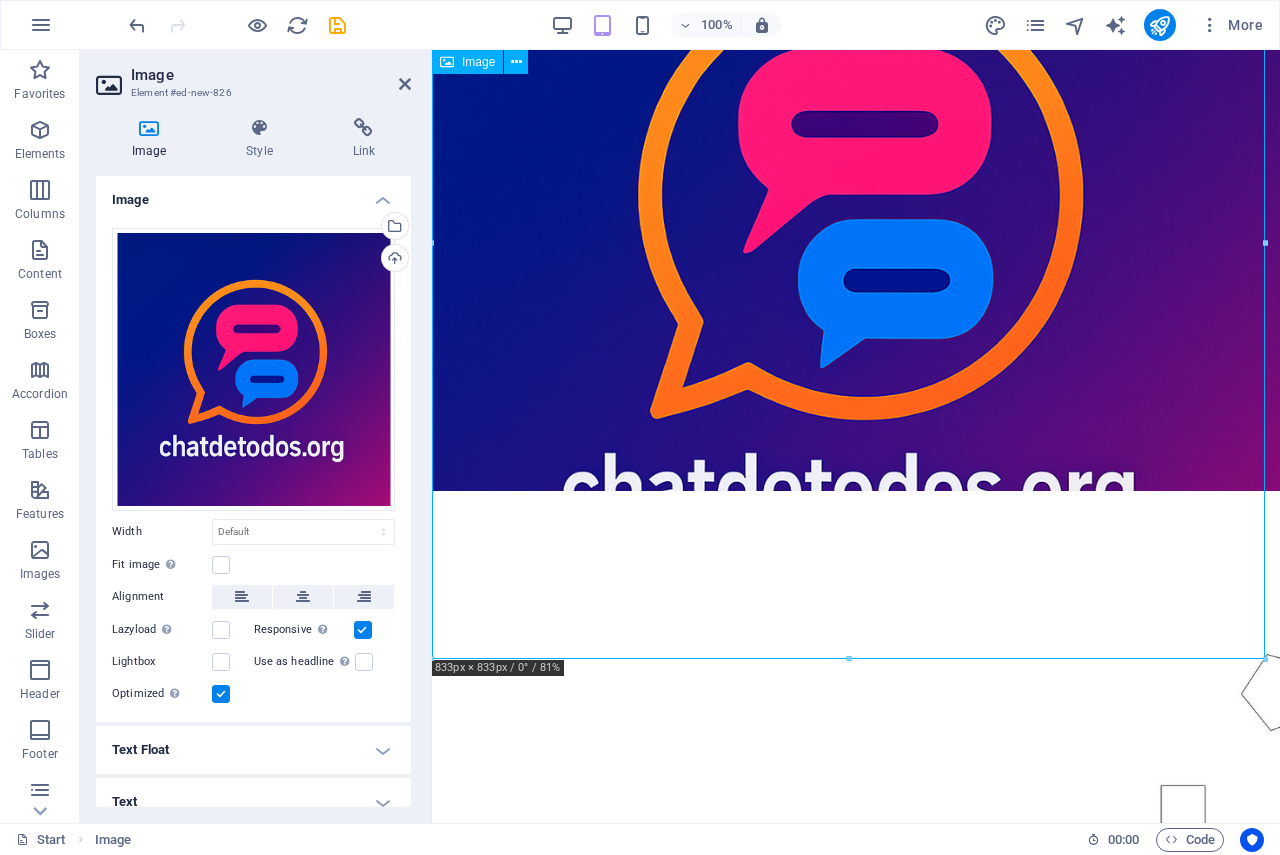 scroll, scrollTop: 600, scrollLeft: 0, axis: vertical 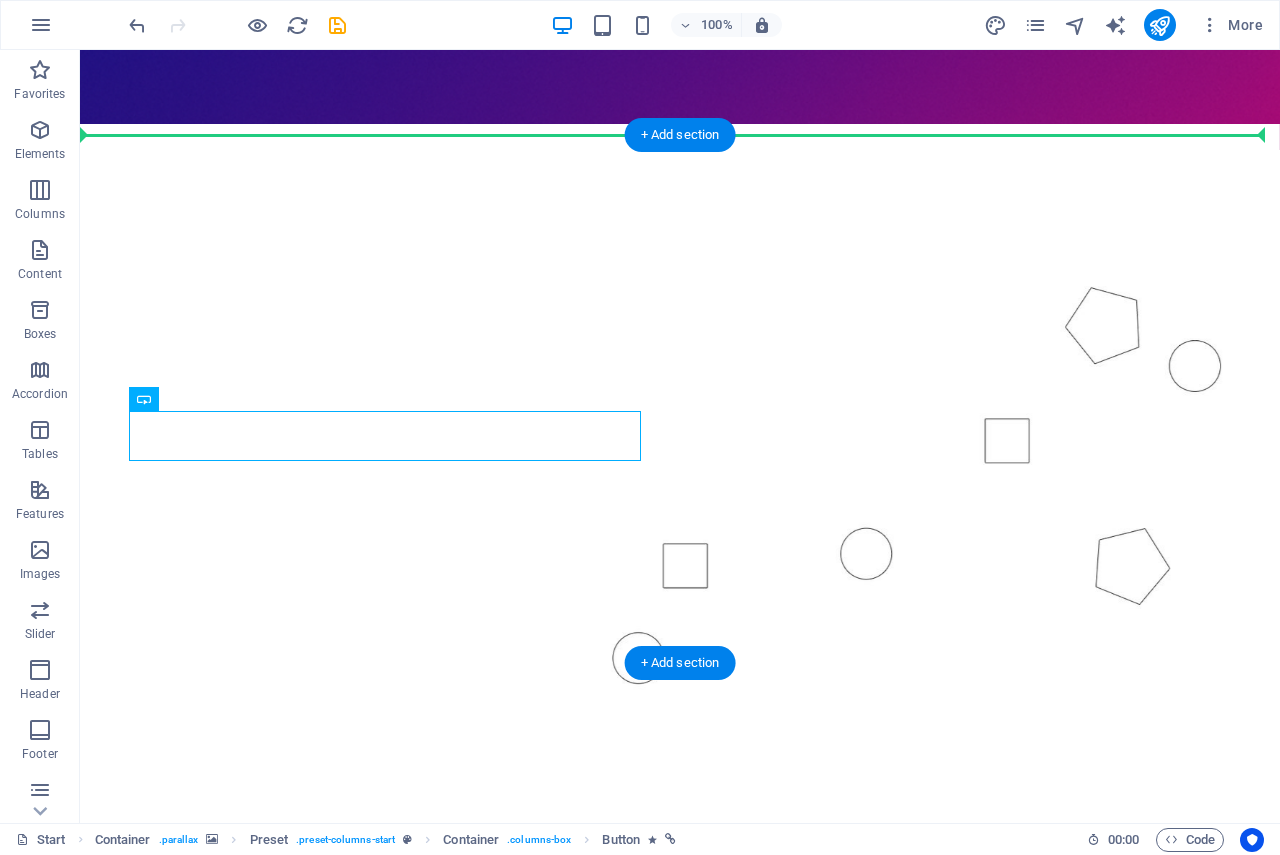 drag, startPoint x: 569, startPoint y: 772, endPoint x: 479, endPoint y: 191, distance: 587.92944 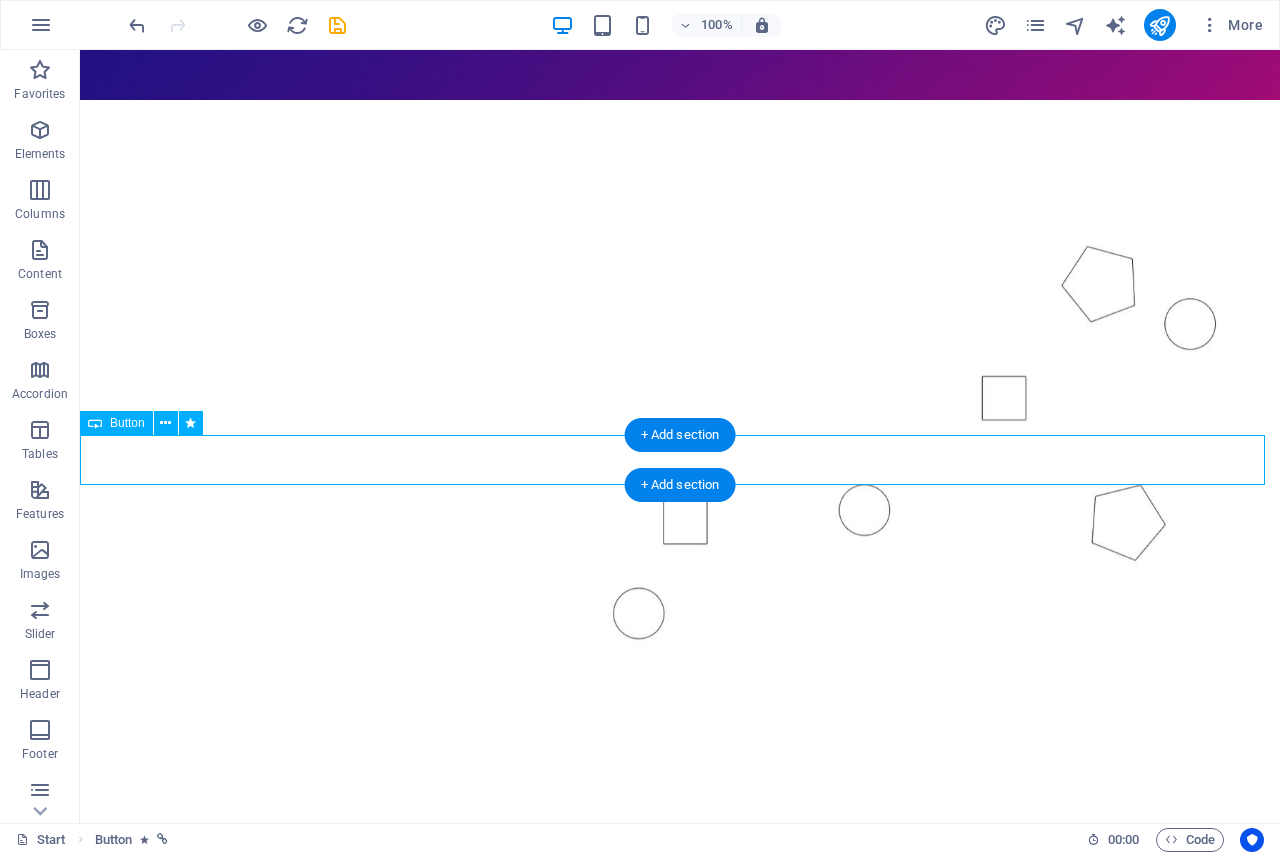 scroll, scrollTop: 876, scrollLeft: 0, axis: vertical 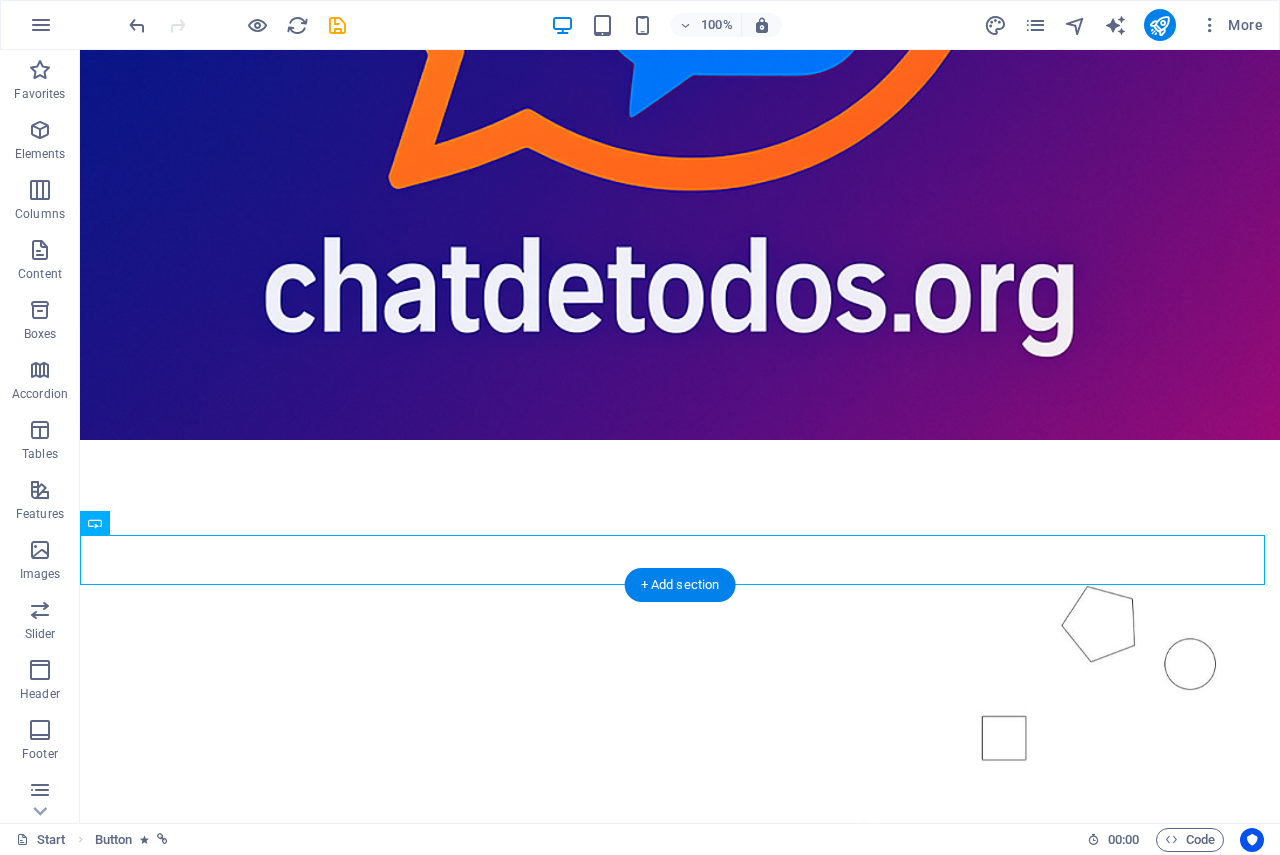 click at bounding box center (680, 723) 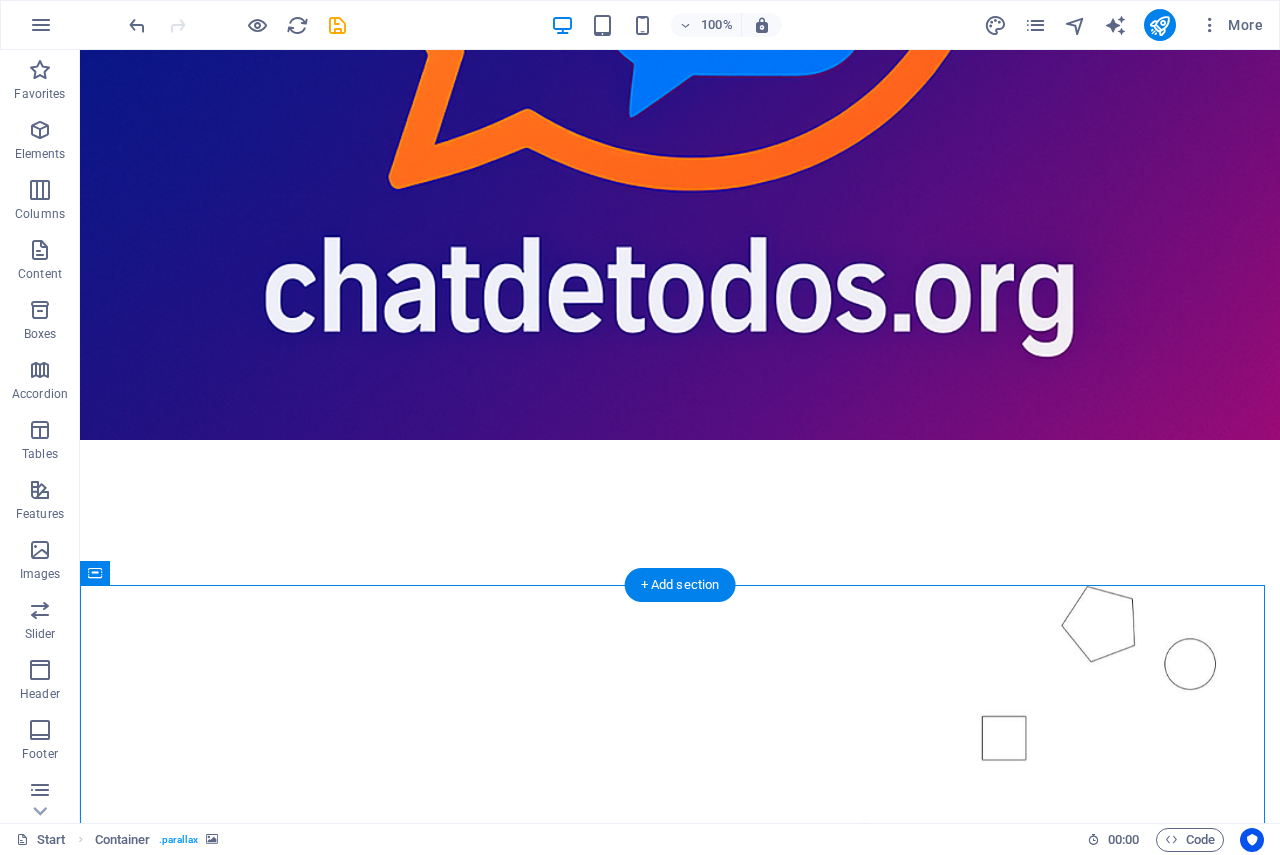 scroll, scrollTop: 1076, scrollLeft: 0, axis: vertical 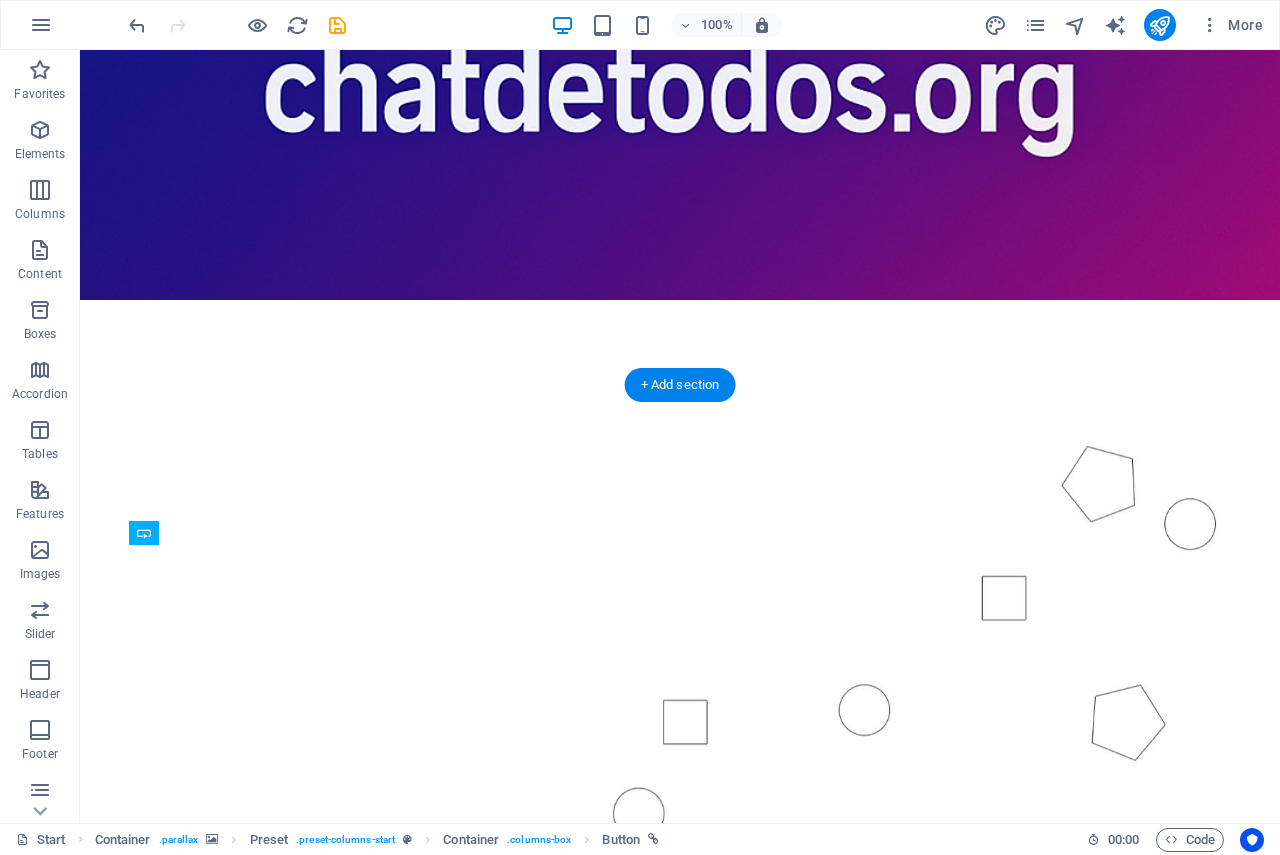 drag, startPoint x: 257, startPoint y: 704, endPoint x: 155, endPoint y: 545, distance: 188.90474 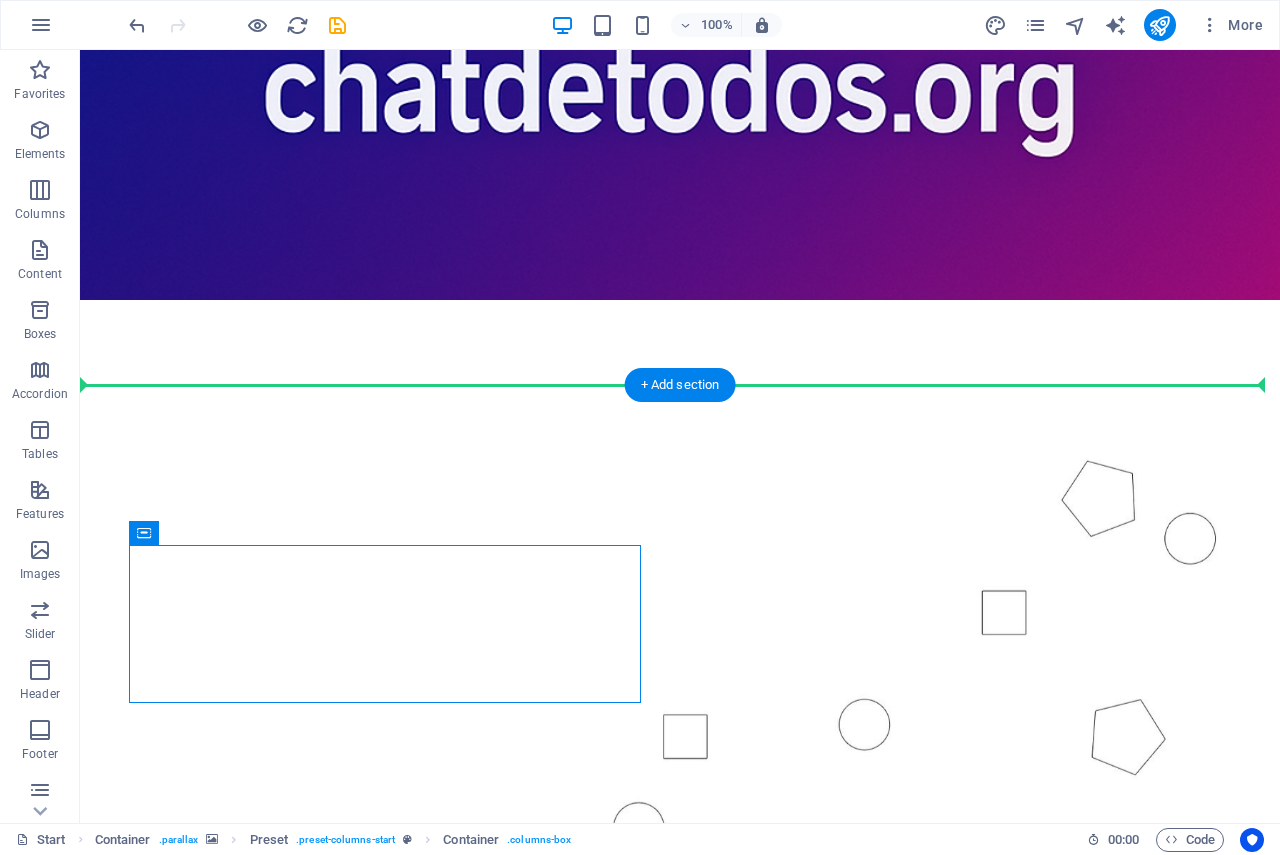 drag, startPoint x: 269, startPoint y: 588, endPoint x: 166, endPoint y: 439, distance: 181.13531 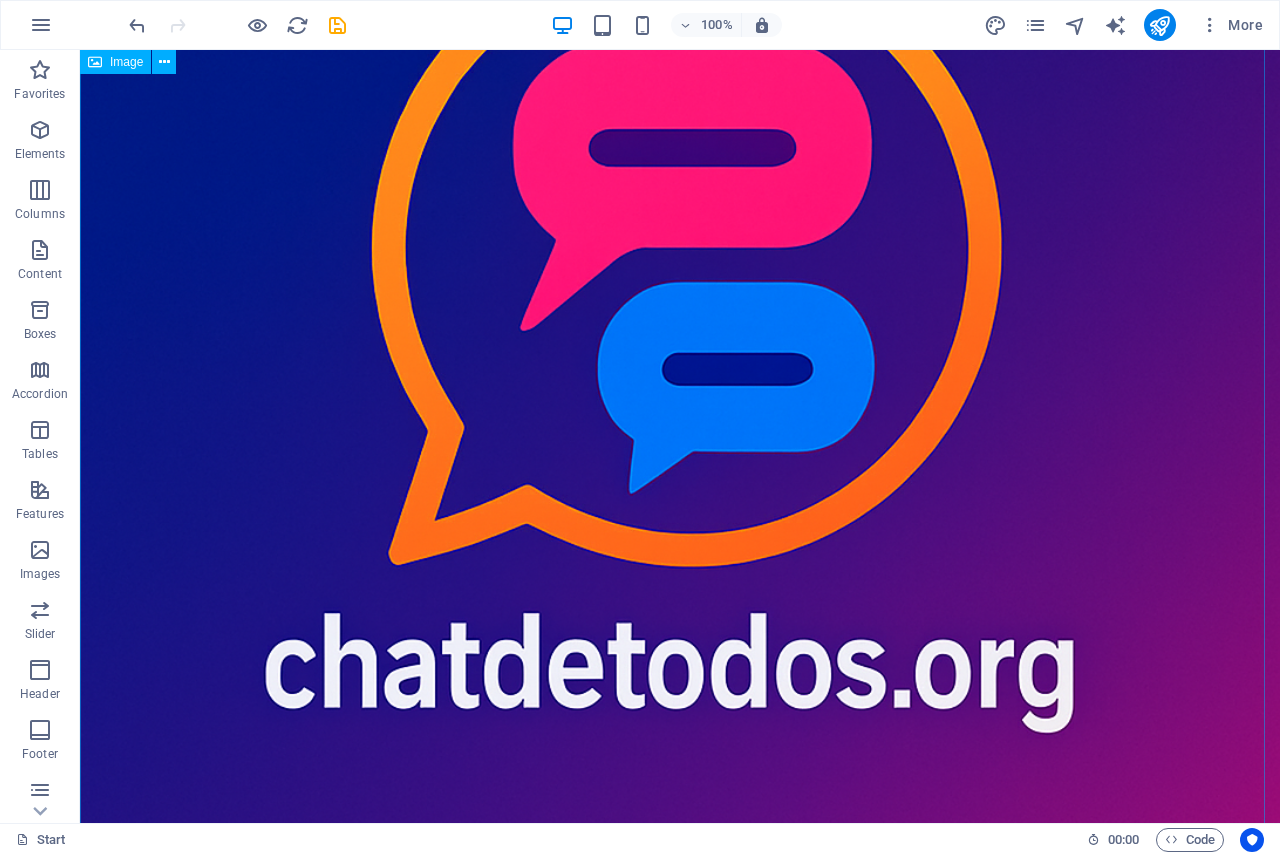 scroll, scrollTop: 0, scrollLeft: 0, axis: both 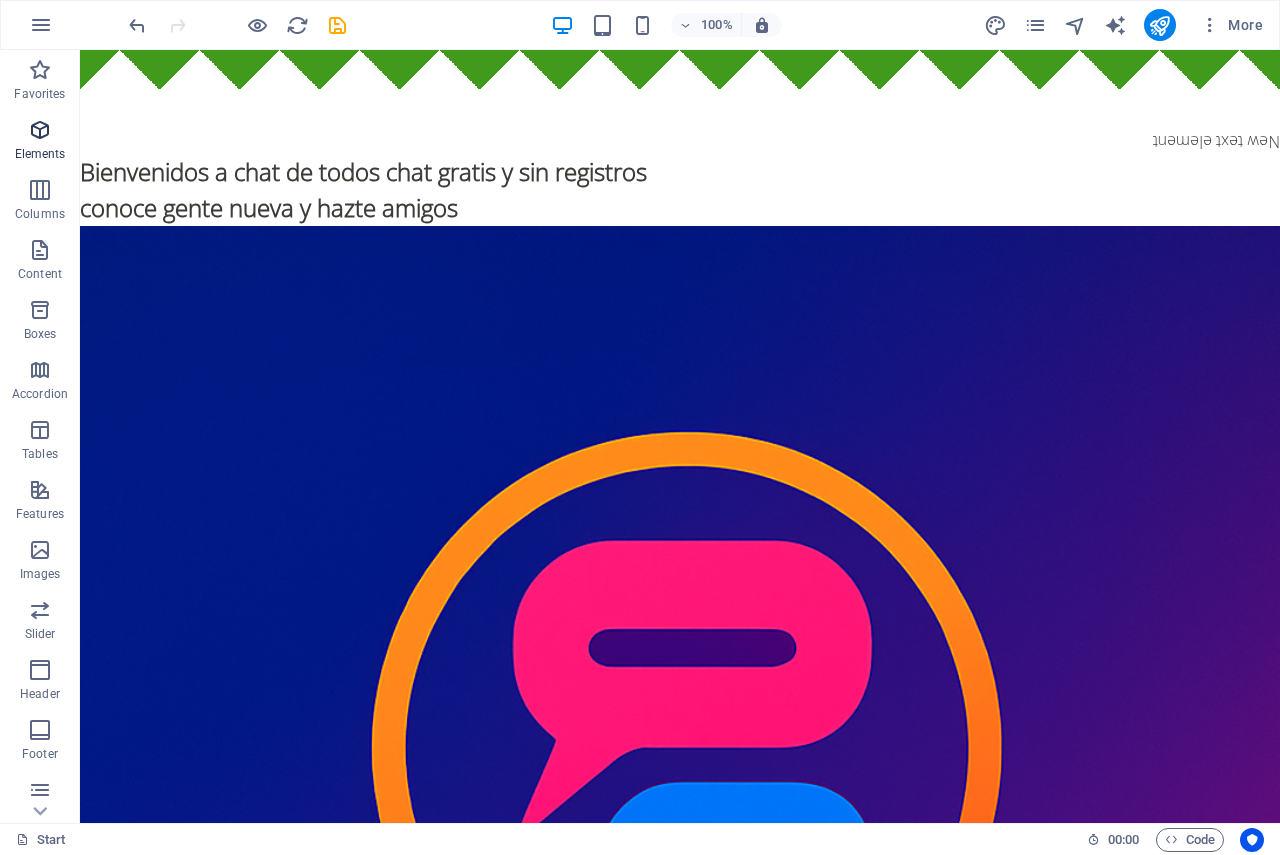 click on "Elements" at bounding box center (40, 154) 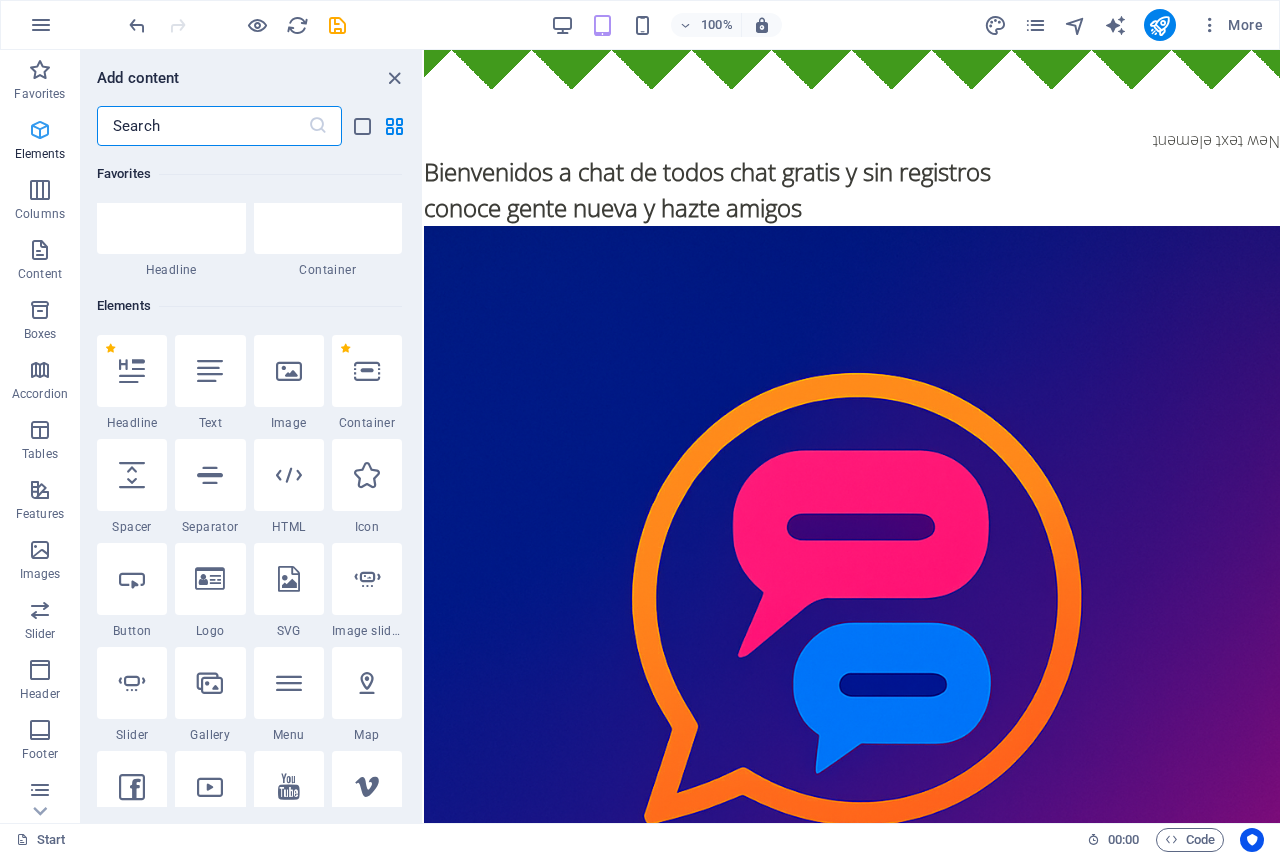 scroll, scrollTop: 213, scrollLeft: 0, axis: vertical 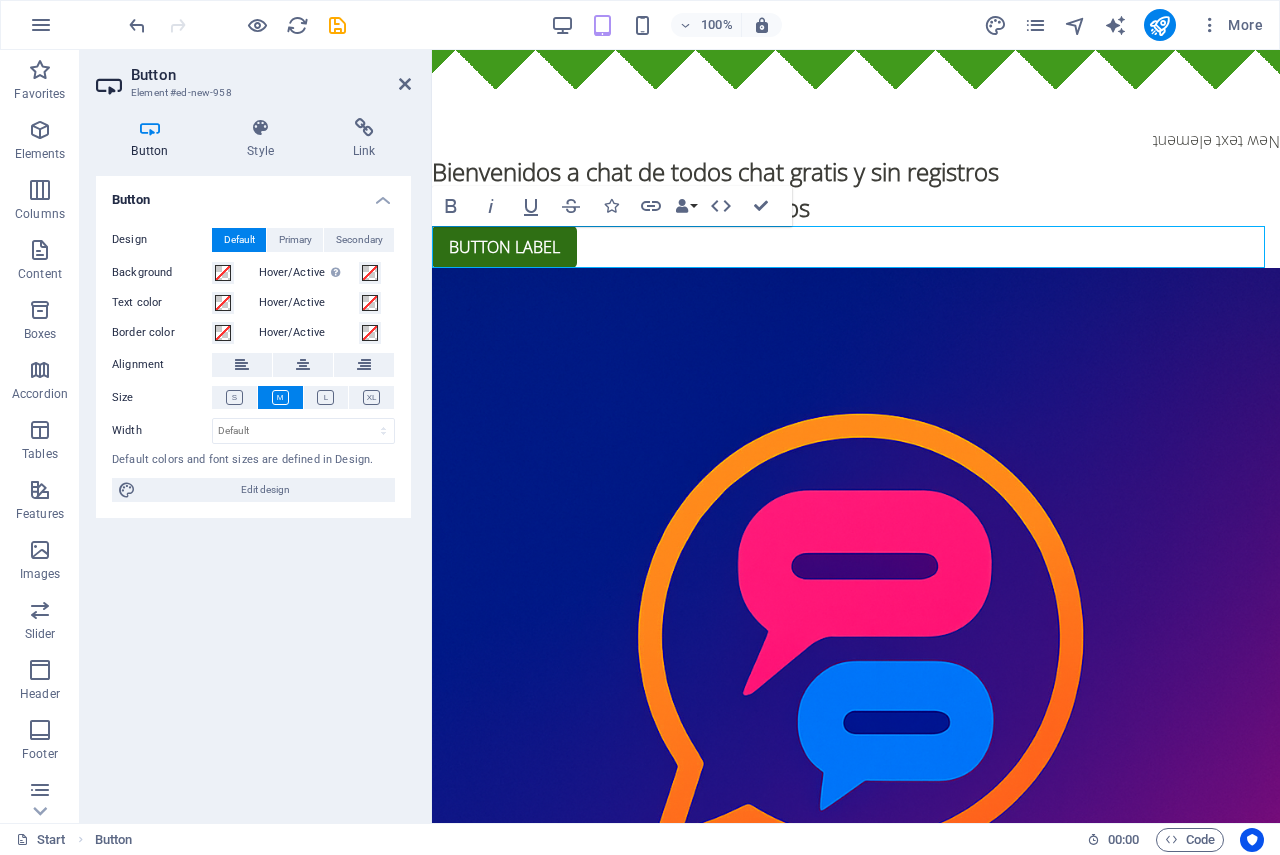 type 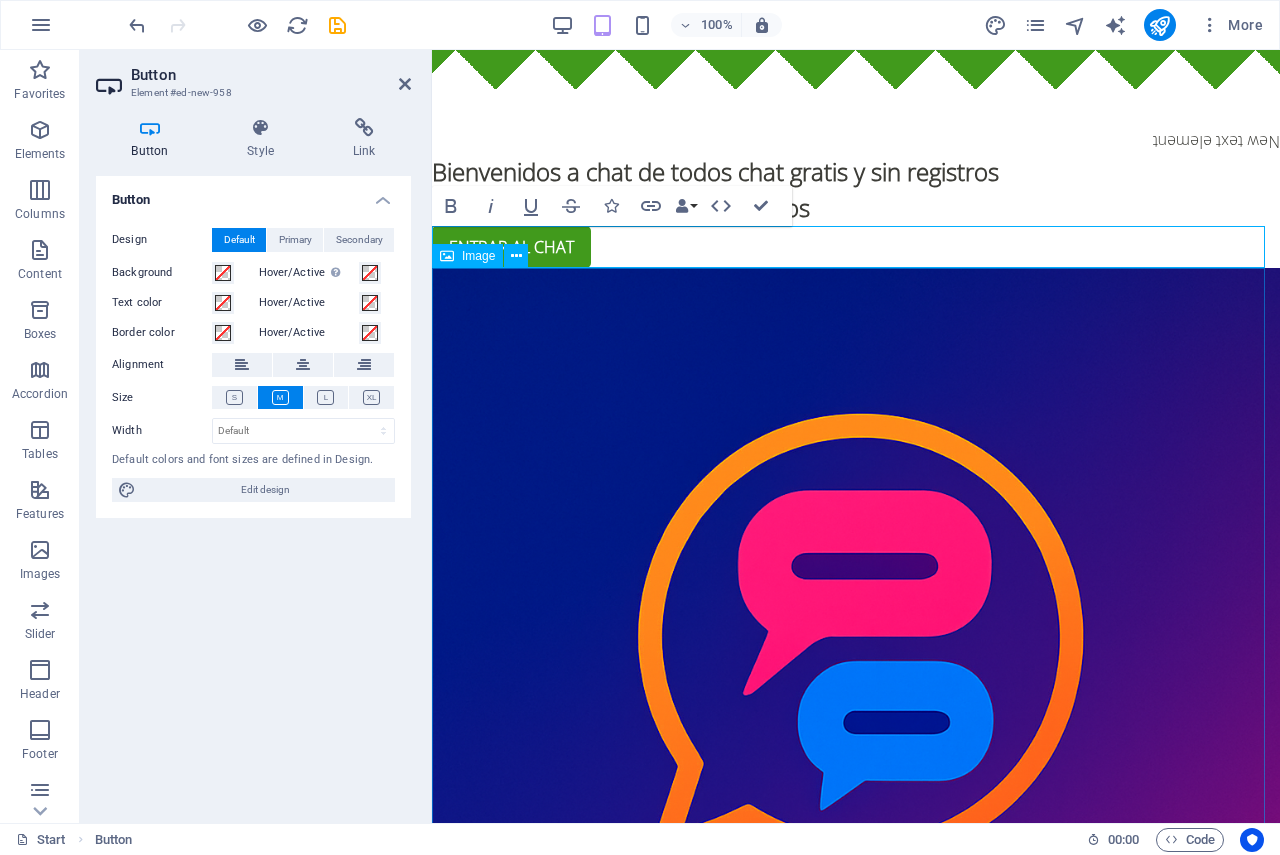 click on "Image" at bounding box center [478, 256] 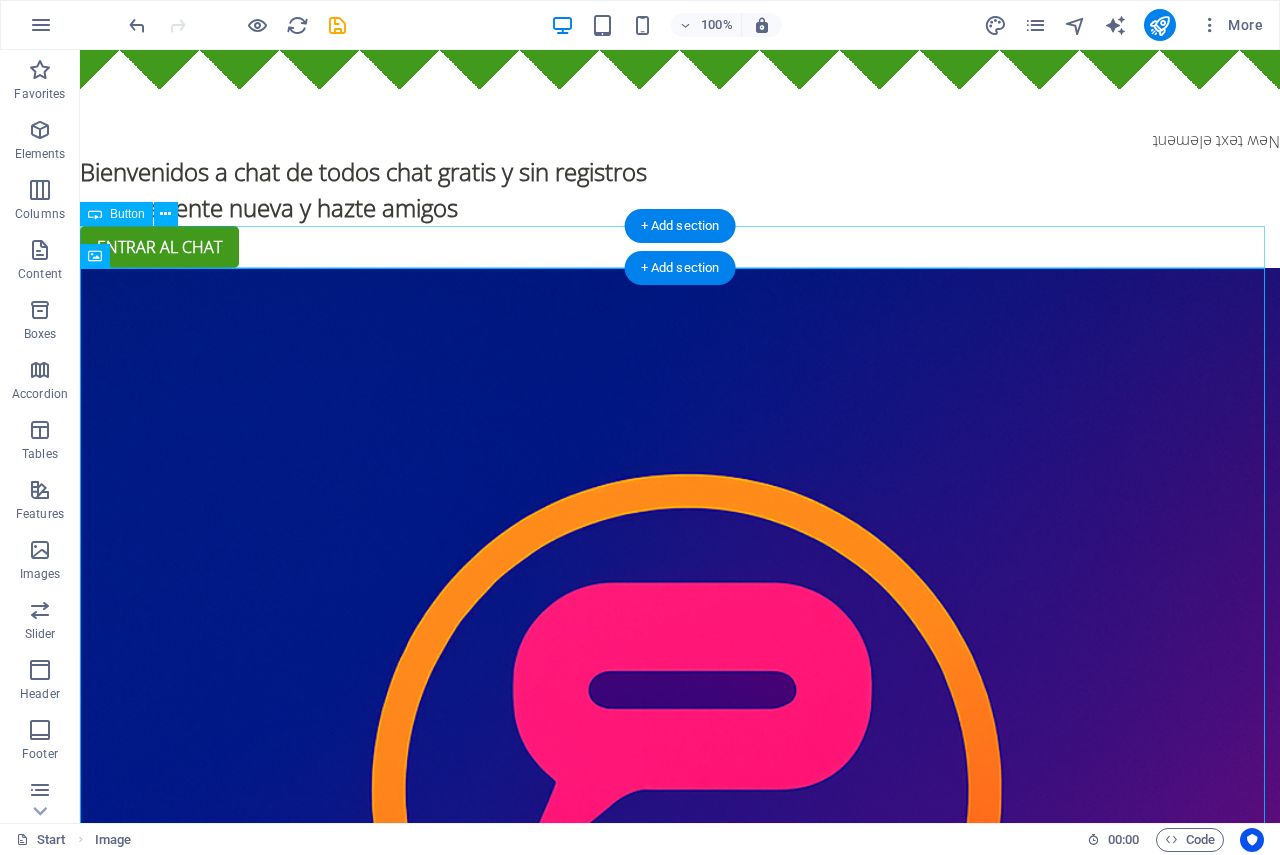 click on "entrar al chat" at bounding box center (680, 247) 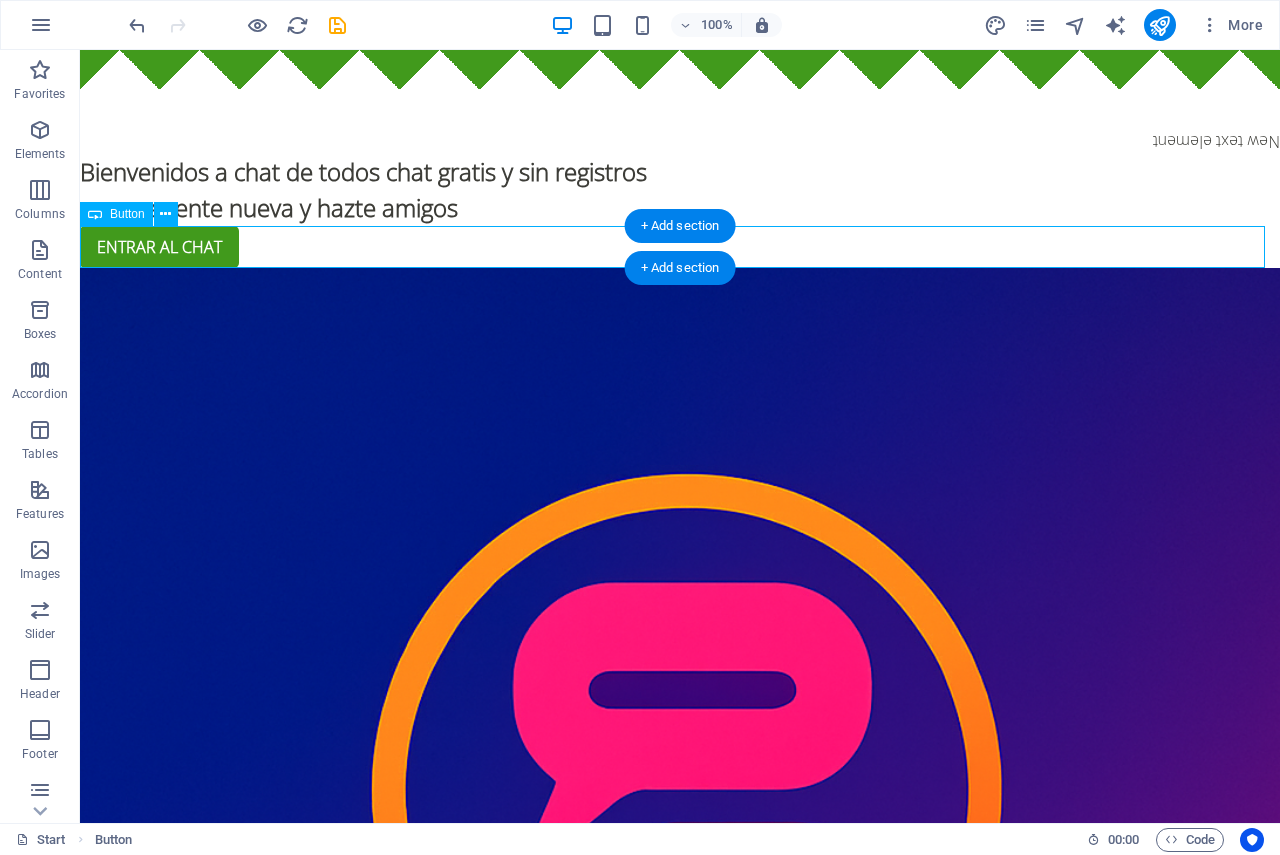 click on "entrar al chat" at bounding box center [680, 247] 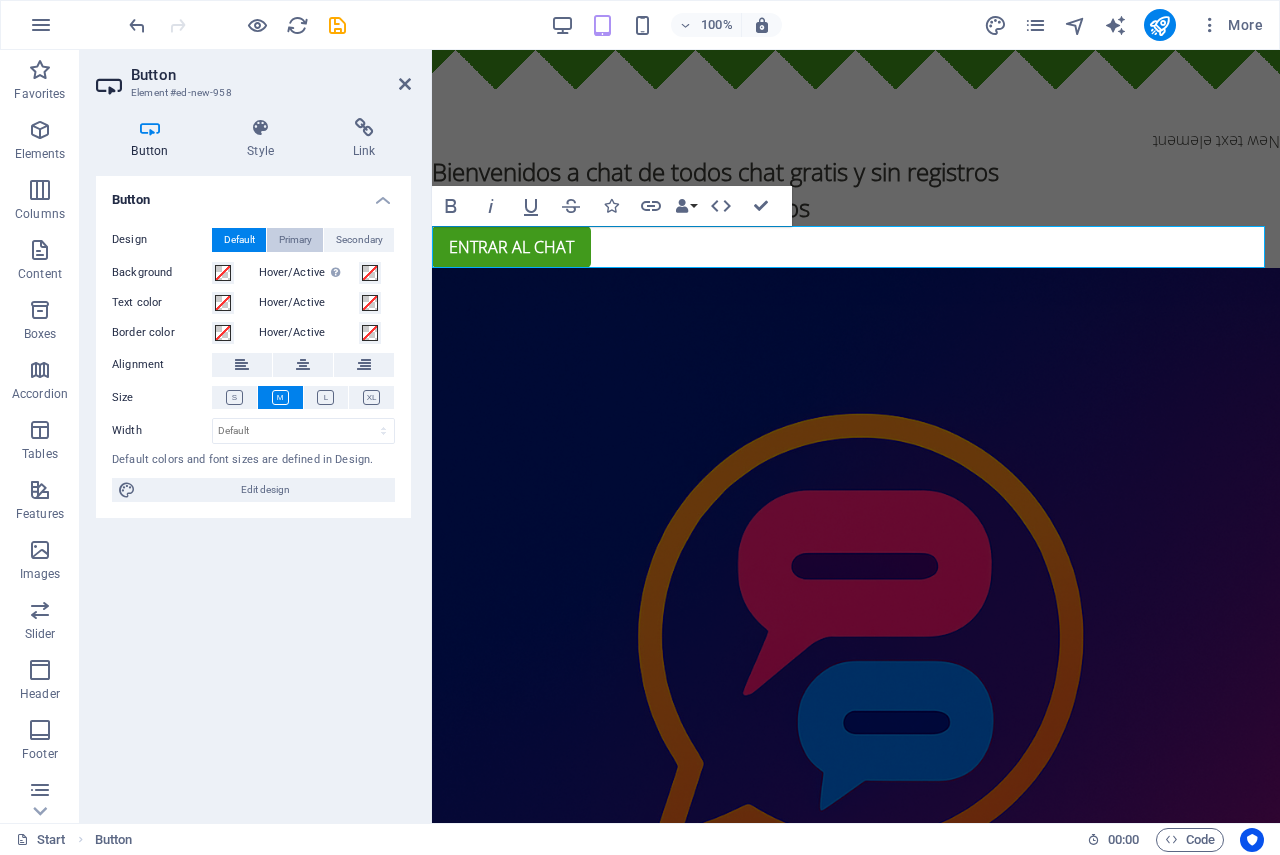 click on "Primary" at bounding box center [295, 240] 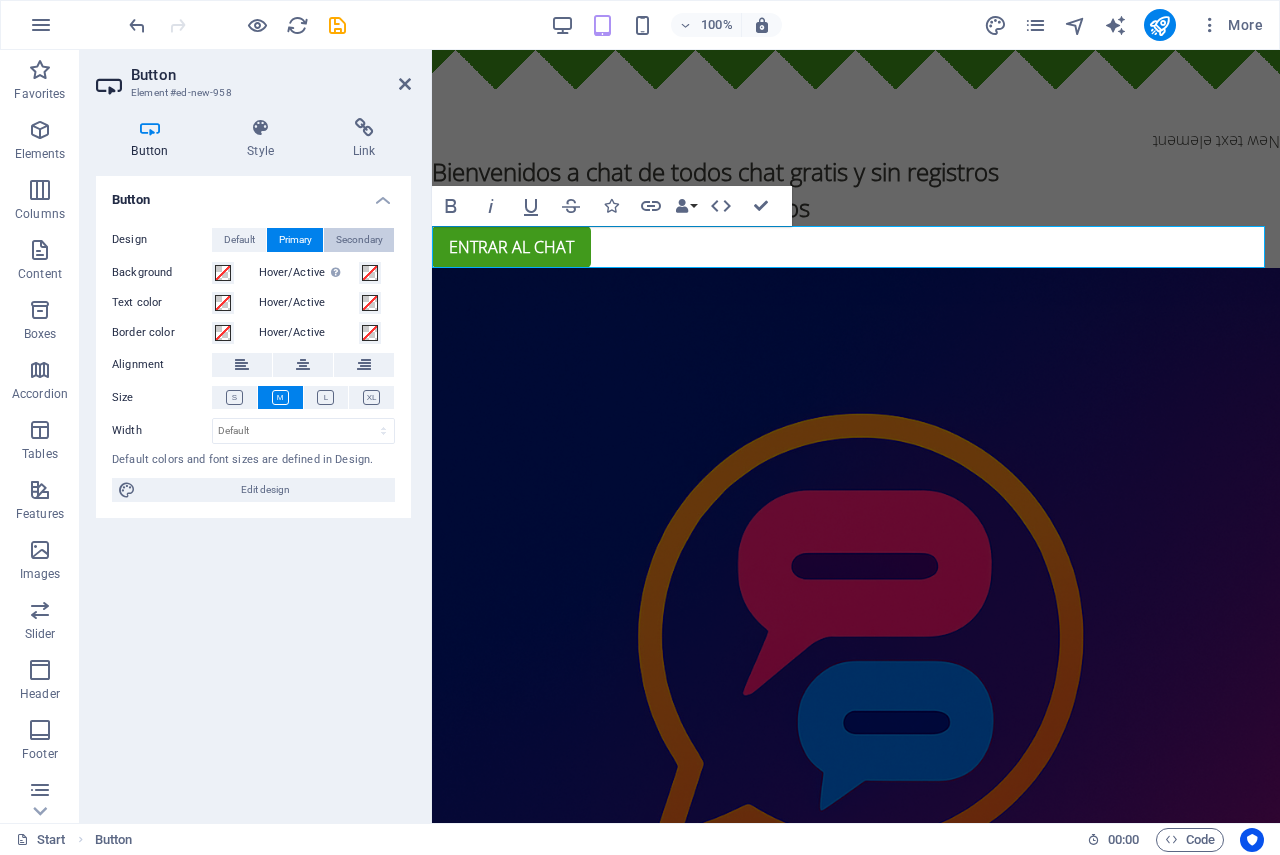 click on "Secondary" at bounding box center (359, 240) 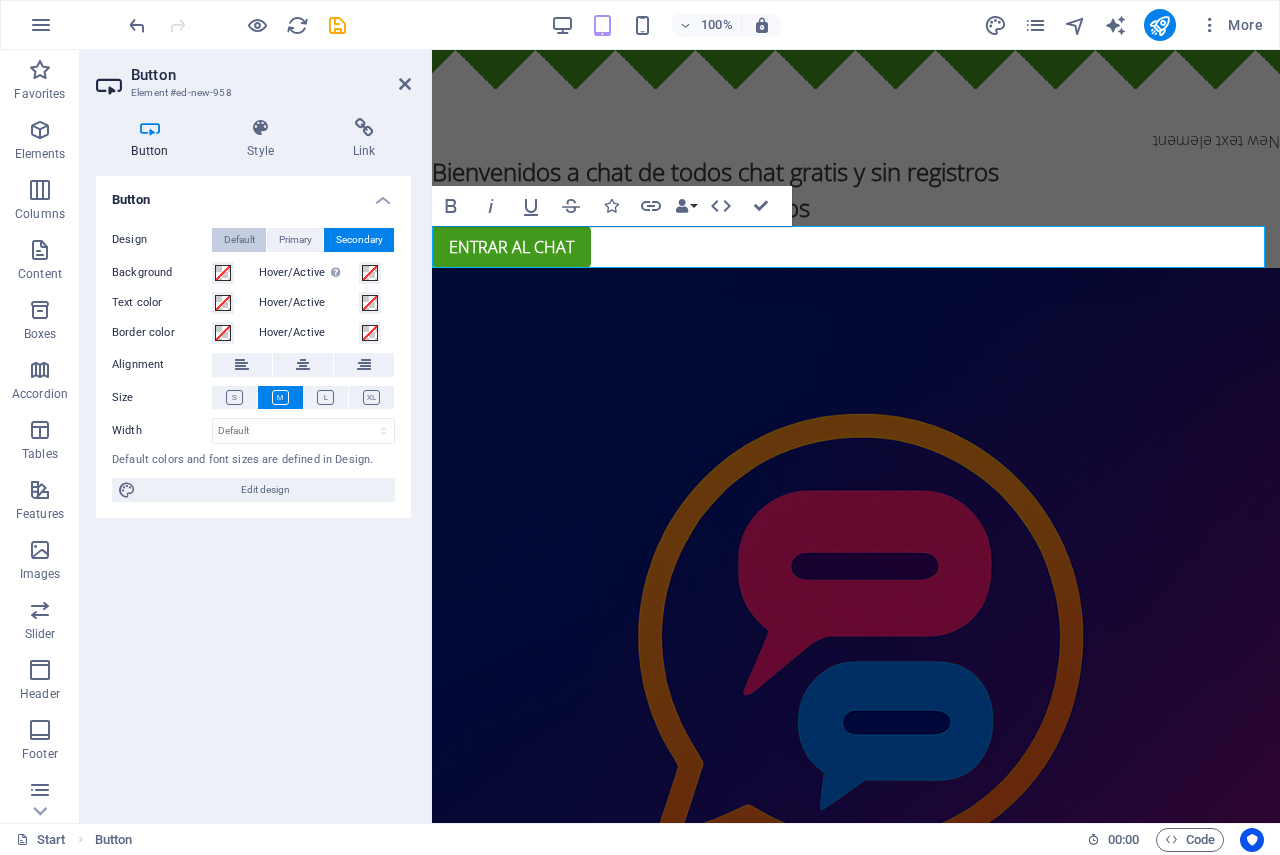 click on "Default" at bounding box center (239, 240) 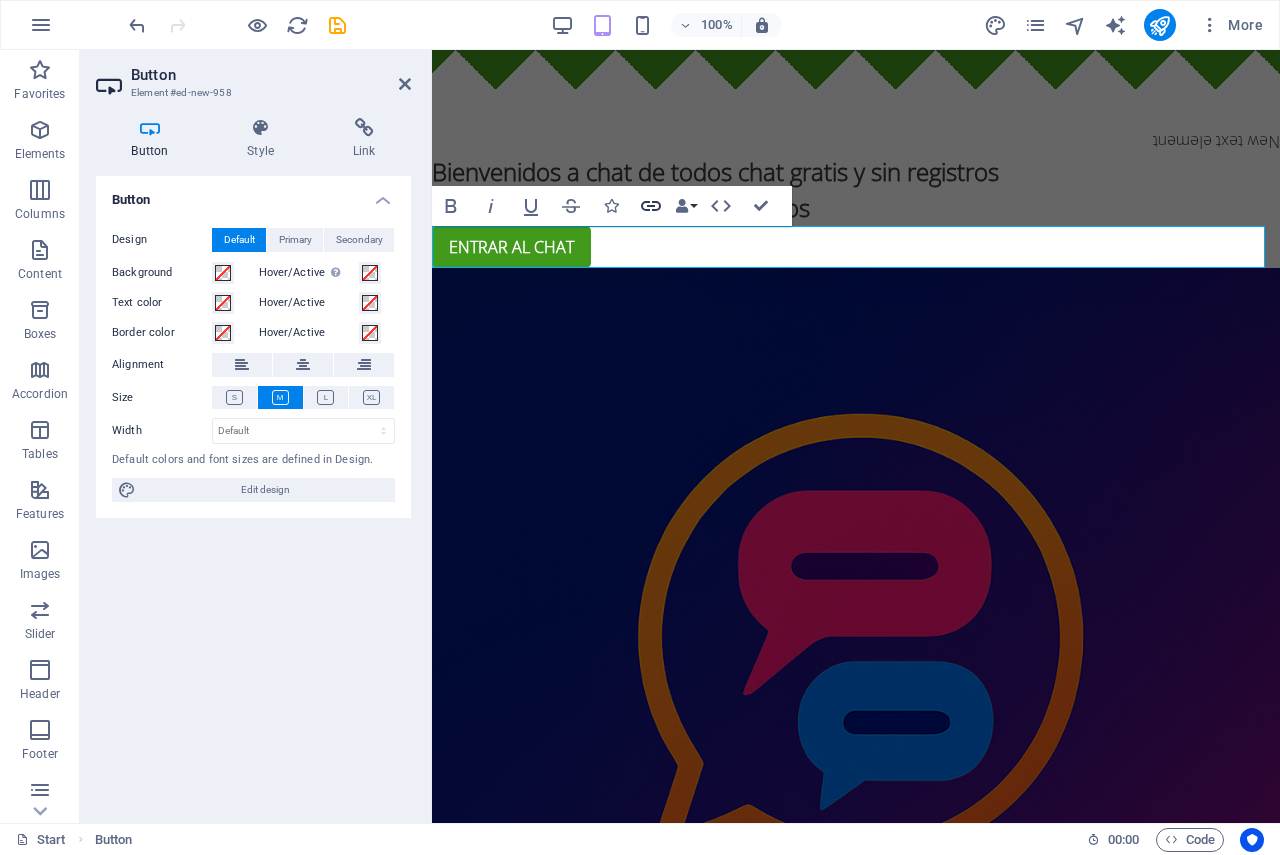 click 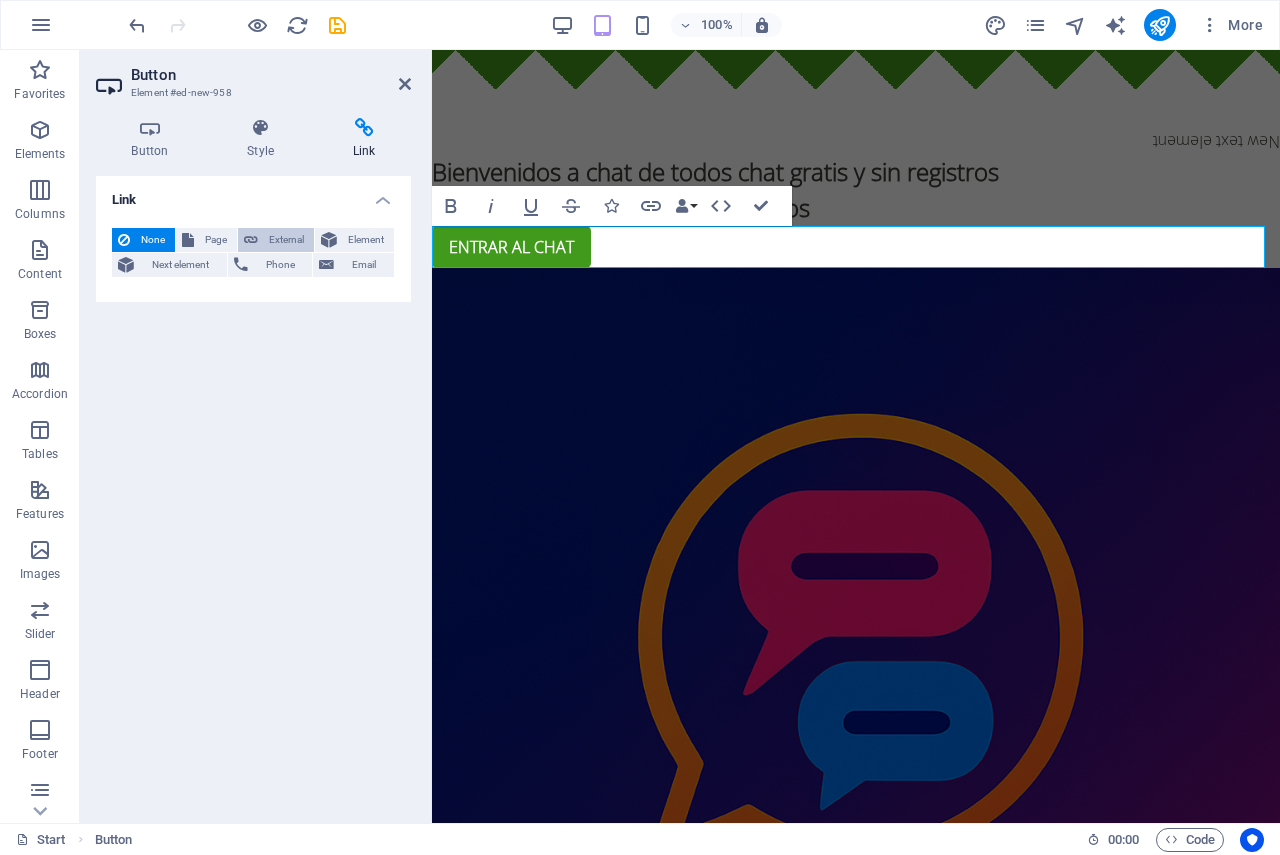 click on "External" at bounding box center [286, 240] 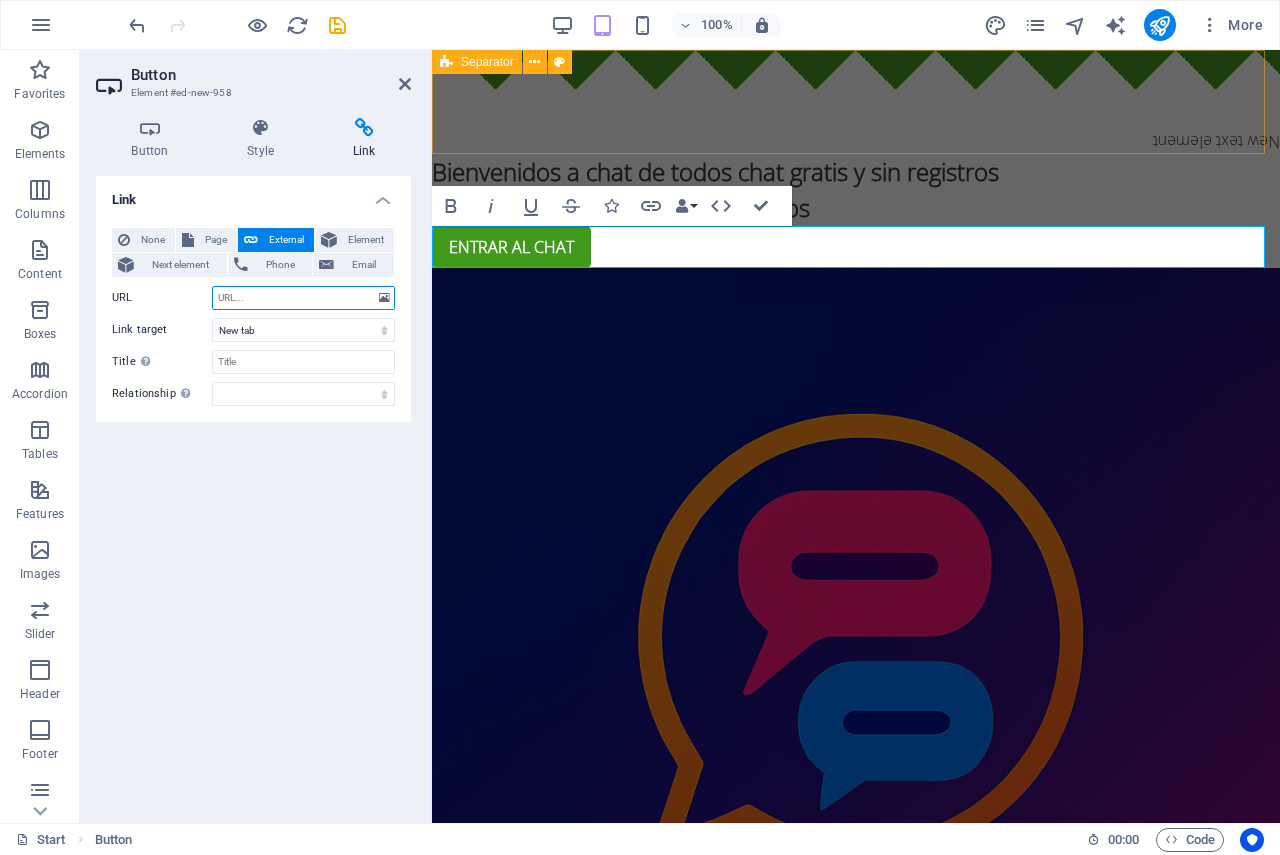 paste on "https://irc.chatbsas.com/" 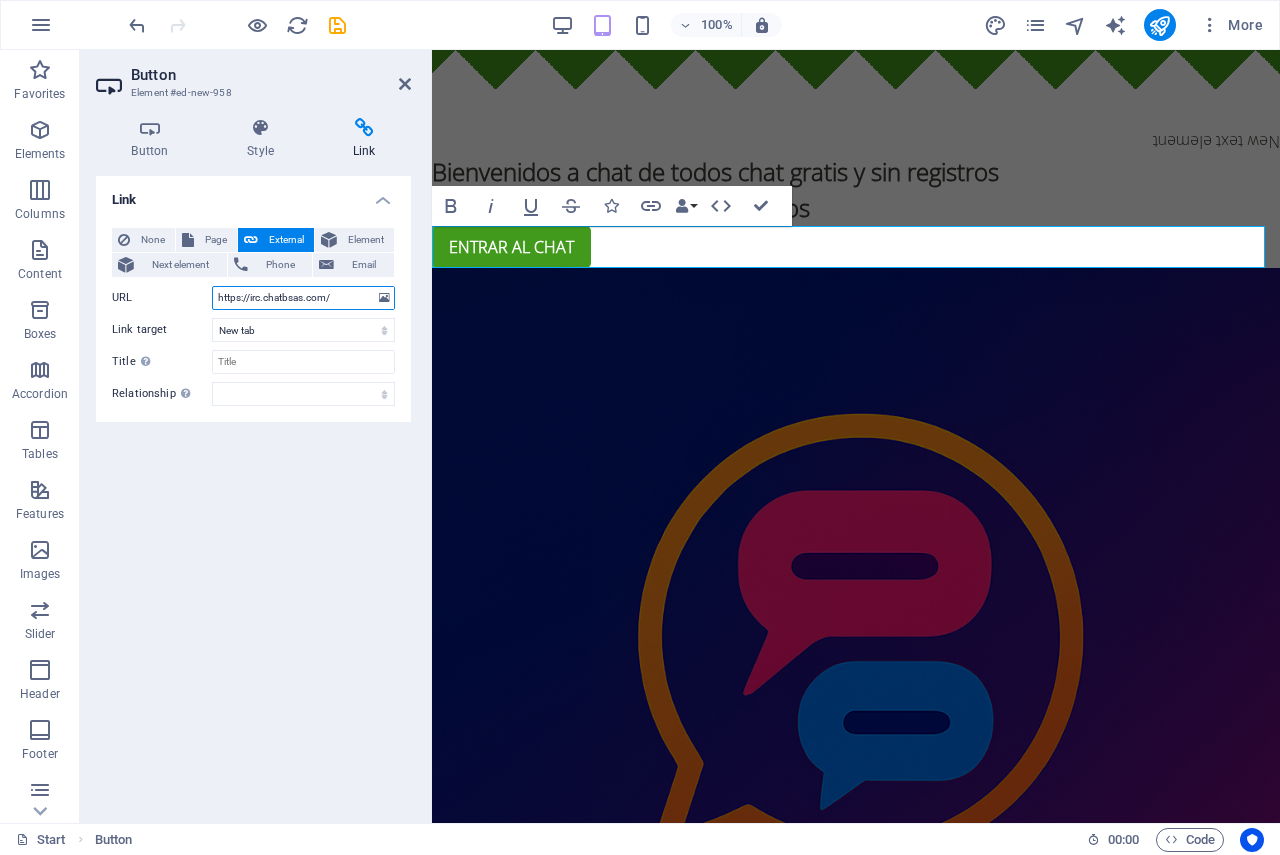 type on "https://irc.chatbsas.com/" 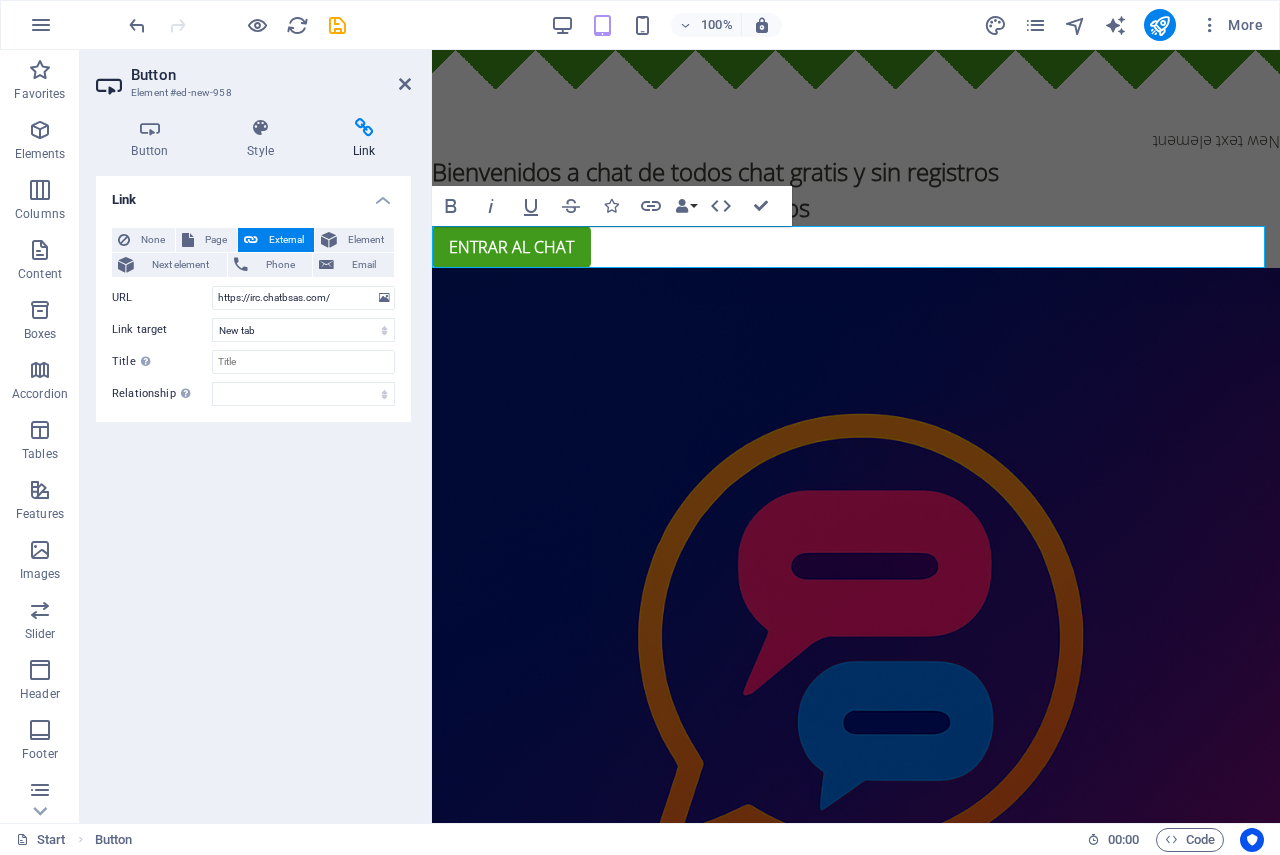 click on "Link None Page External Element Next element Phone Email Page Start Legal Notice Privacy Element
URL https://irc.chatbsas.com/ Phone Email Link target New tab Same tab Overlay Title Additional link description, should not be the same as the link text. The title is most often shown as a tooltip text when the mouse moves over the element. Leave empty if uncertain. Relationship Sets the  relationship of this link to the link target . For example, the value "nofollow" instructs search engines not to follow the link. Can be left empty. alternate author bookmark external help license next nofollow noreferrer noopener prev search tag" at bounding box center [253, 491] 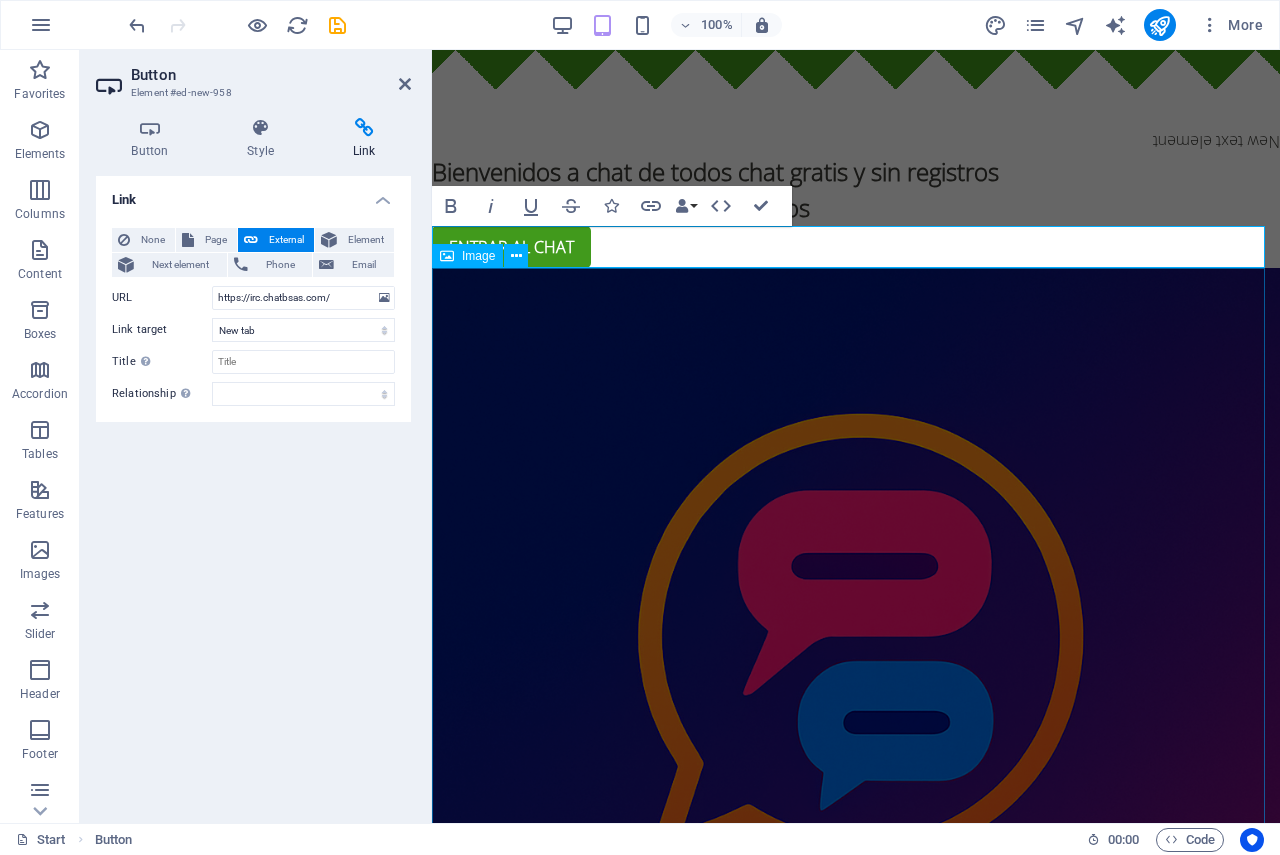 click at bounding box center (856, 692) 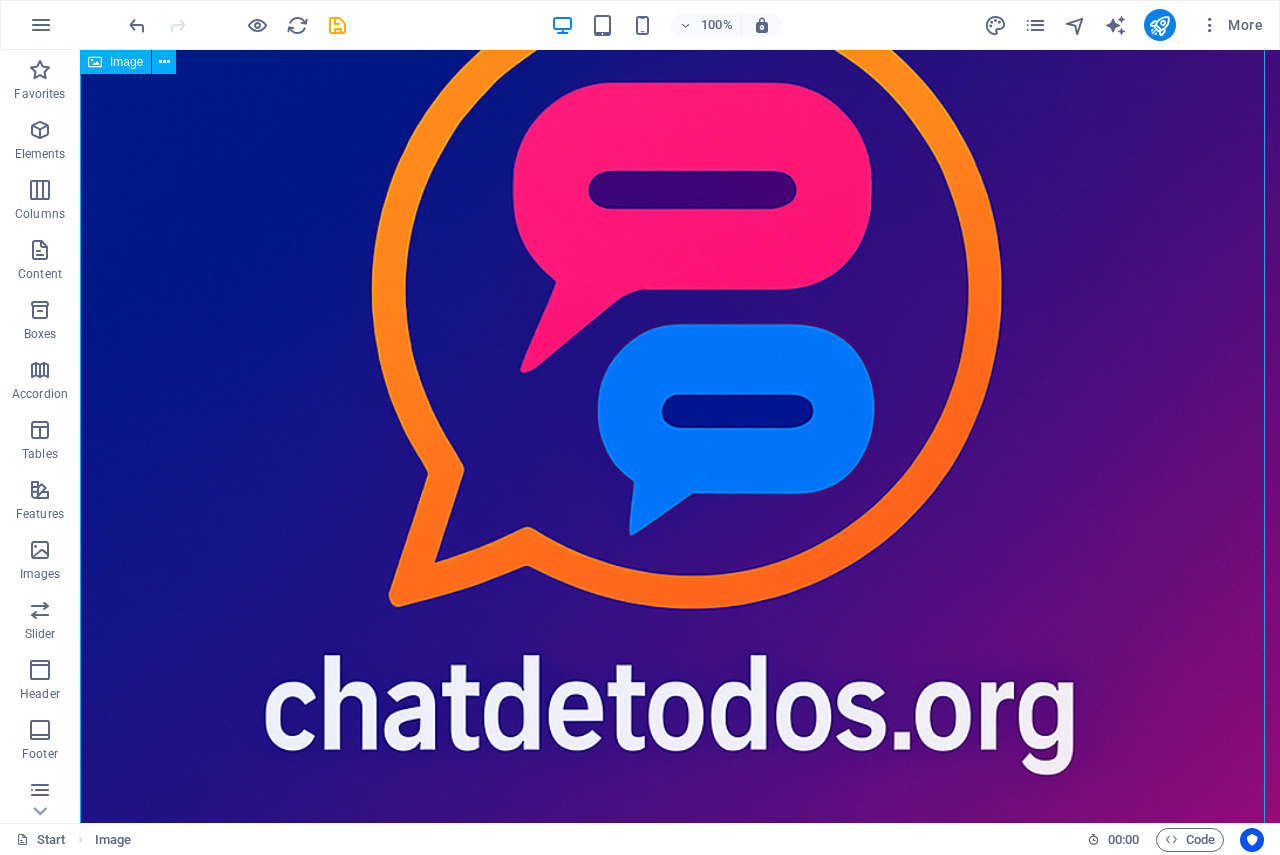 scroll, scrollTop: 0, scrollLeft: 0, axis: both 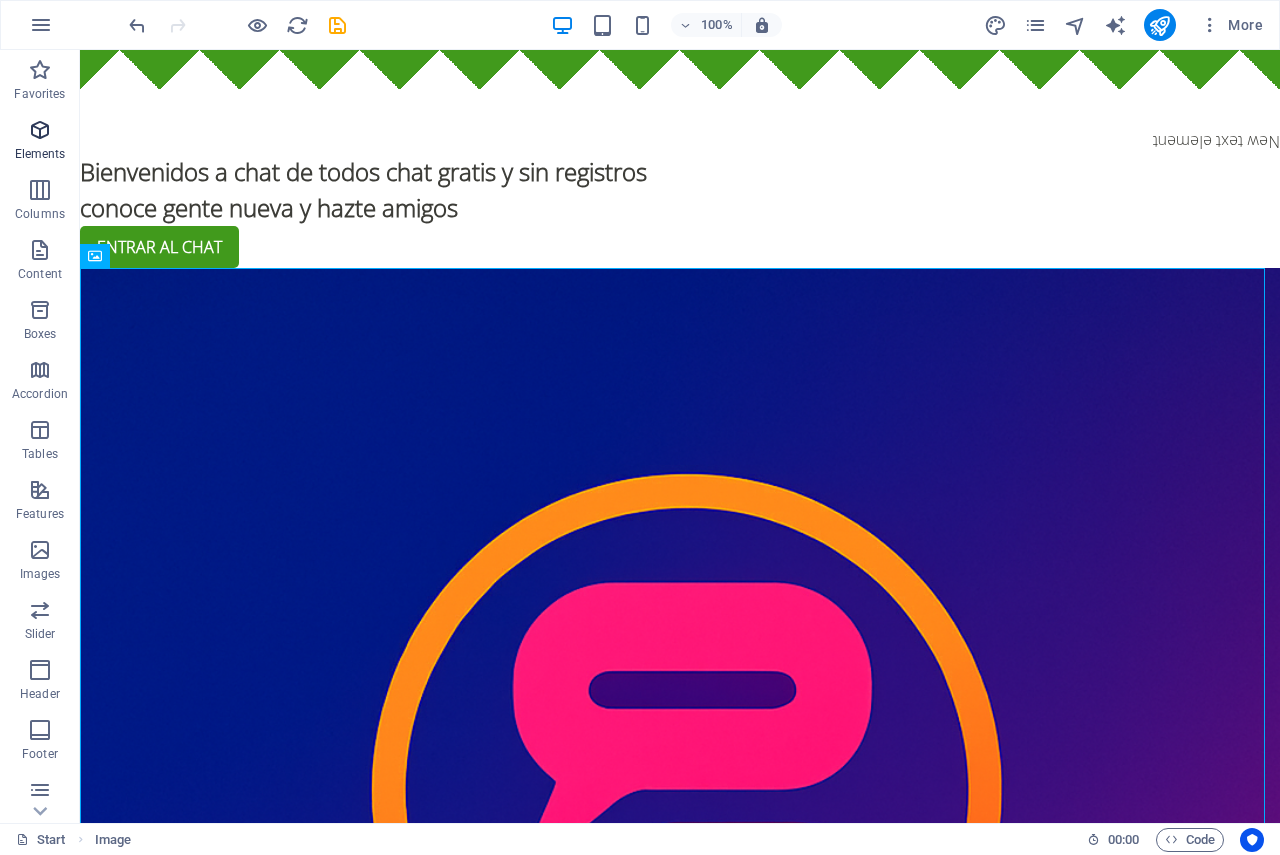 click on "Elements" at bounding box center (40, 142) 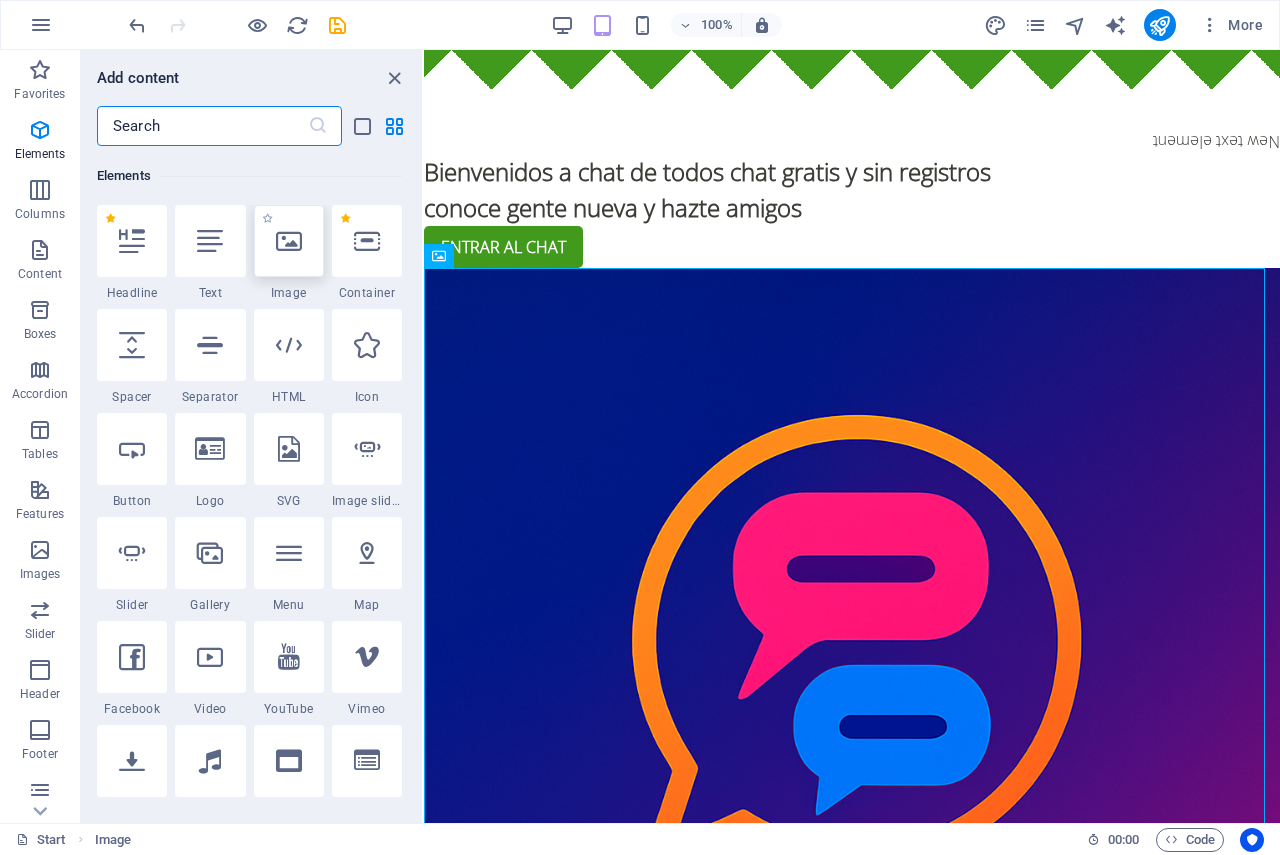 scroll, scrollTop: 213, scrollLeft: 0, axis: vertical 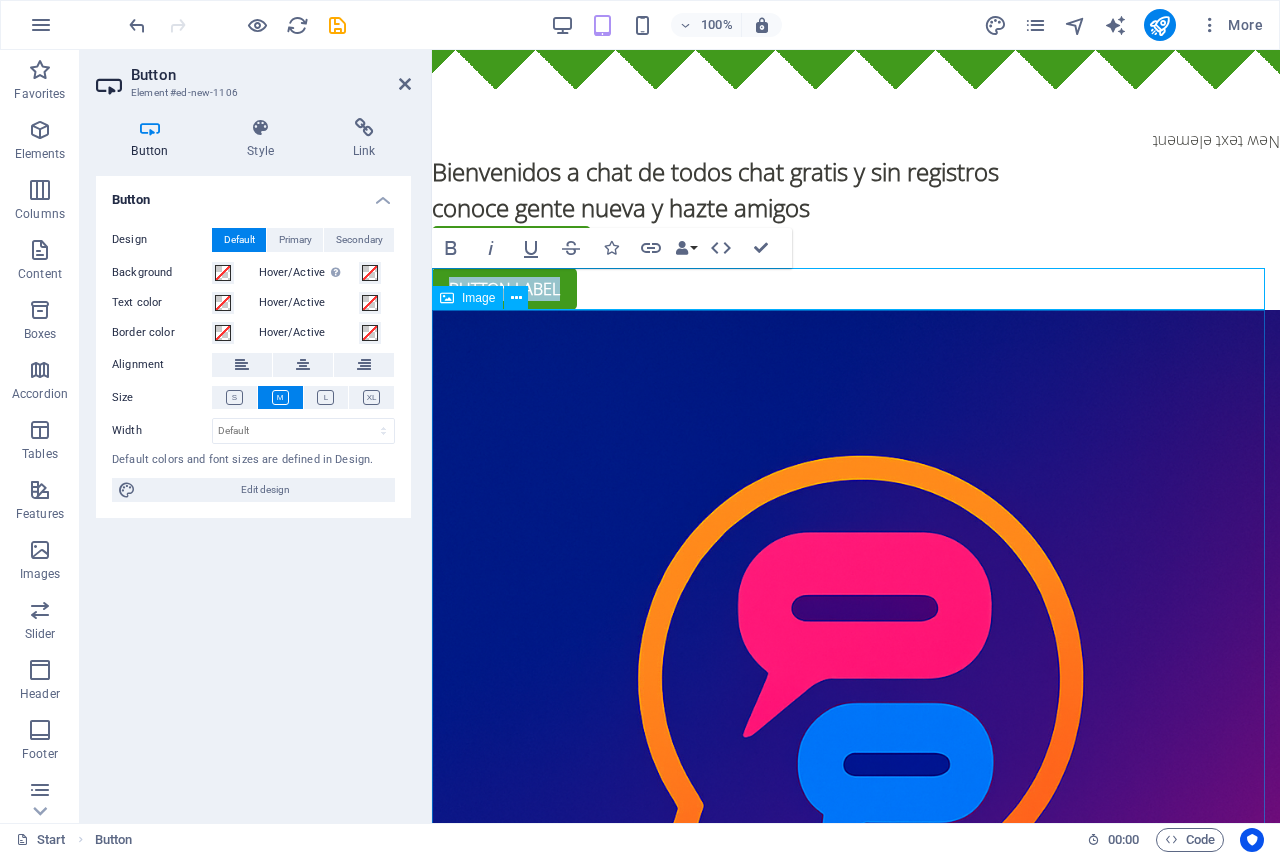 click at bounding box center [856, 734] 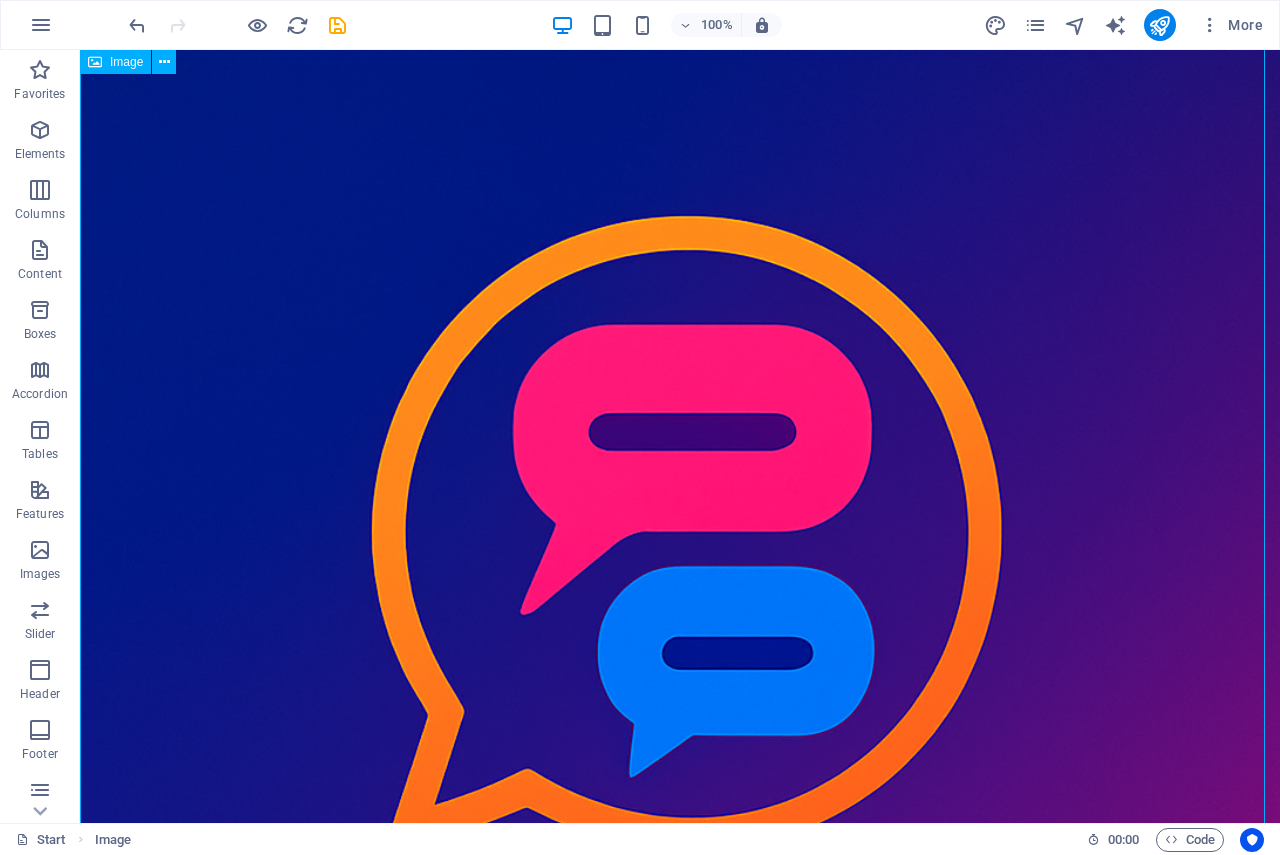 scroll, scrollTop: 0, scrollLeft: 0, axis: both 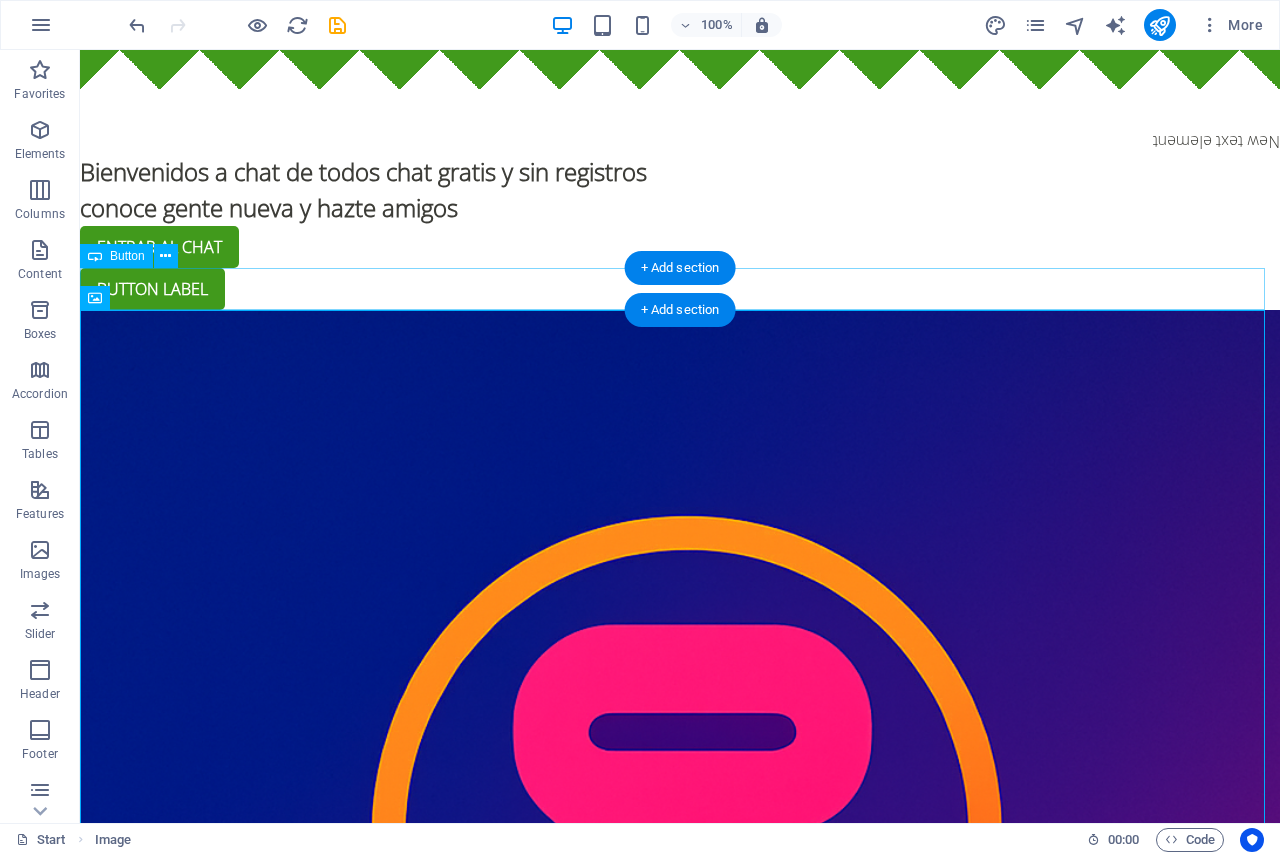 click on "Button label" at bounding box center (680, 289) 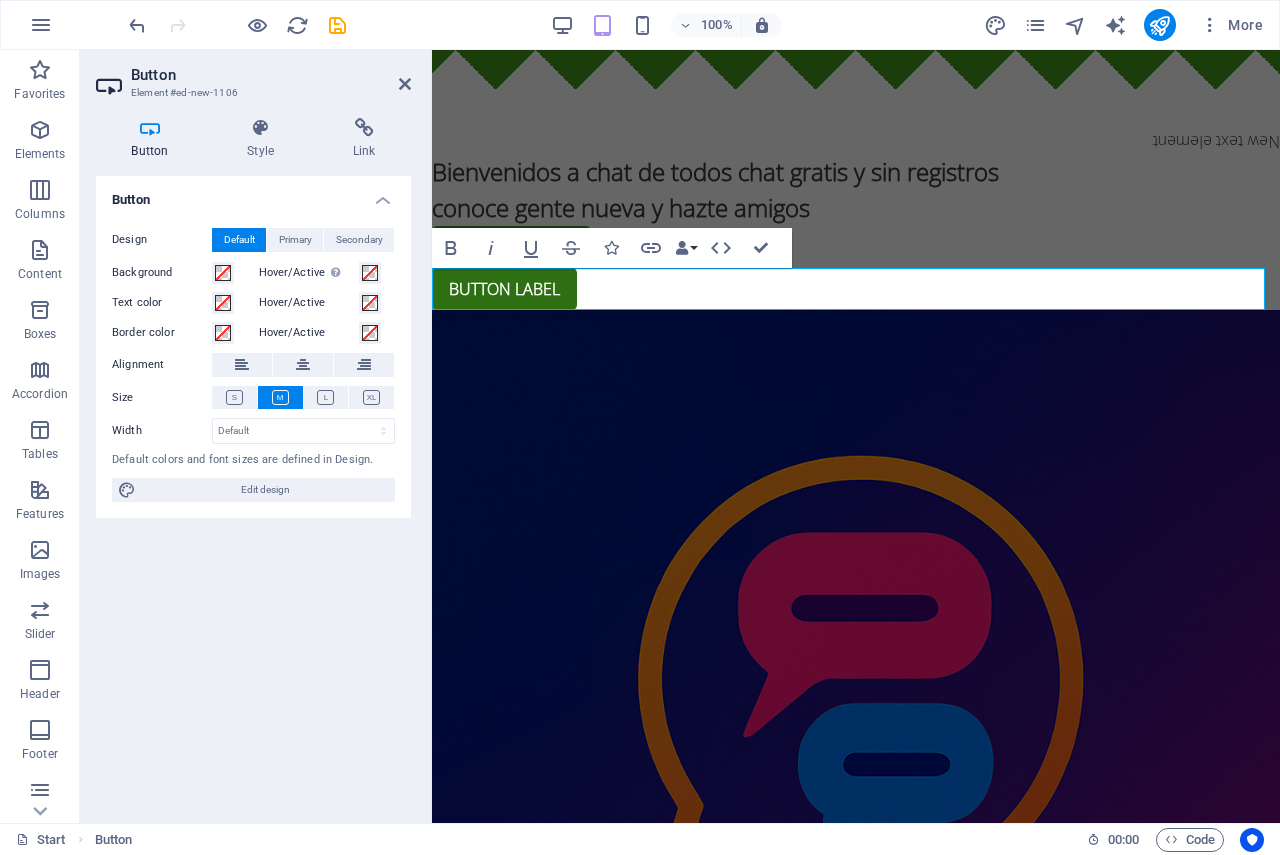 type 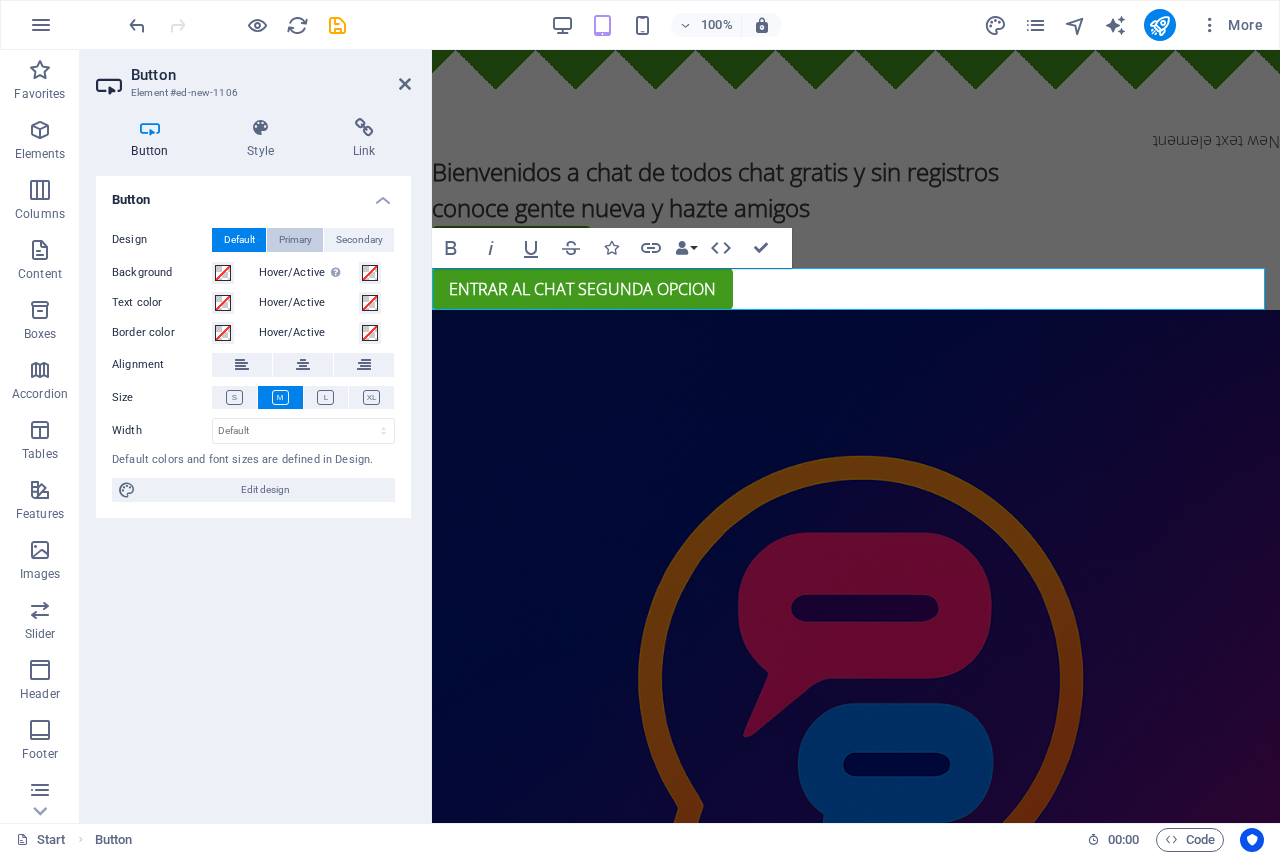 click on "Primary" at bounding box center [295, 240] 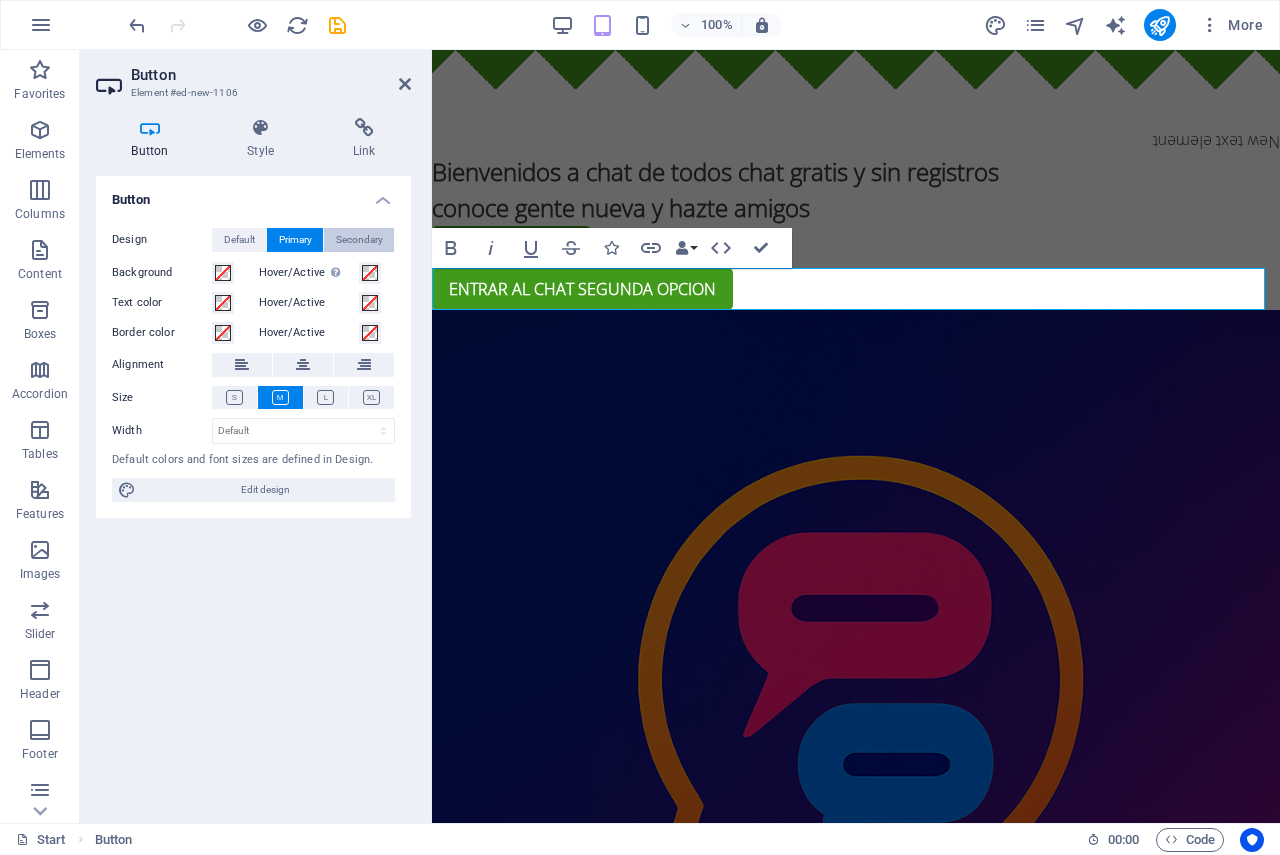 click on "Secondary" at bounding box center (359, 240) 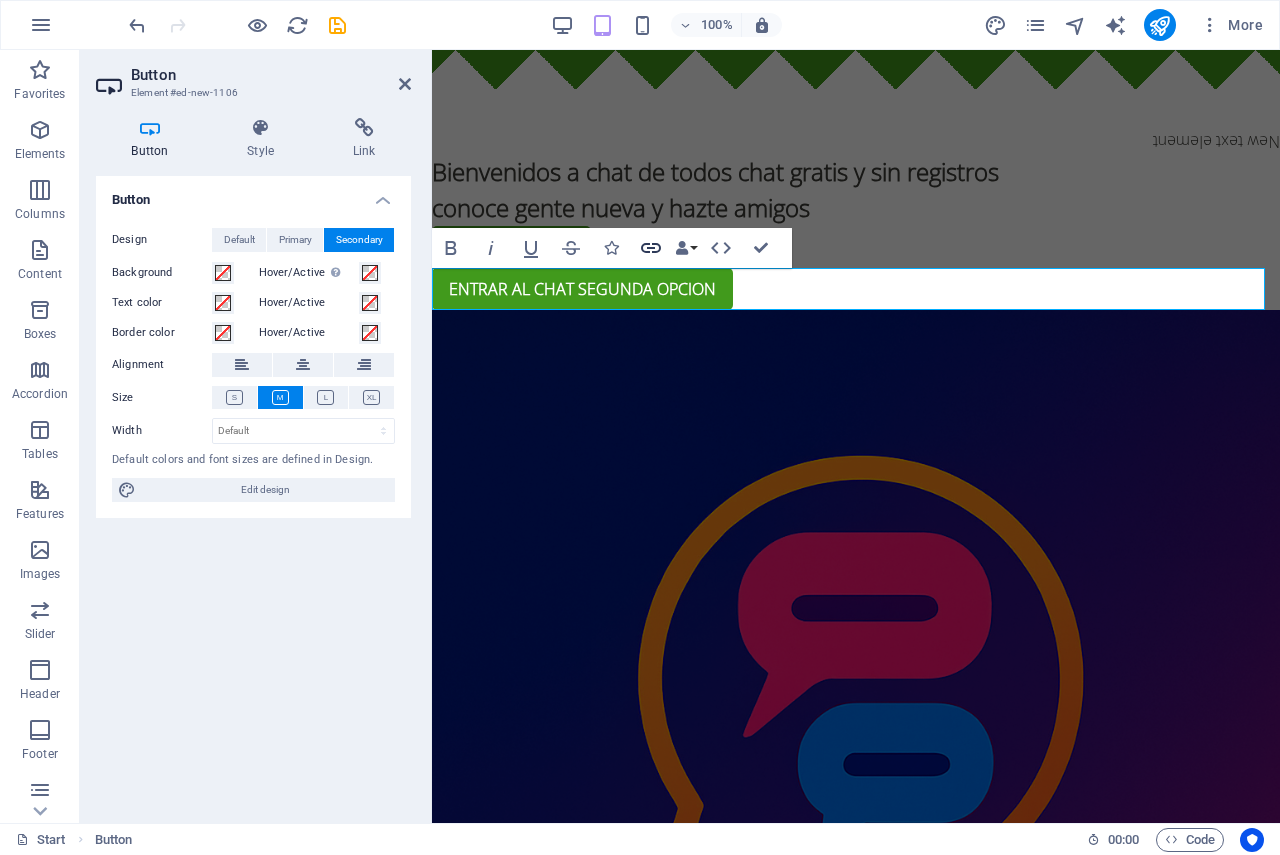 click 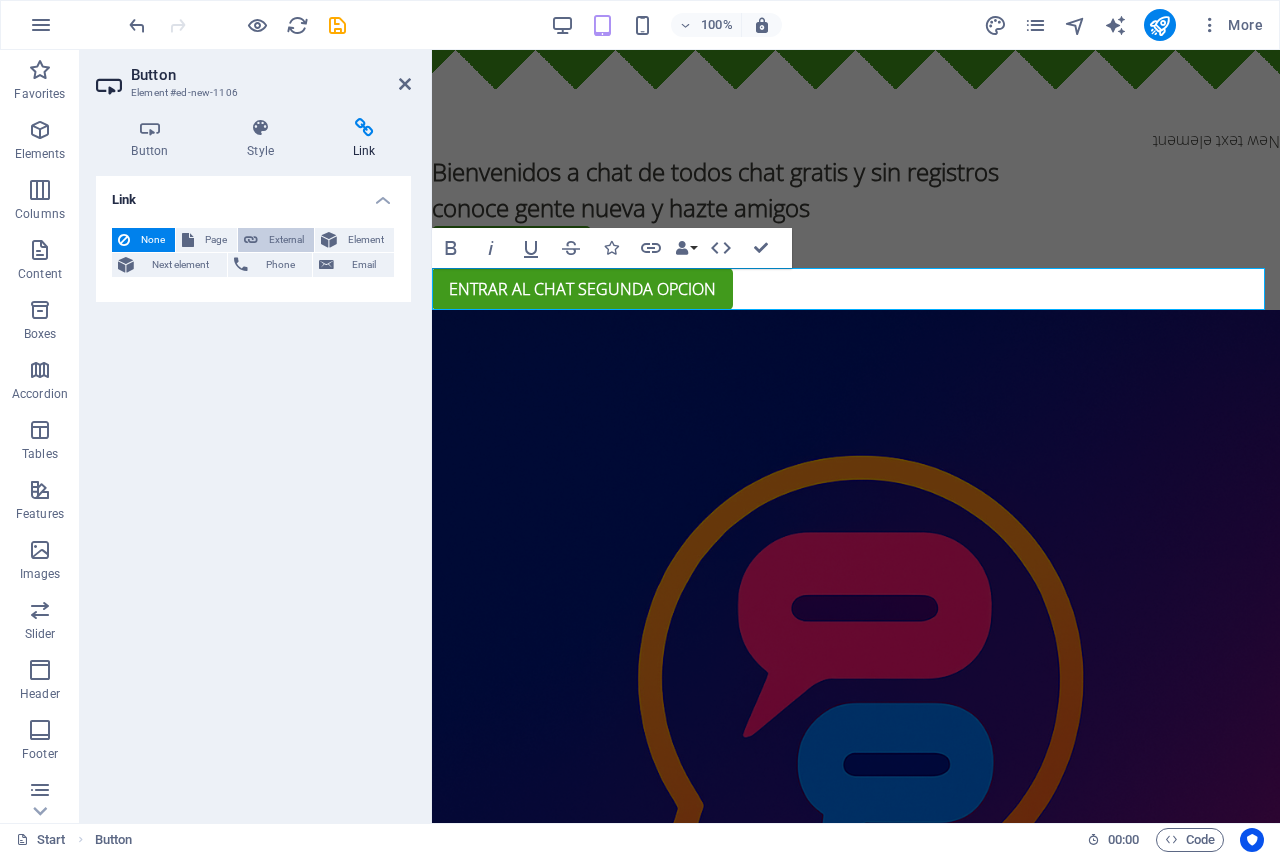 click on "External" at bounding box center [286, 240] 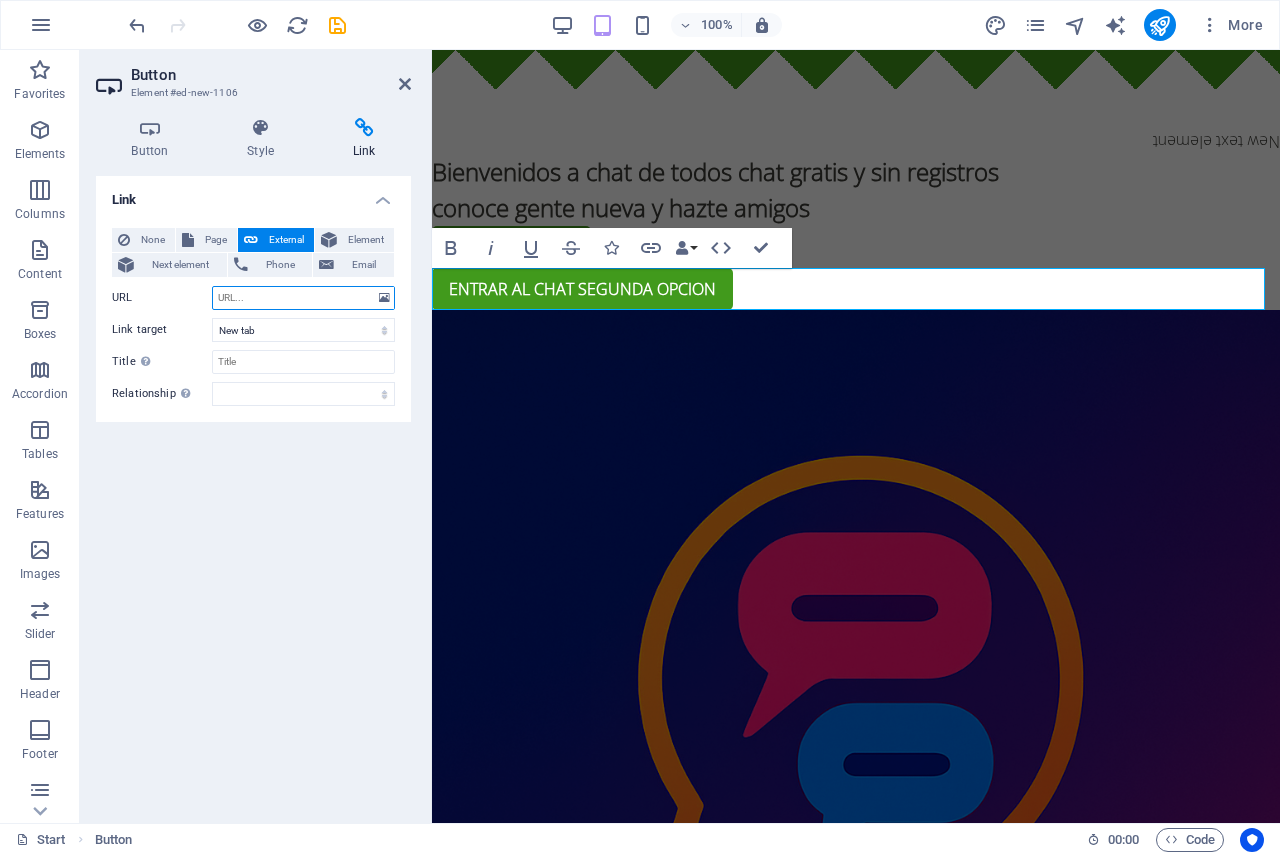 paste on "http://irc.chatbsas.com:8080/" 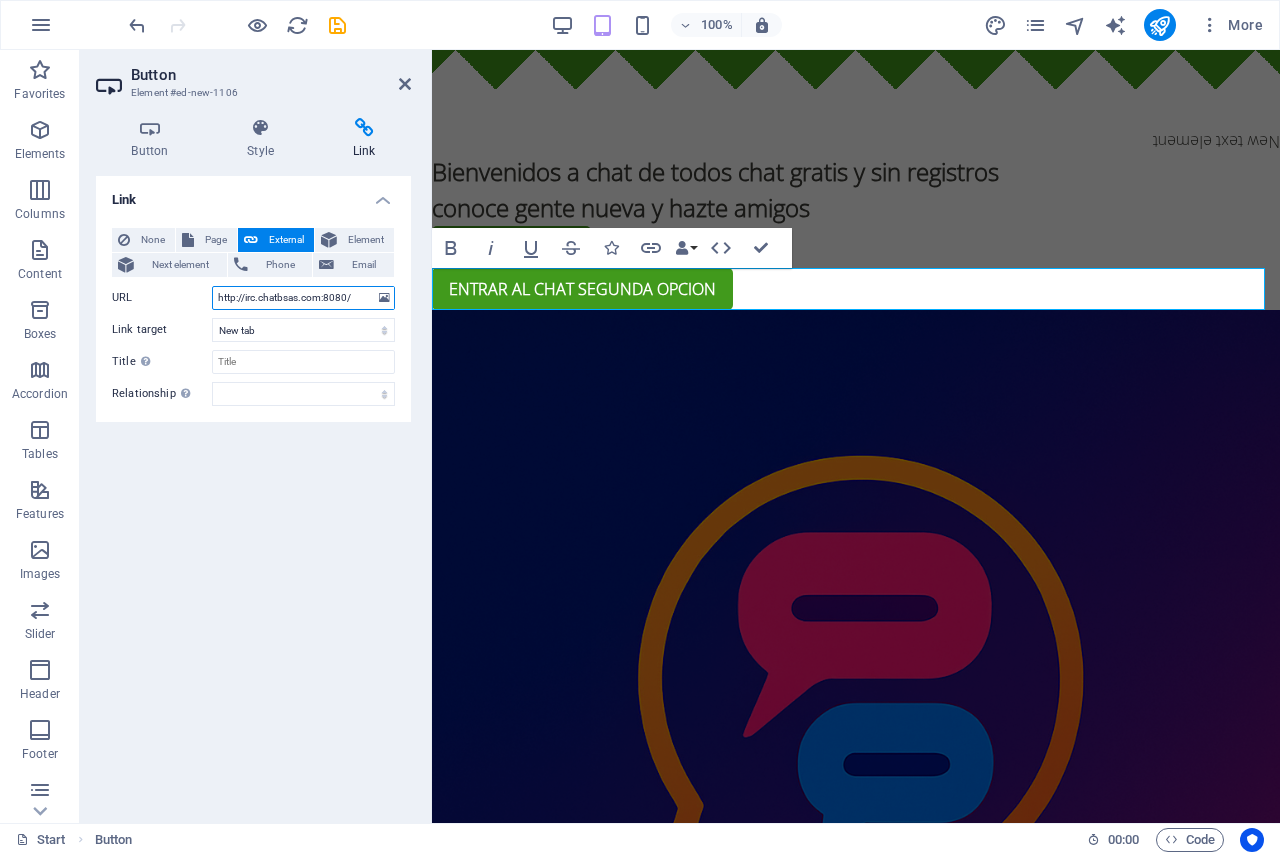type on "http://irc.chatbsas.com:8080/" 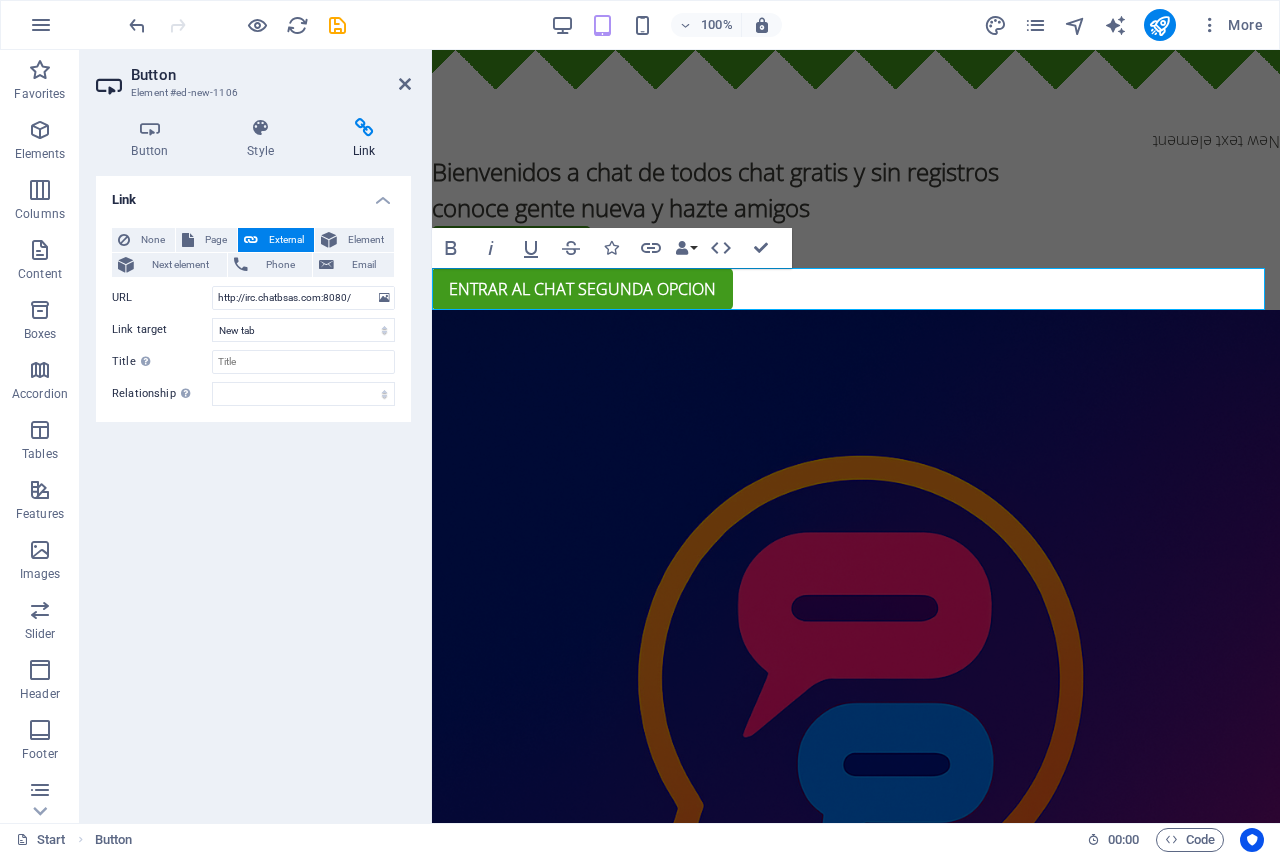 click on "Link None Page External Element Next element Phone Email Page Start Legal Notice Privacy Element
URL http://irc.chatbsas.com:8080/ Phone Email Link target New tab Same tab Overlay Title Additional link description, should not be the same as the link text. The title is most often shown as a tooltip text when the mouse moves over the element. Leave empty if uncertain. Relationship Sets the  relationship of this link to the link target . For example, the value "nofollow" instructs search engines not to follow the link. Can be left empty. alternate author bookmark external help license next nofollow noreferrer noopener prev search tag" at bounding box center (253, 491) 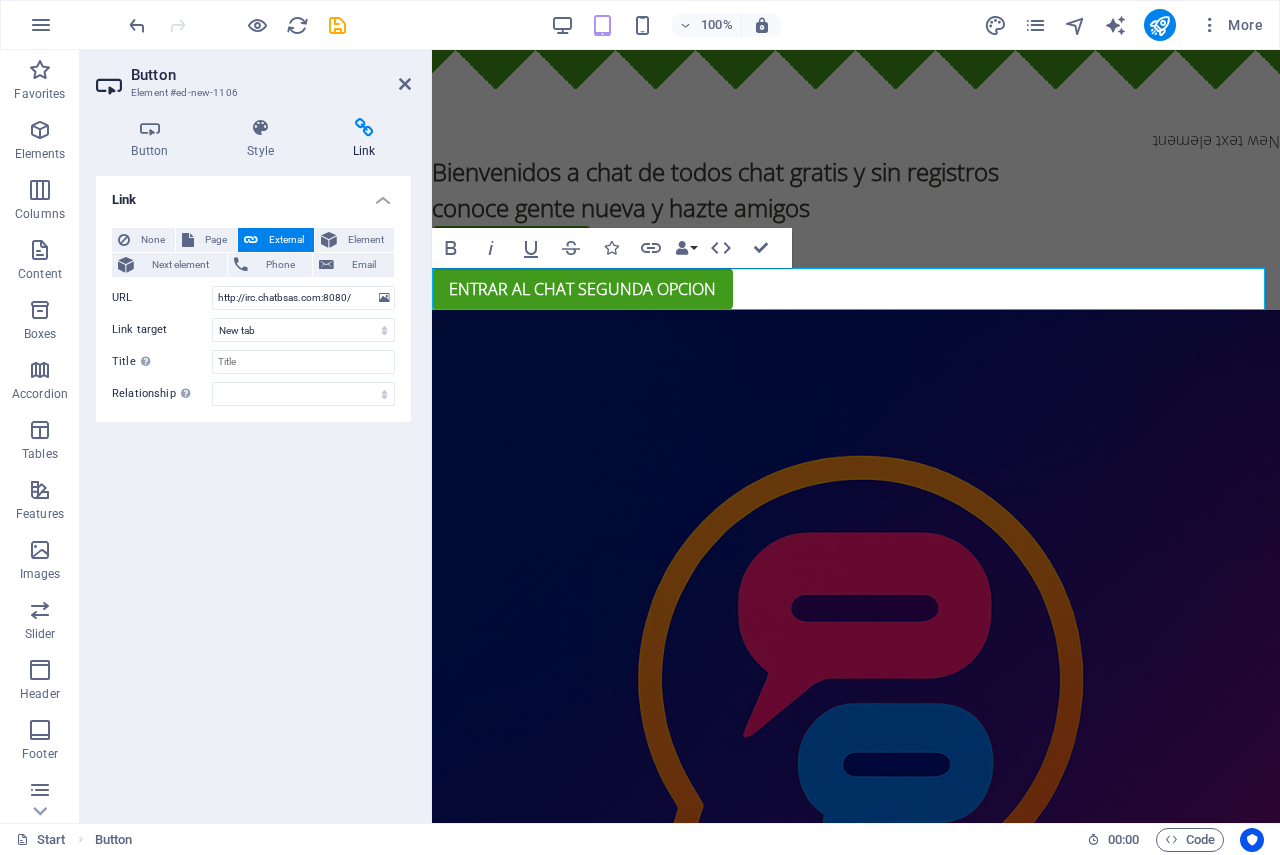 click on "Link None Page External Element Next element Phone Email Page Start Legal Notice Privacy Element
URL http://irc.chatbsas.com:8080/ Phone Email Link target New tab Same tab Overlay Title Additional link description, should not be the same as the link text. The title is most often shown as a tooltip text when the mouse moves over the element. Leave empty if uncertain. Relationship Sets the  relationship of this link to the link target . For example, the value "nofollow" instructs search engines not to follow the link. Can be left empty. alternate author bookmark external help license next nofollow noreferrer noopener prev search tag" at bounding box center [253, 491] 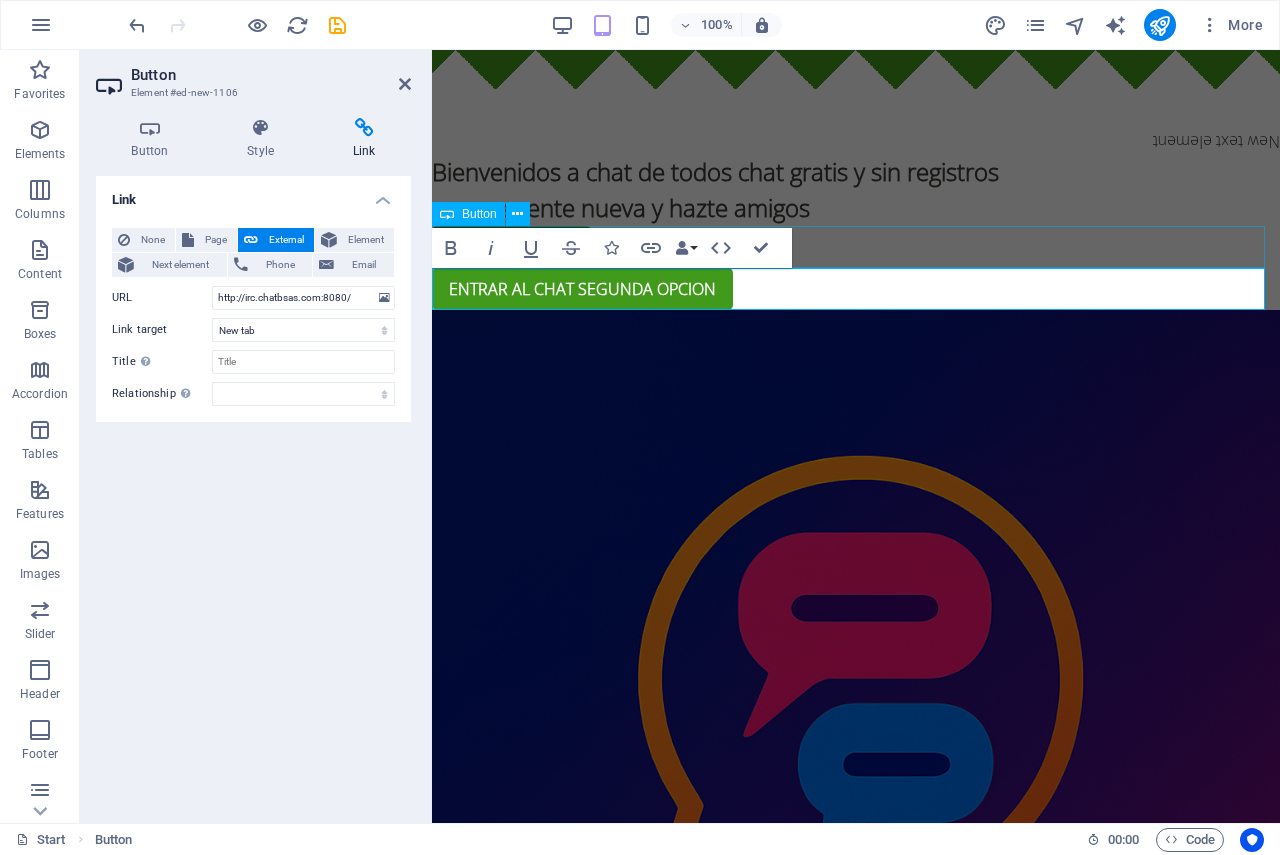 click on "entrar al chat" at bounding box center [856, 247] 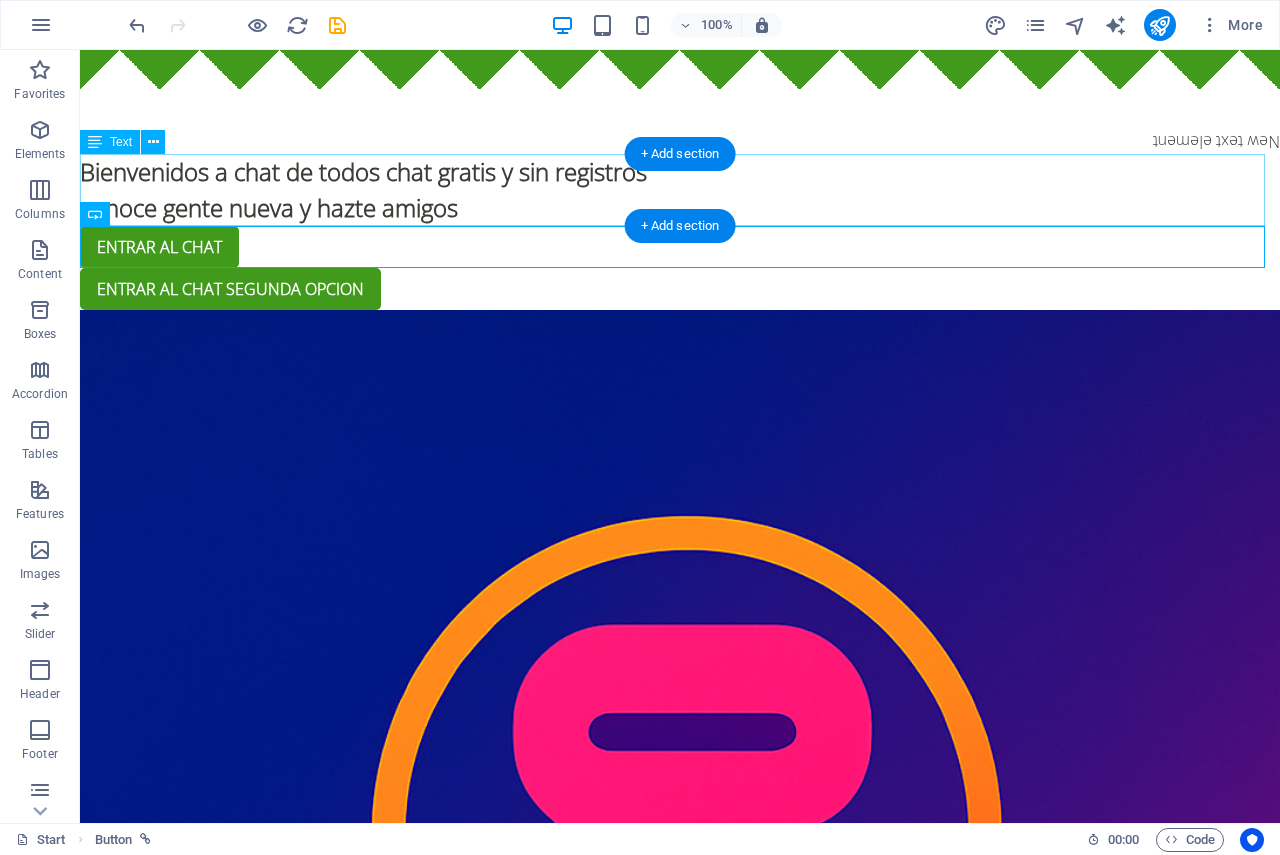 click on "Bienvenidos a chat de todos chat gratis y sin registros  conoce gente nueva y hazte amigos" at bounding box center [680, 190] 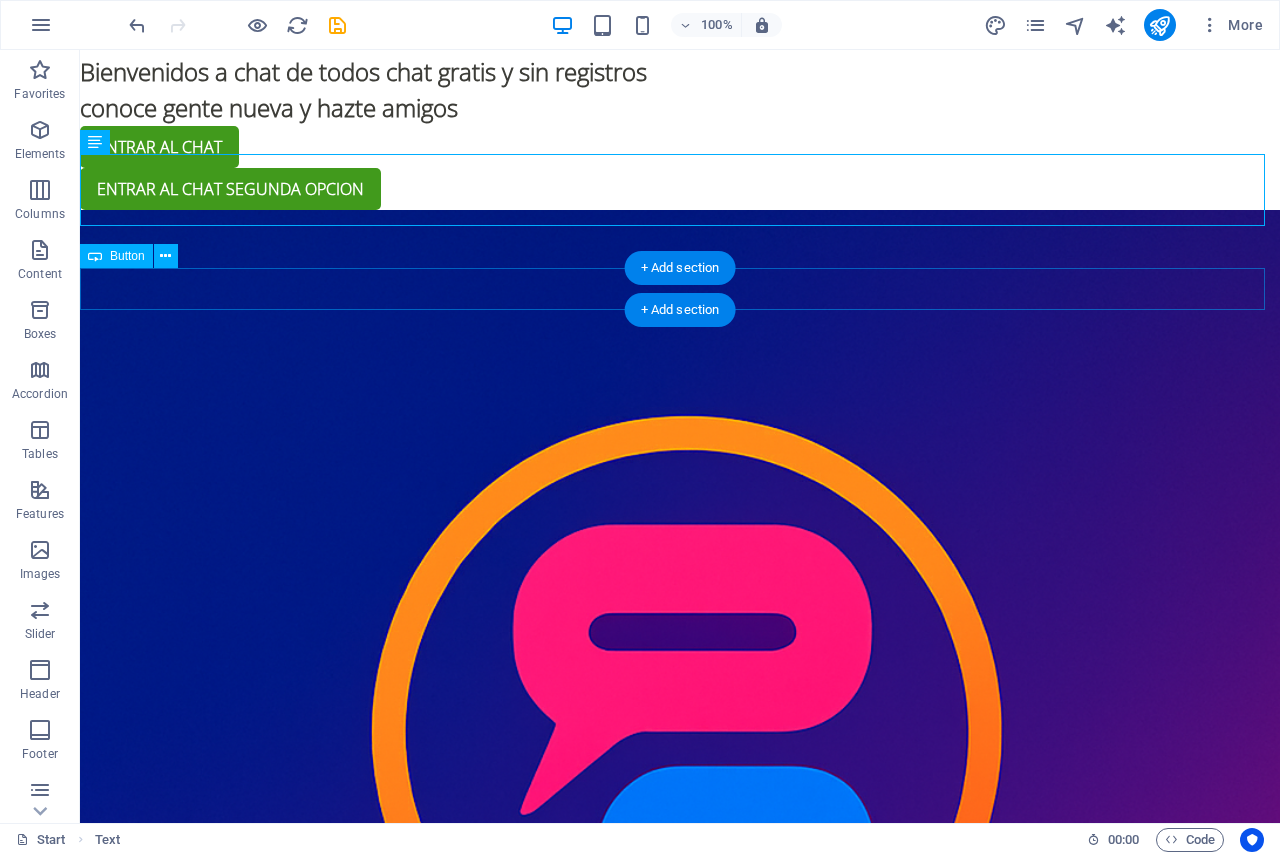 scroll, scrollTop: 0, scrollLeft: 0, axis: both 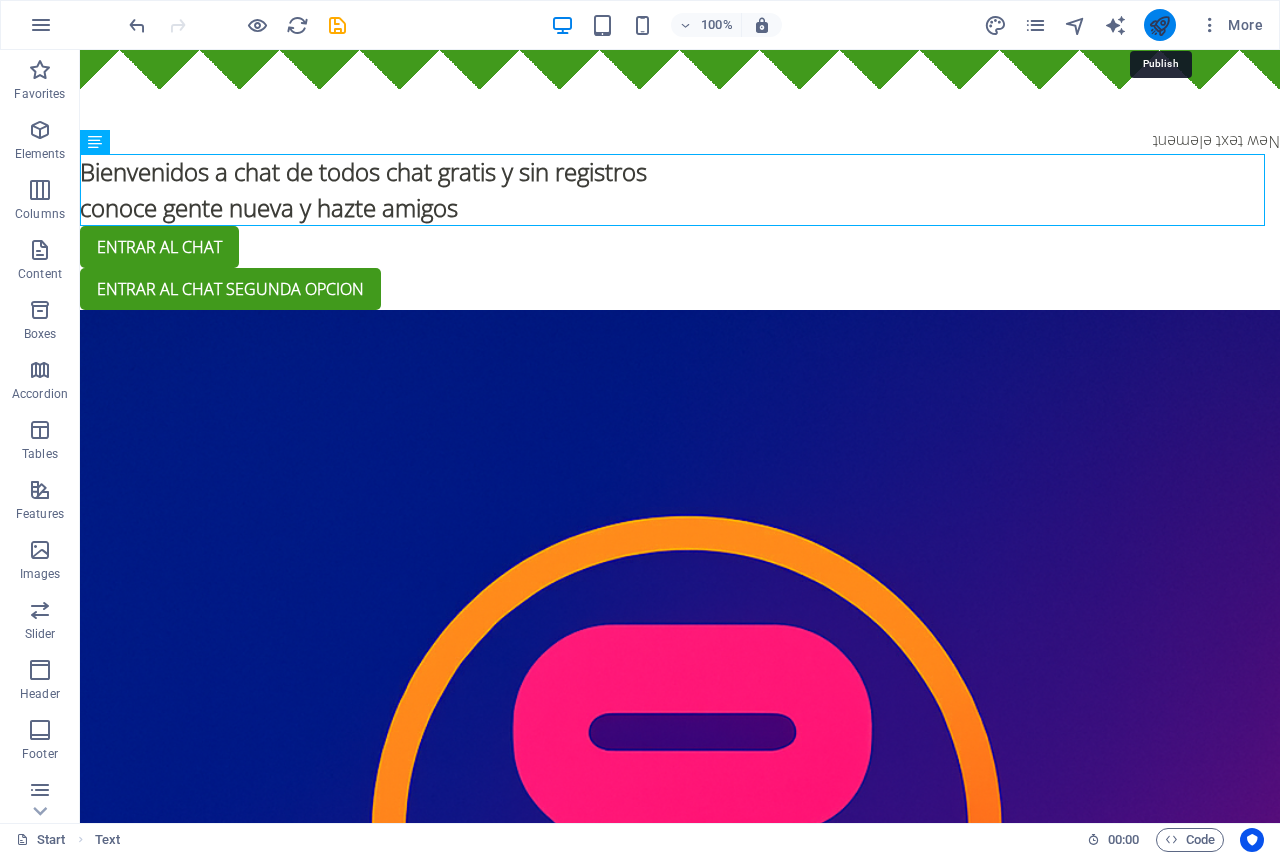 click at bounding box center [1159, 25] 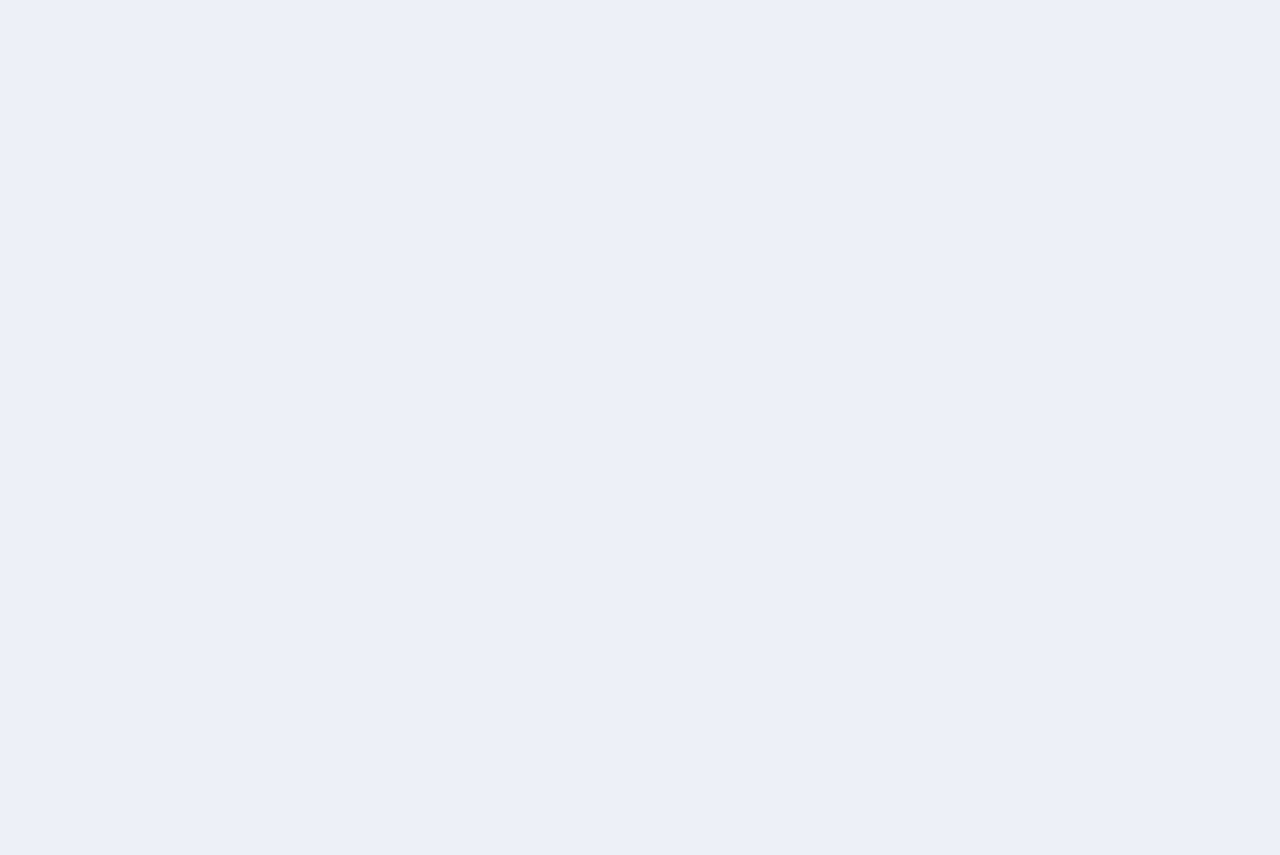 scroll, scrollTop: 0, scrollLeft: 0, axis: both 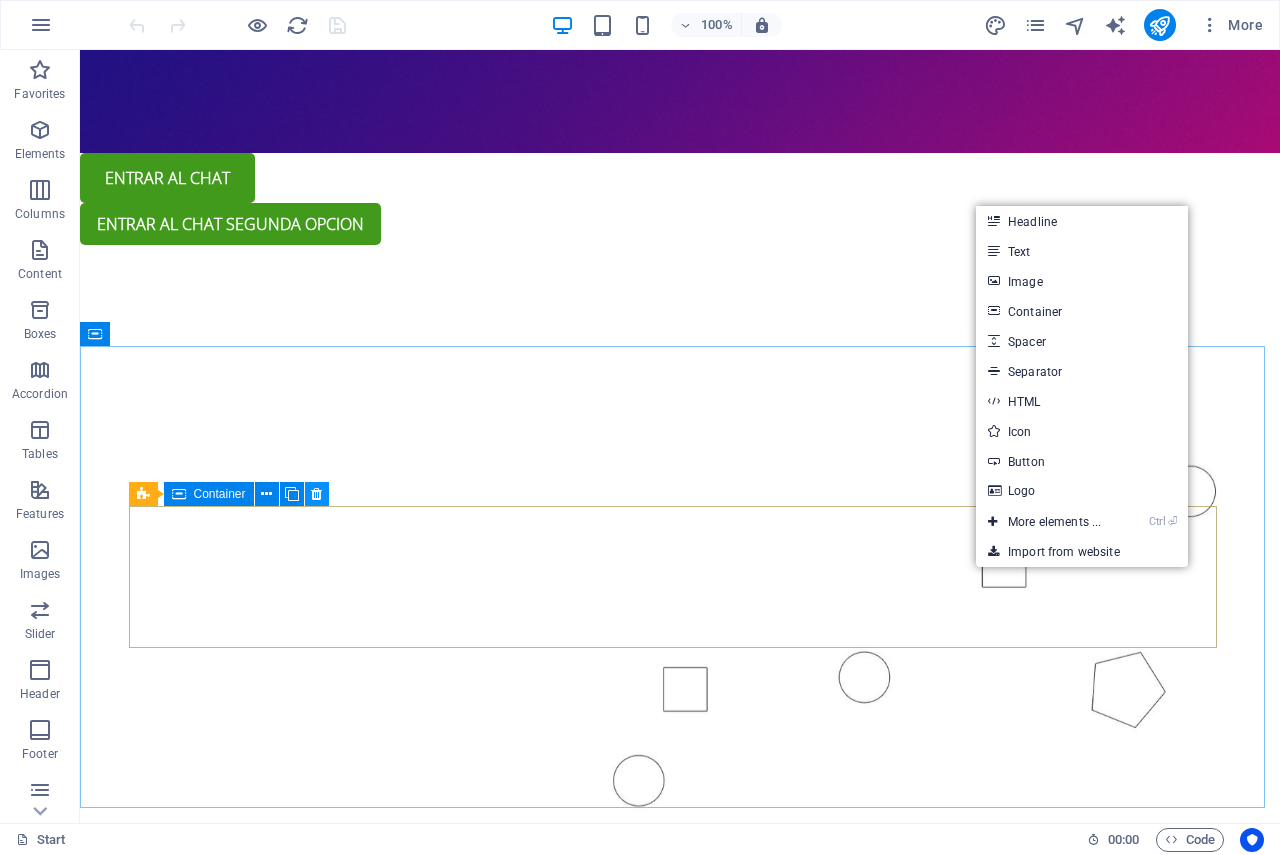 click at bounding box center [317, 494] 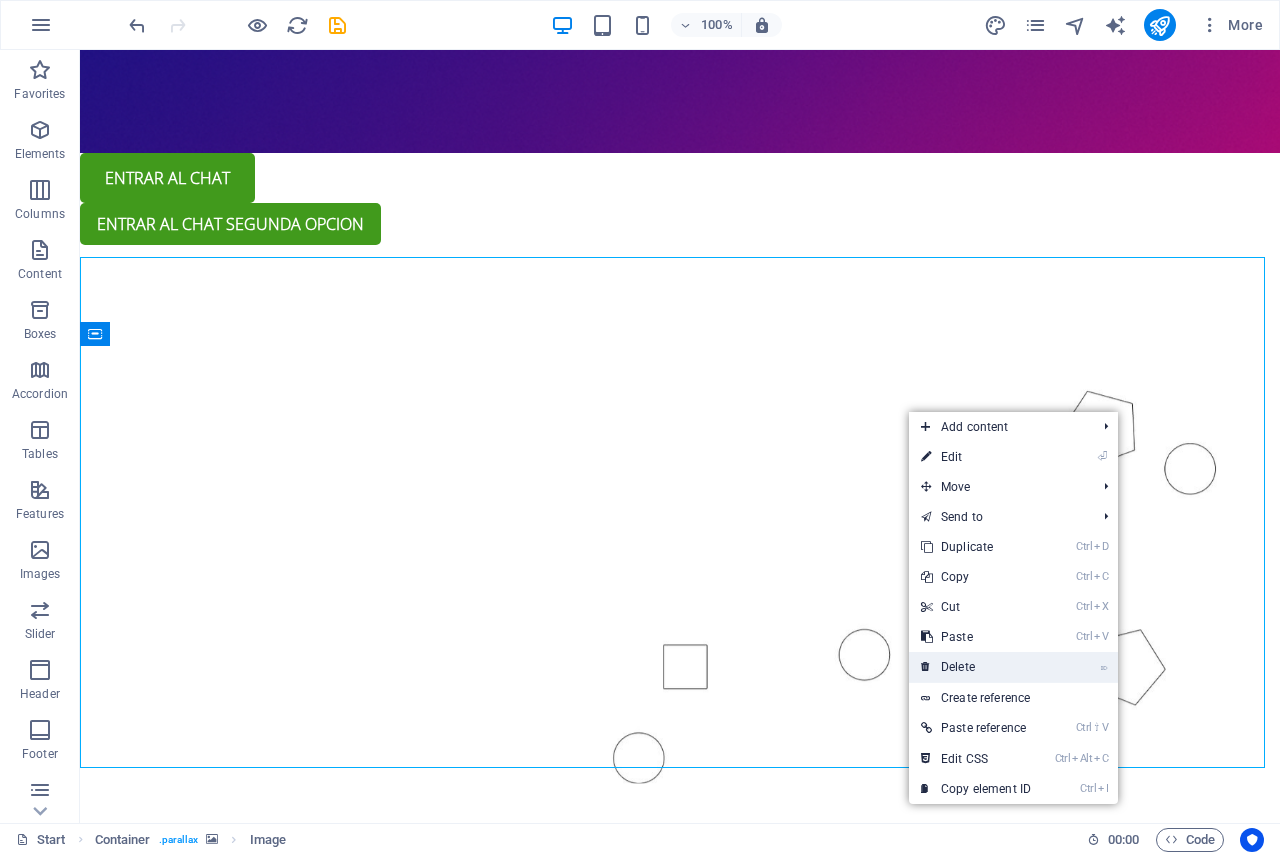 click on "⌦  Delete" at bounding box center [976, 667] 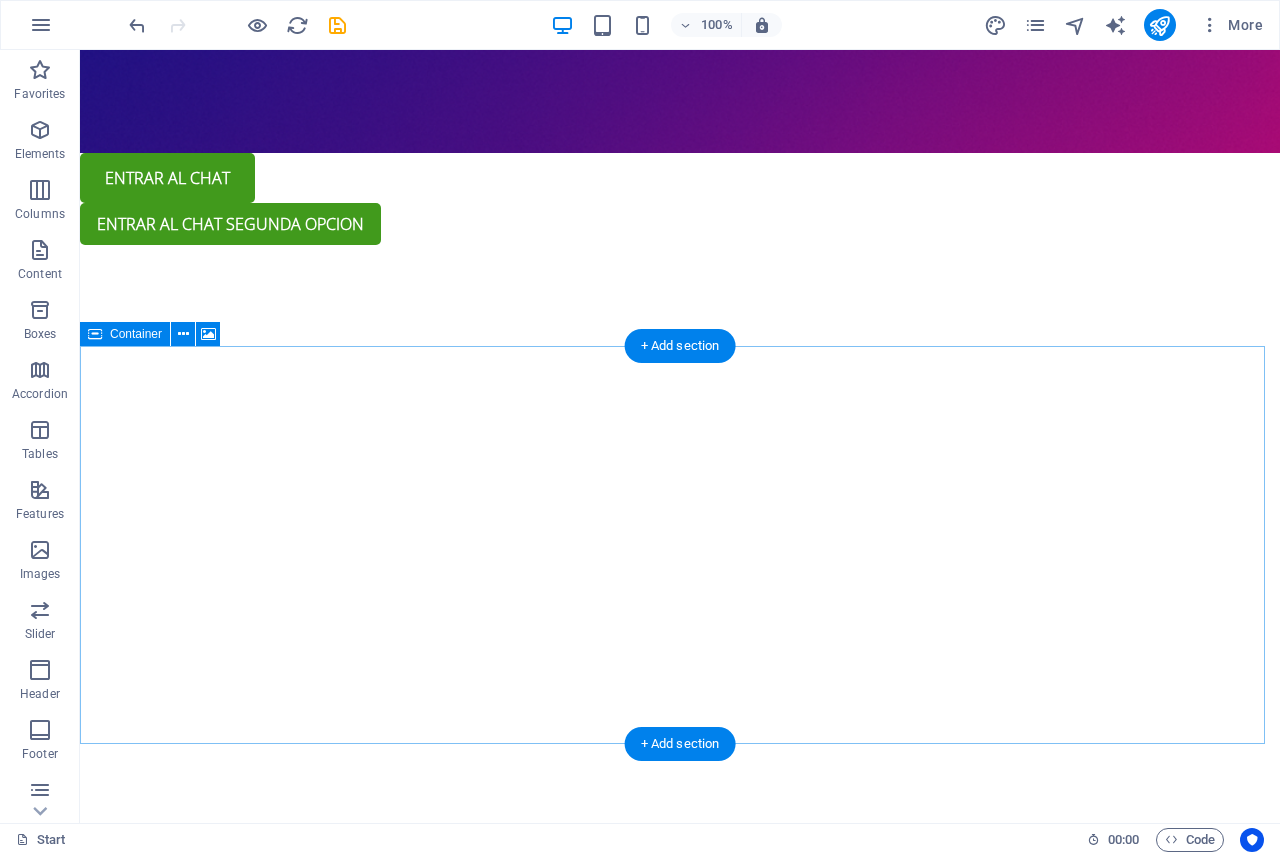 scroll, scrollTop: 1157, scrollLeft: 0, axis: vertical 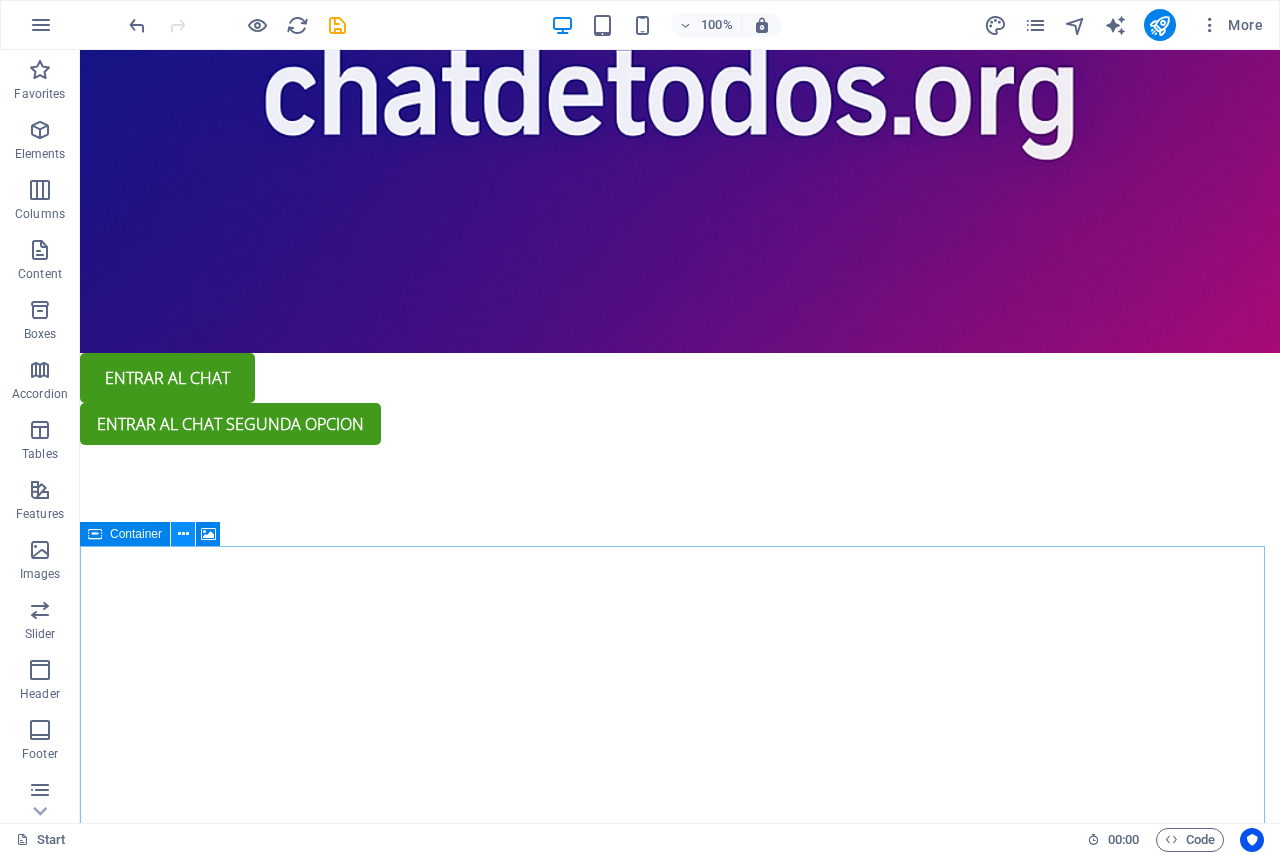 click at bounding box center [183, 534] 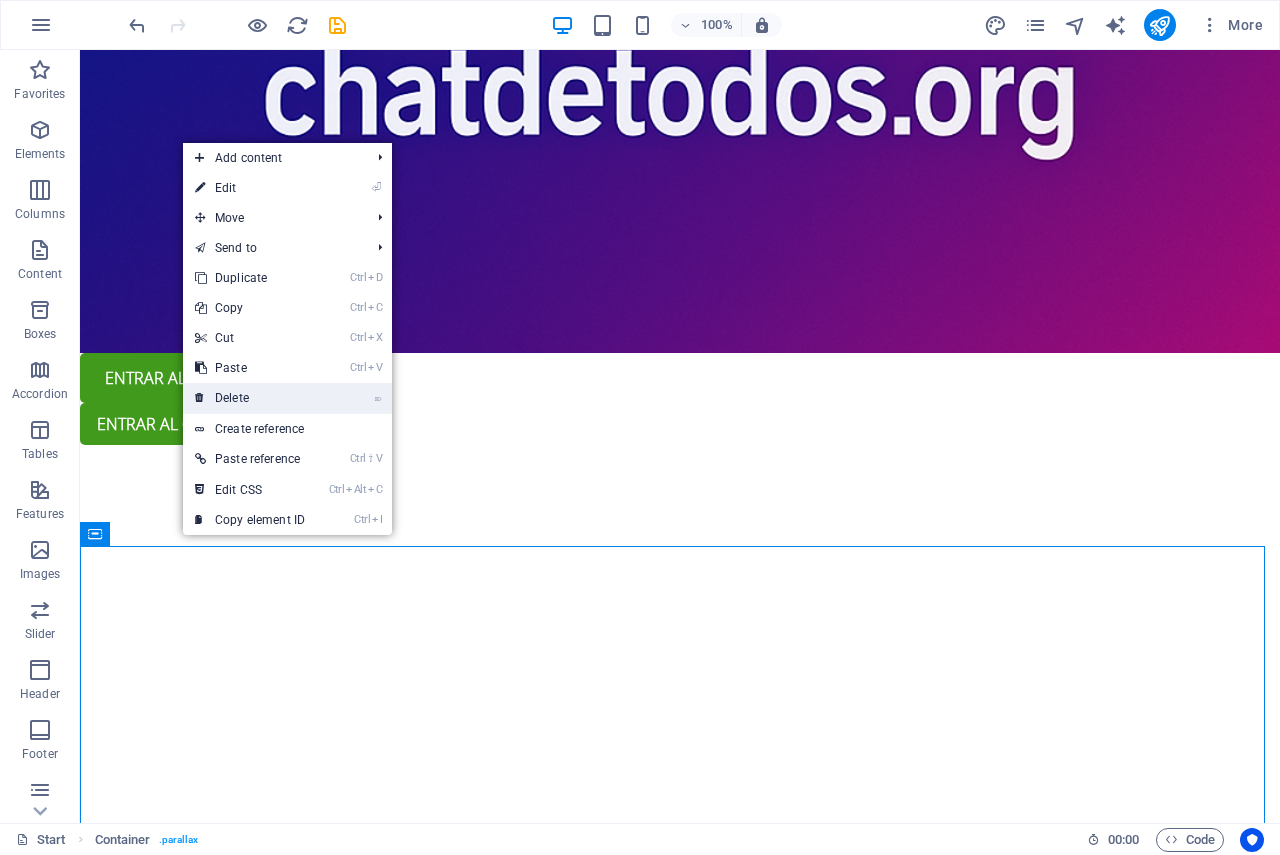 click on "⌦  Delete" at bounding box center [250, 398] 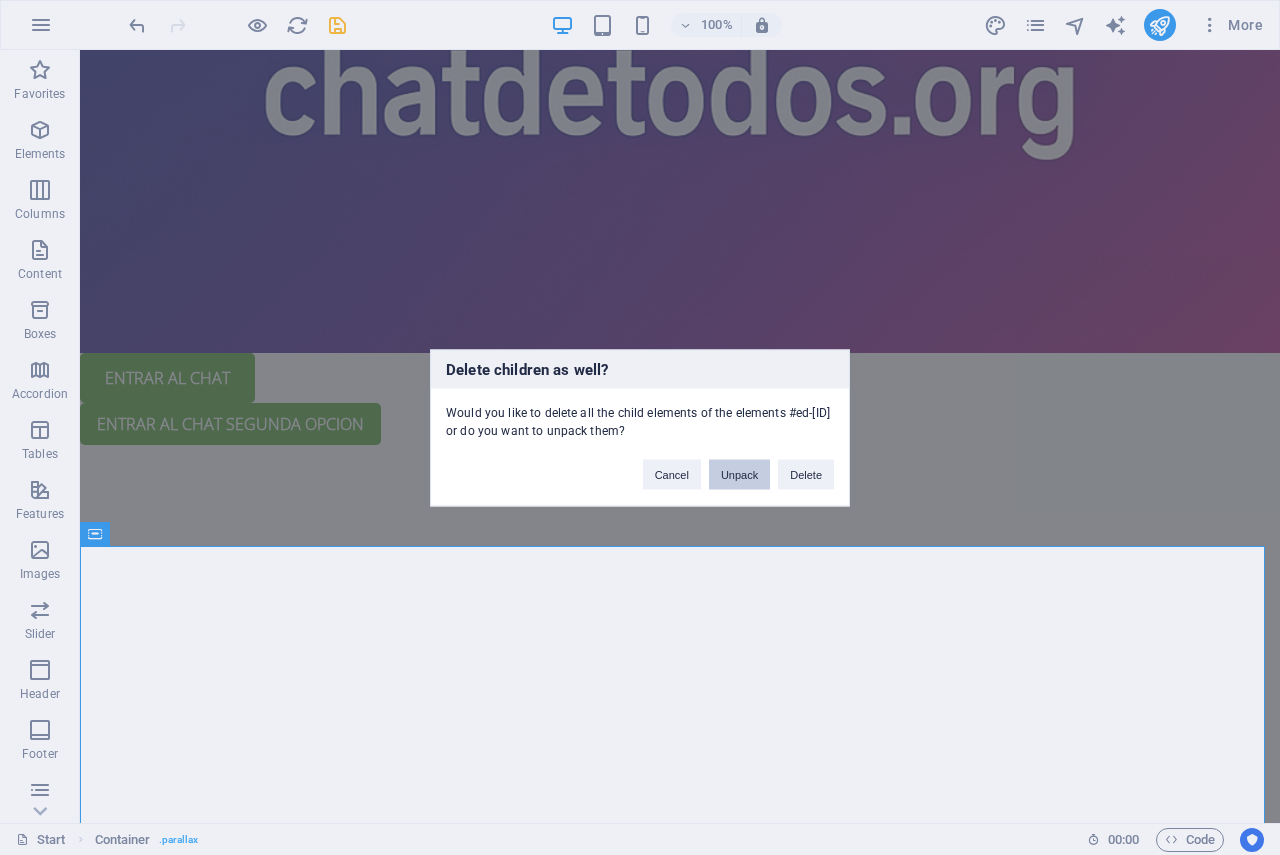 click on "Unpack" at bounding box center [739, 474] 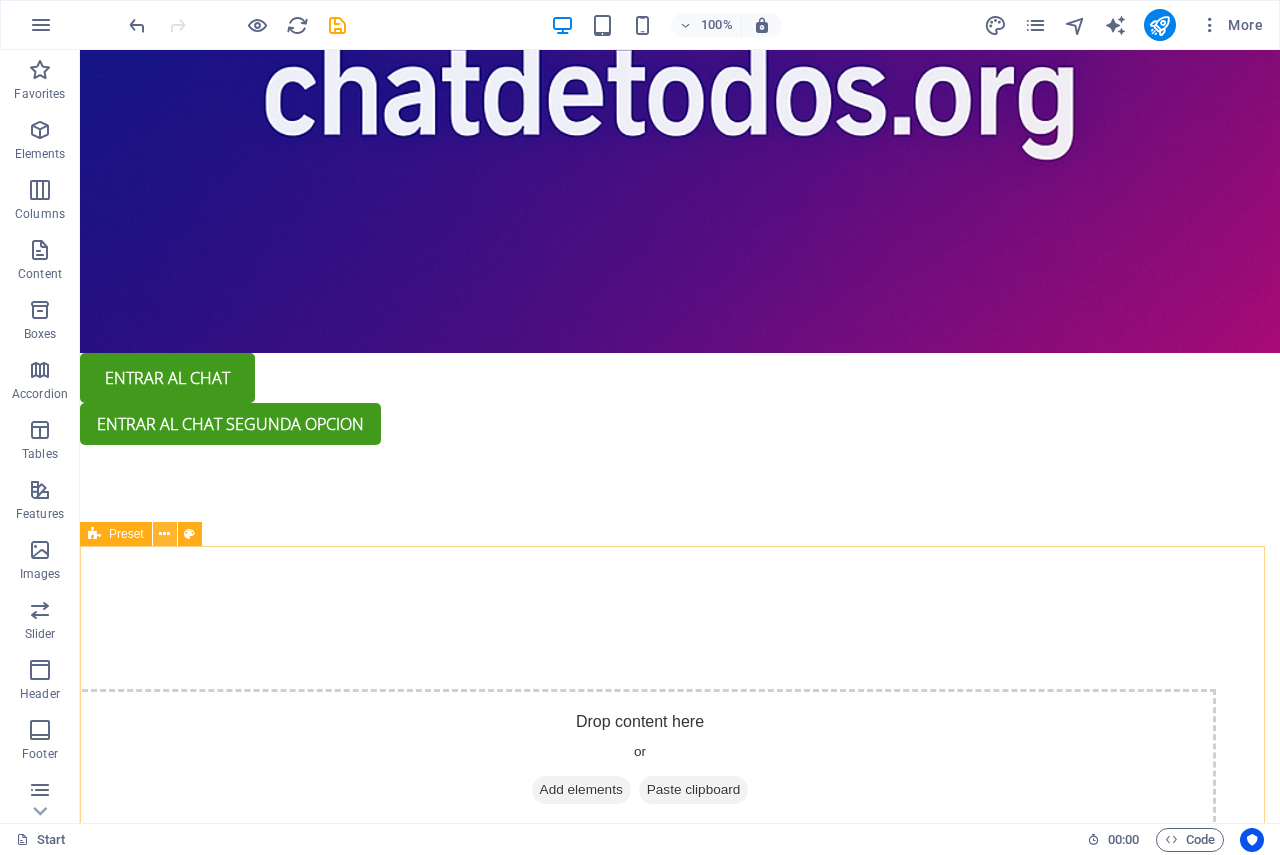 click at bounding box center (164, 534) 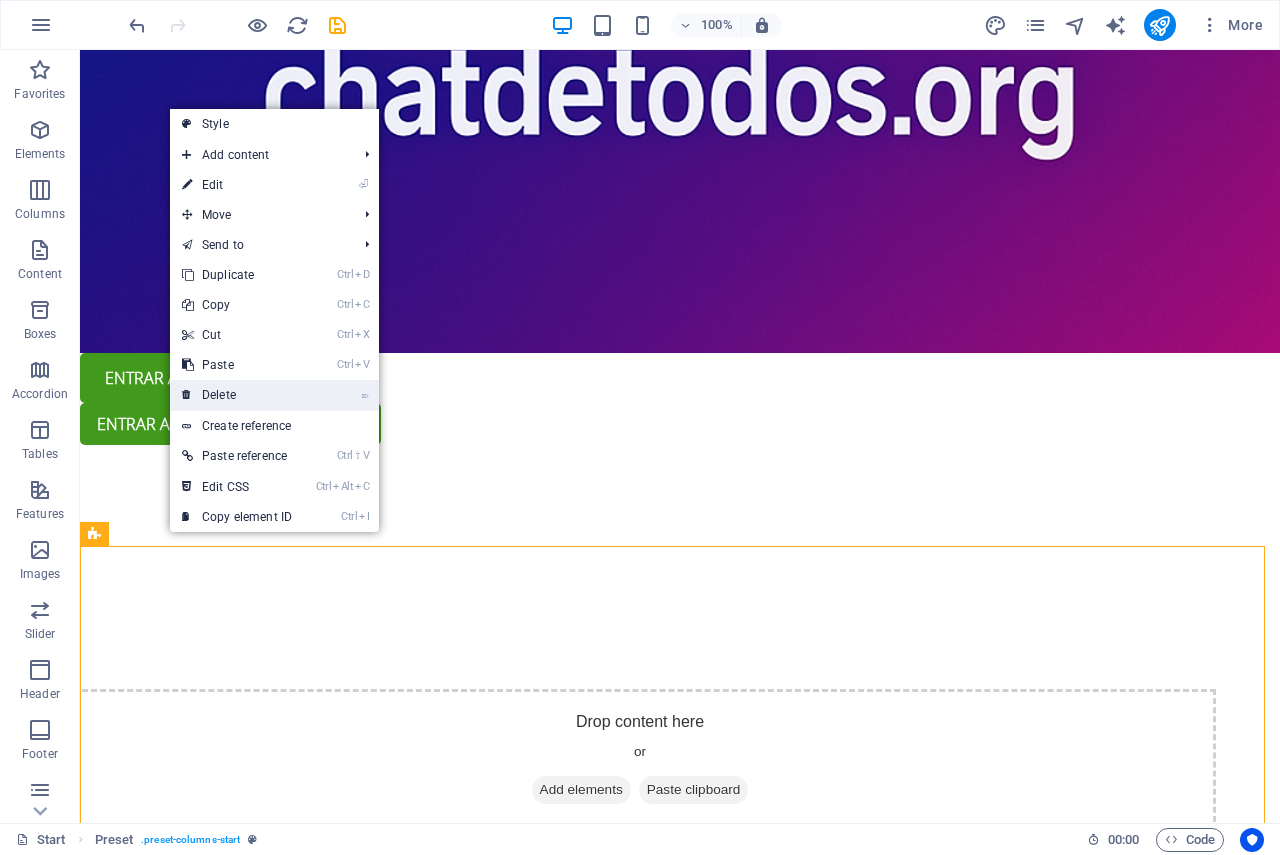 click on "⌦  Delete" at bounding box center (237, 395) 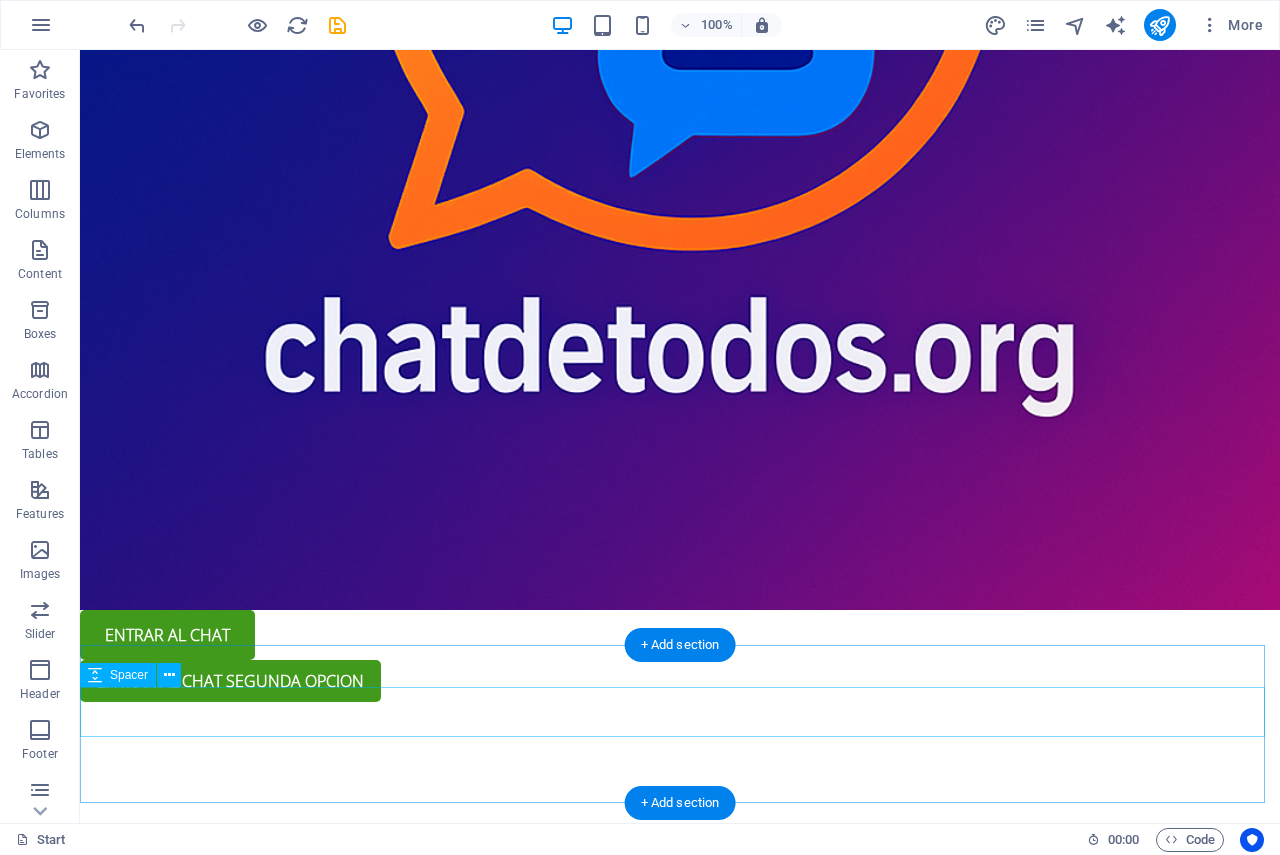 scroll, scrollTop: 1200, scrollLeft: 0, axis: vertical 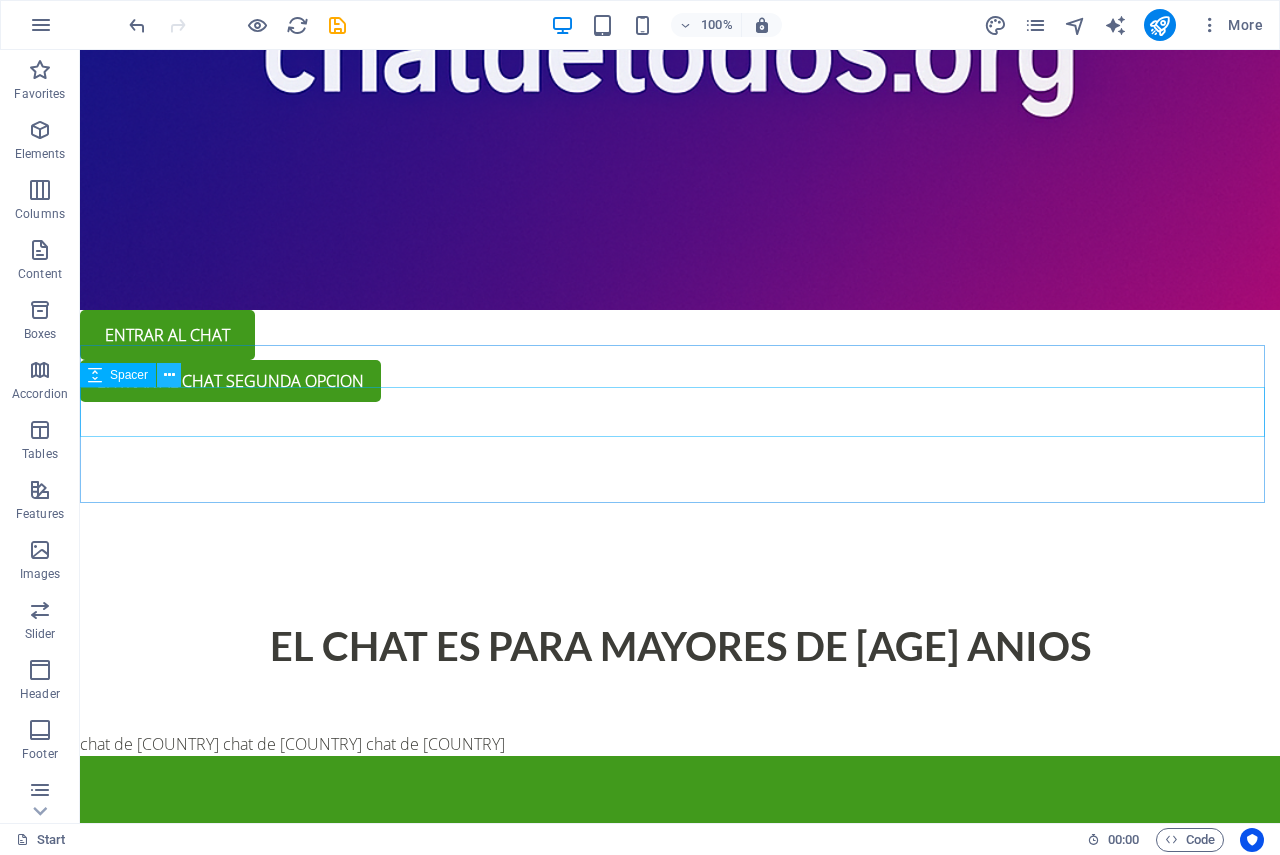 click at bounding box center (169, 375) 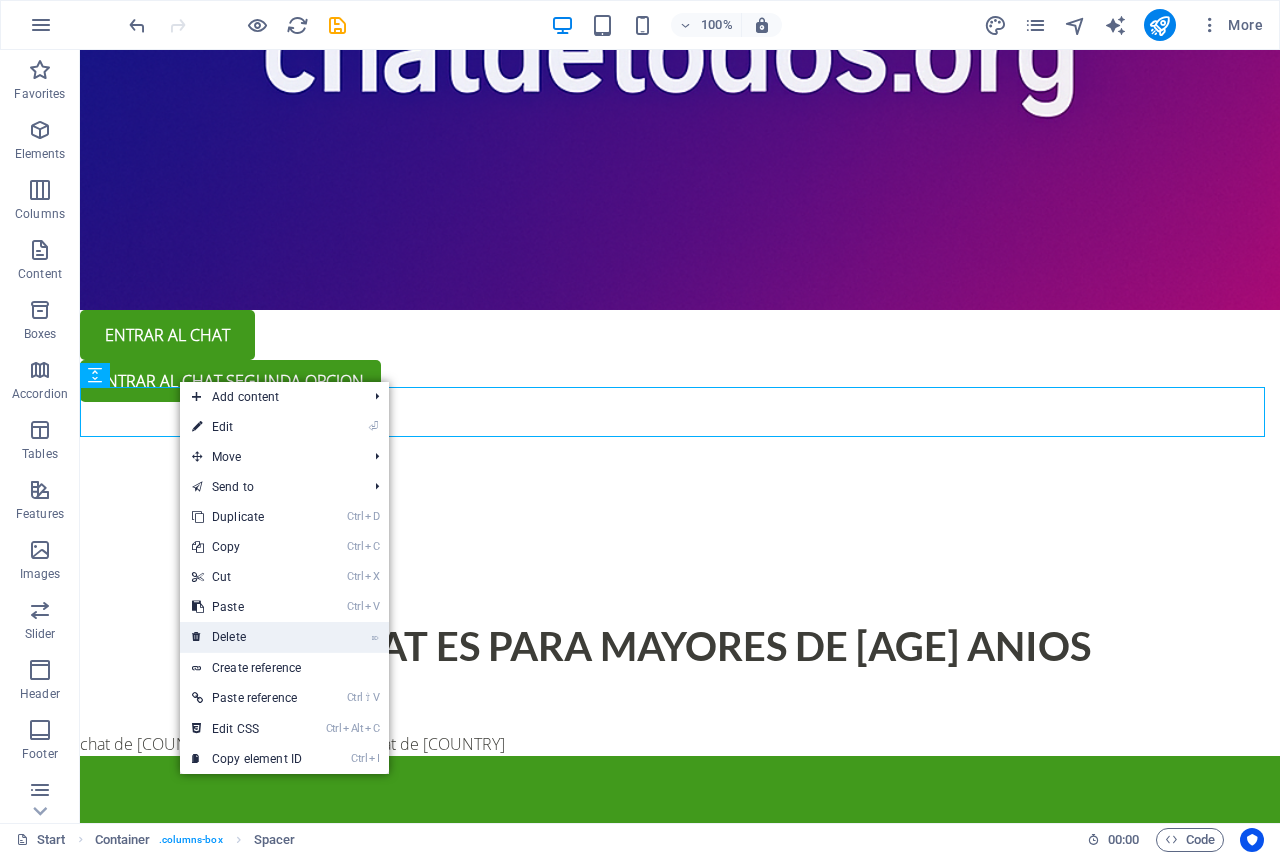click on "⌦  Delete" at bounding box center [247, 637] 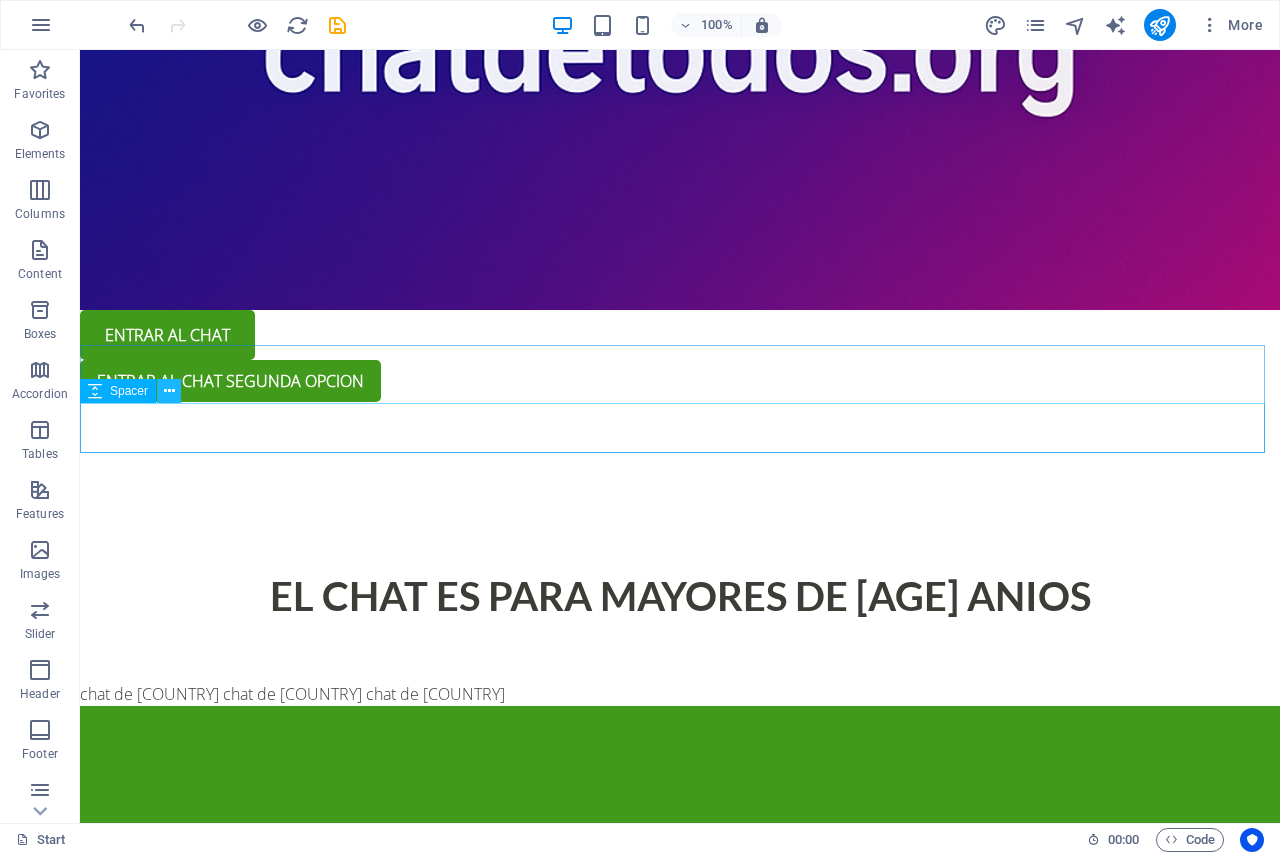 click at bounding box center [169, 391] 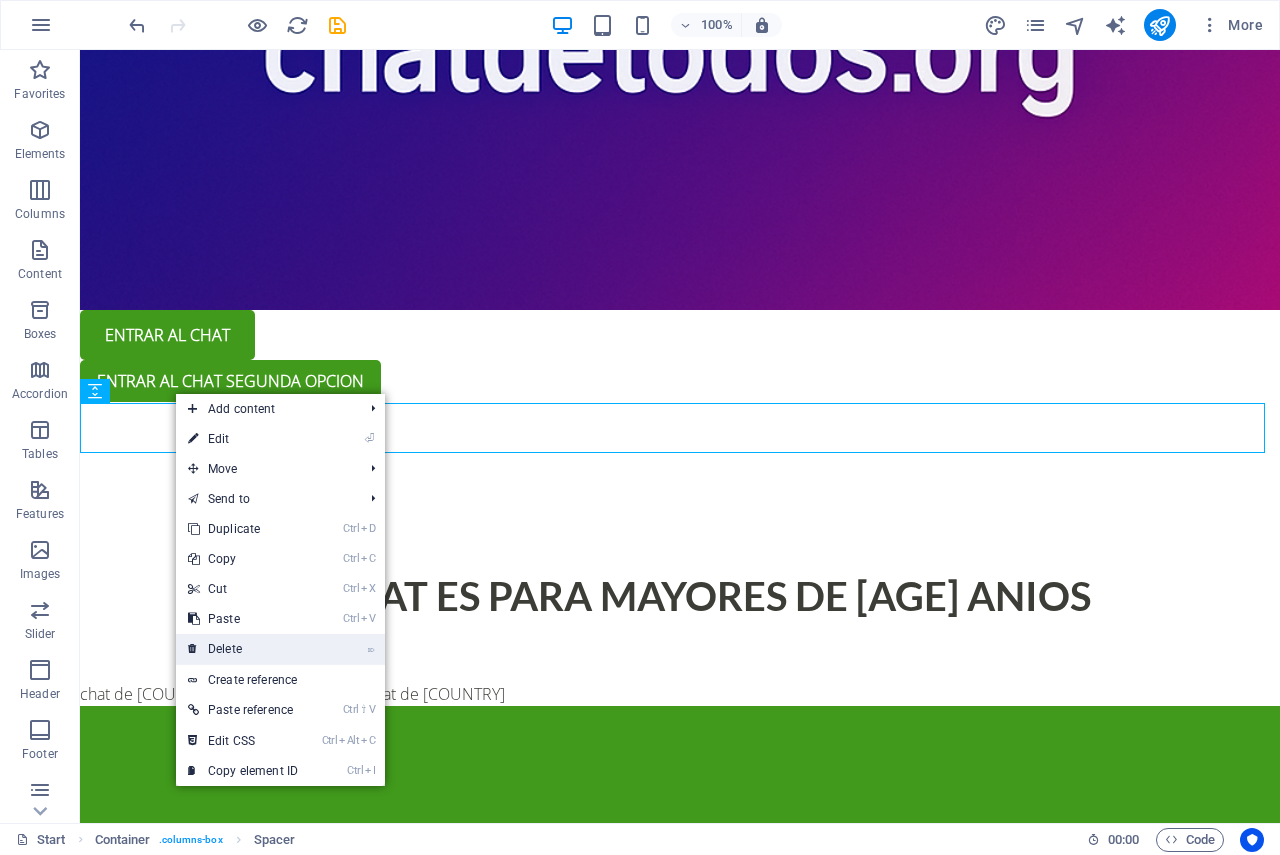 click on "⌦  Delete" at bounding box center (243, 649) 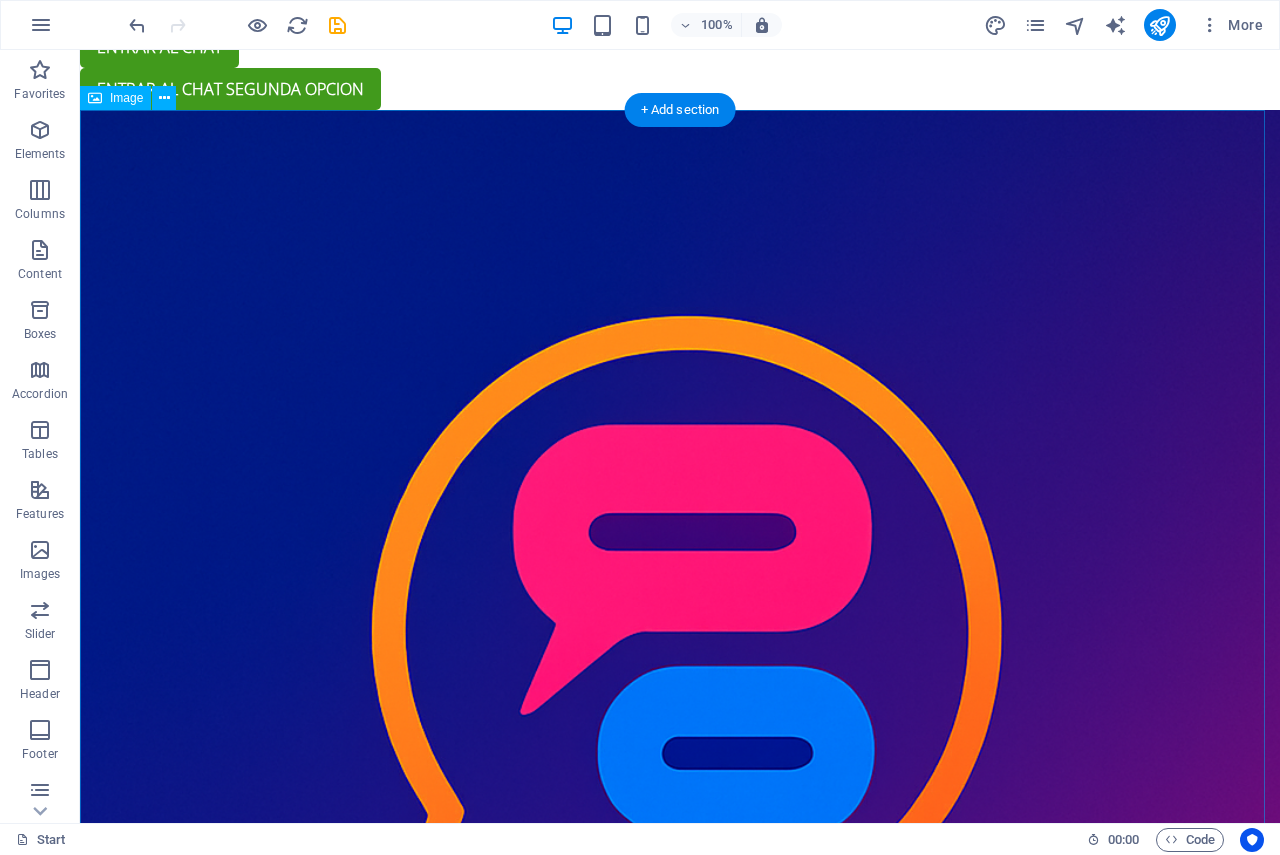 scroll, scrollTop: 0, scrollLeft: 0, axis: both 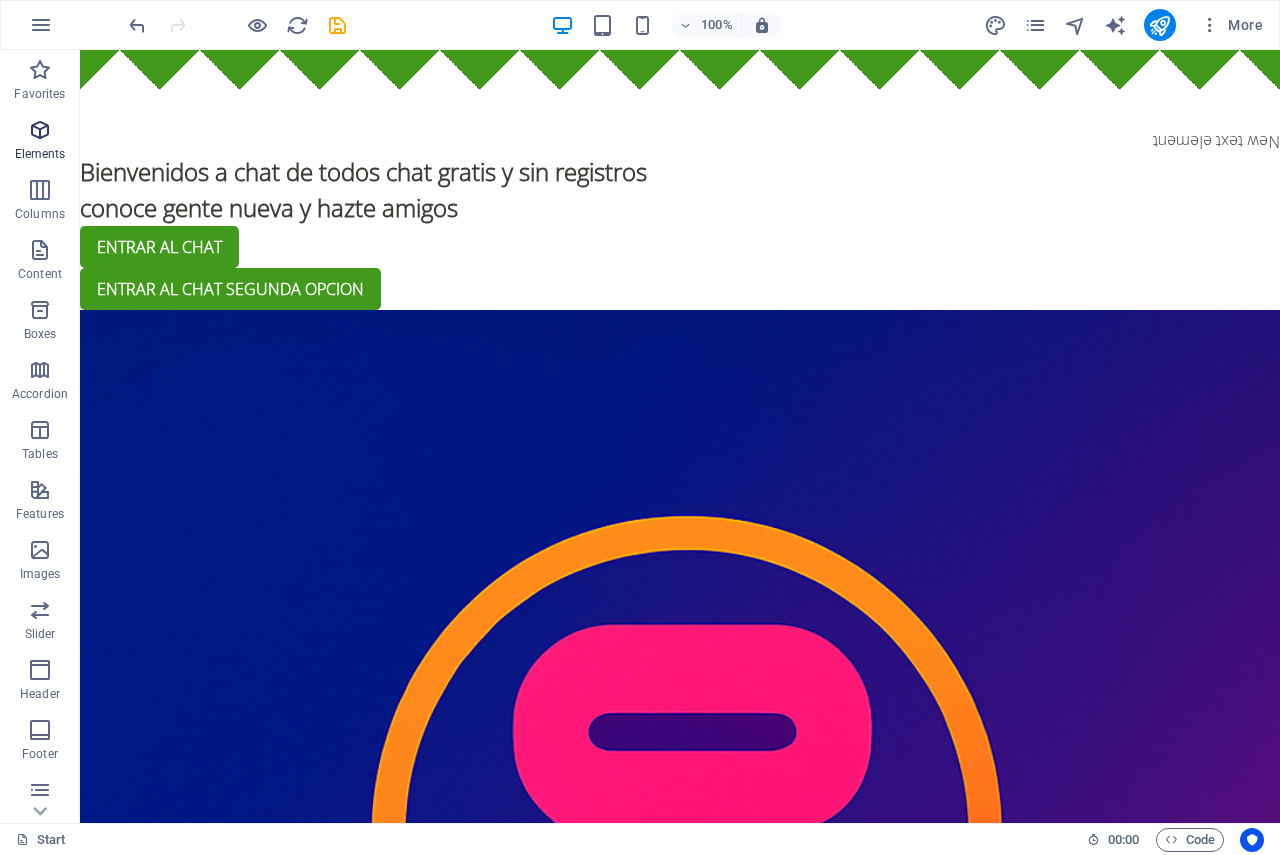 click at bounding box center [40, 130] 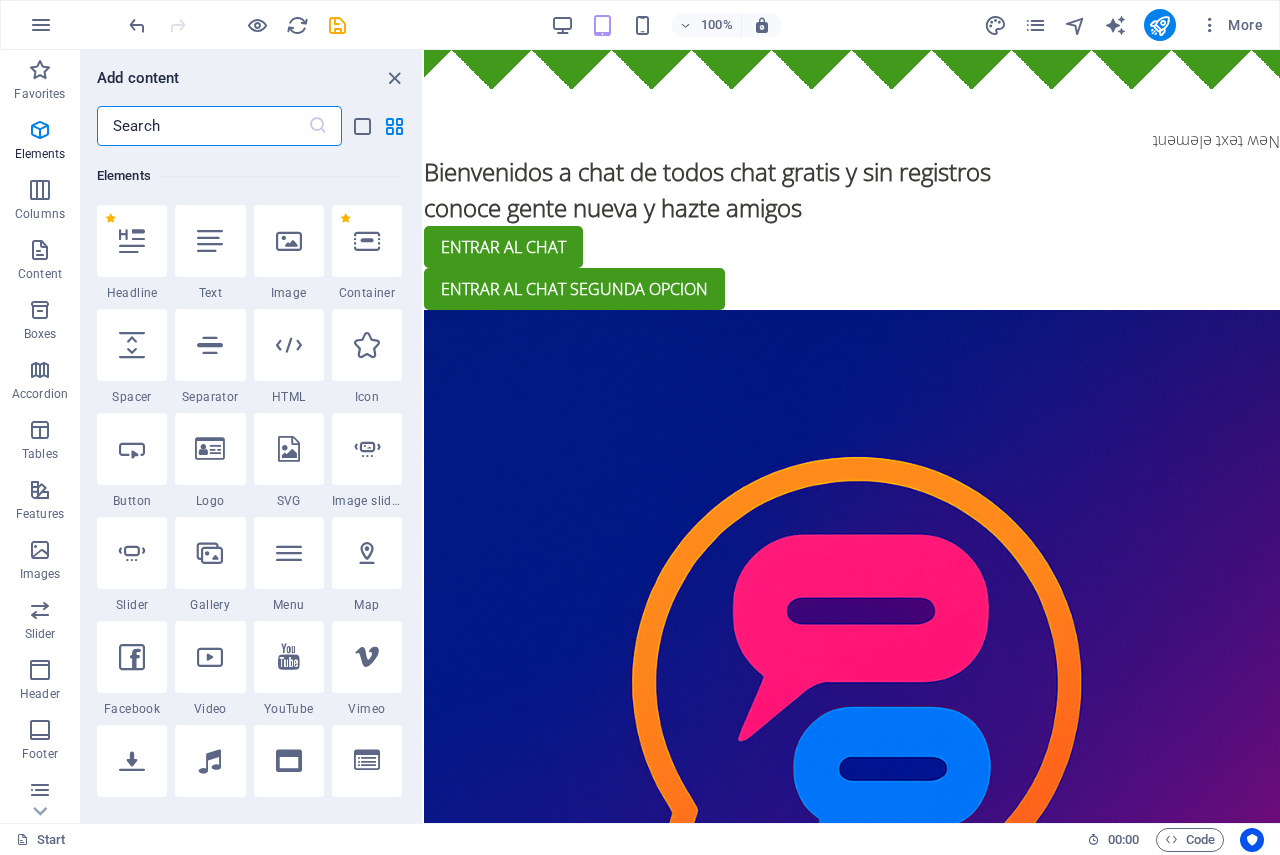 scroll, scrollTop: 213, scrollLeft: 0, axis: vertical 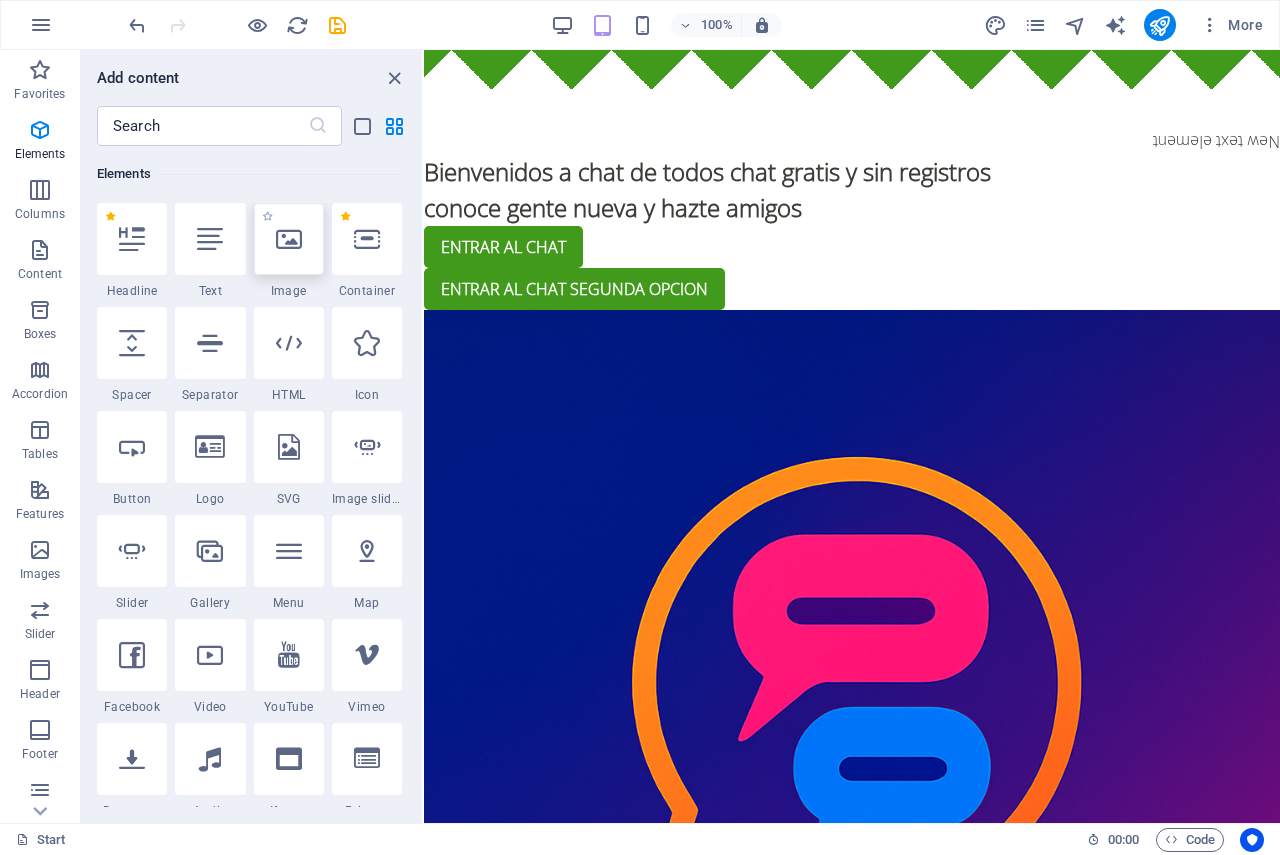 click at bounding box center [289, 239] 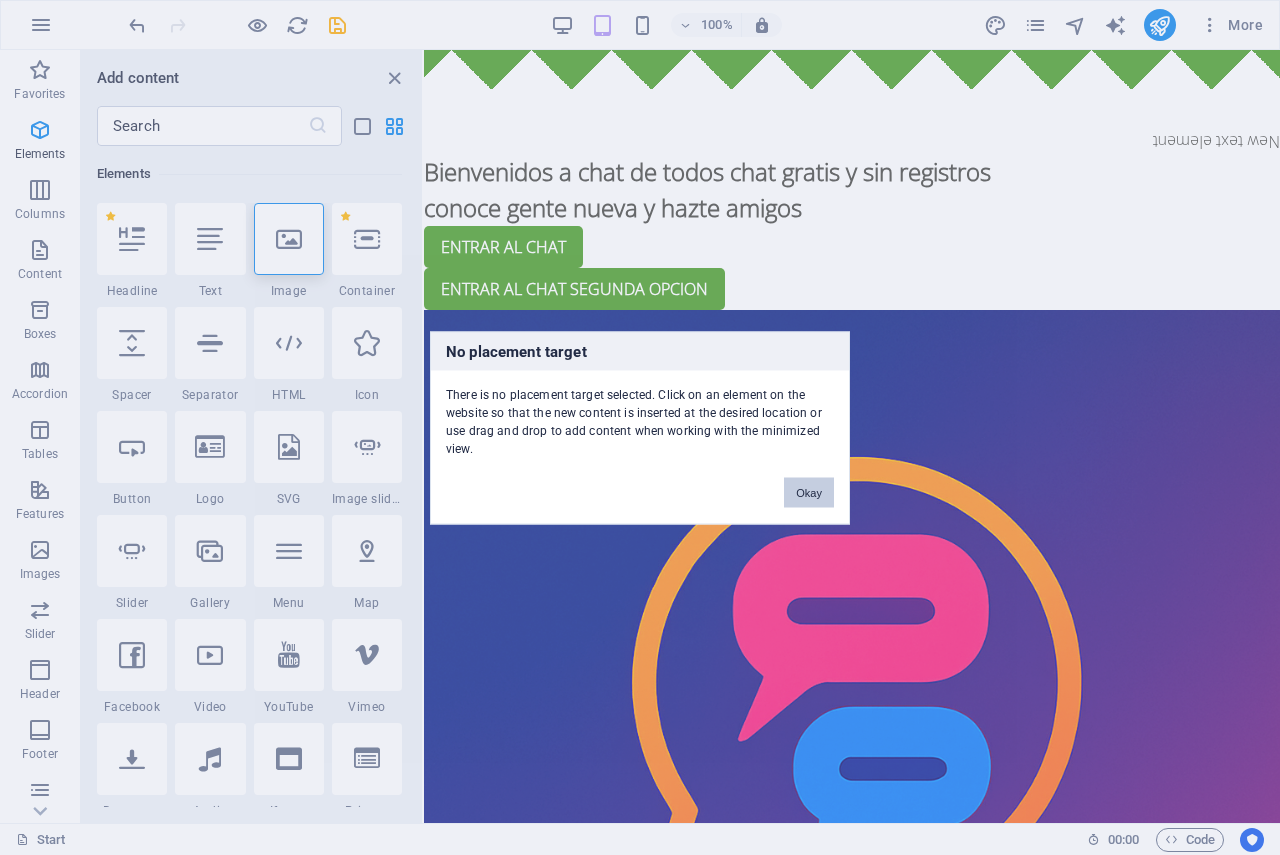 click on "Okay" at bounding box center [809, 492] 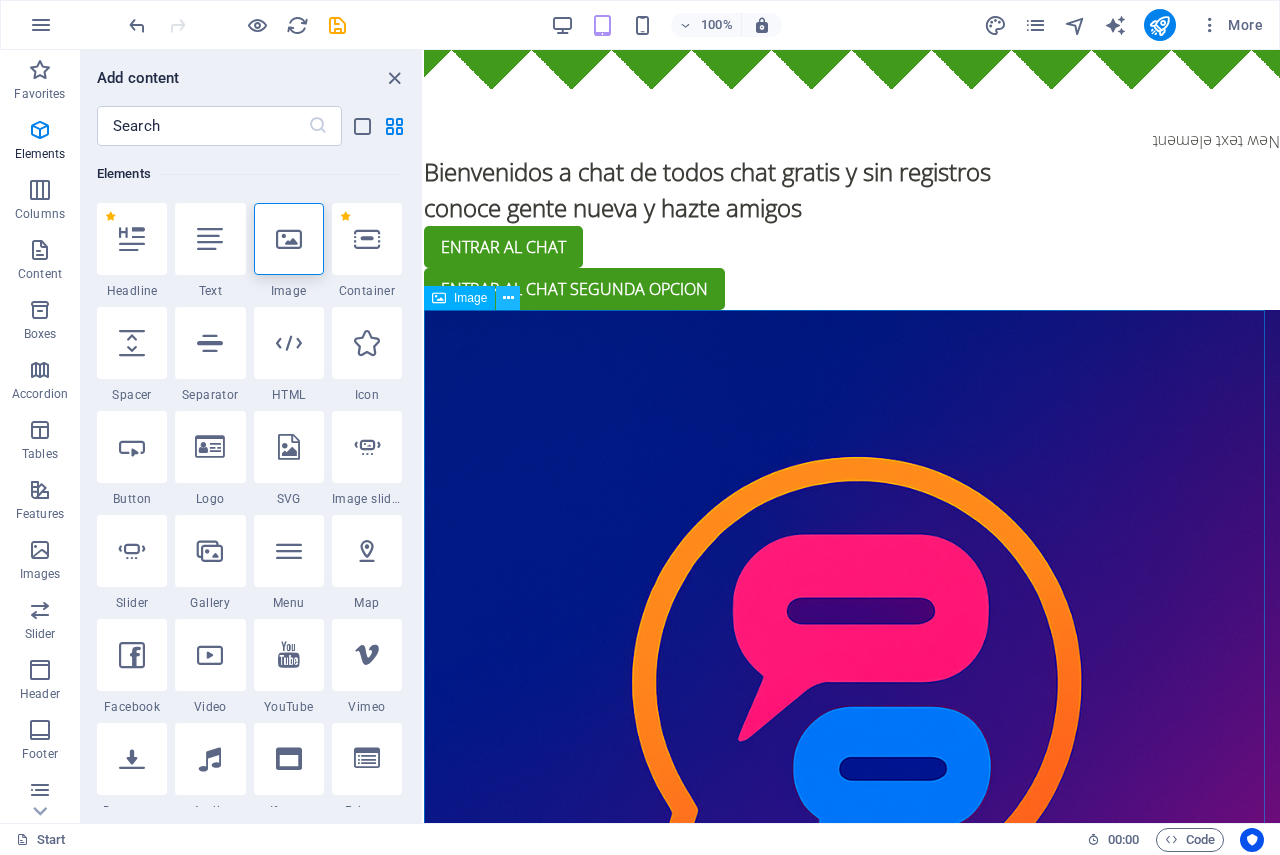click at bounding box center (508, 298) 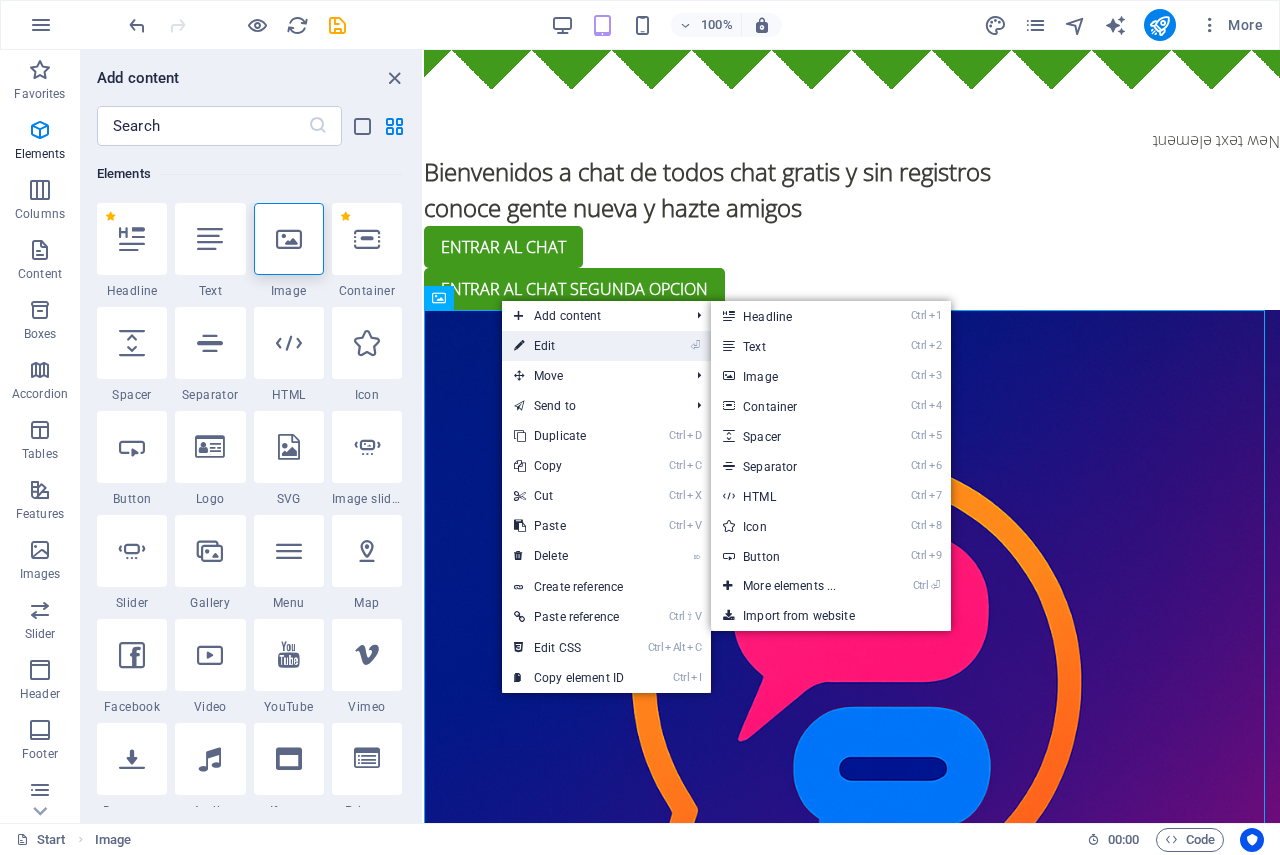 click on "⏎  Edit" at bounding box center [569, 346] 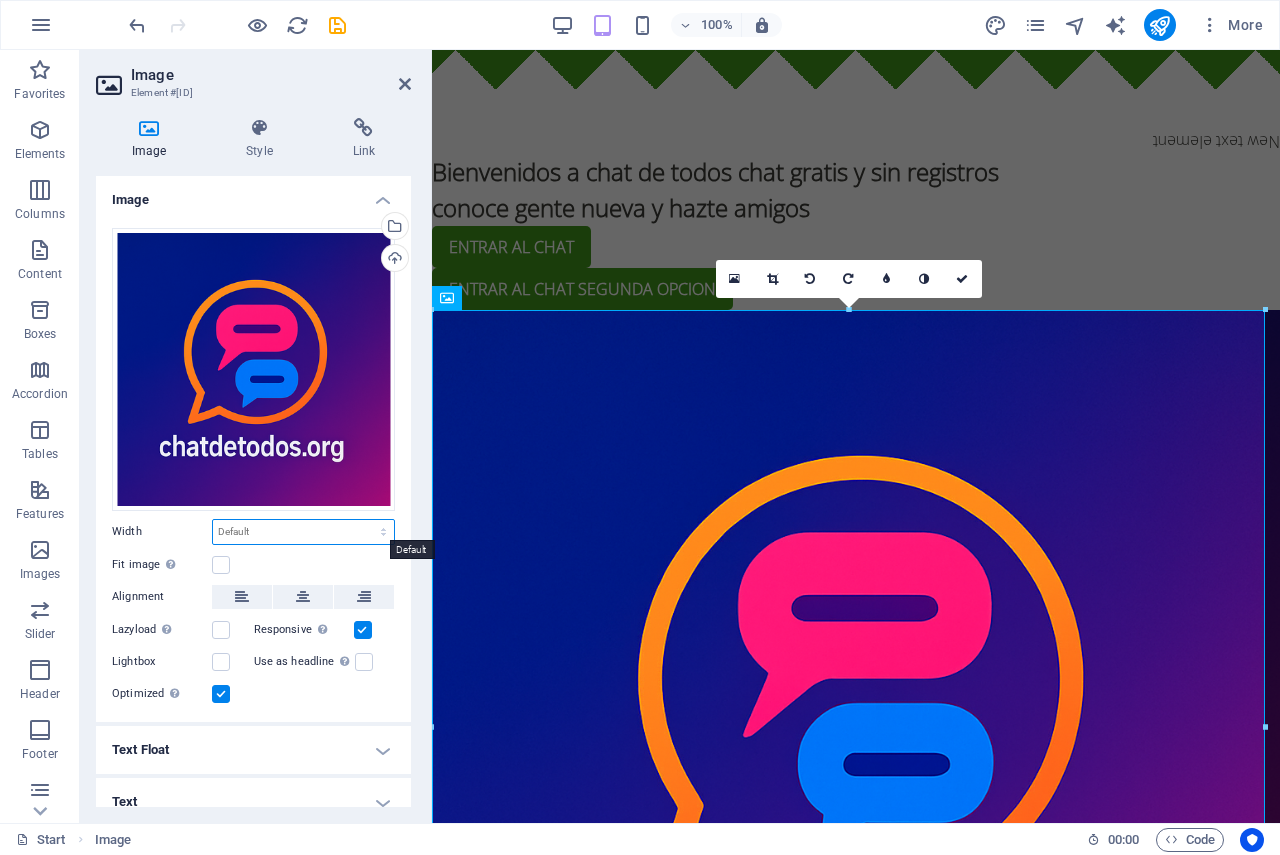 click on "Default auto px rem % em vh vw" at bounding box center (303, 532) 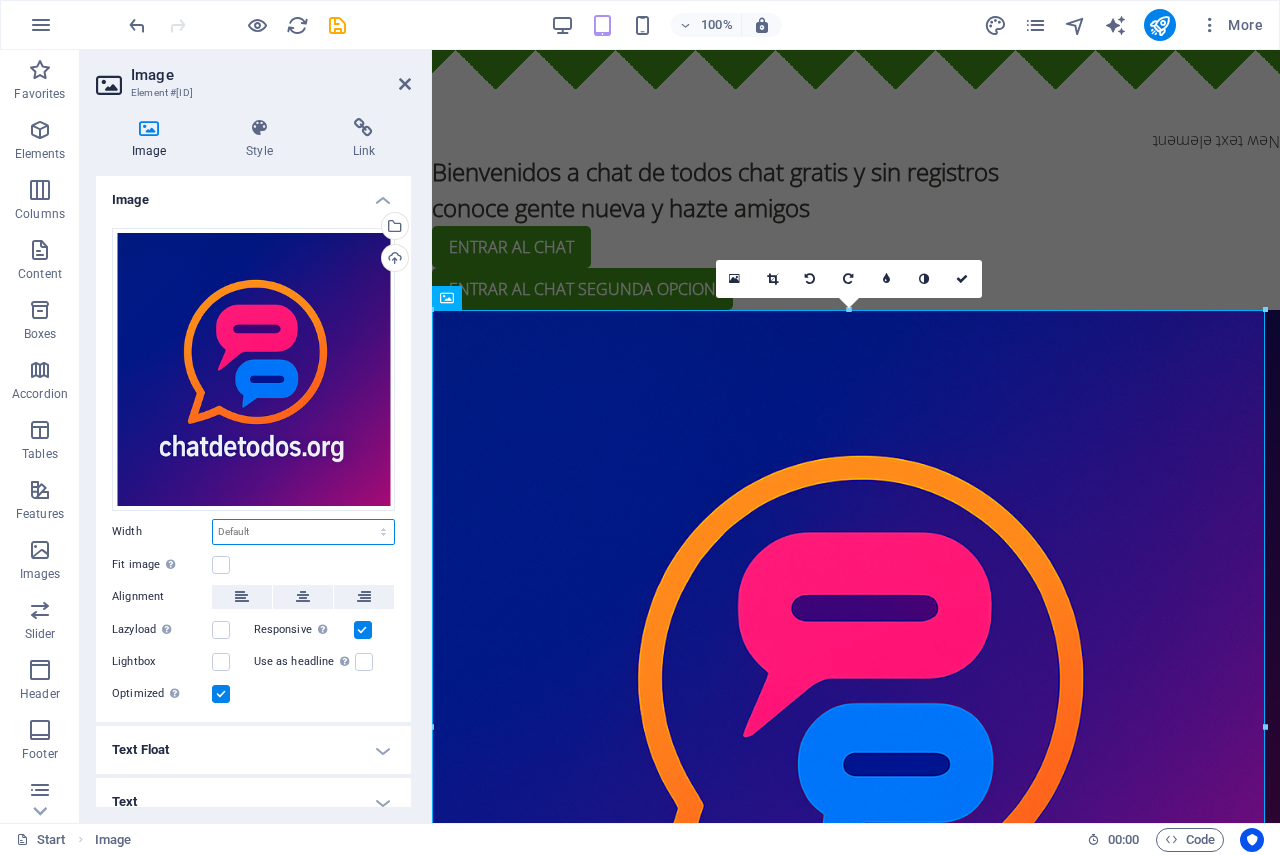 select on "vw" 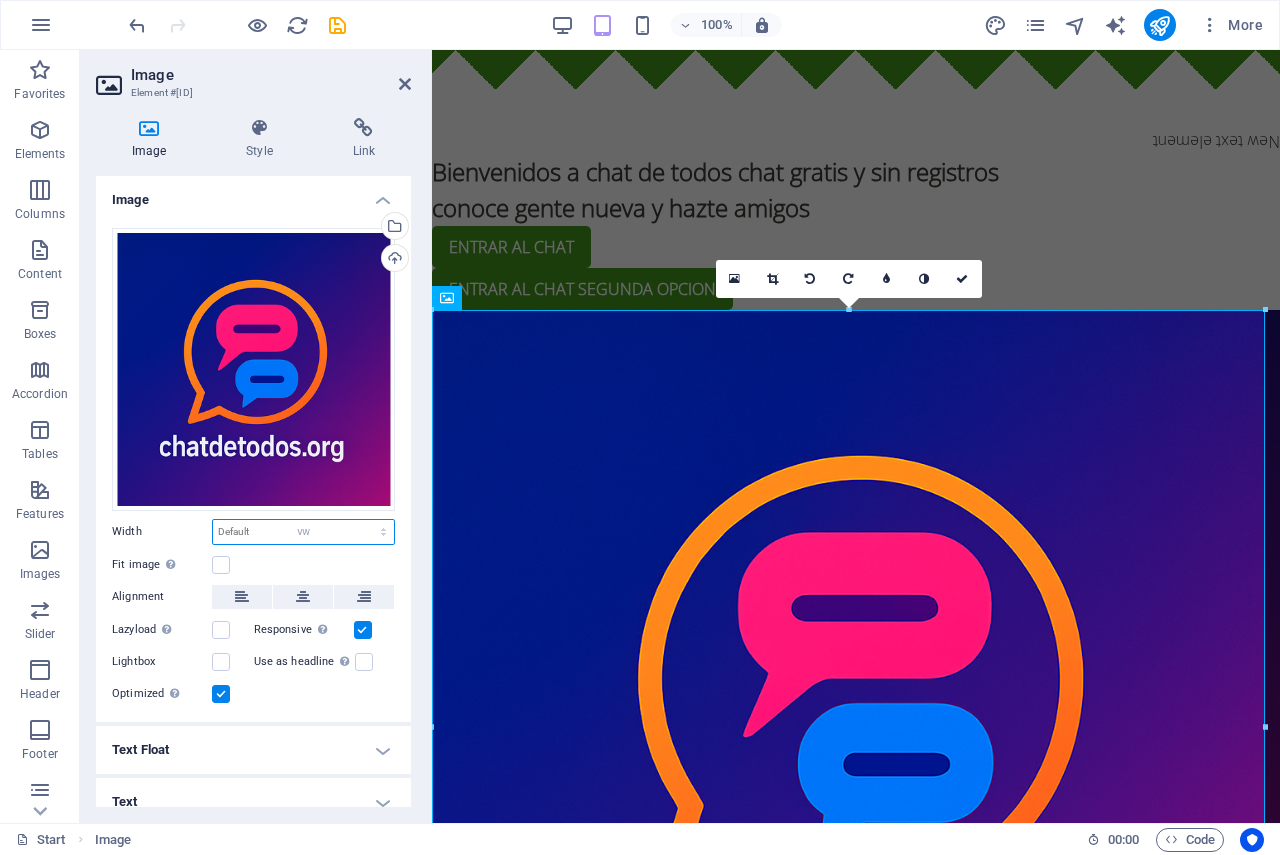click on "Default auto px rem % em vh vw" at bounding box center (303, 532) 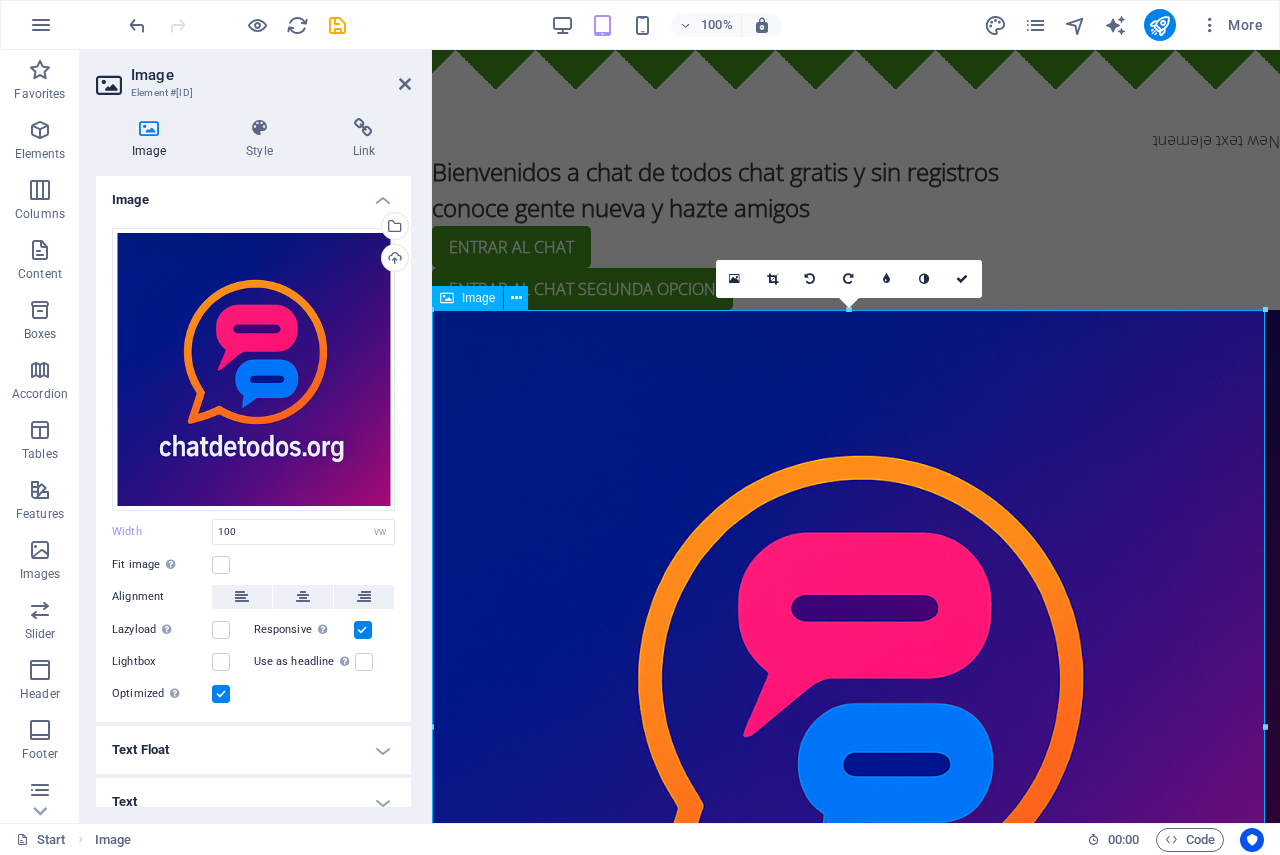 click at bounding box center (856, 734) 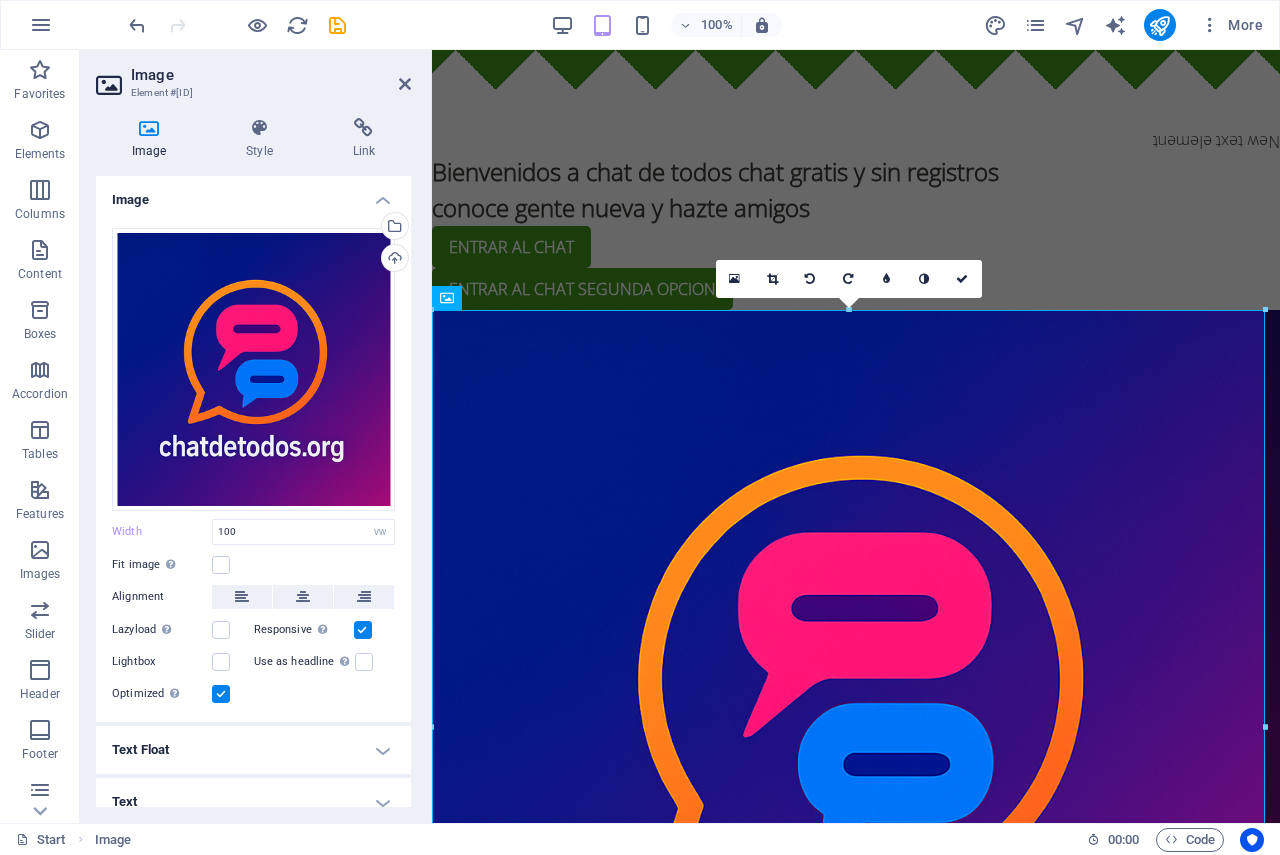 click on "Fit image Automatically fit image to a fixed width and height" at bounding box center (253, 565) 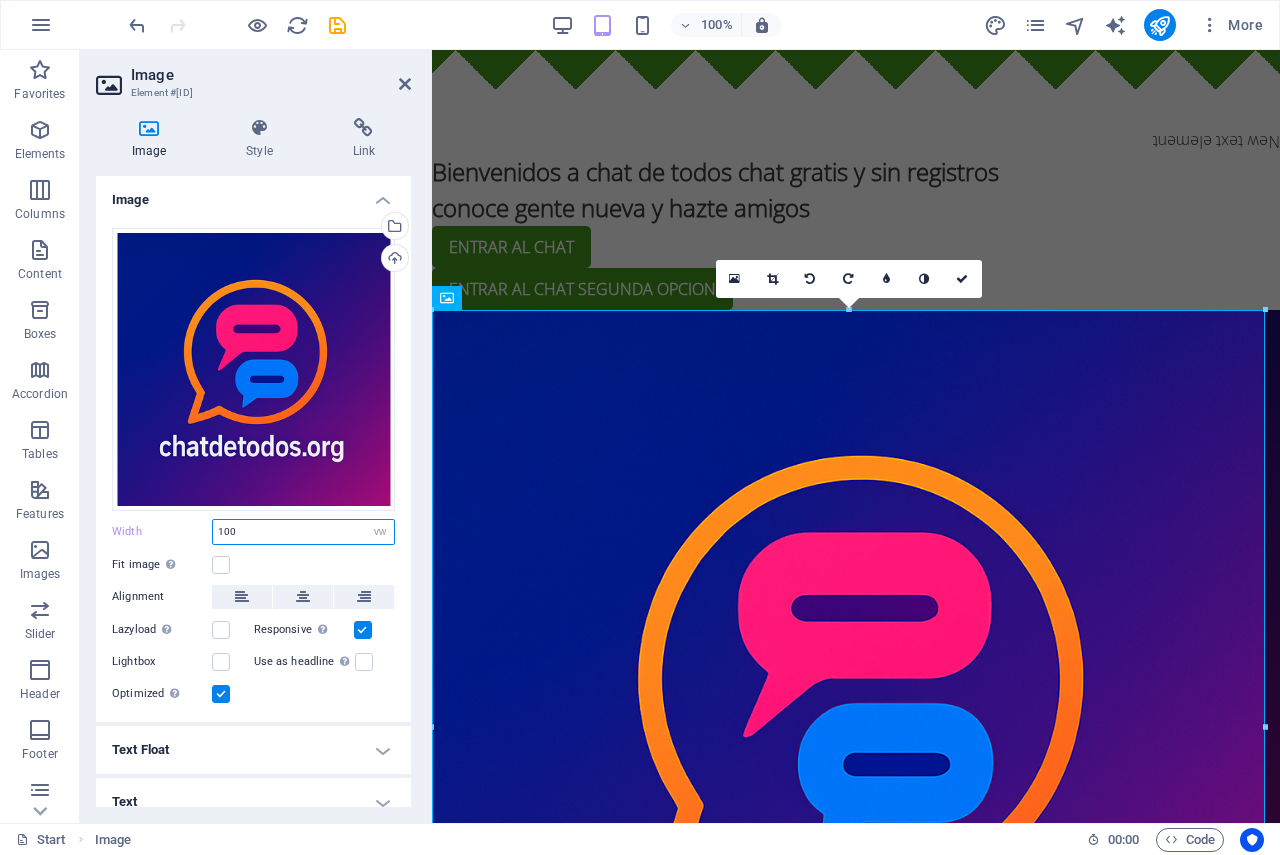 click on "100" at bounding box center [303, 532] 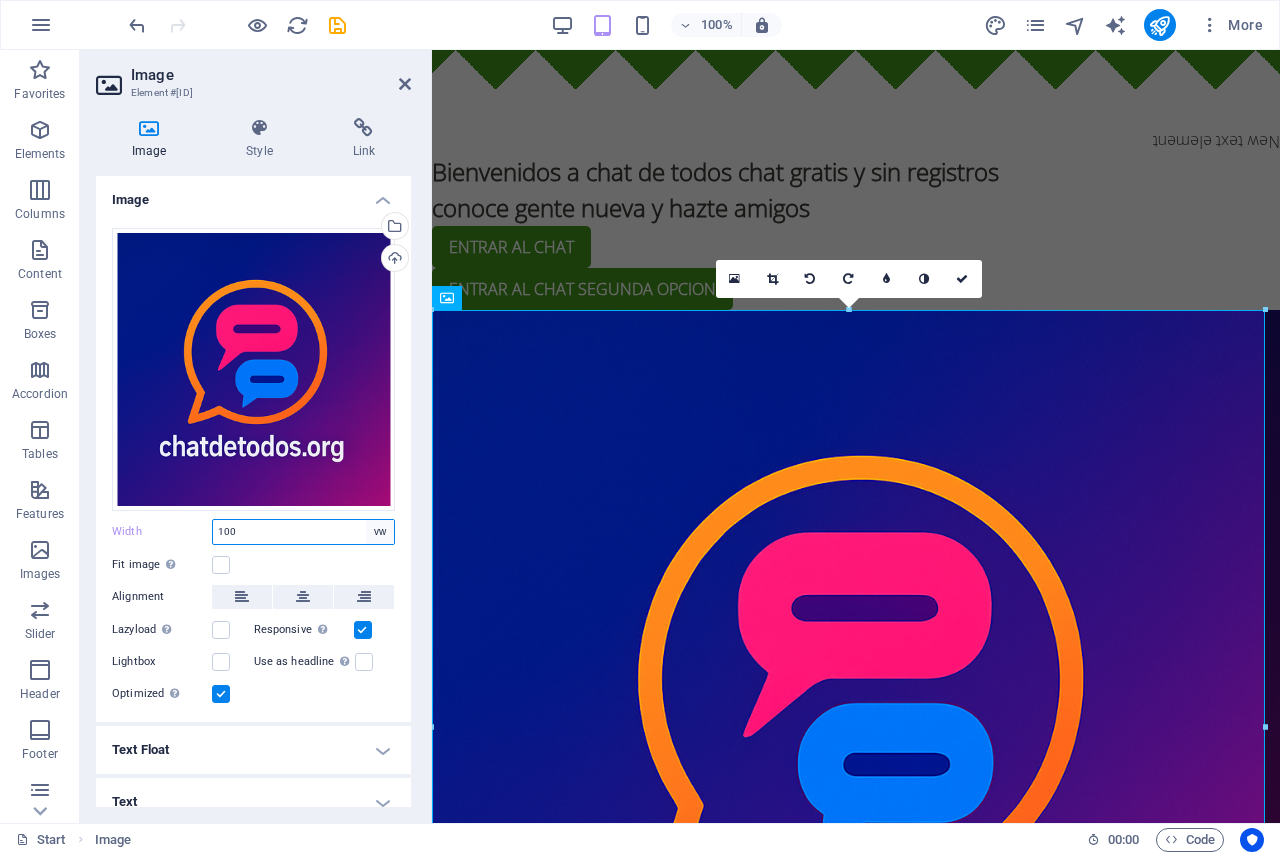 click on "Default auto px rem % em vh vw" at bounding box center (380, 532) 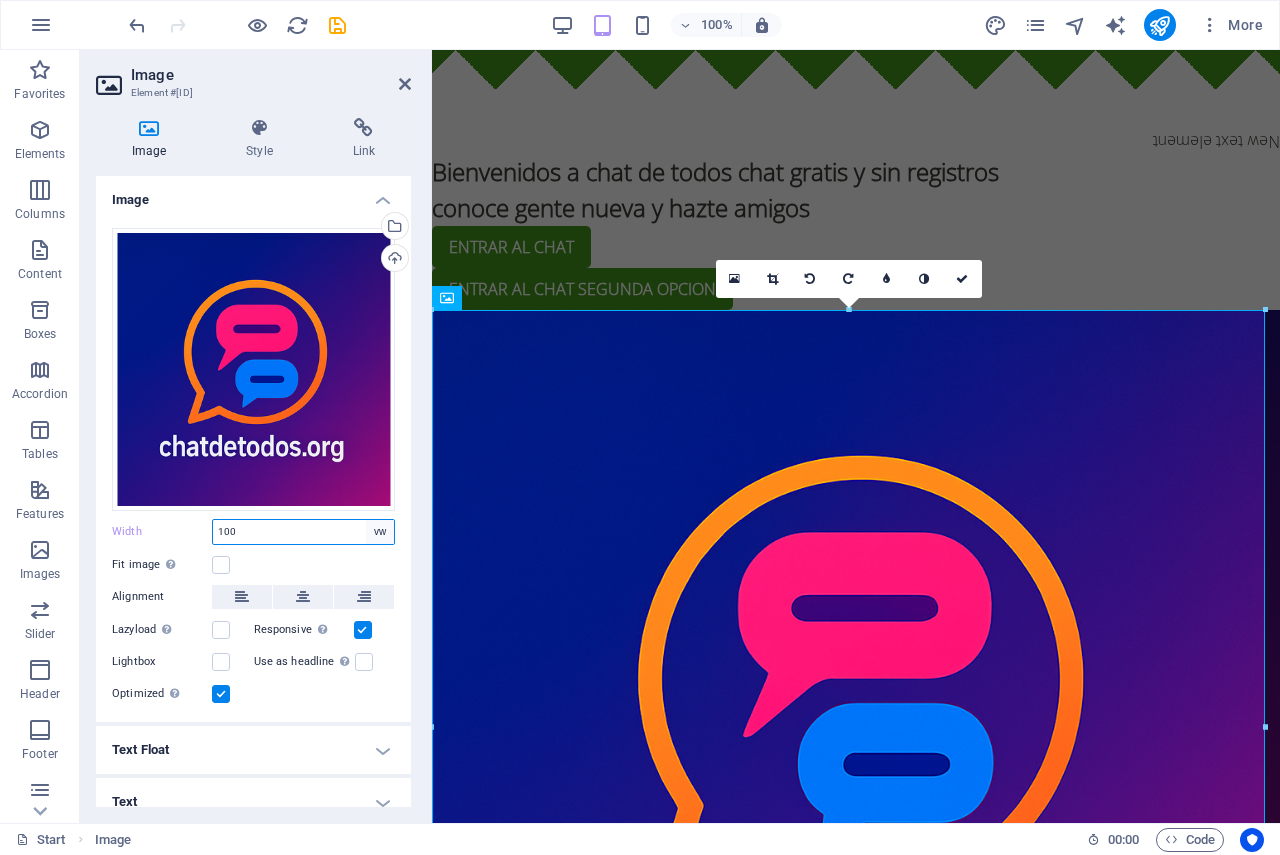 select on "%" 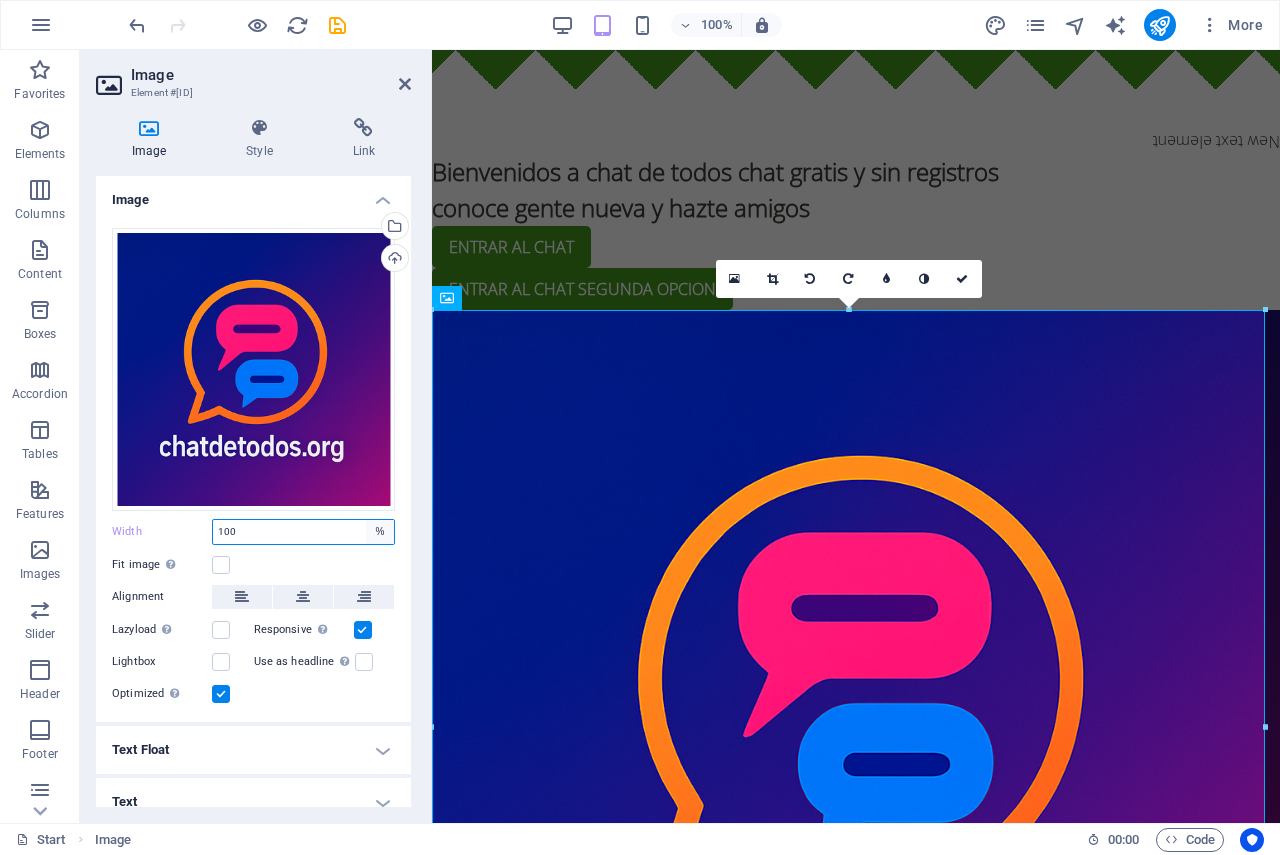 click on "Default auto px rem % em vh vw" at bounding box center [380, 532] 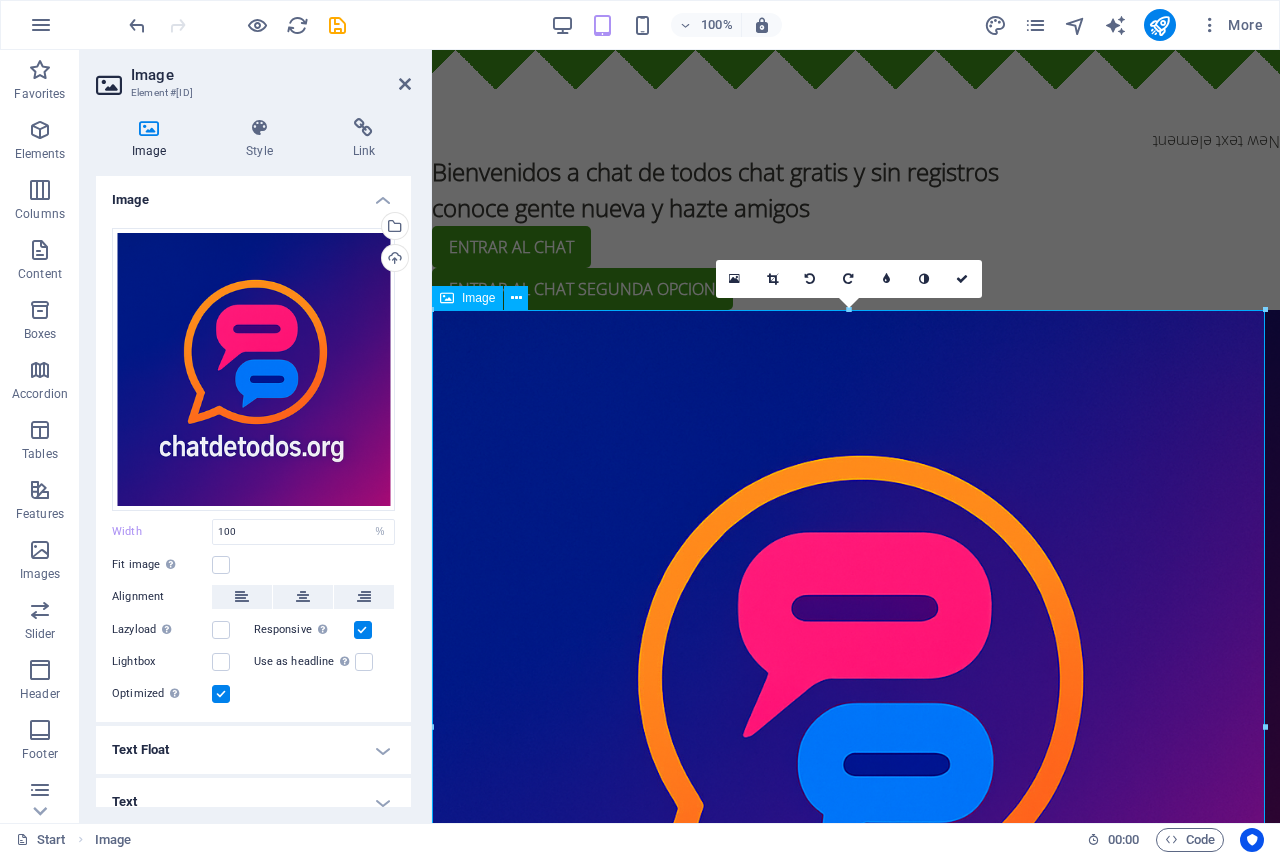 click at bounding box center (856, 734) 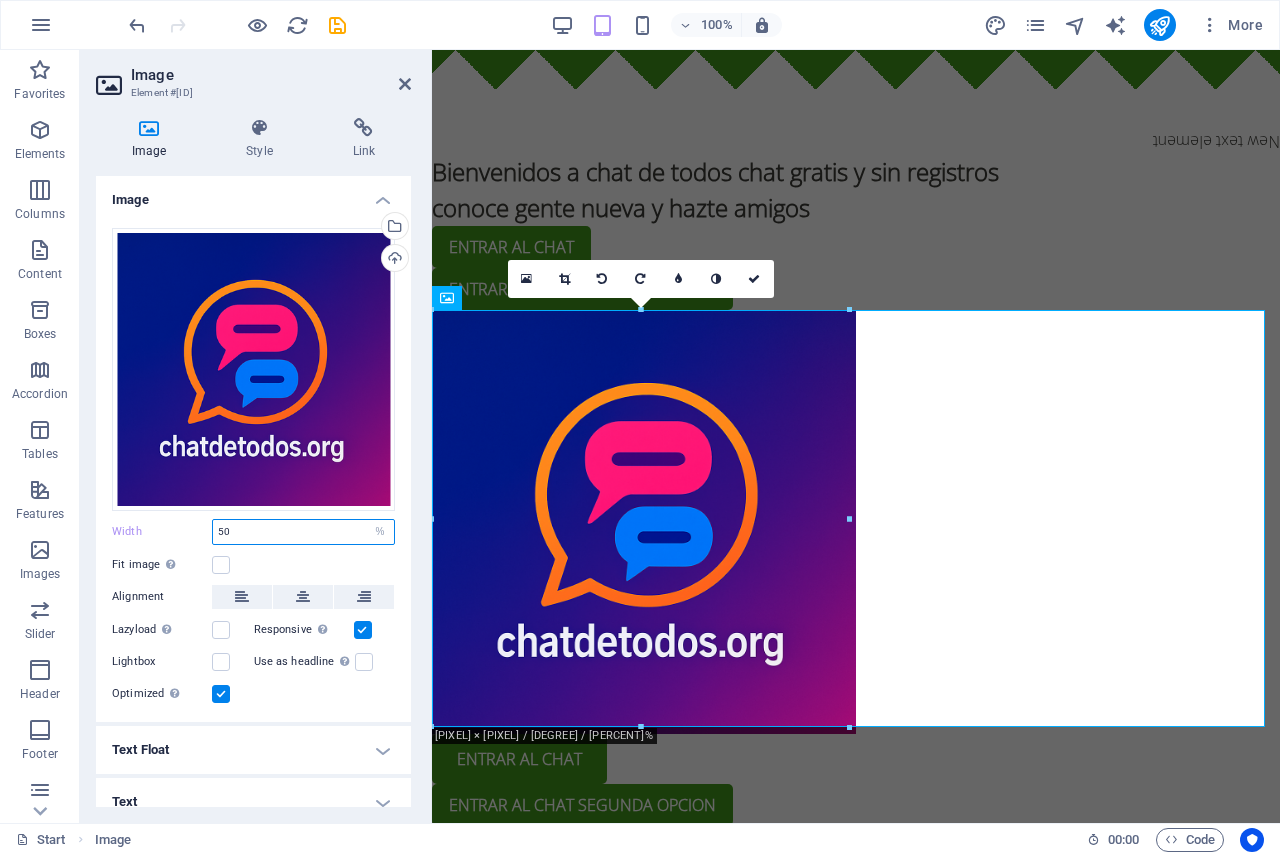 click on "50" at bounding box center (303, 532) 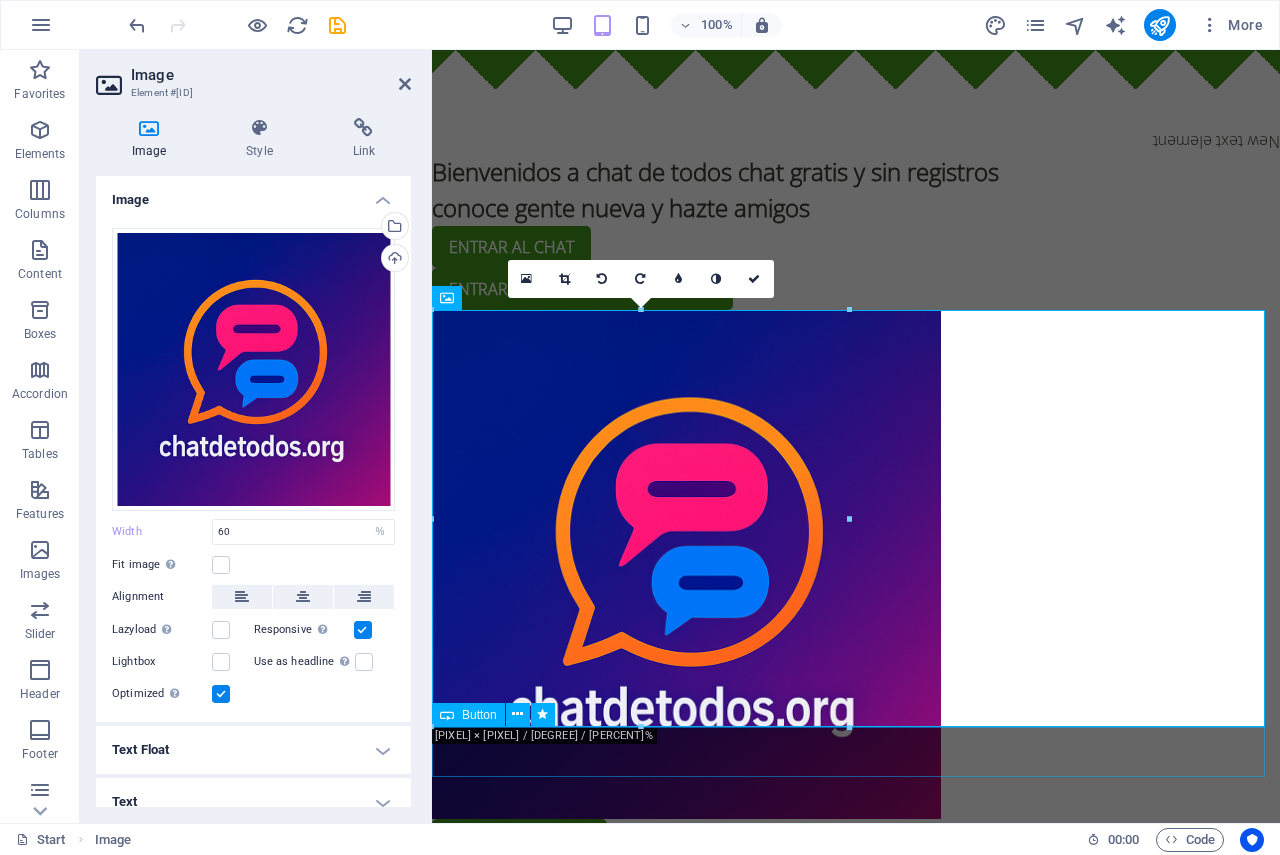 click on "New text element
Bienvenidos a chat de todos chat gratis y sin registros  conoce gente nueva y hazte amigos  entrar al chat  entrar al chat segunda opcion entrar al chat entrar al chat segunda opcion el chat es para mayores de 18 anios chat de argentina chat de peru chat de chile chat de argentina chat de peru chat de venezuela gratis chat de argentina chat de argentina gratis las 24 hs chat de colombia chat de colombia gratis las 24 hs radio colombia radio de colombia gratis
el mejor chat chat de argentina que podes visitar peru colombia ecuador venezuela la plata chat latino chat de bolivia chile uruguay y toda sud america todos los derechos reservados Drop content here or  Add elements  Paste clipboard" at bounding box center (856, 2626) 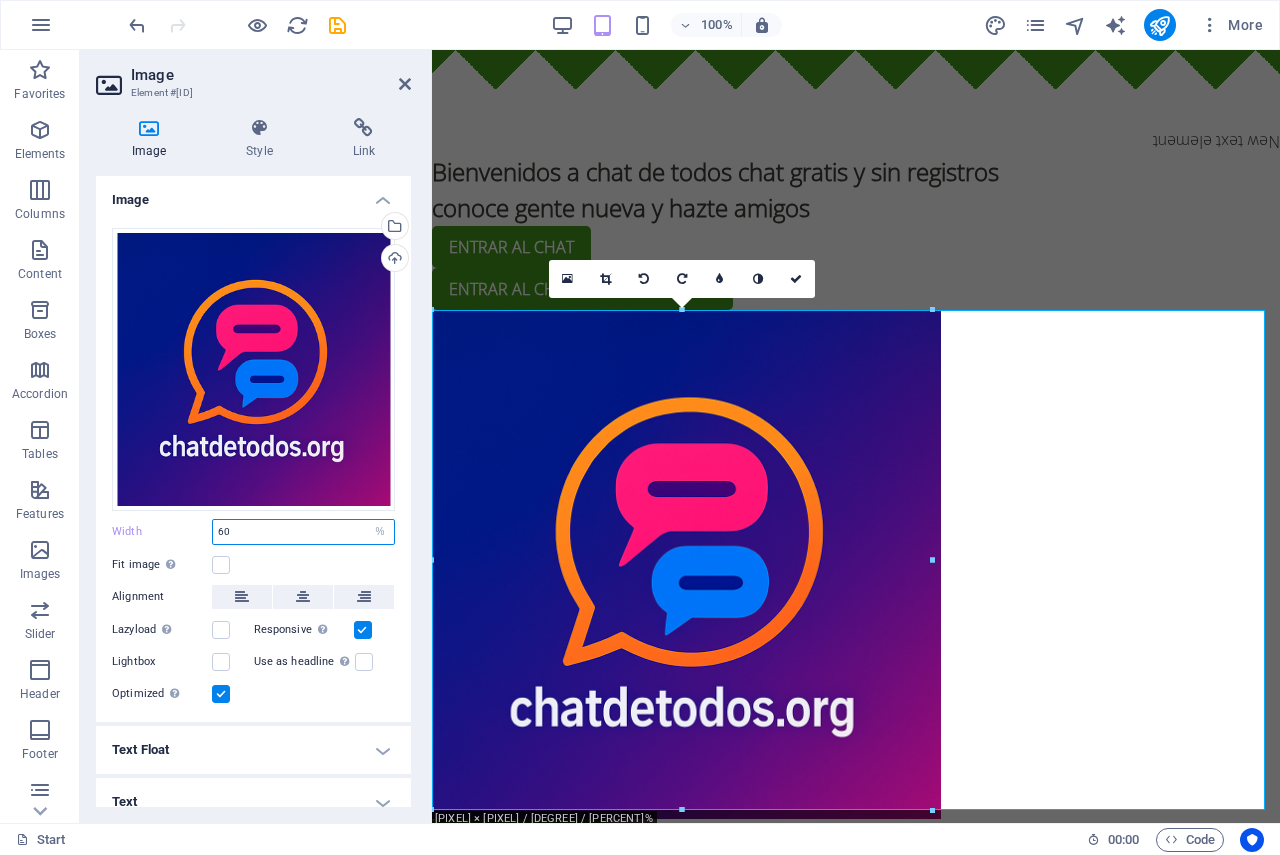 click on "60" at bounding box center (303, 532) 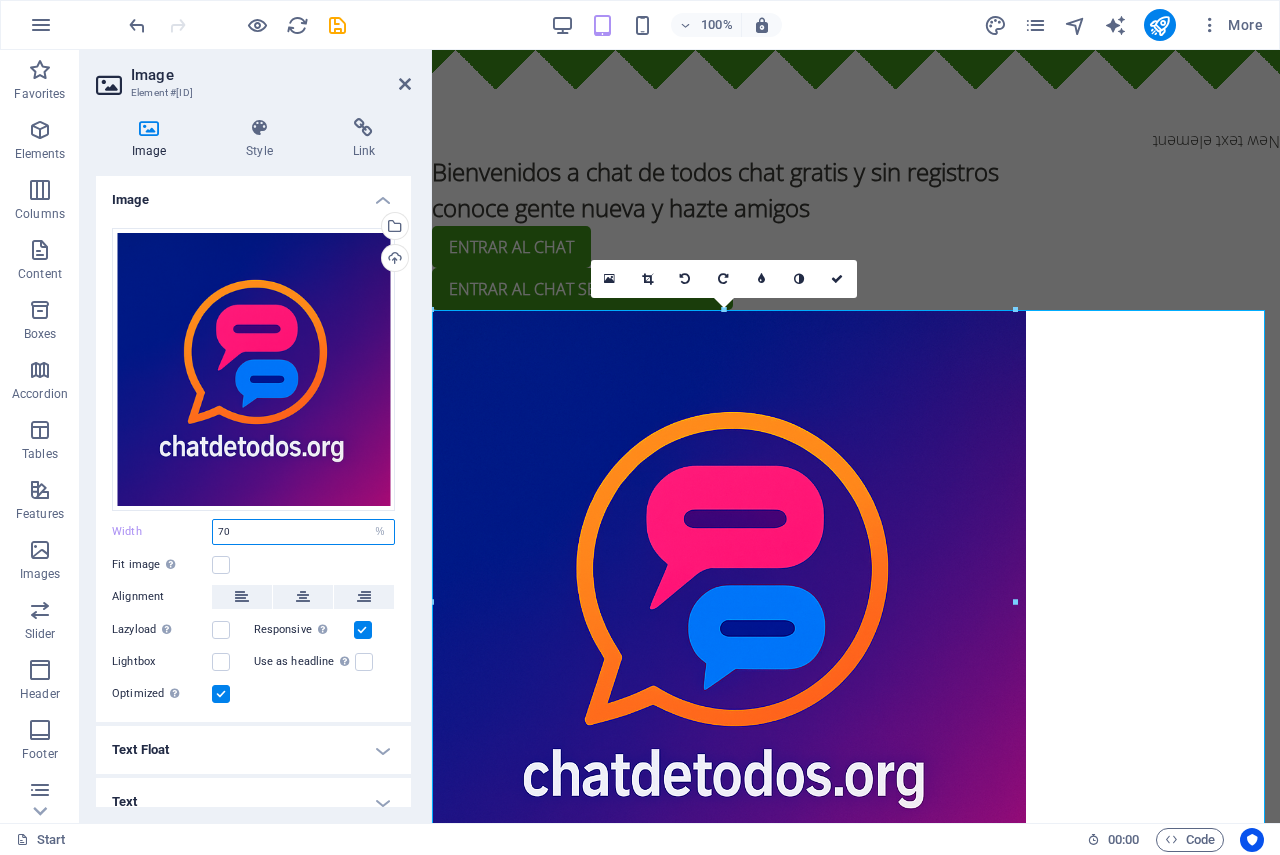 click on "70" at bounding box center (303, 532) 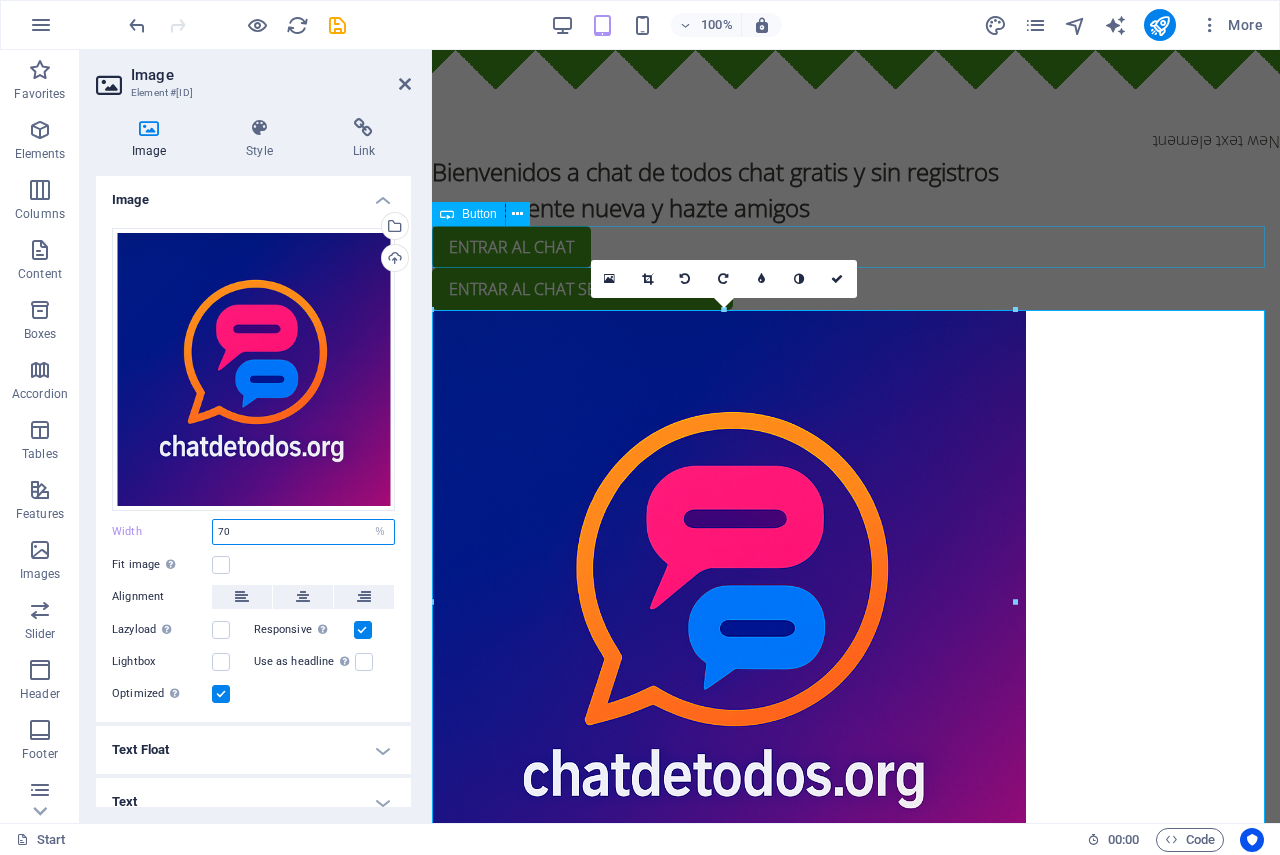 type on "70" 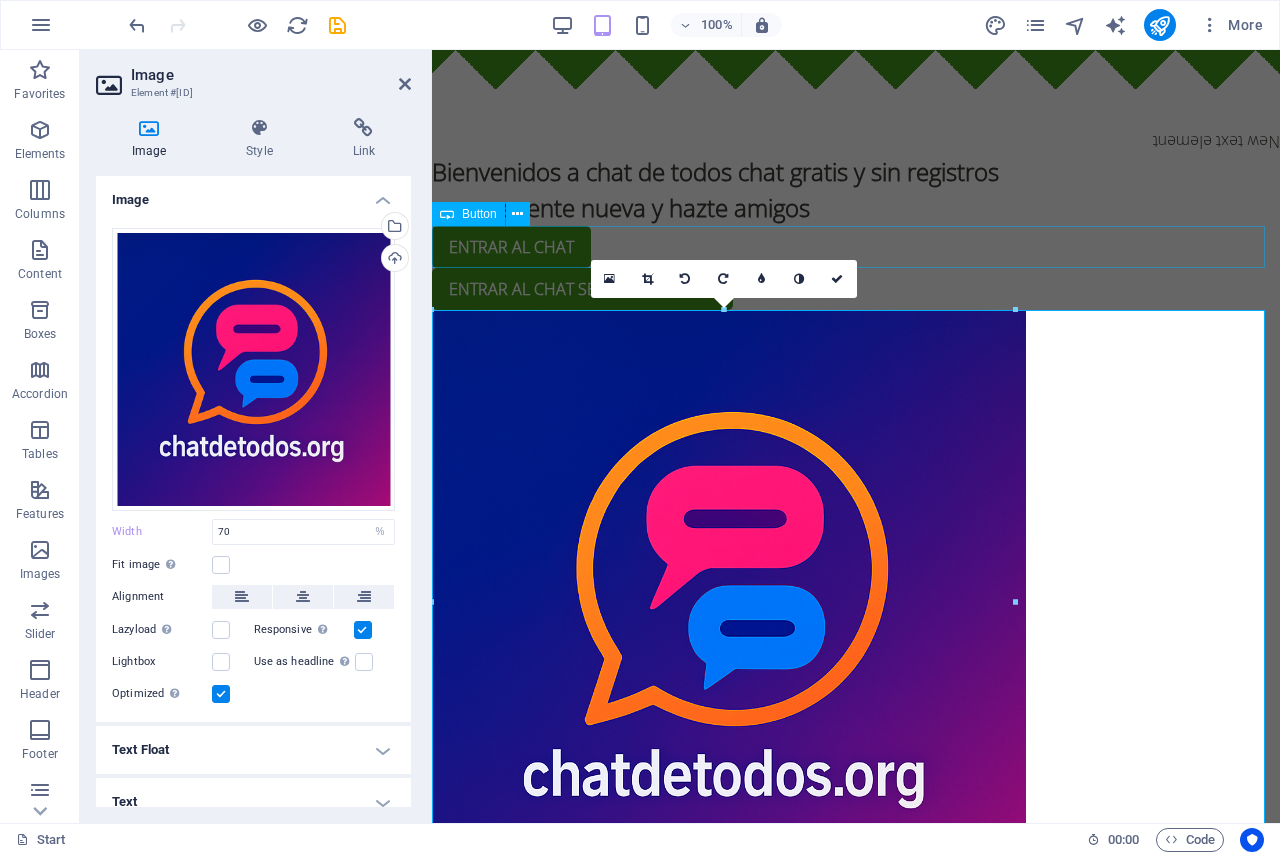 click on "entrar al chat" at bounding box center [856, 247] 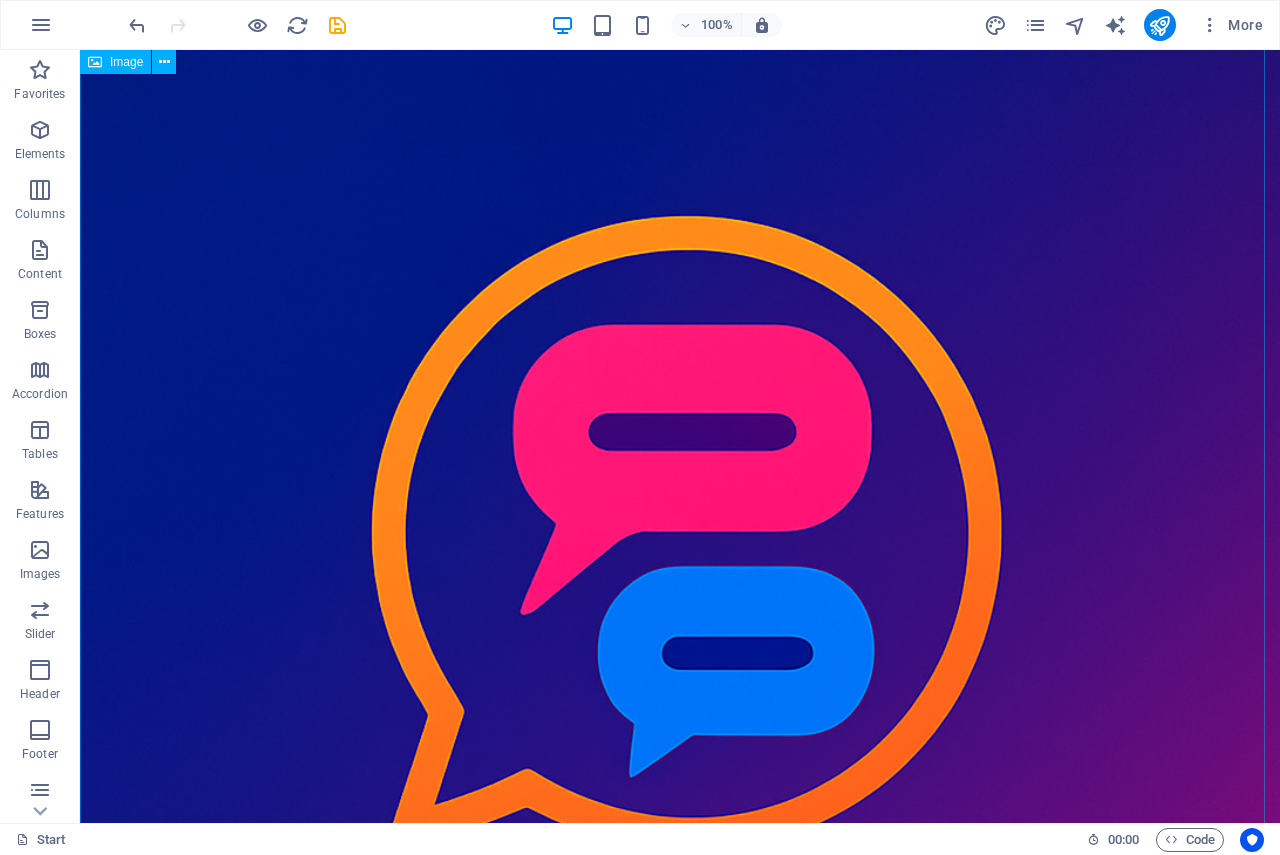 scroll, scrollTop: 0, scrollLeft: 0, axis: both 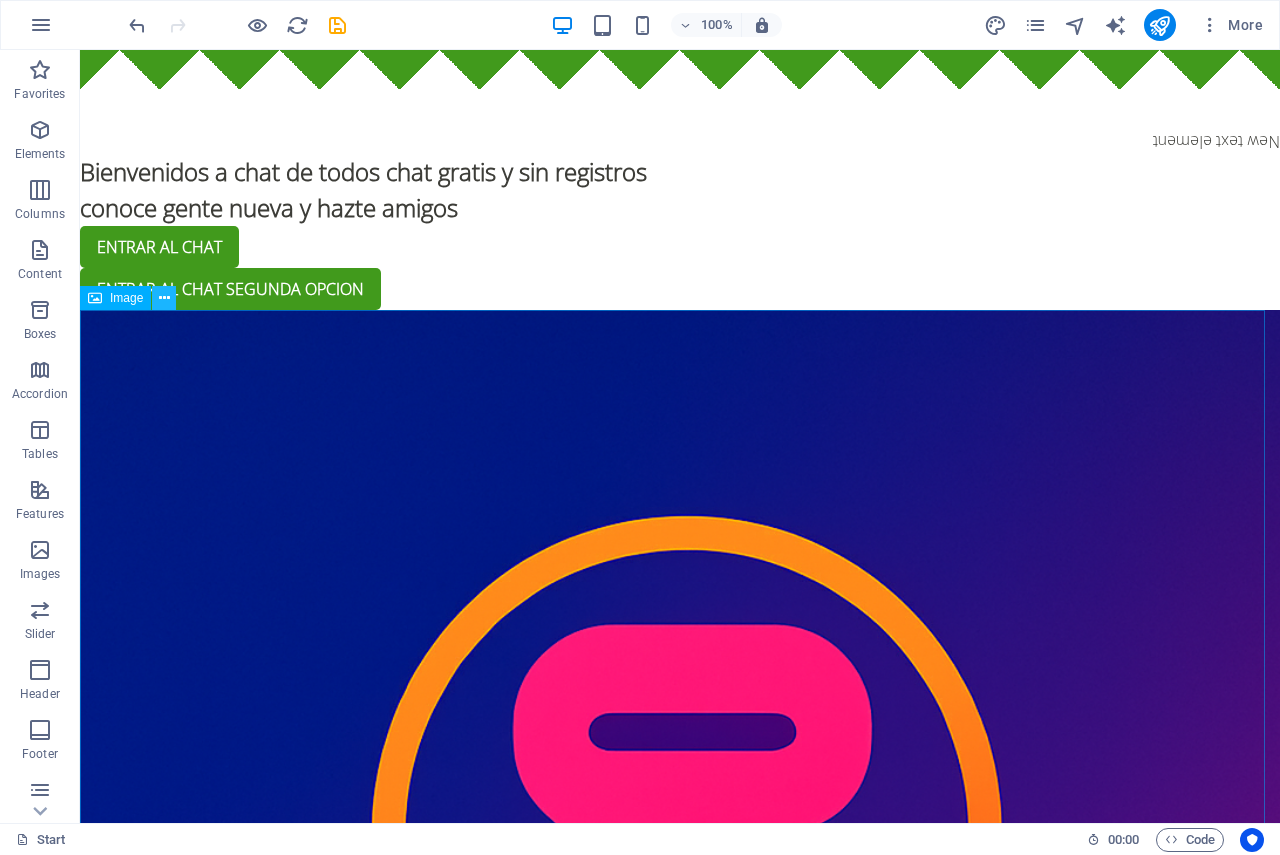 click at bounding box center [164, 298] 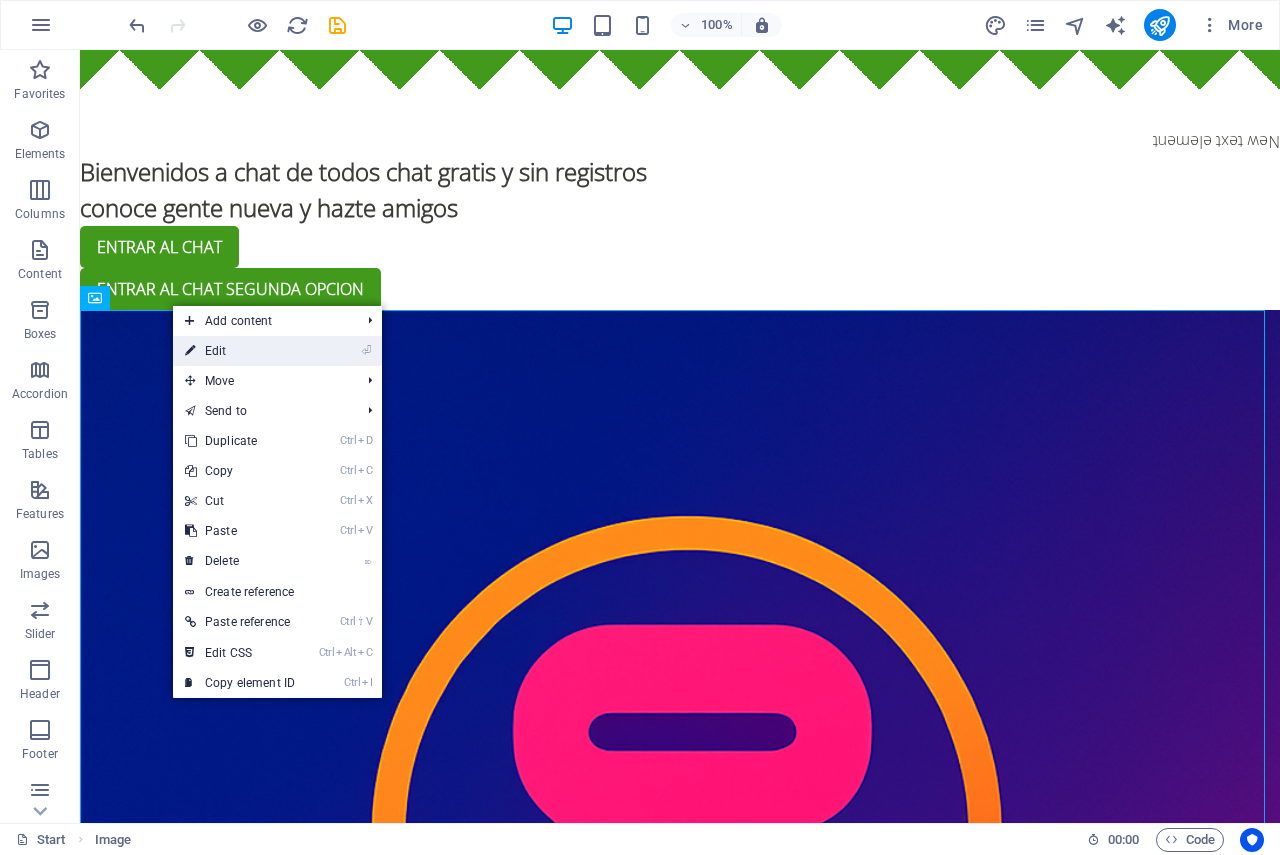 click on "⏎  Edit" at bounding box center (240, 351) 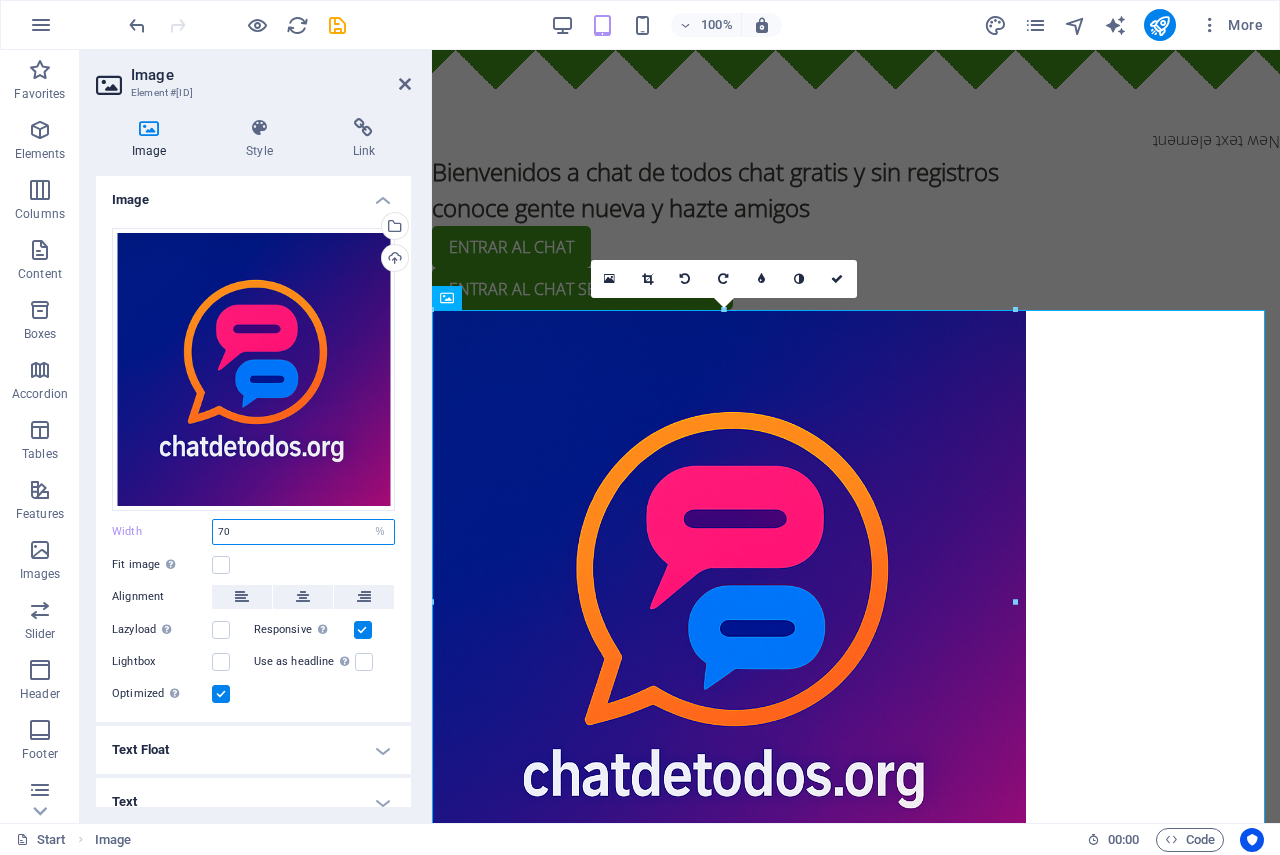 click on "70" at bounding box center (303, 532) 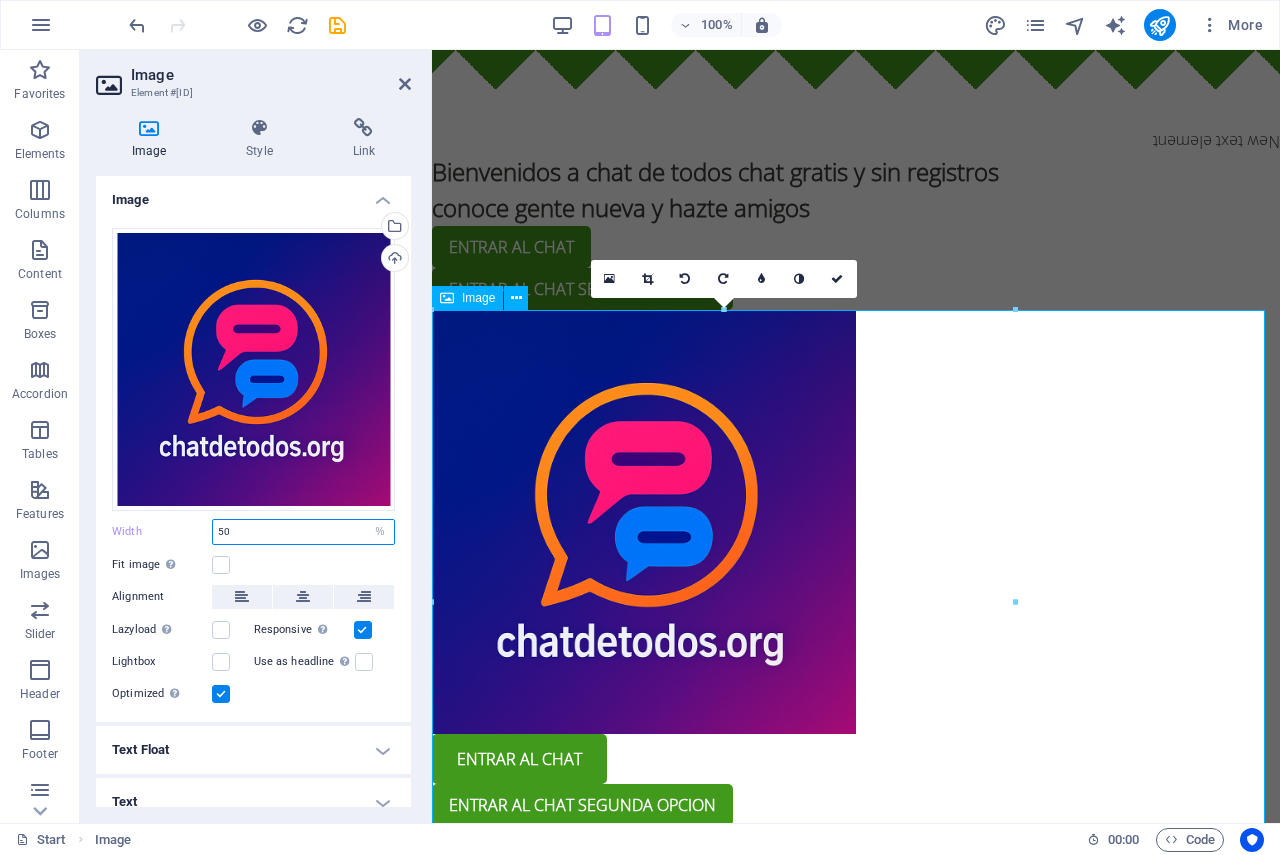 type on "50" 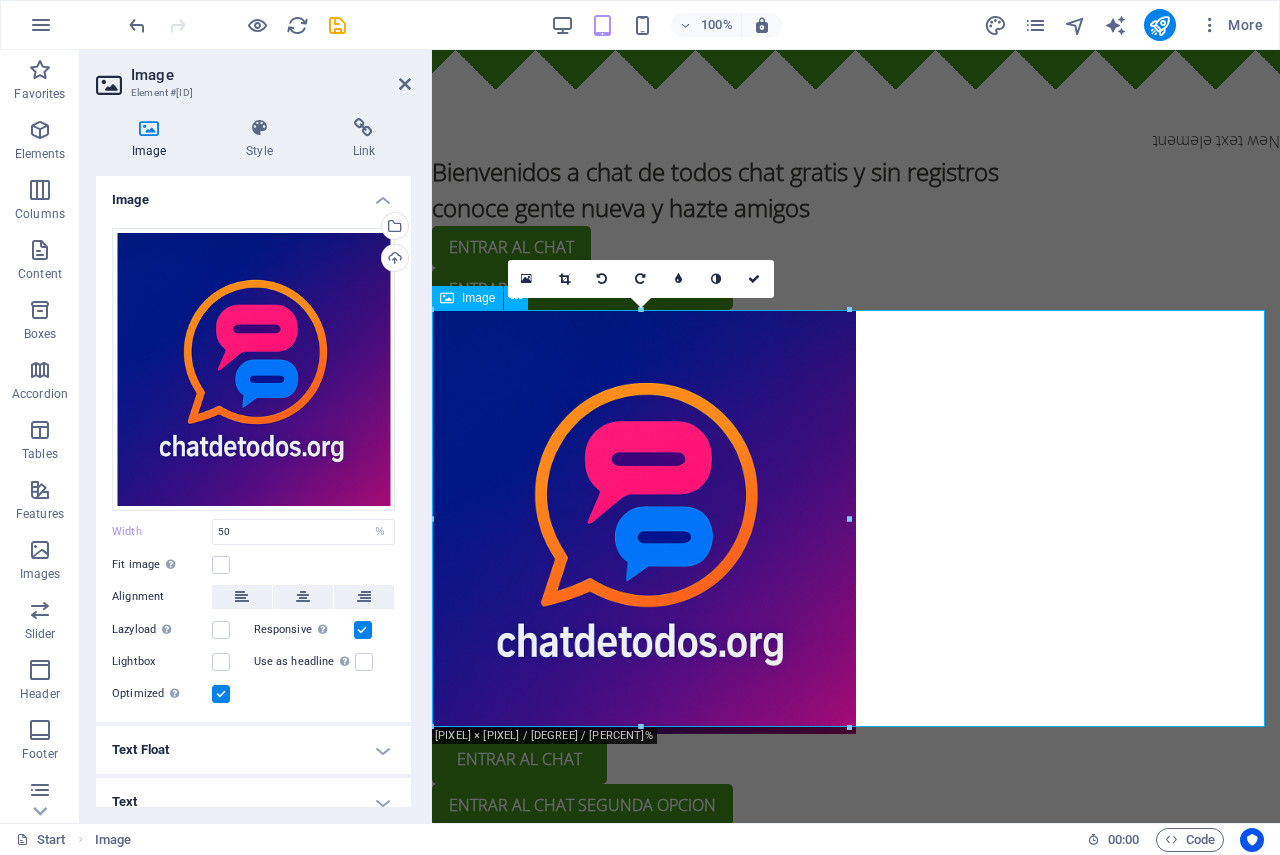 click at bounding box center (856, 522) 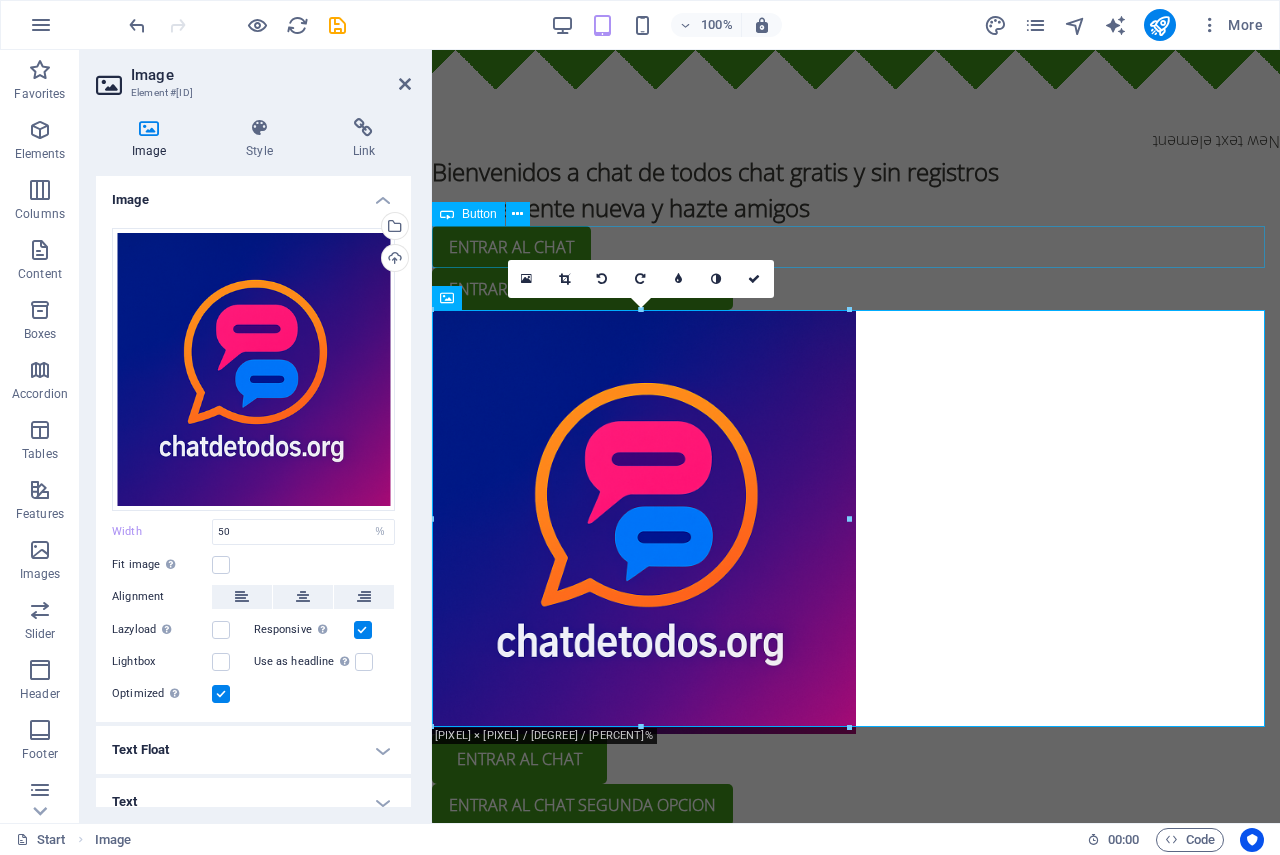 click on "entrar al chat" at bounding box center (856, 247) 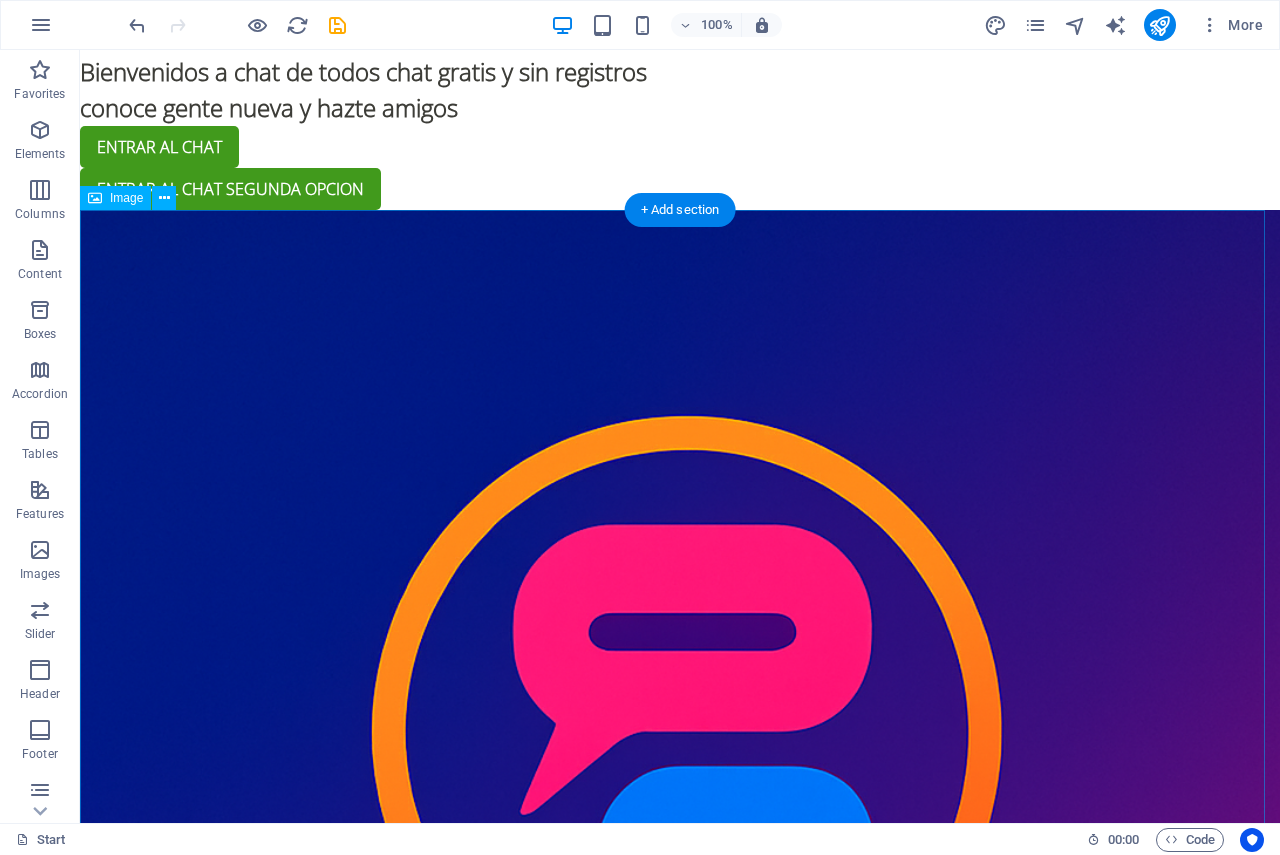 scroll, scrollTop: 0, scrollLeft: 0, axis: both 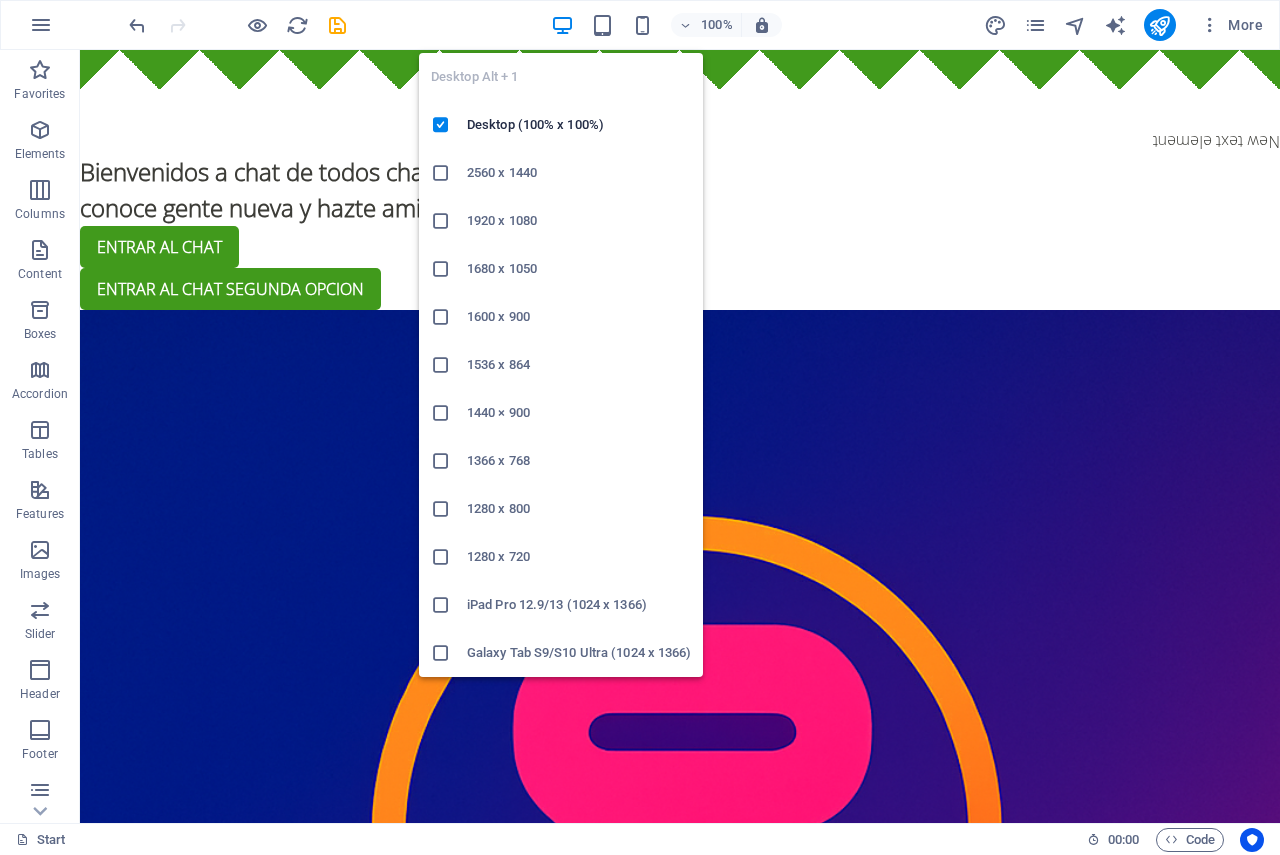 click at bounding box center (562, 25) 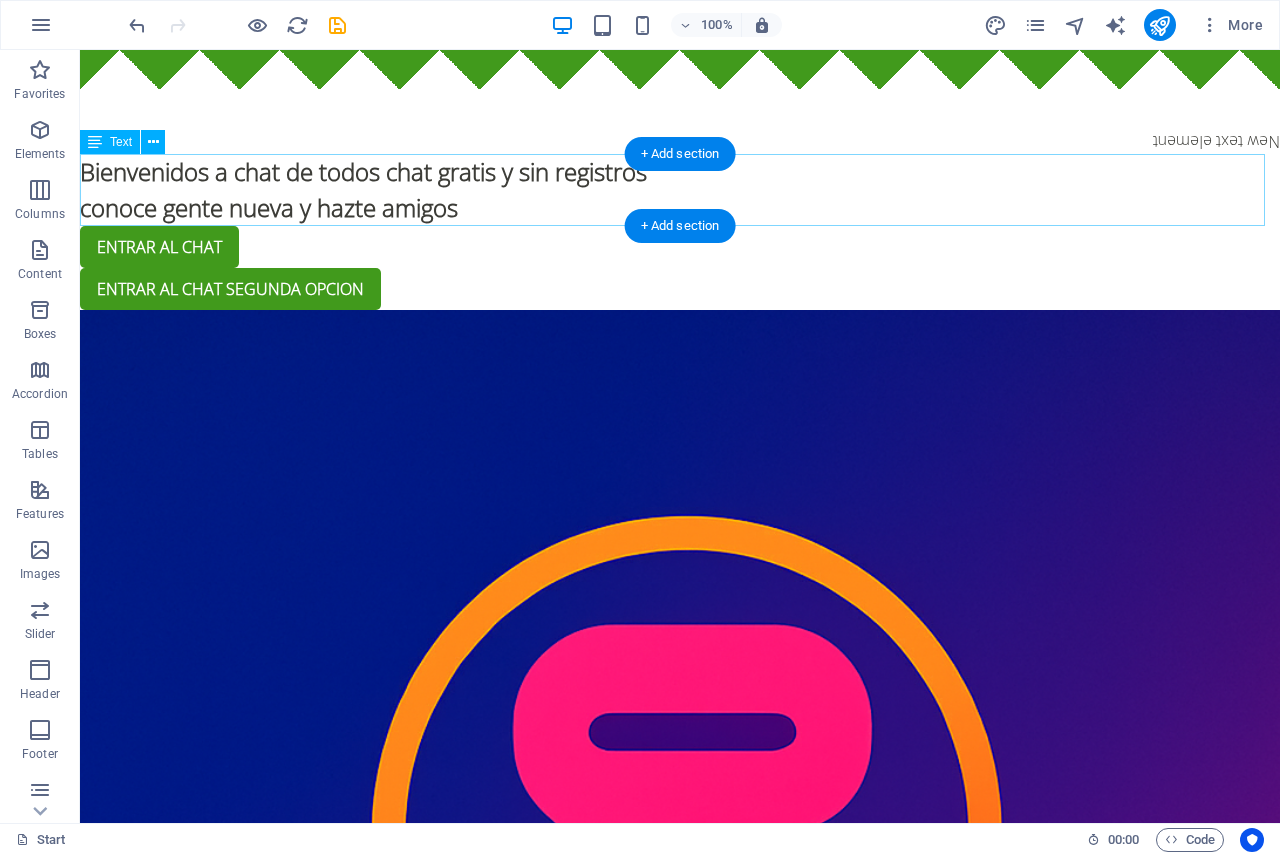 click on "Bienvenidos a chat de todos chat gratis y sin registros  conoce gente nueva y hazte amigos" at bounding box center [680, 190] 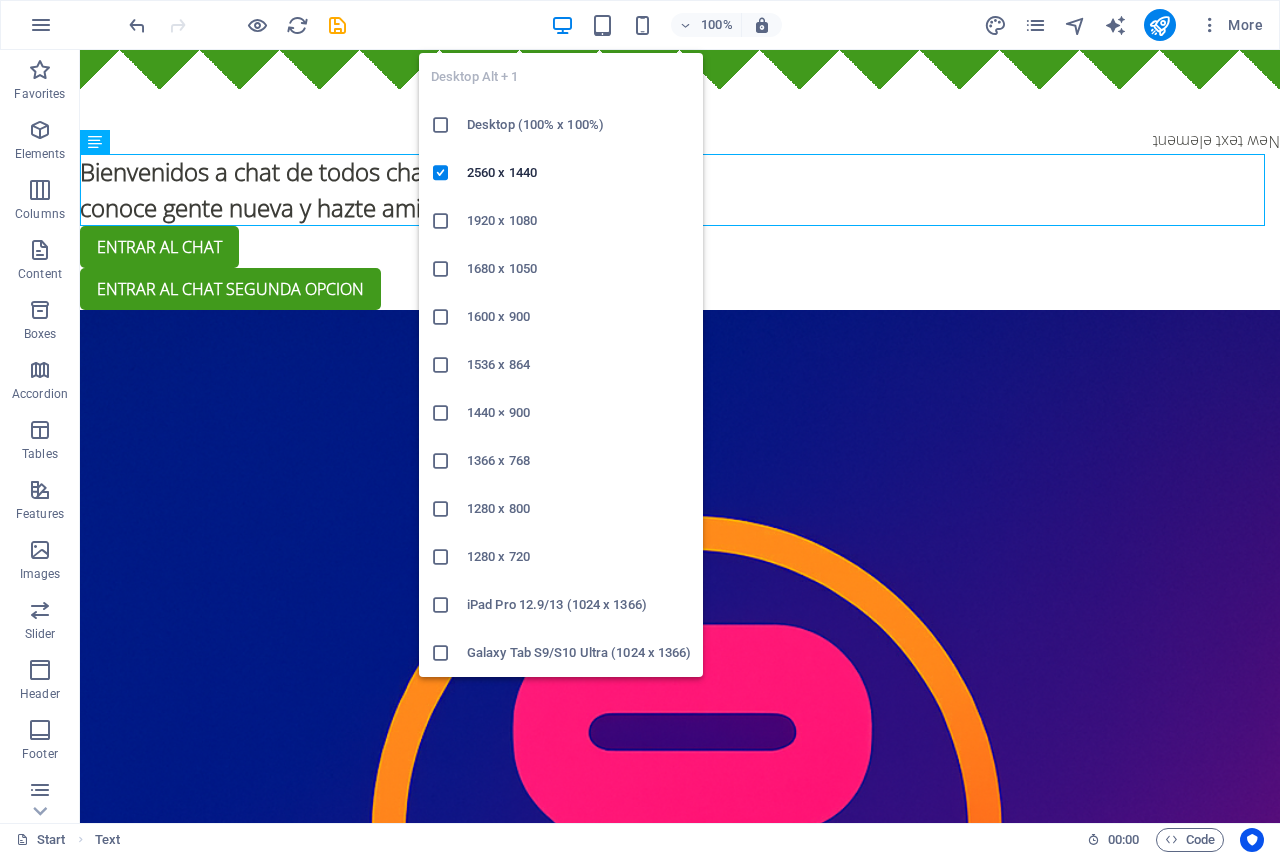 click on "1280 x 800" at bounding box center (579, 509) 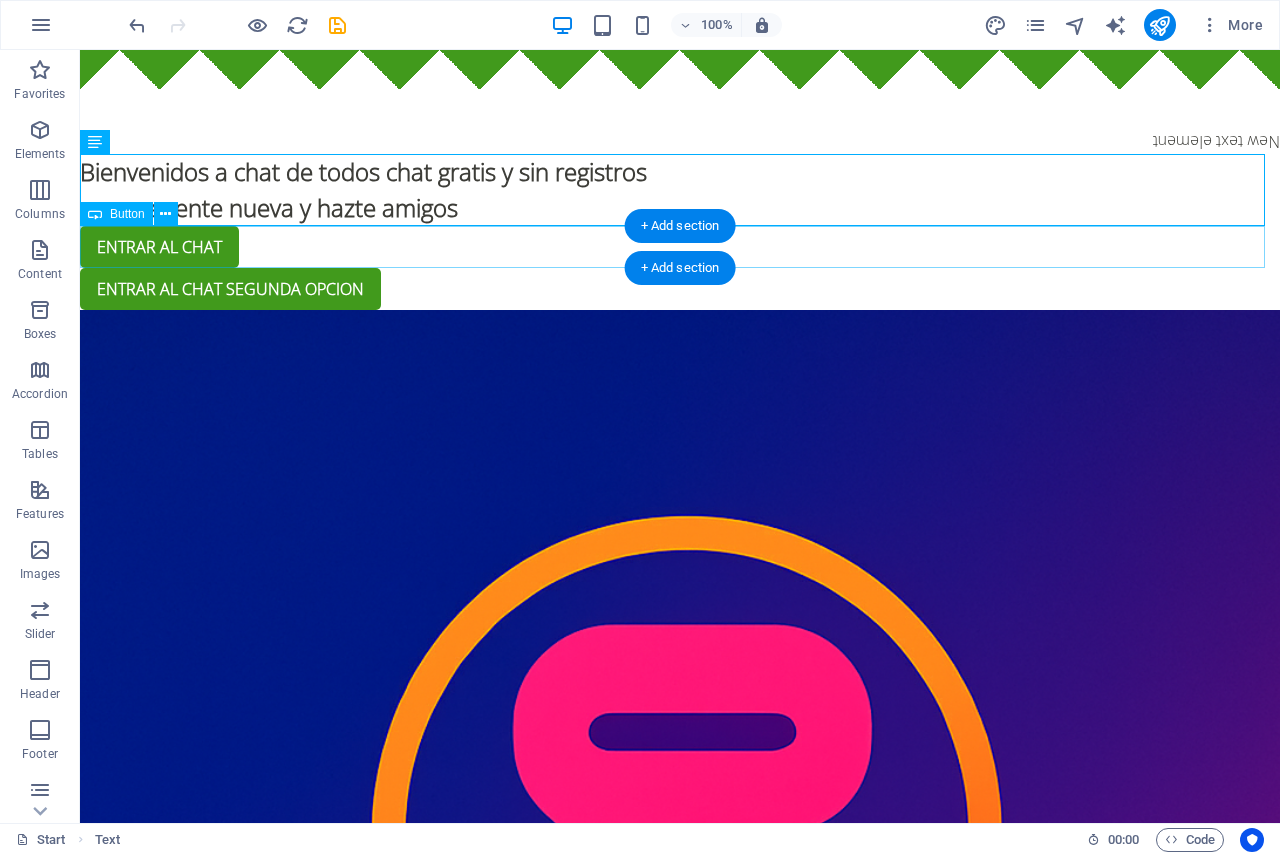 click on "entrar al chat" at bounding box center (680, 247) 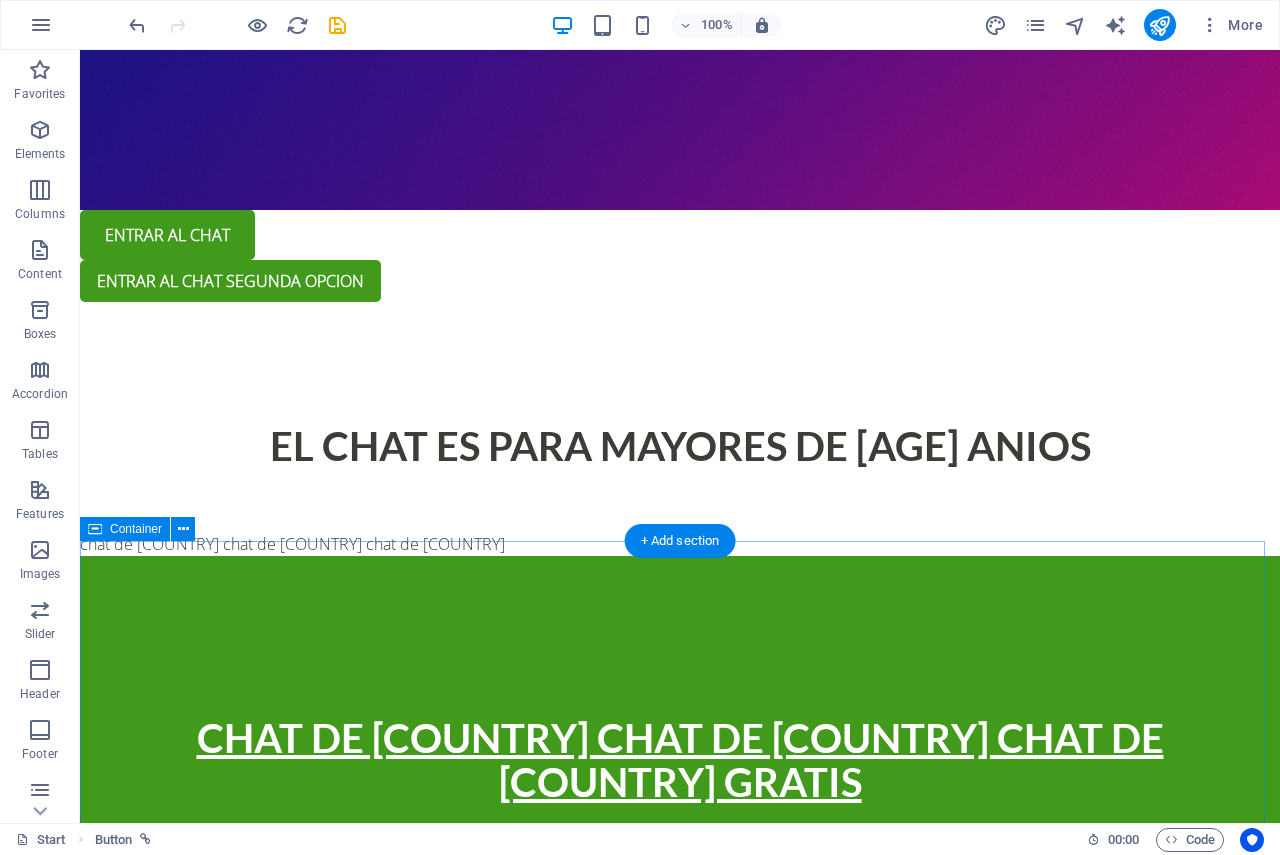 scroll, scrollTop: 800, scrollLeft: 0, axis: vertical 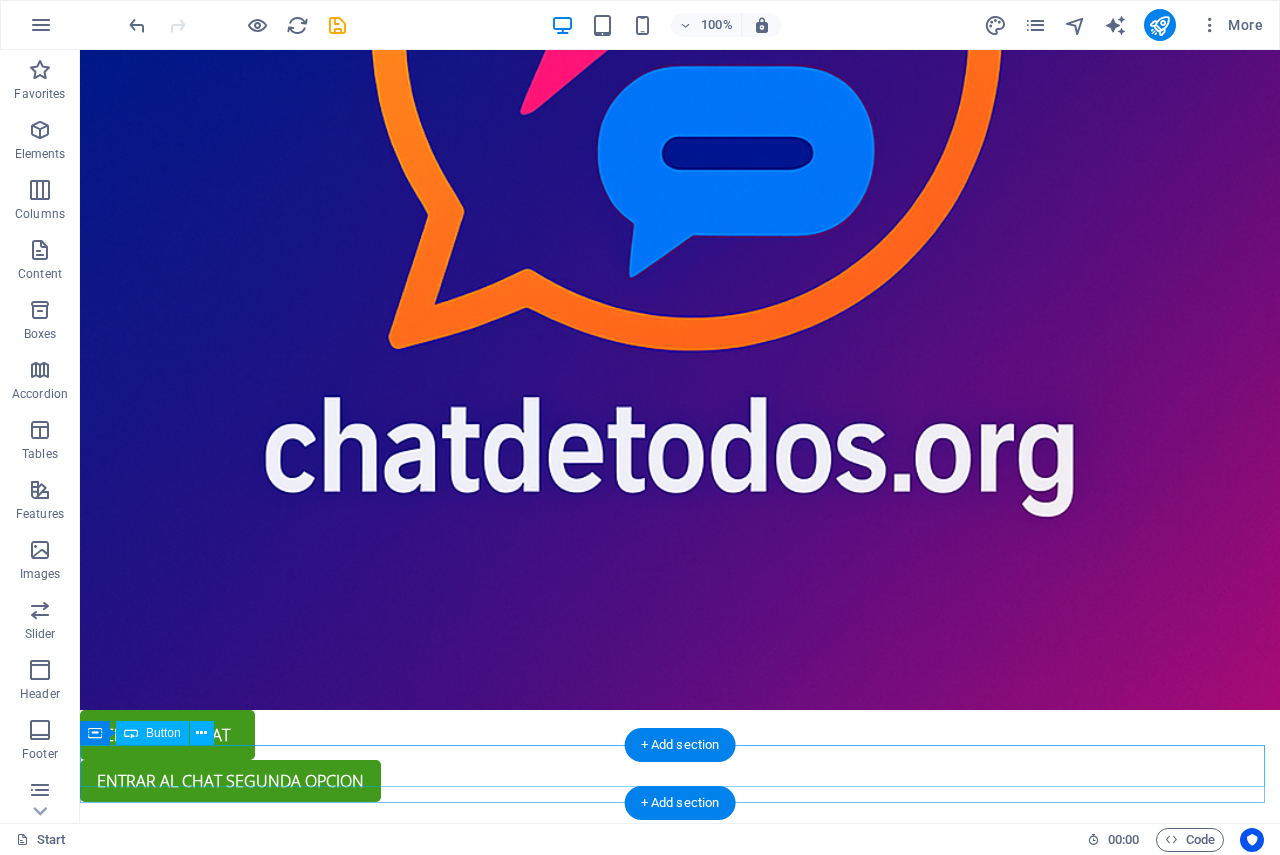 click on "entrar al chat segunda opcion" at bounding box center [680, 781] 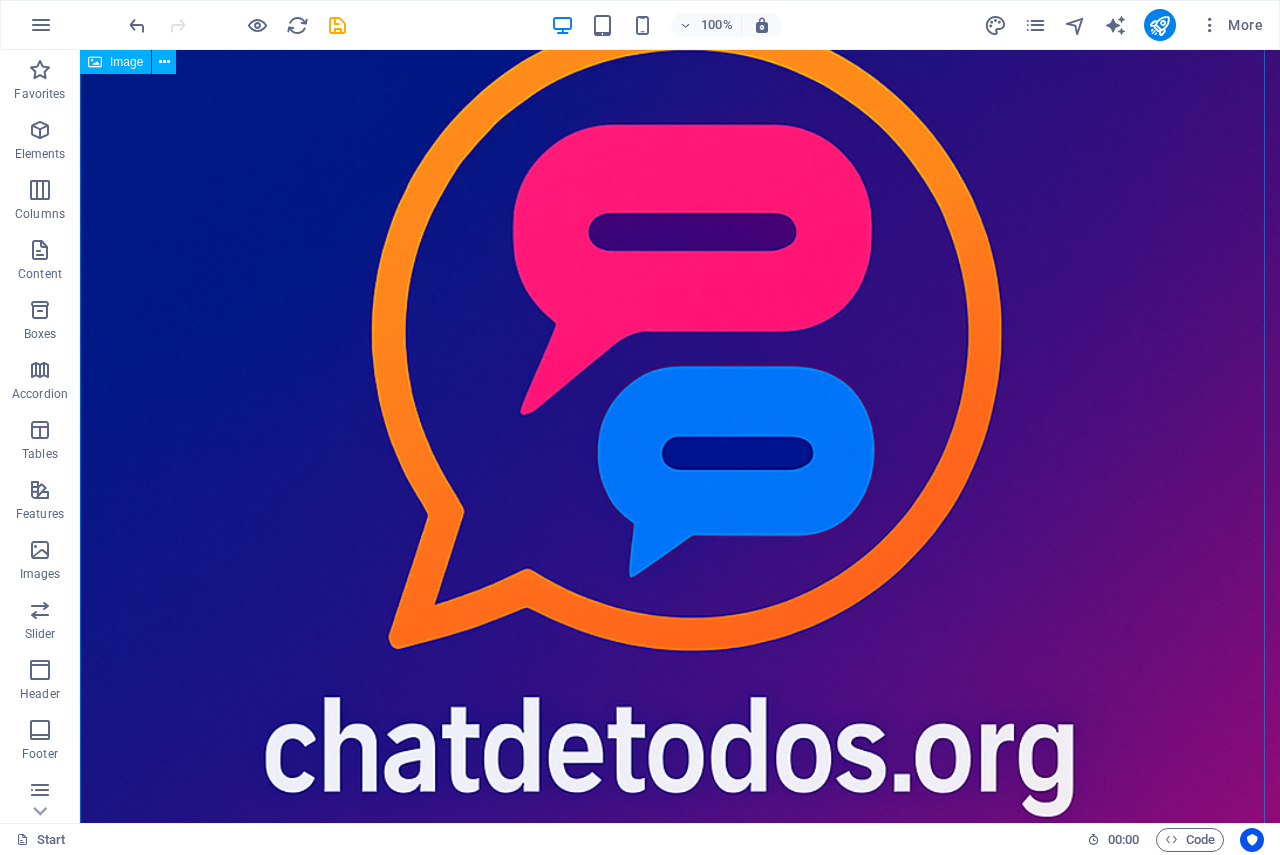 scroll, scrollTop: 0, scrollLeft: 0, axis: both 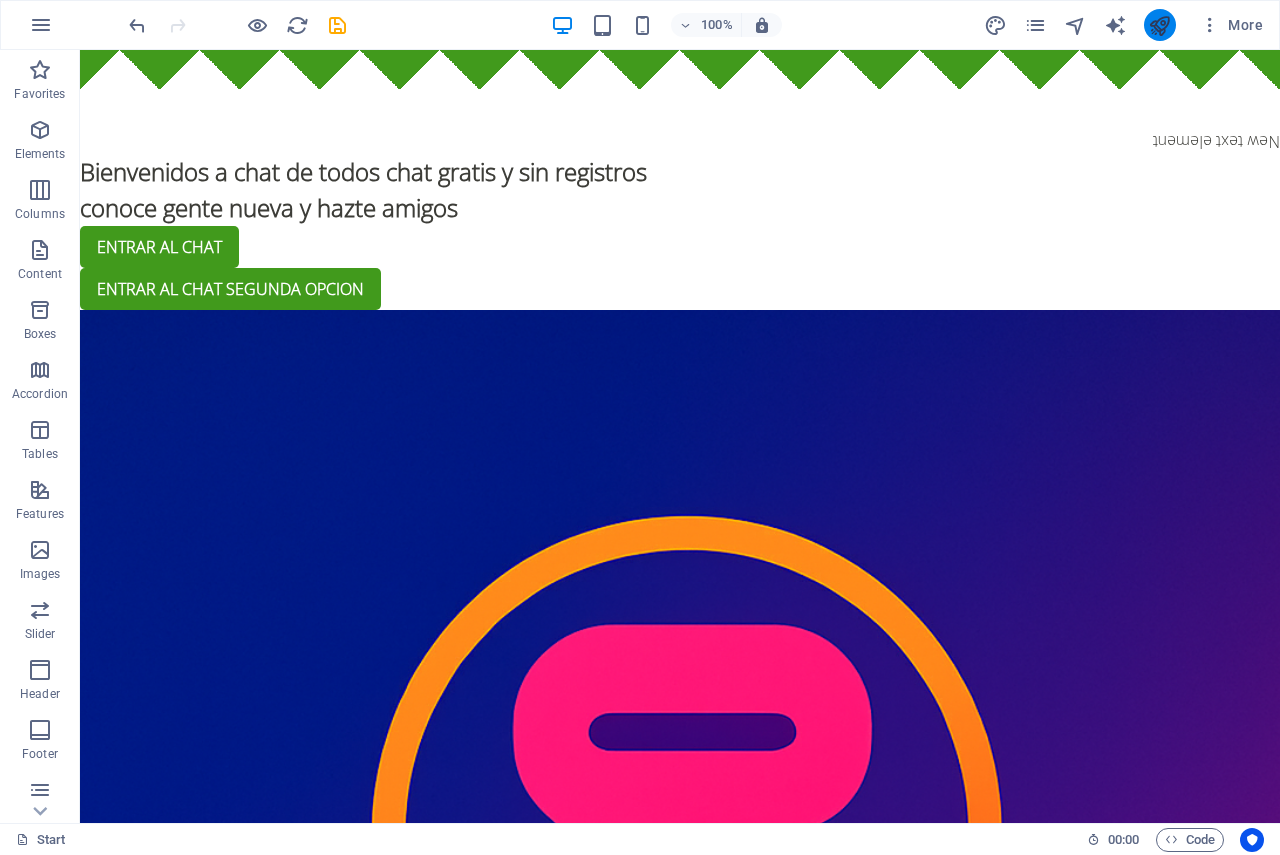 click at bounding box center (1160, 25) 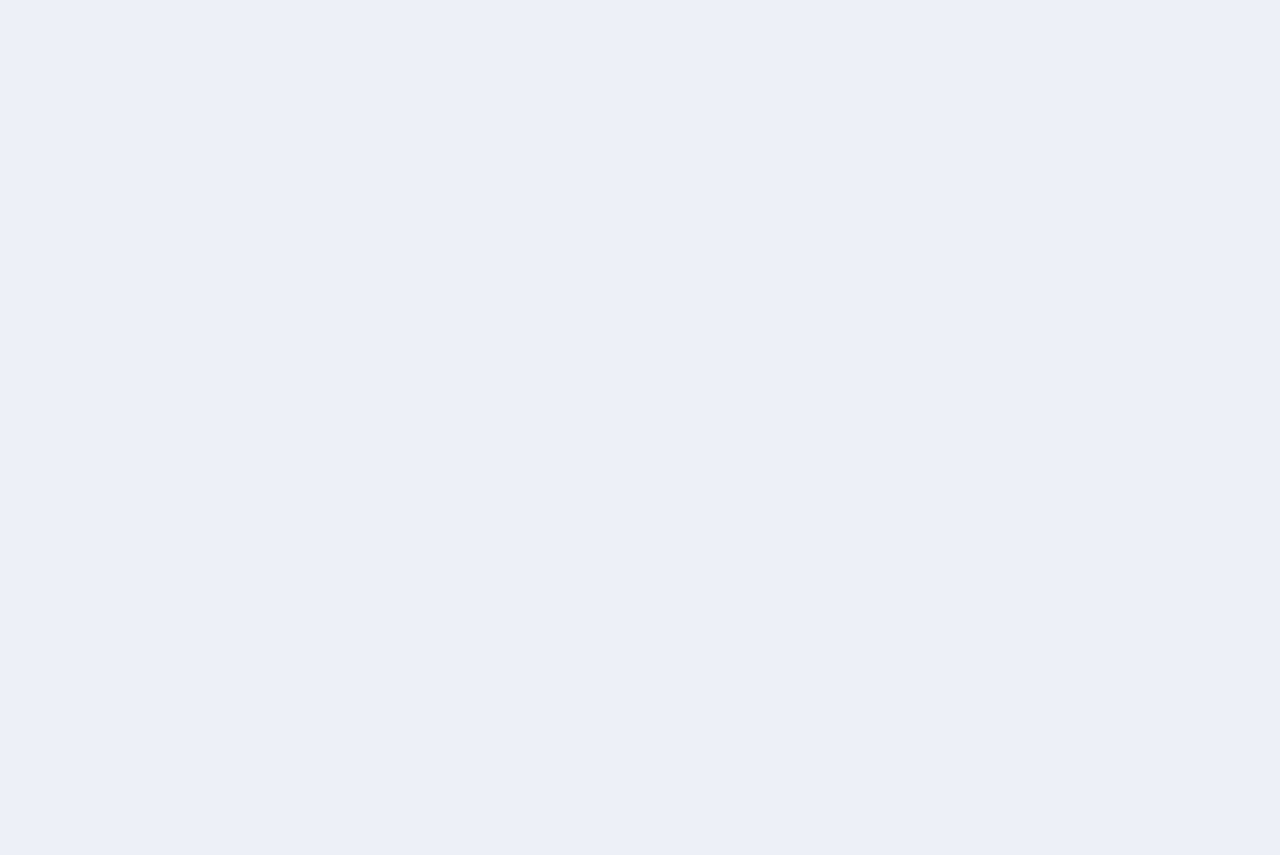 scroll, scrollTop: 0, scrollLeft: 0, axis: both 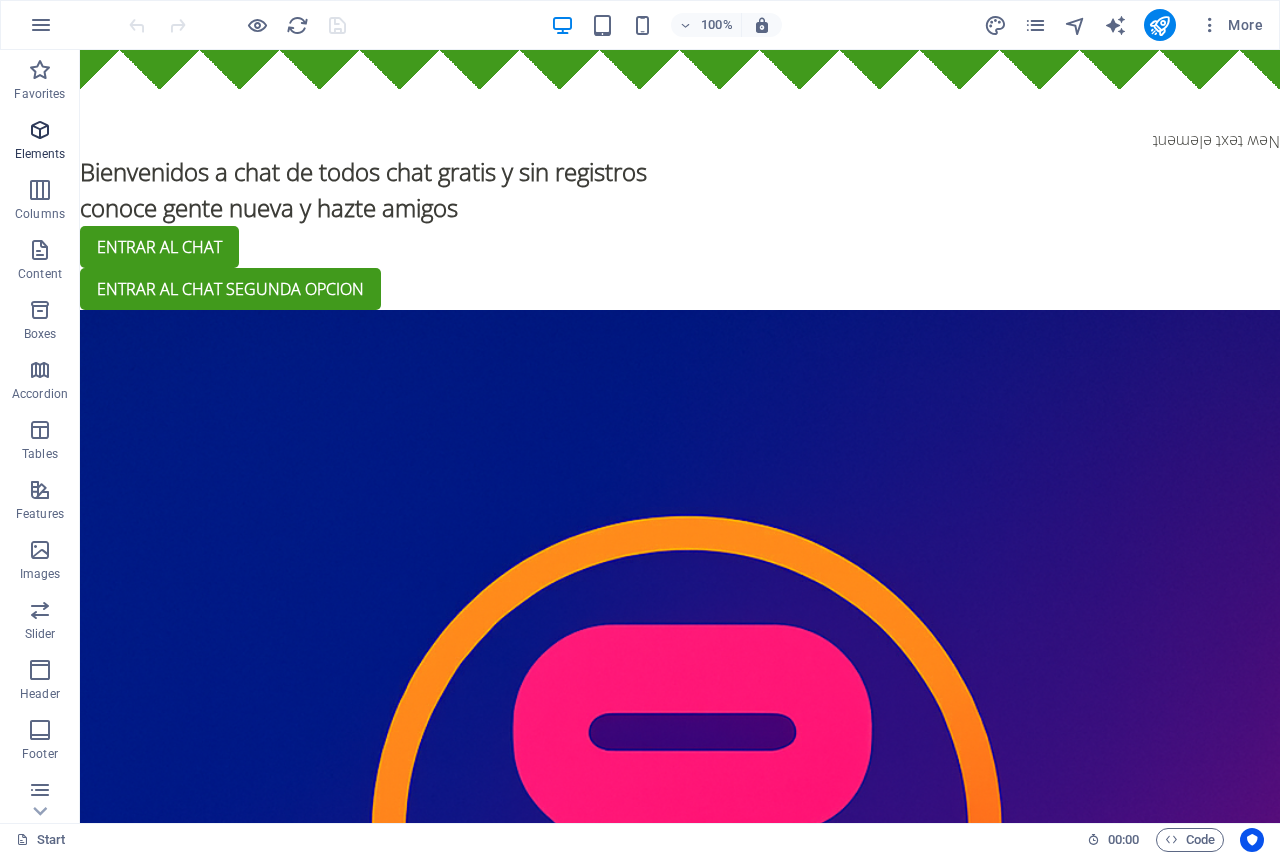 click at bounding box center [40, 130] 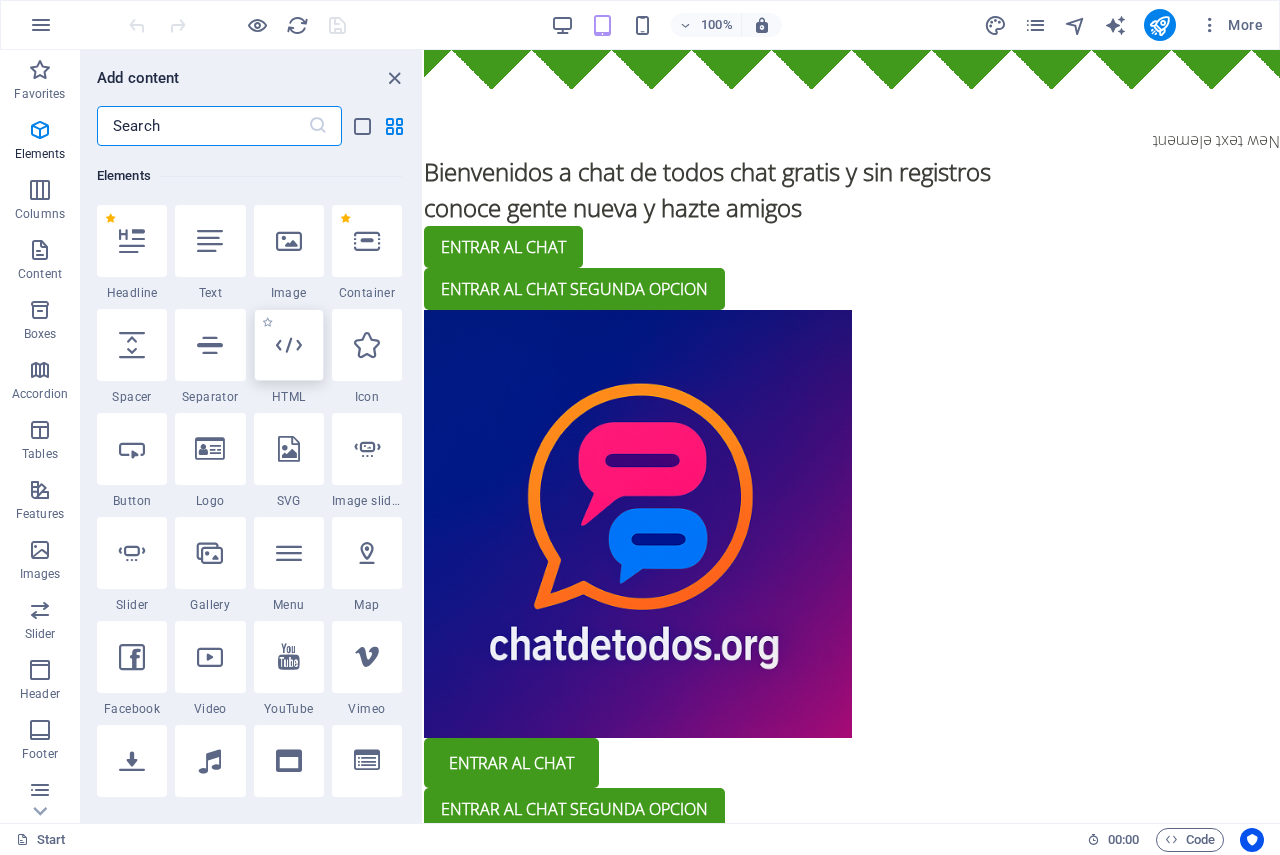 scroll, scrollTop: 213, scrollLeft: 0, axis: vertical 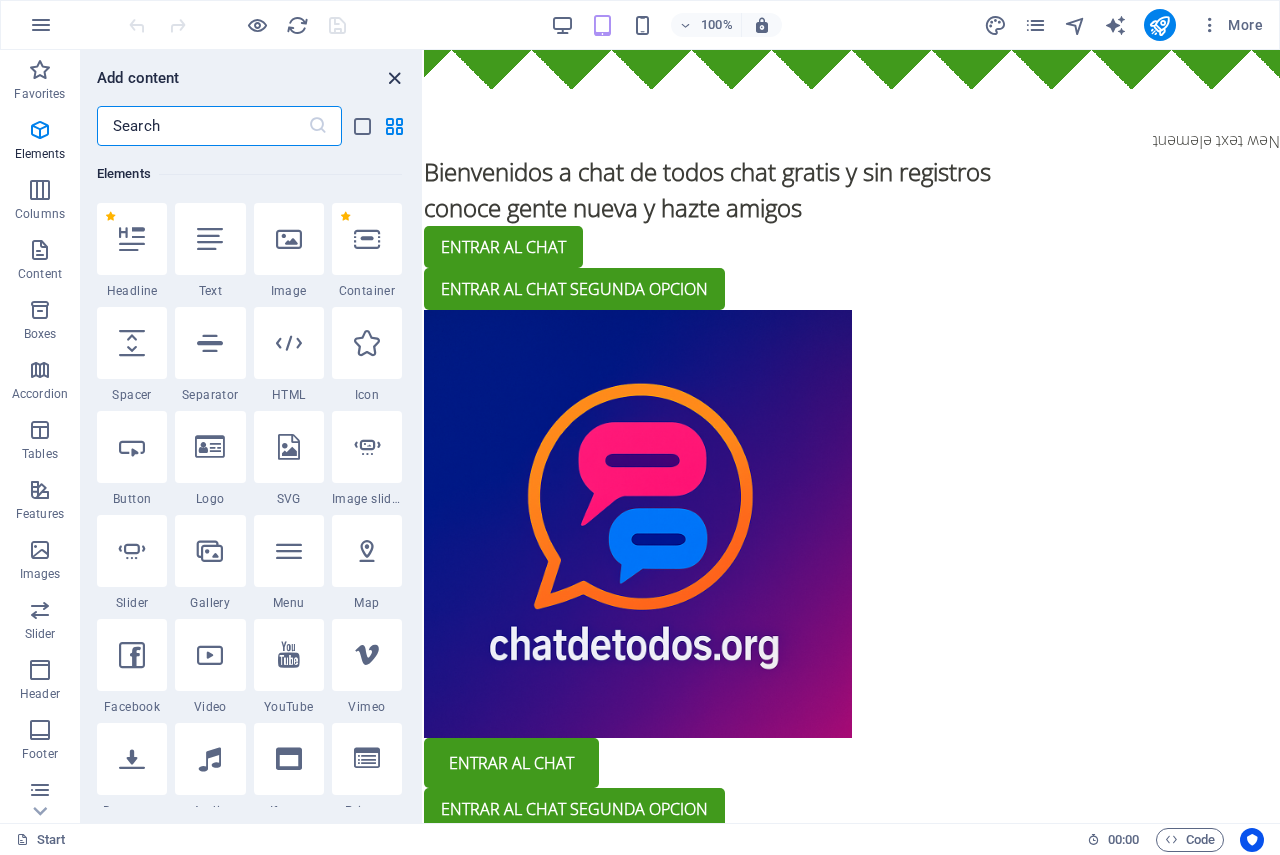 click at bounding box center [394, 78] 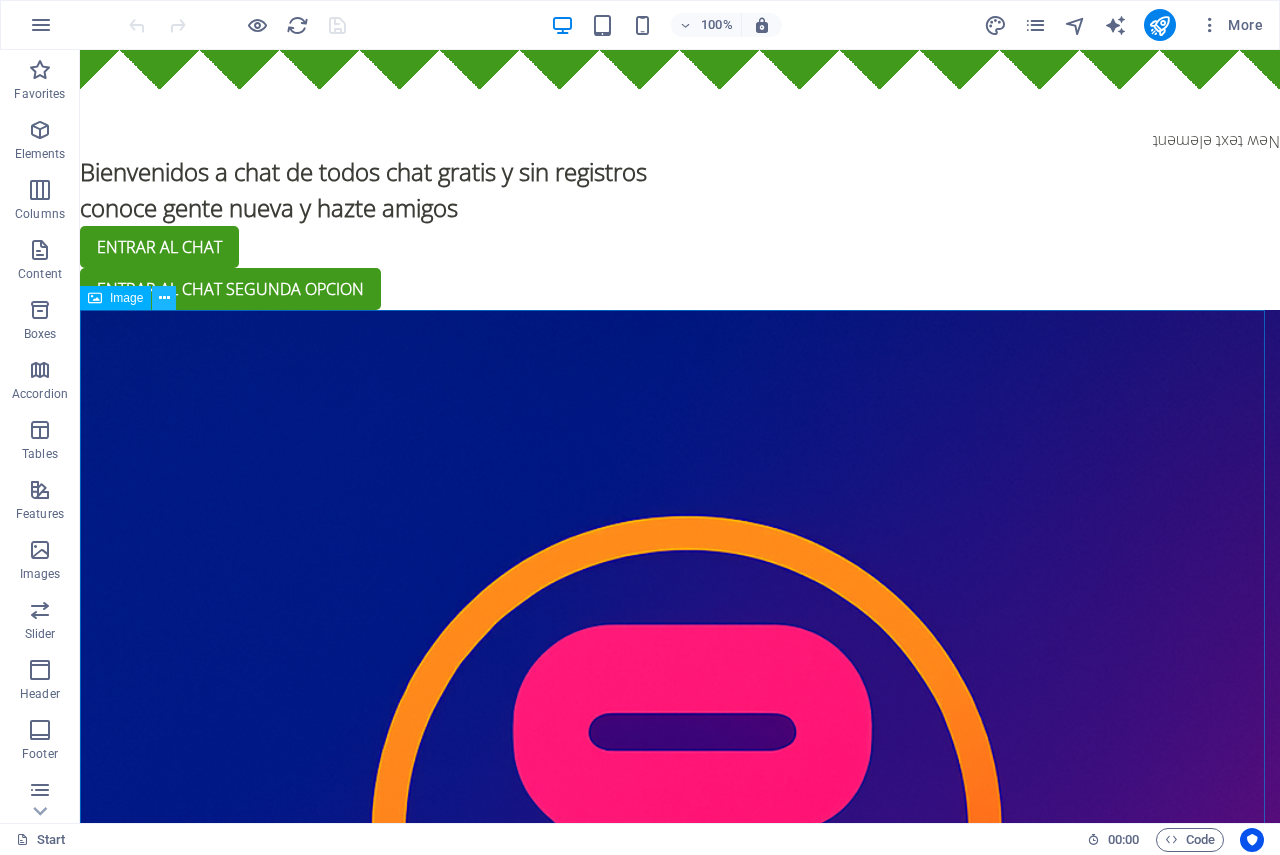 click at bounding box center [164, 298] 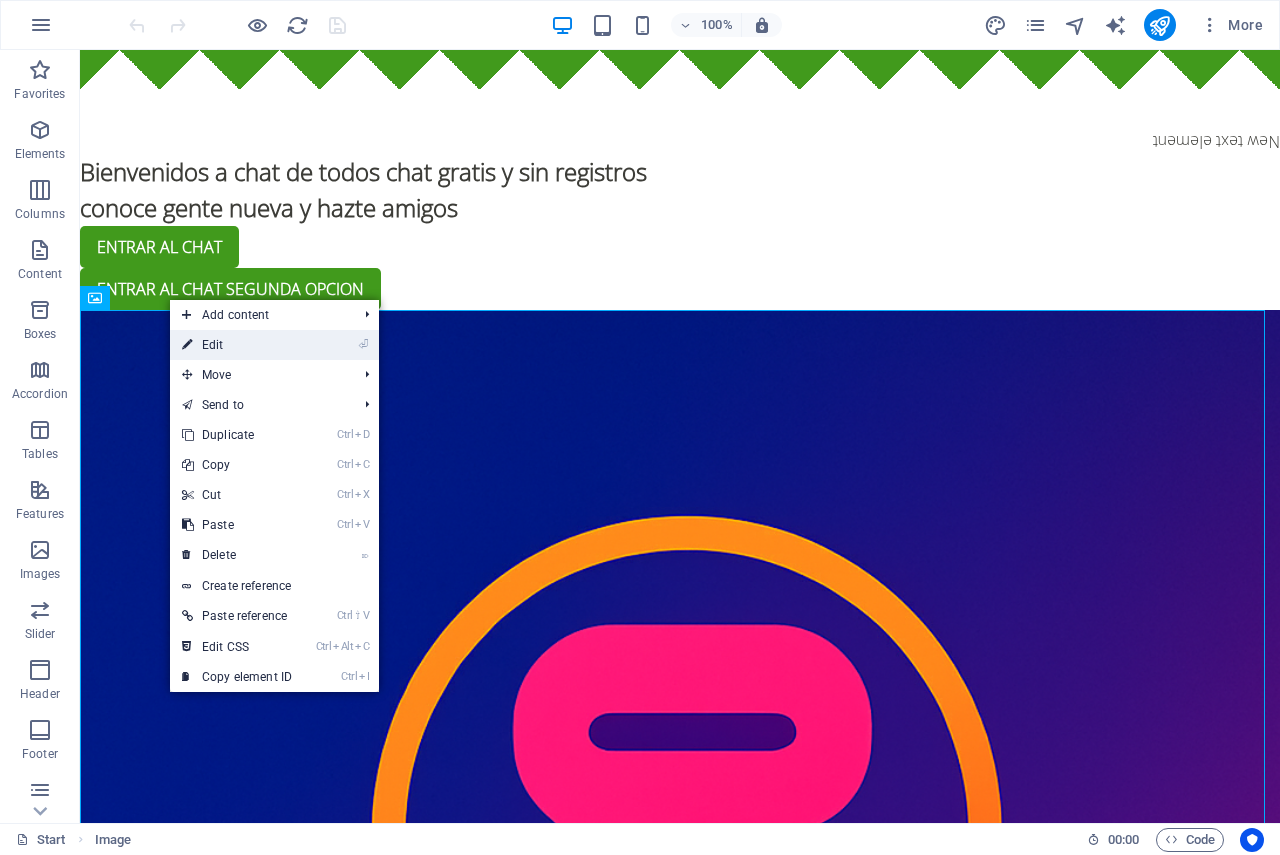 click on "⏎  Edit" at bounding box center (237, 345) 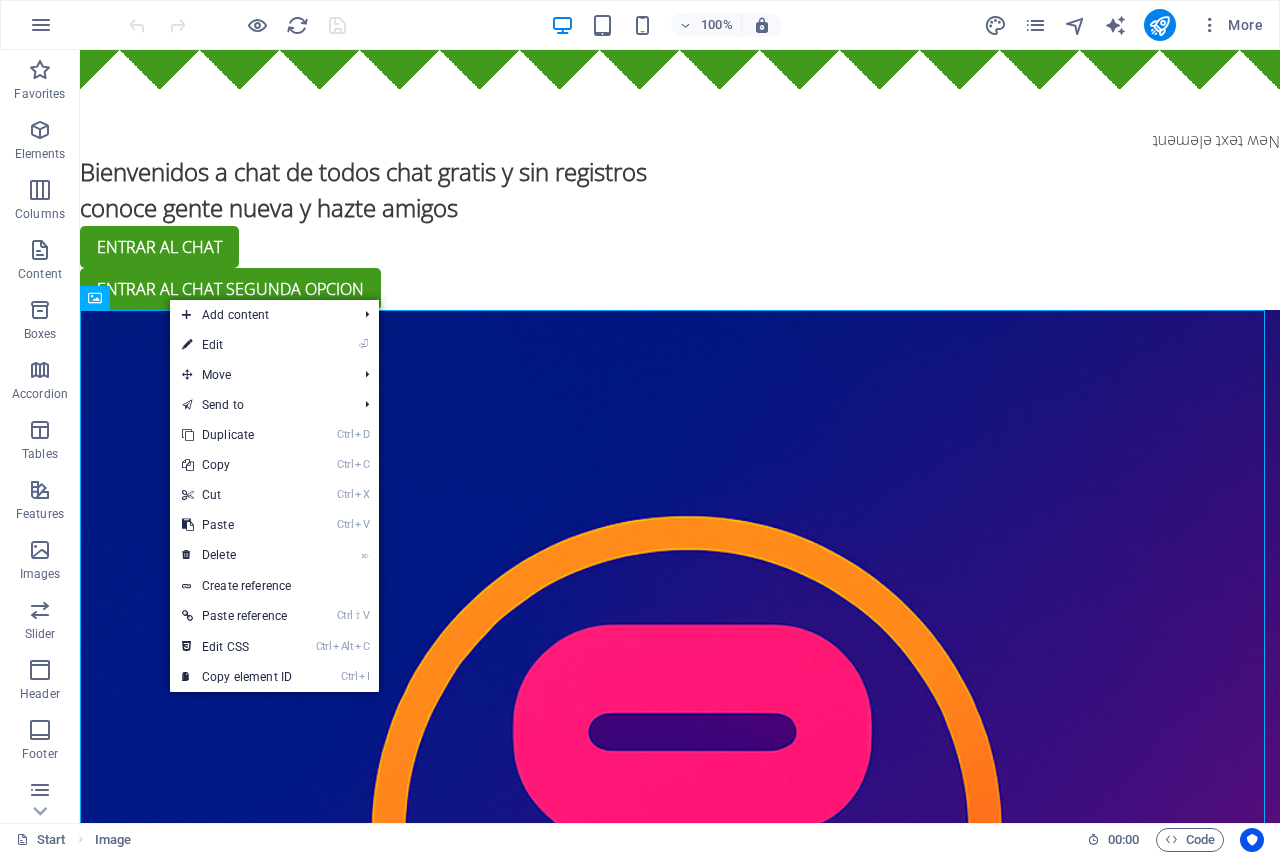 select on "%" 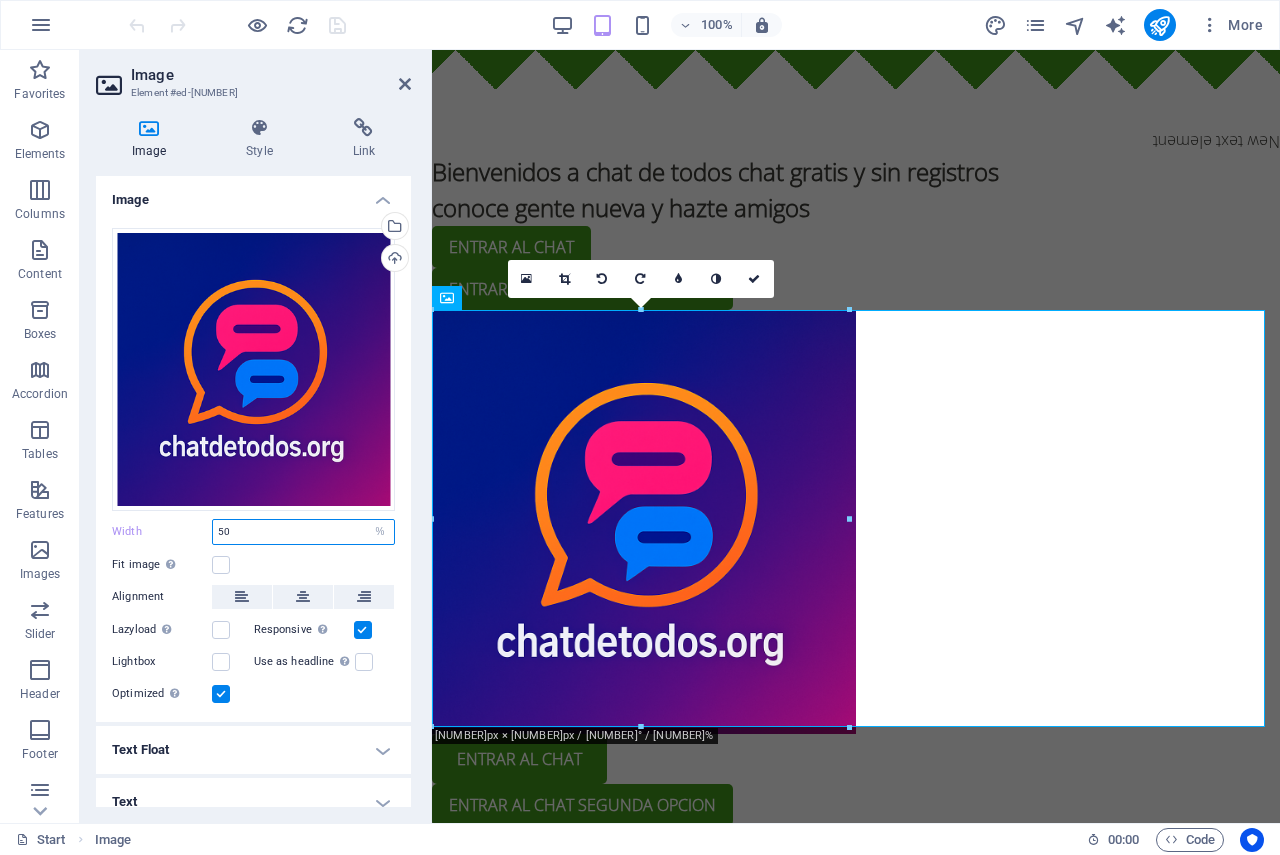 click on "50" at bounding box center (303, 532) 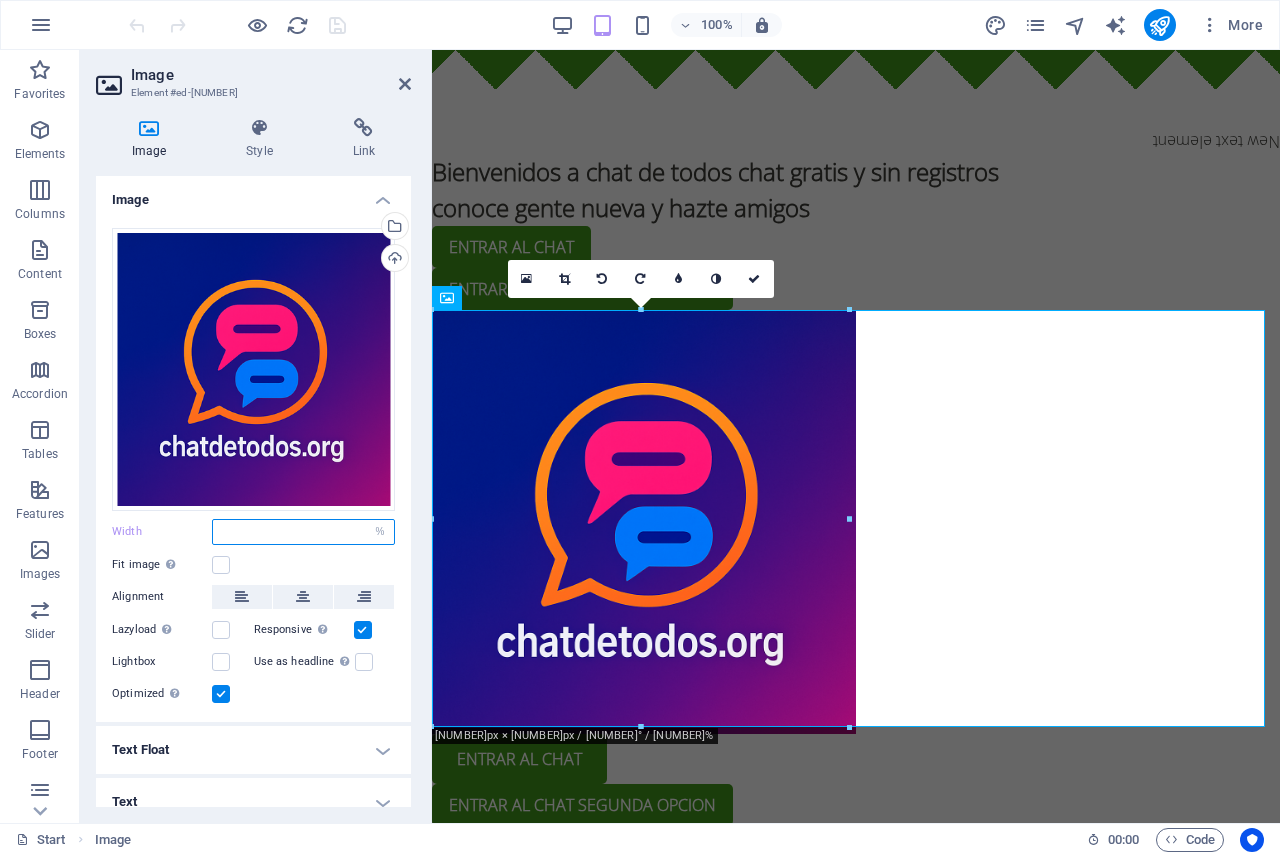 click at bounding box center (303, 532) 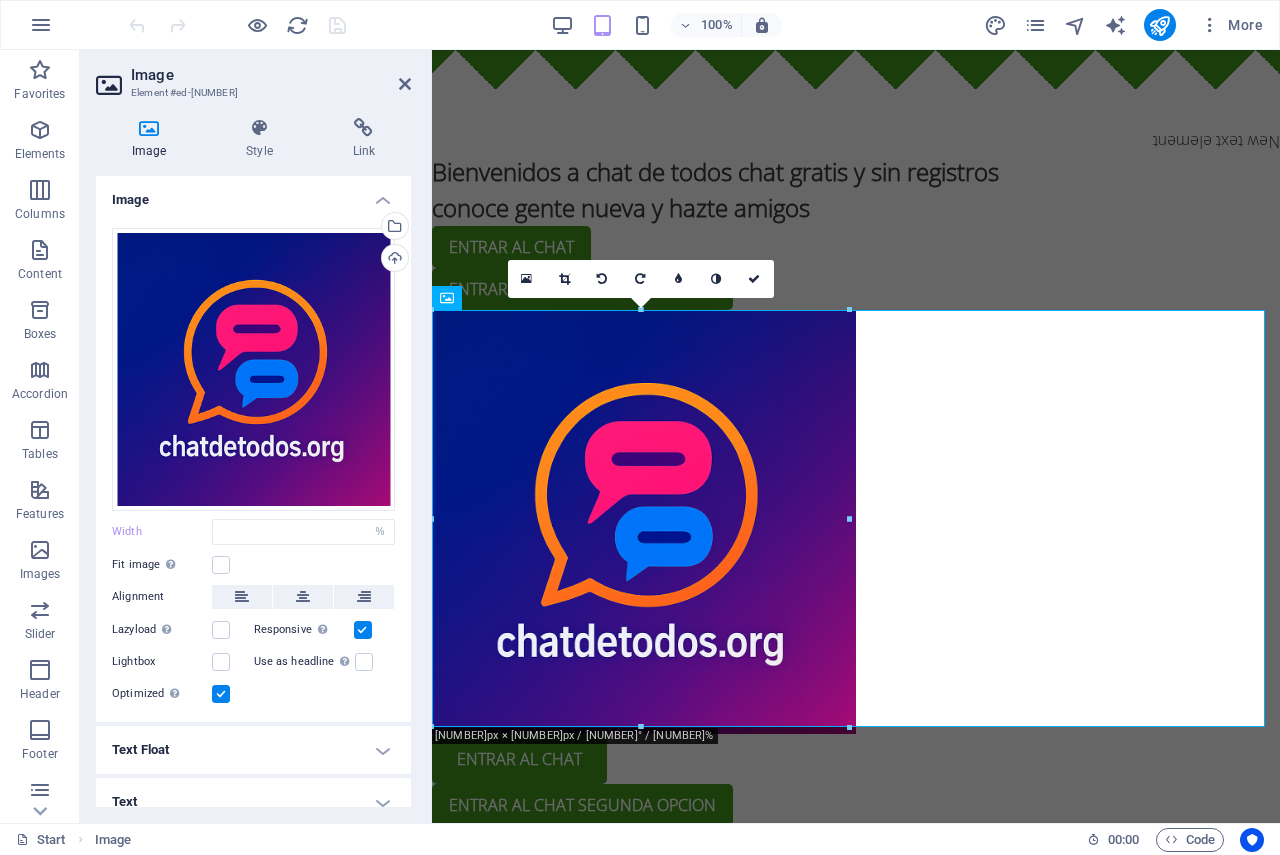 click on "Fit image Automatically fit image to a fixed width and height" at bounding box center [253, 565] 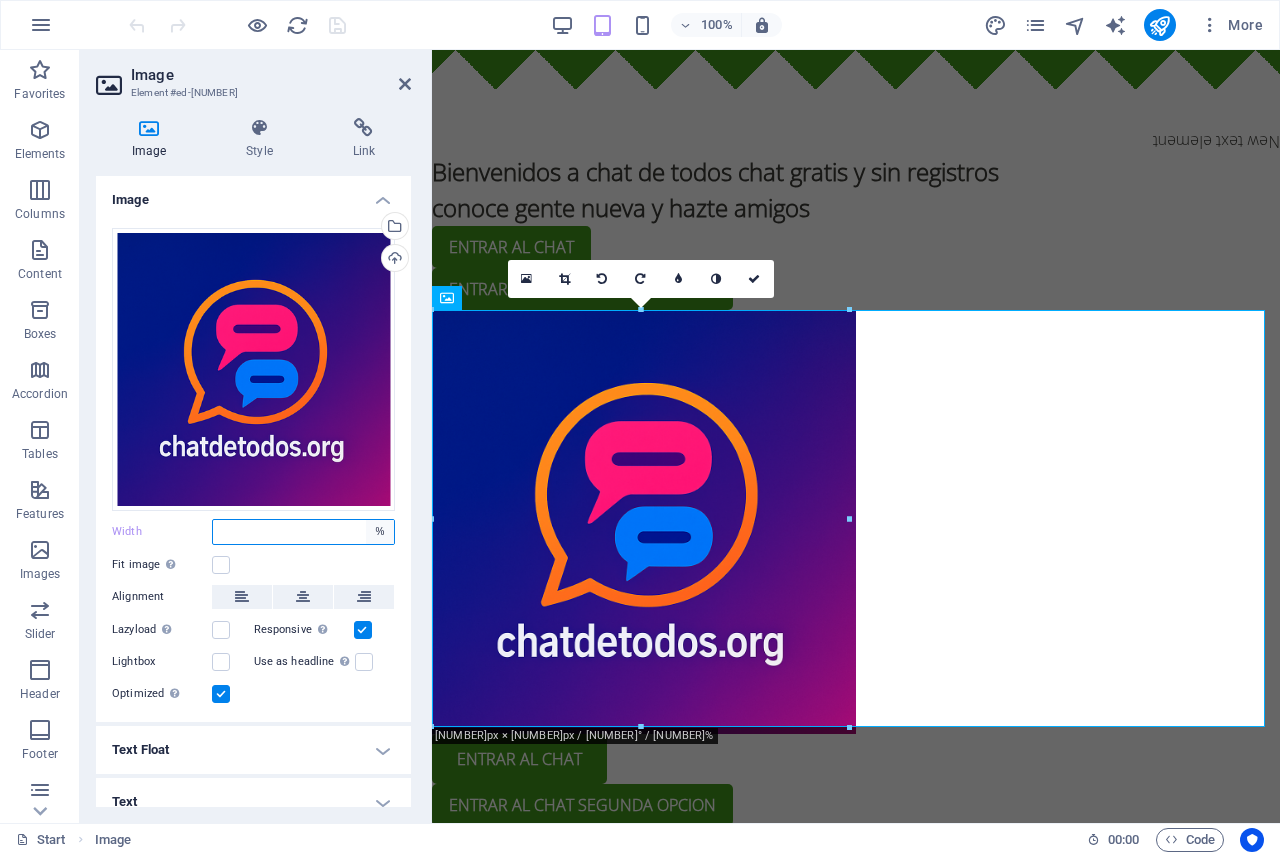 click on "Default auto px rem % em vh vw" at bounding box center [380, 532] 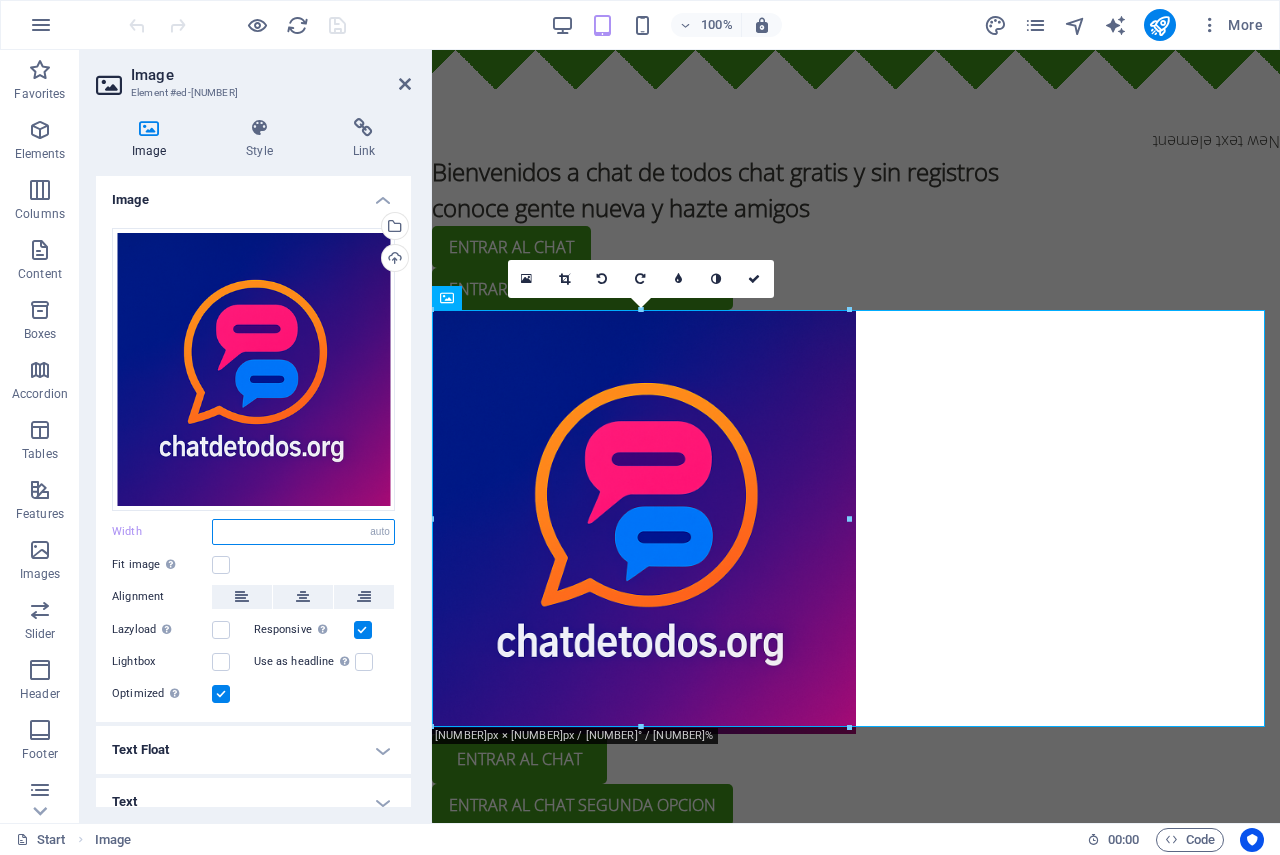 click on "Default auto px rem % em vh vw" at bounding box center [380, 532] 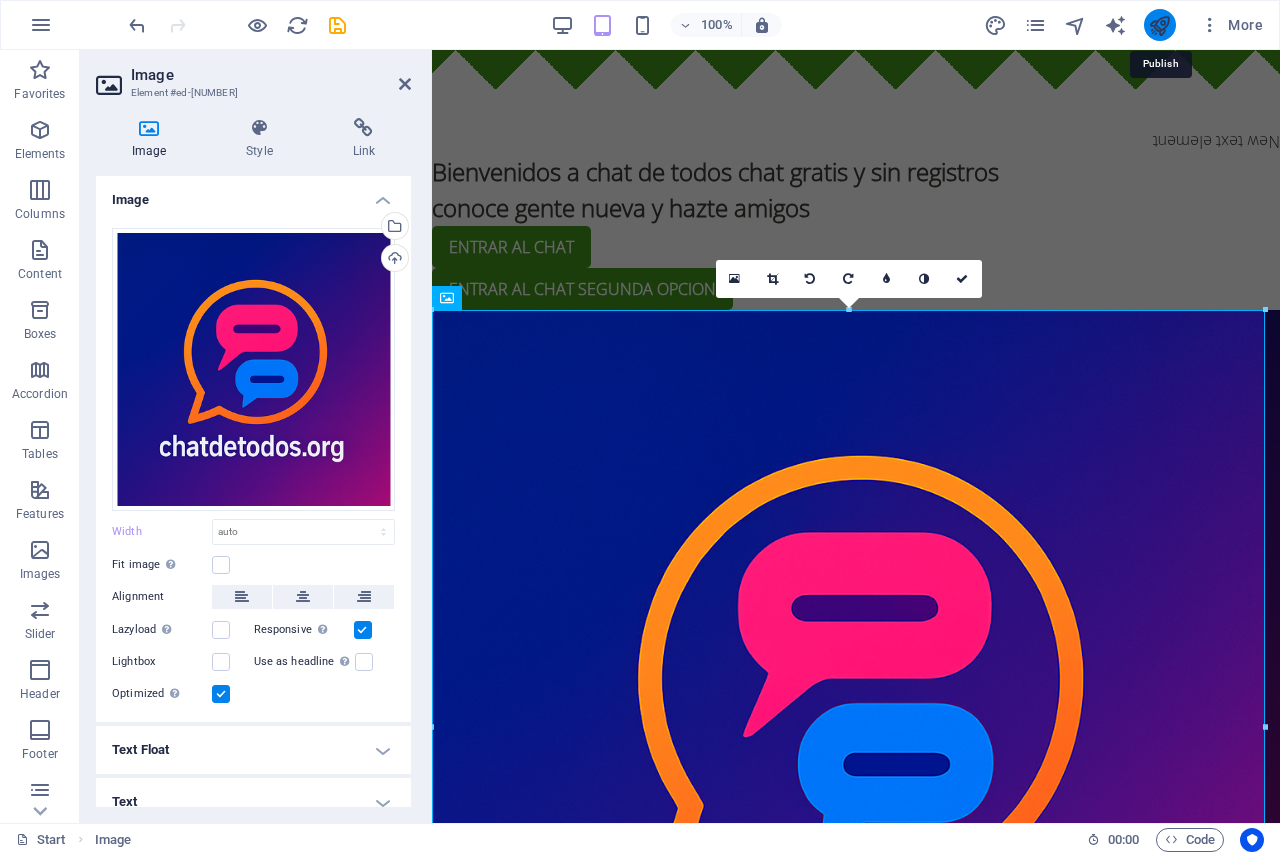 click at bounding box center [1159, 25] 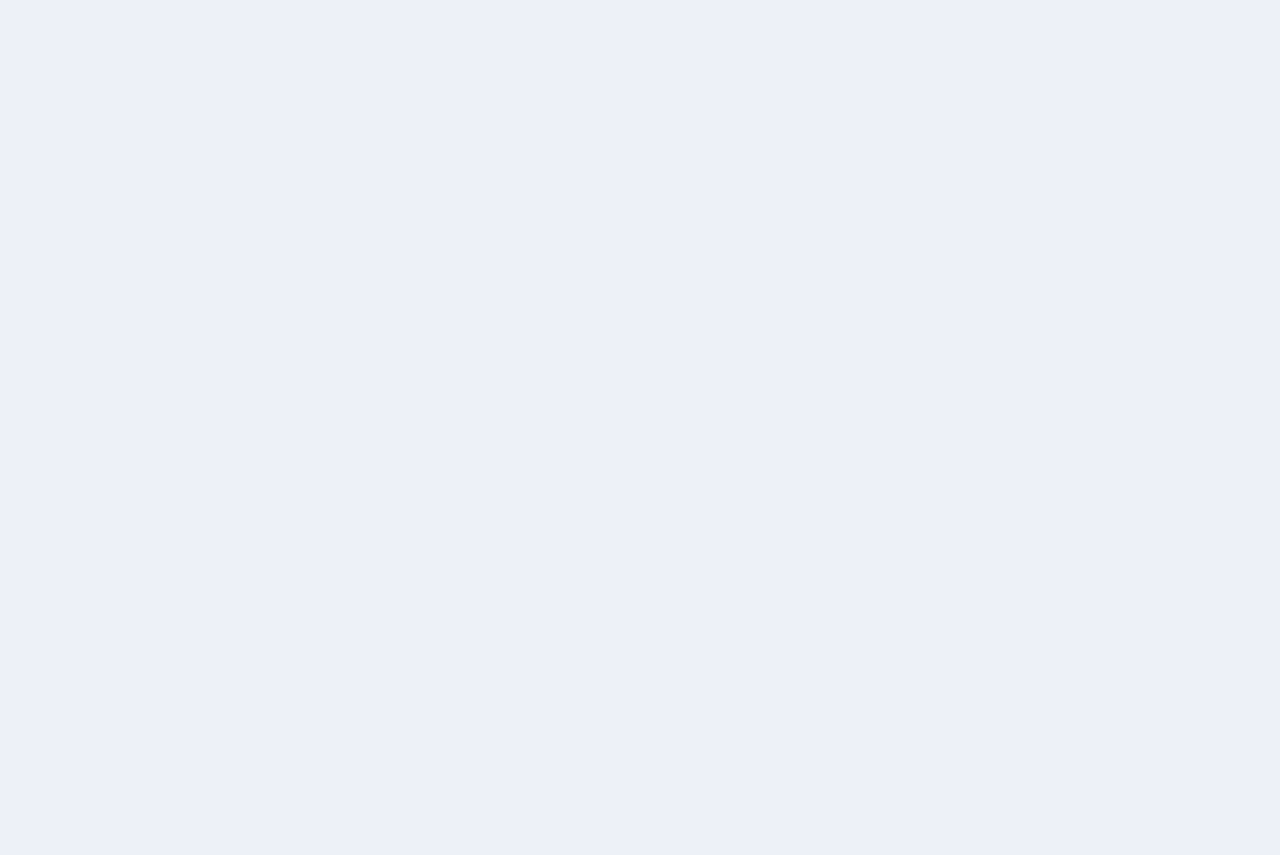 scroll, scrollTop: 0, scrollLeft: 0, axis: both 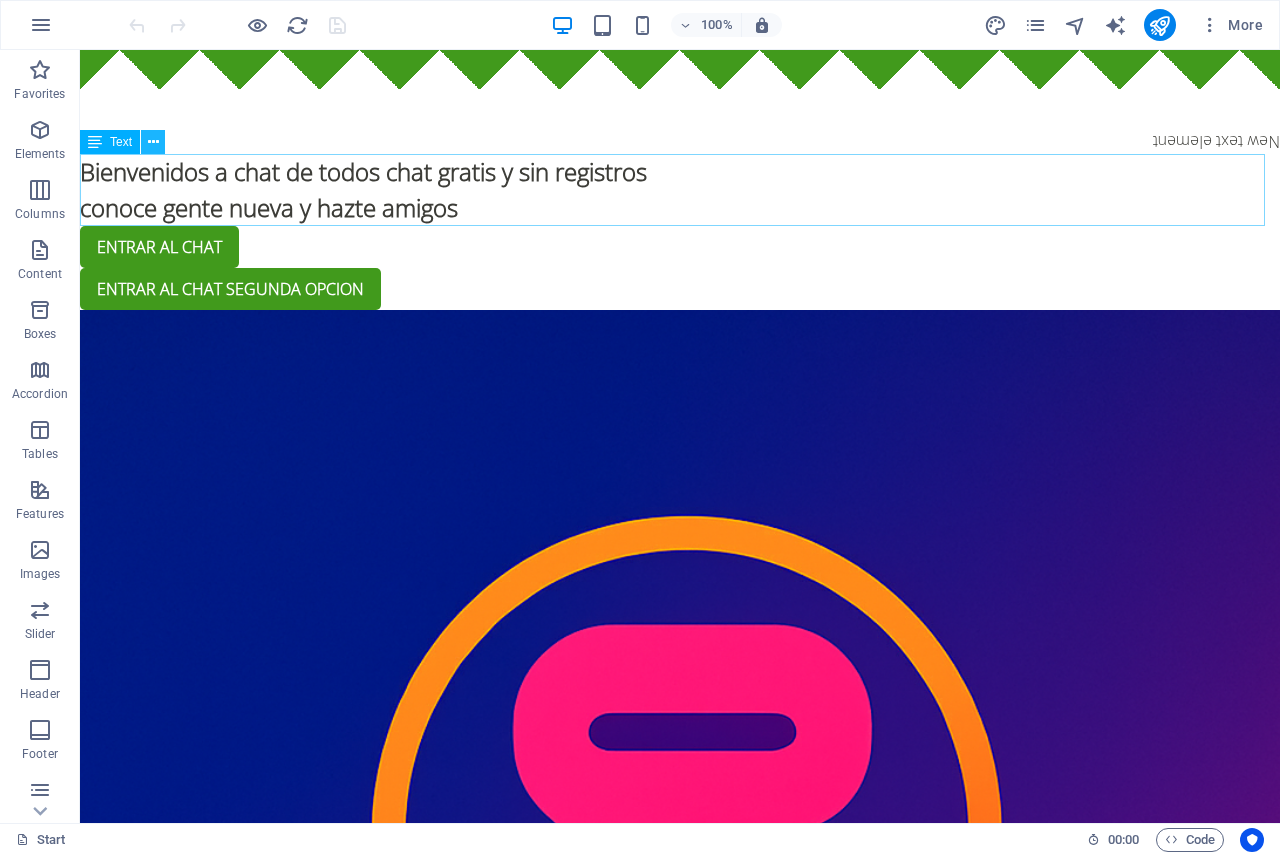 click at bounding box center (153, 142) 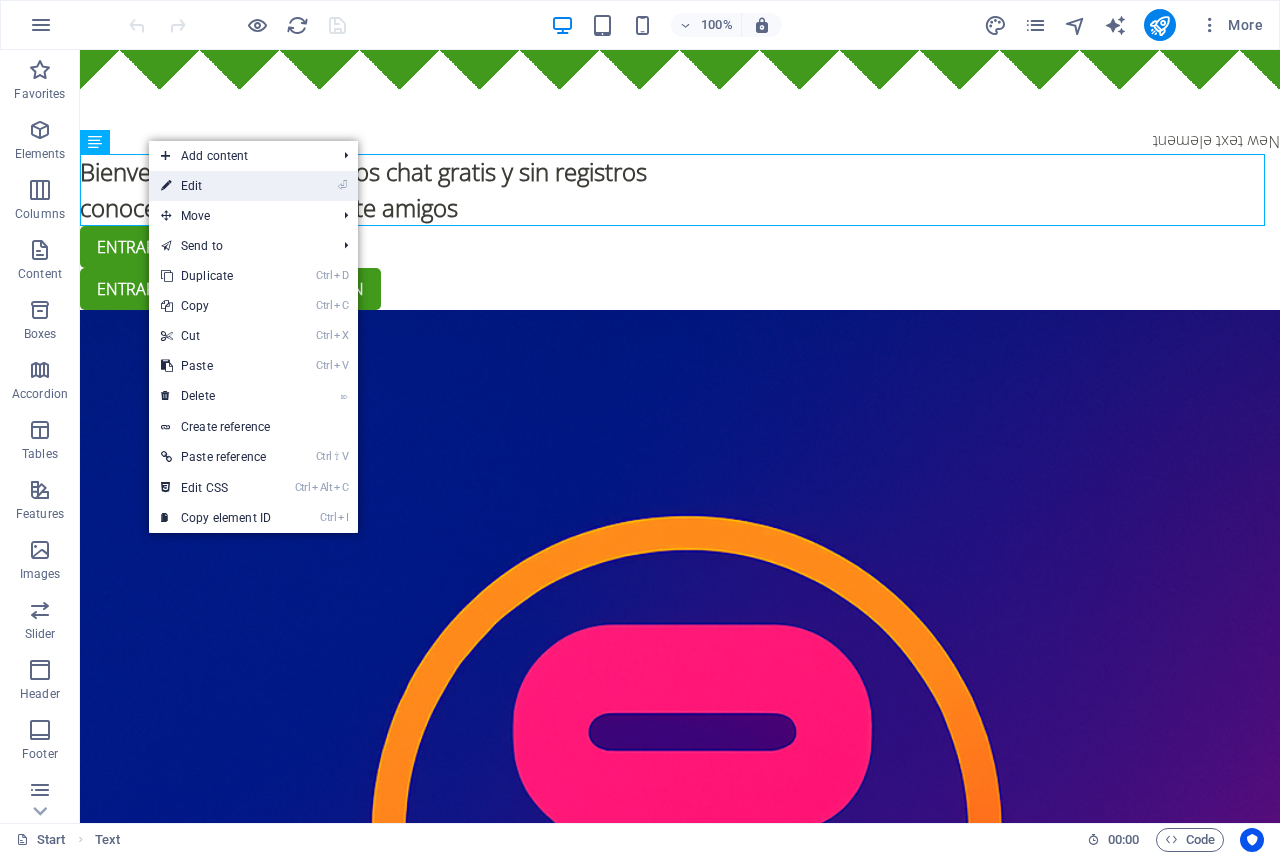 click on "⏎  Edit" at bounding box center [216, 186] 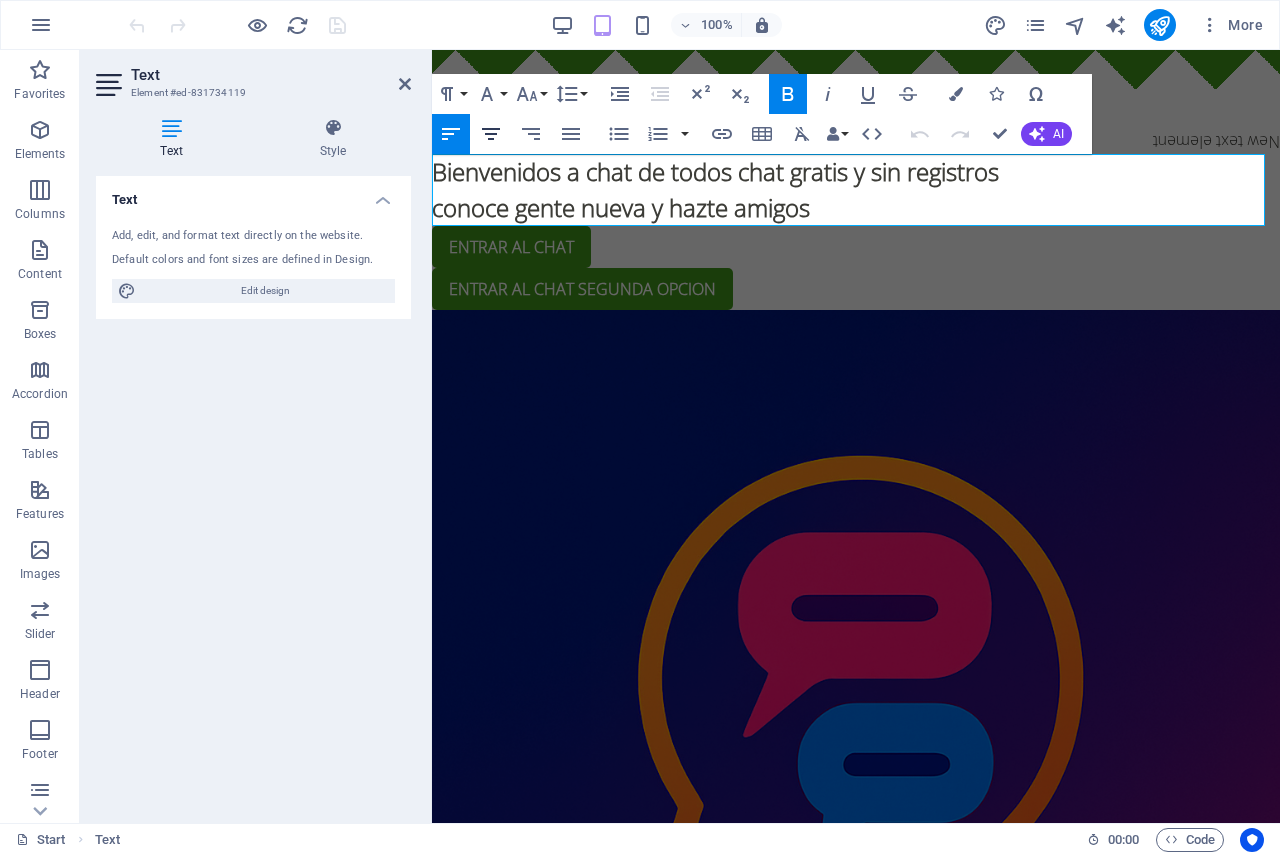 click 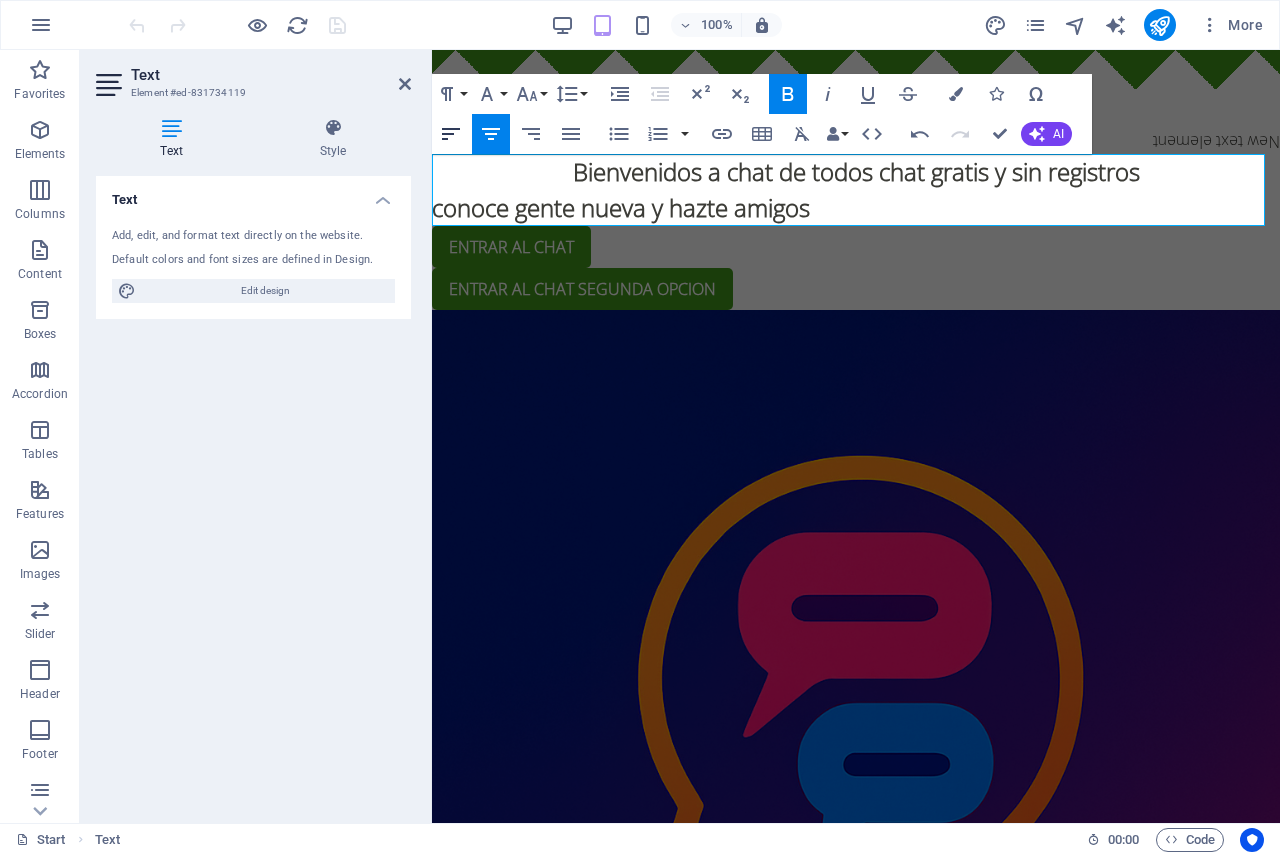 click 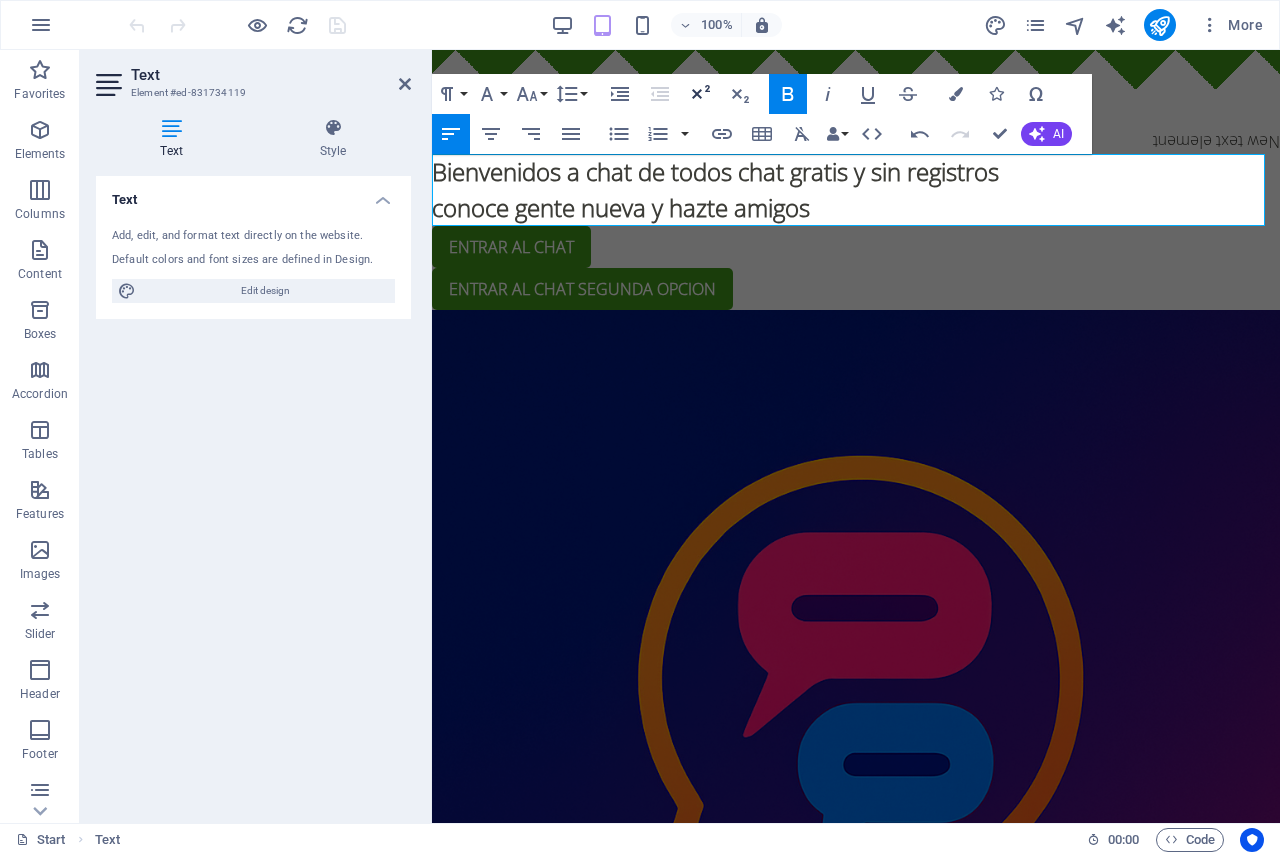 click 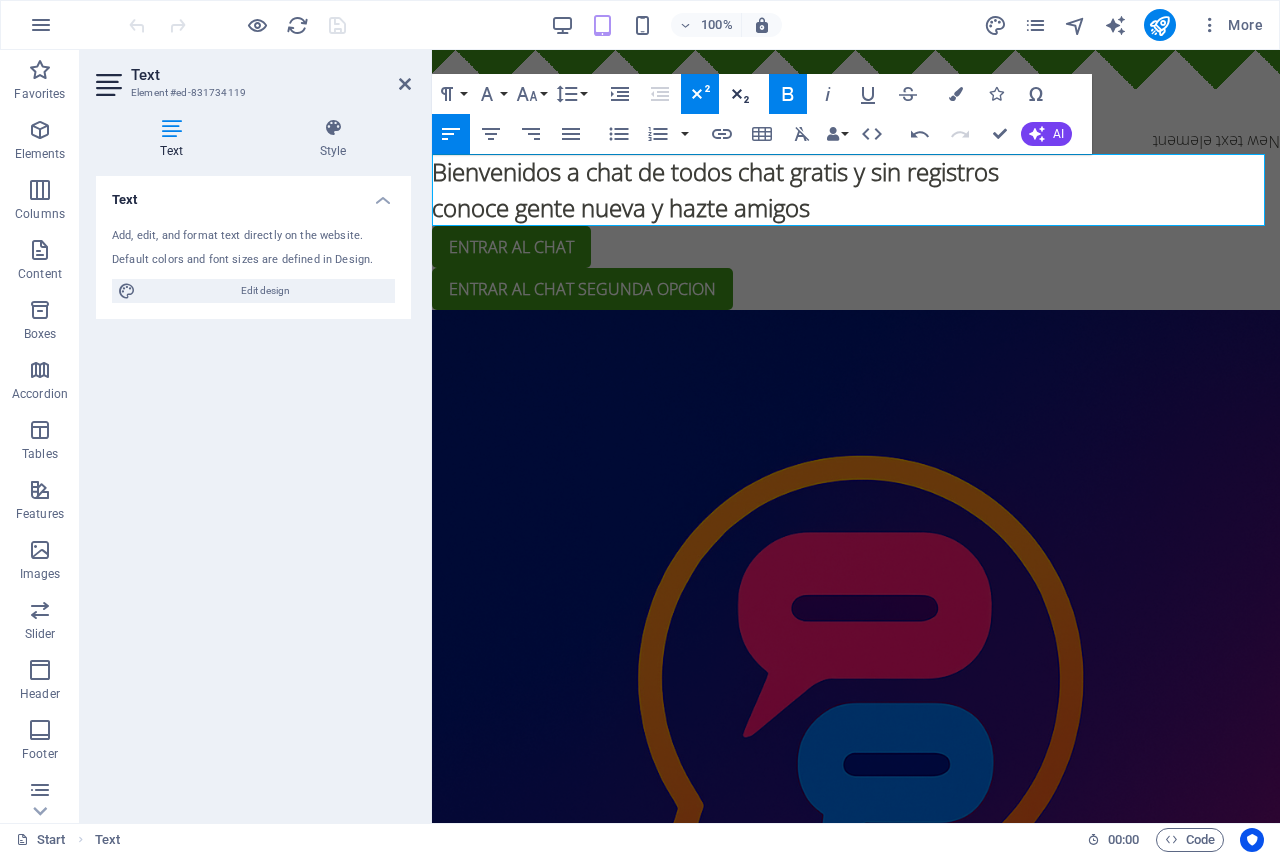 click 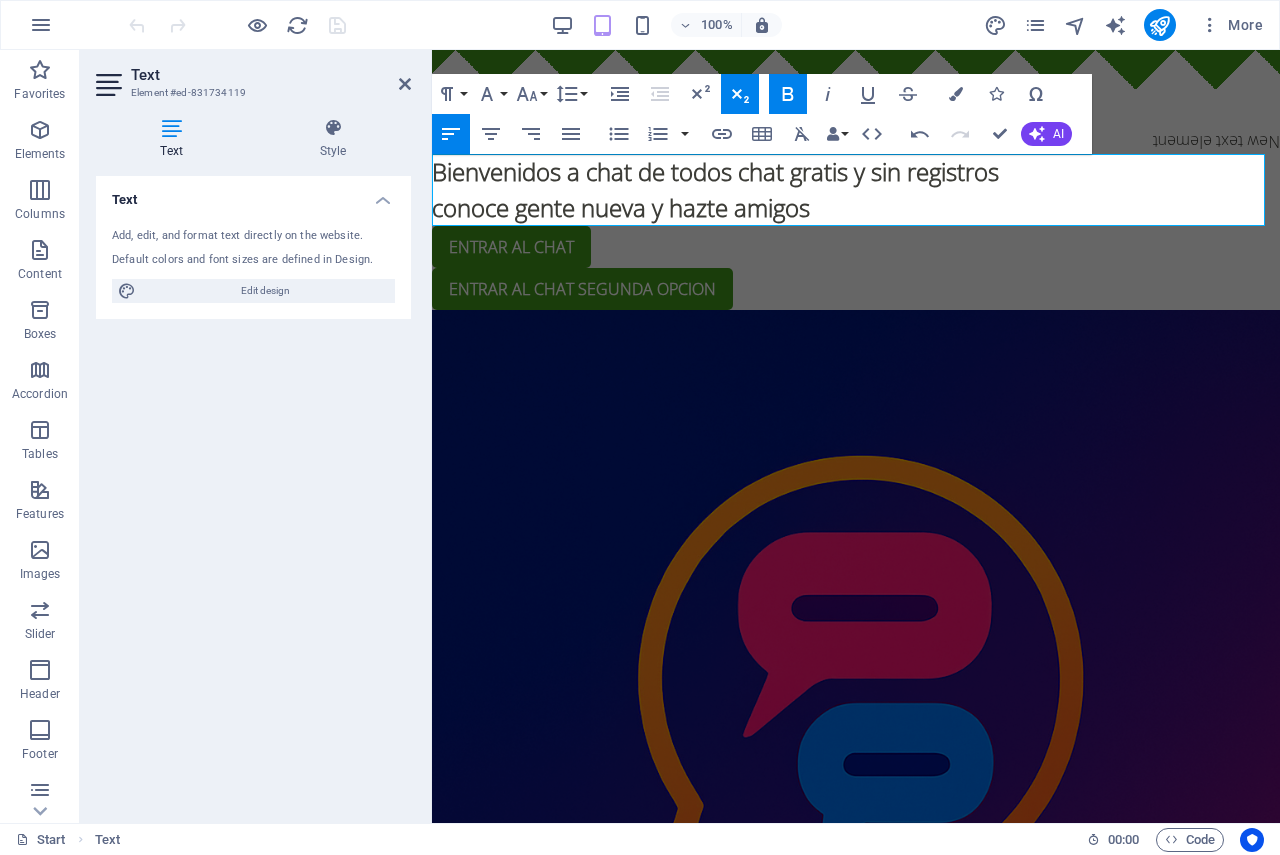 click 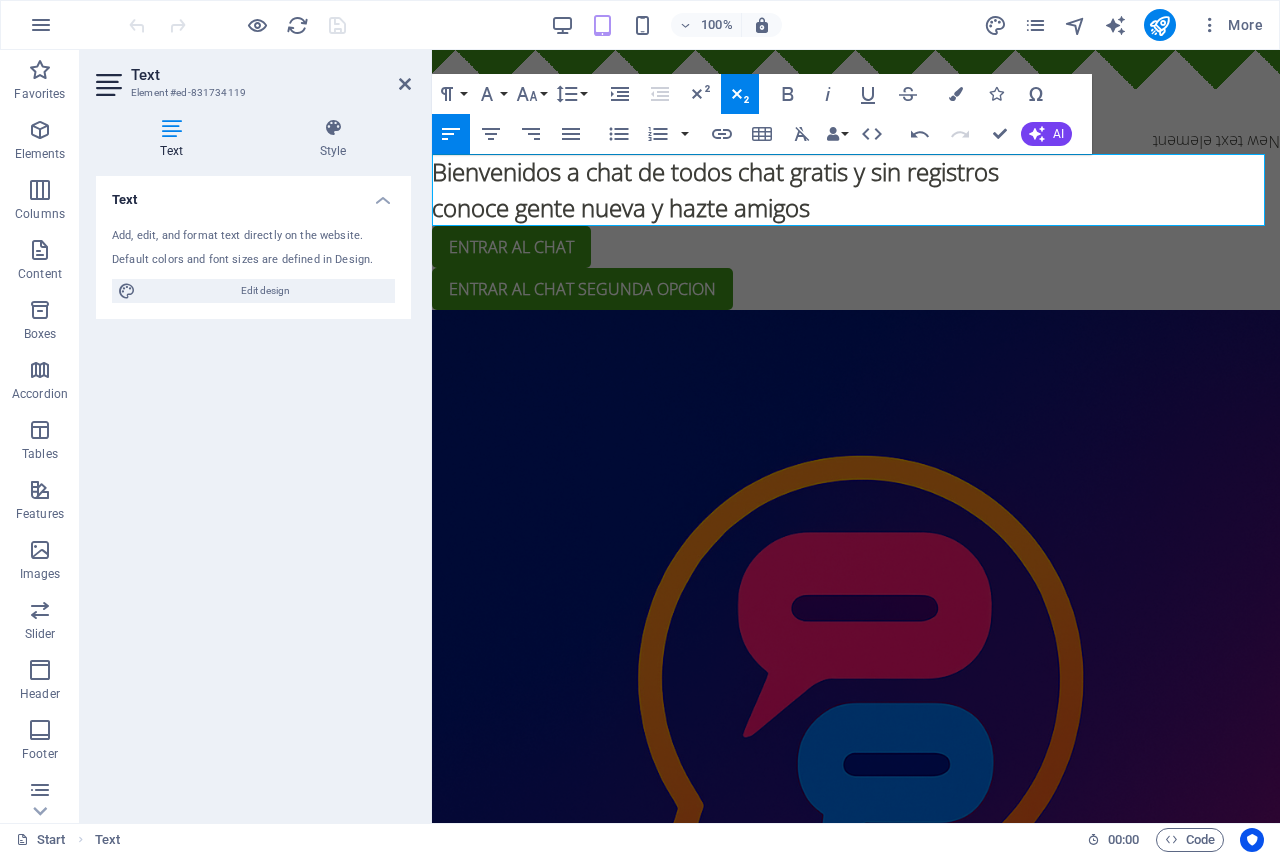 click 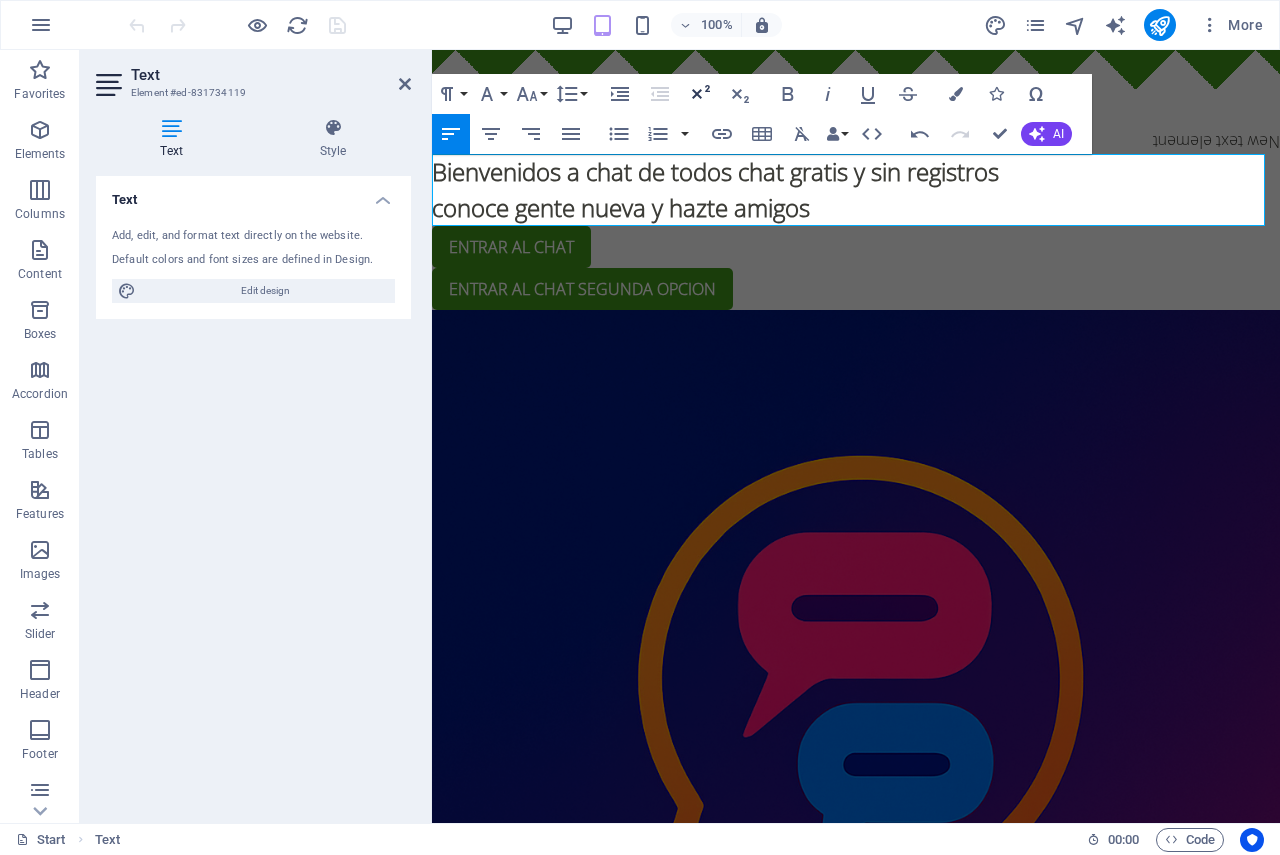click 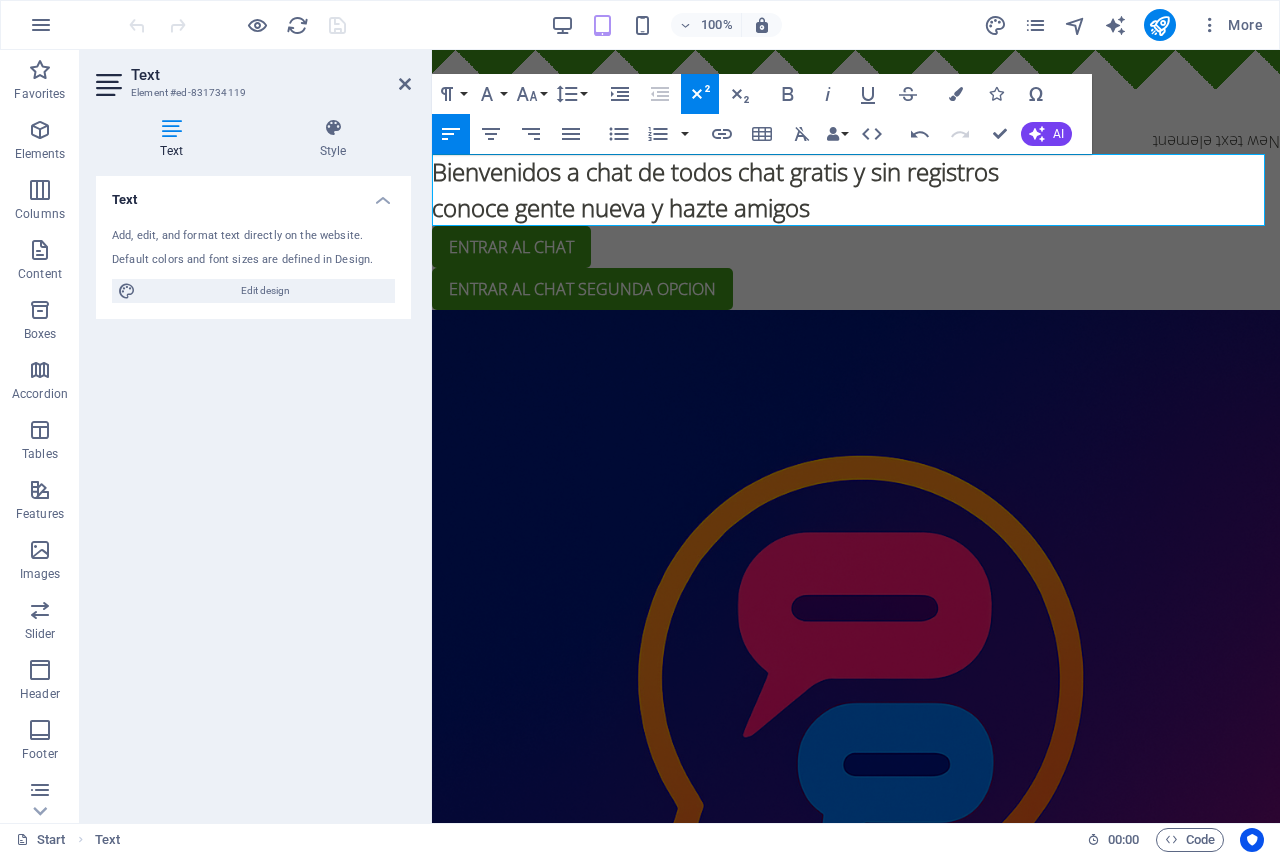 click 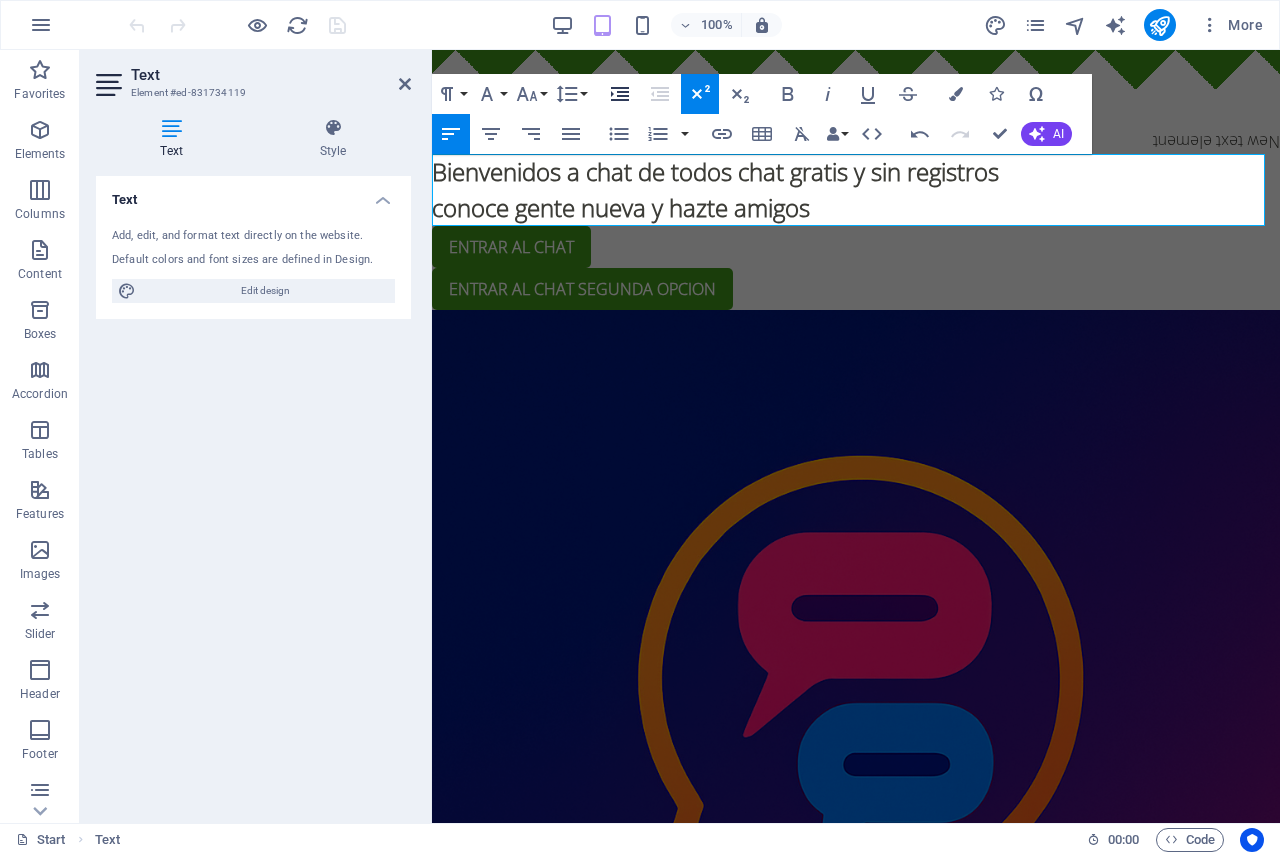 click 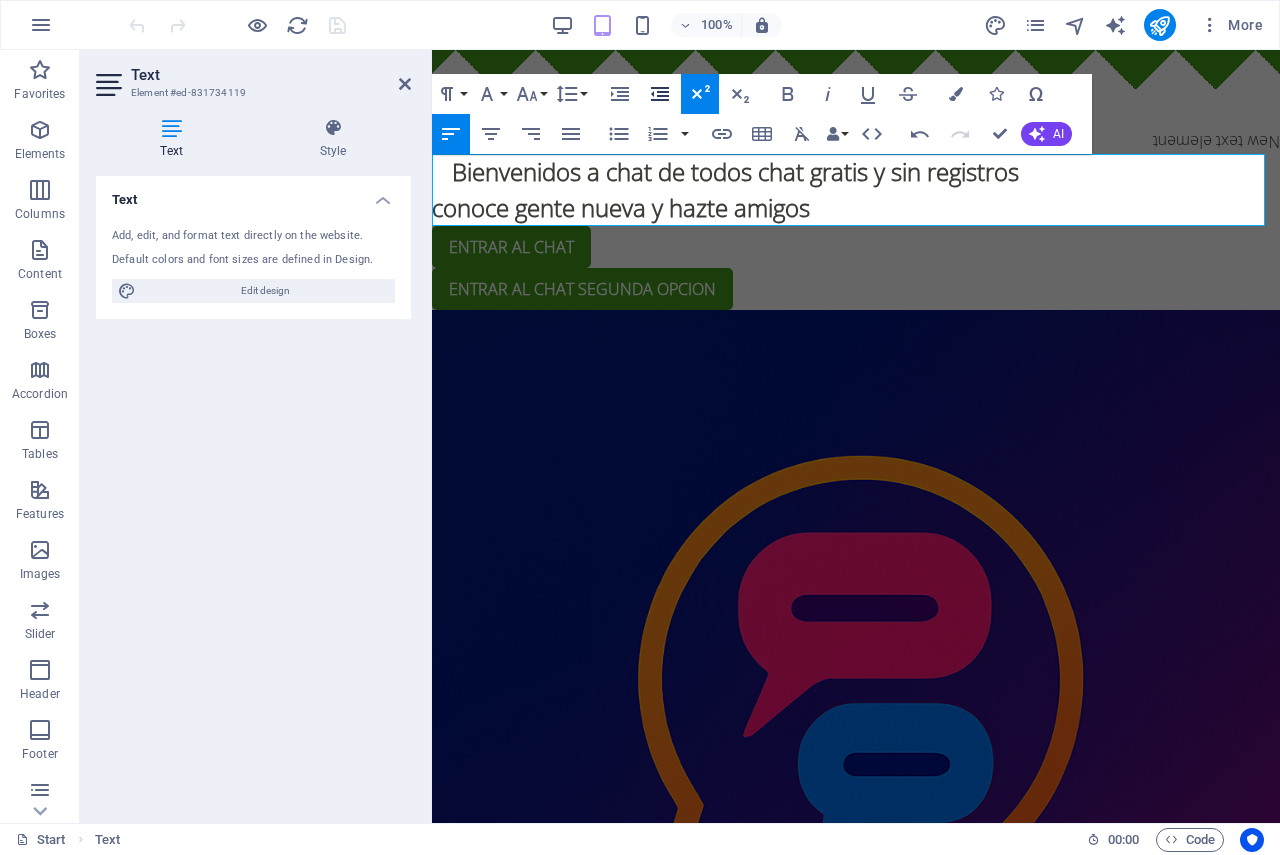 click on "Decrease Indent" at bounding box center [660, 94] 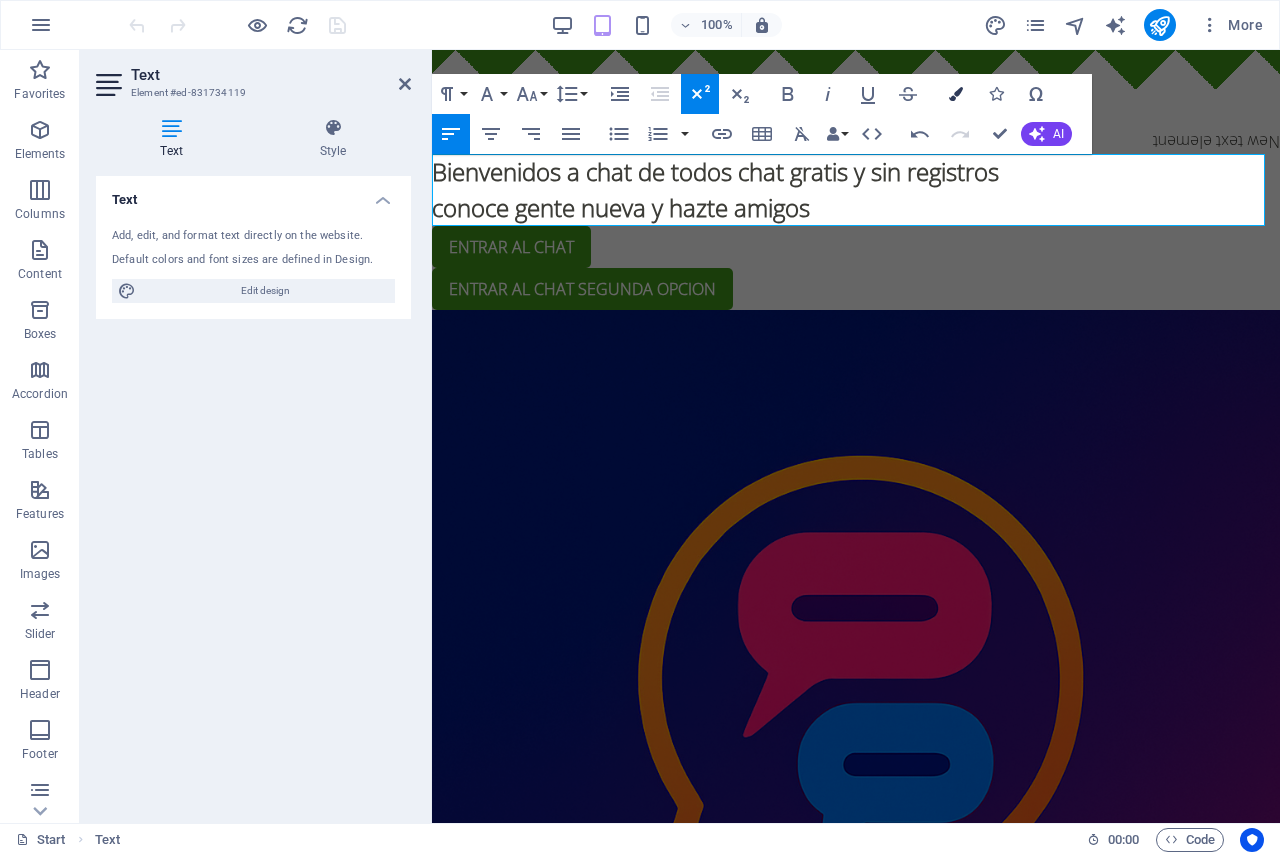 click on "Colors" at bounding box center (956, 94) 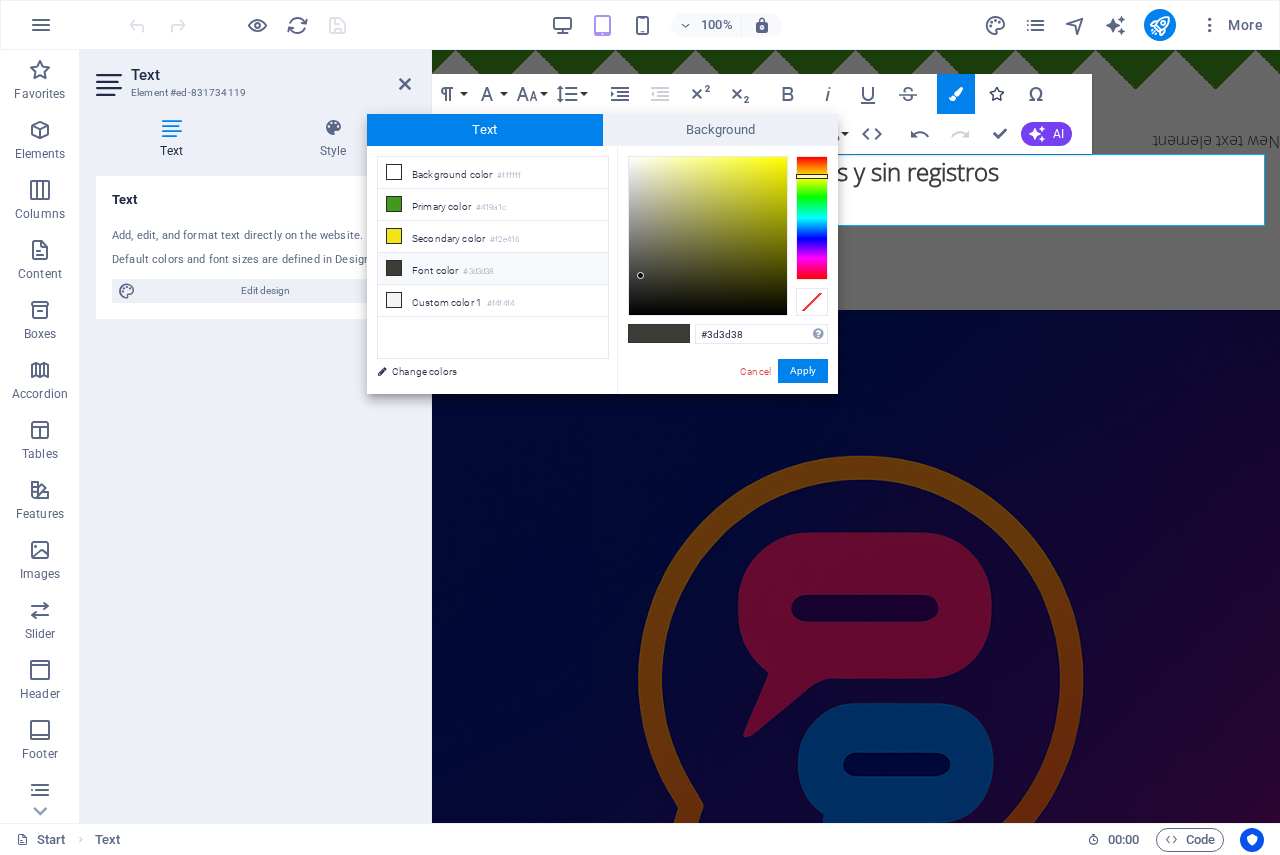 click at bounding box center (996, 94) 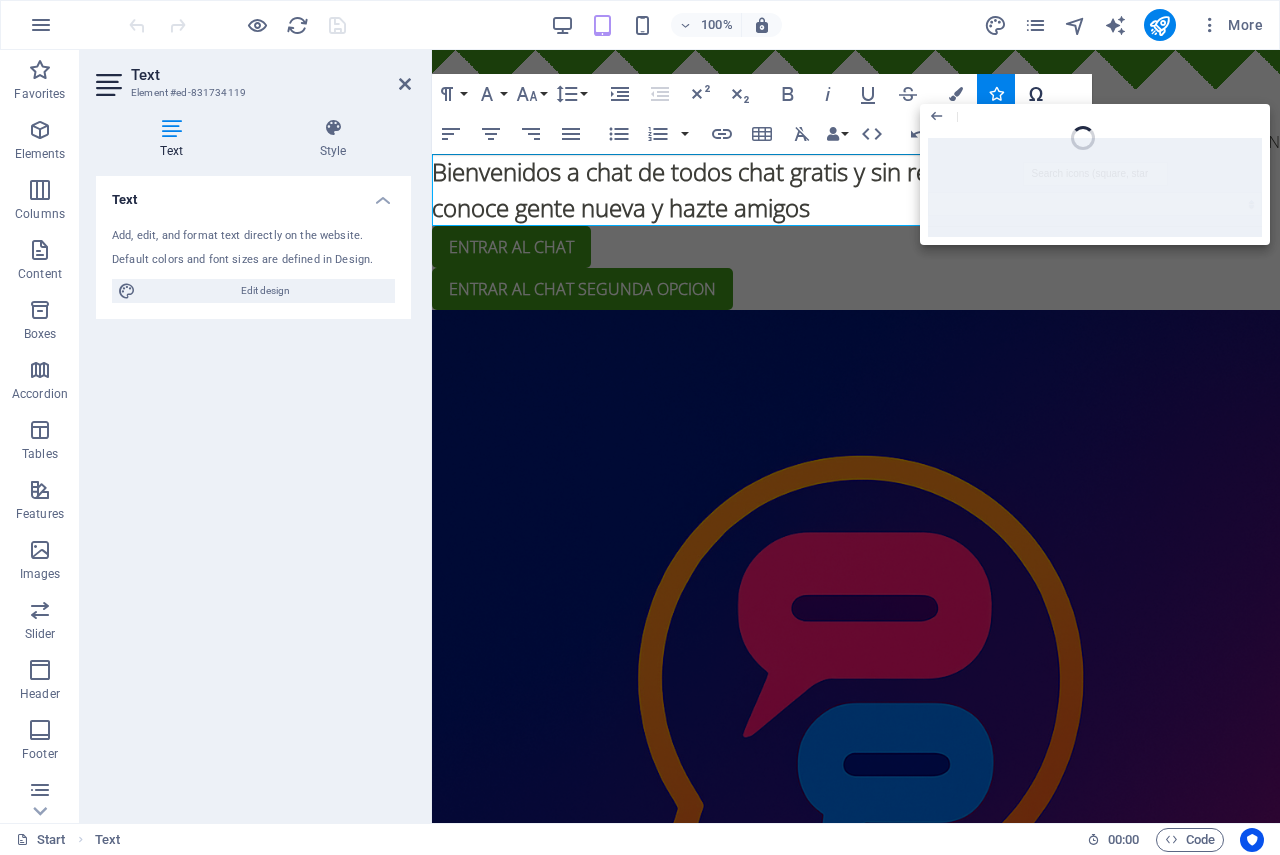 click 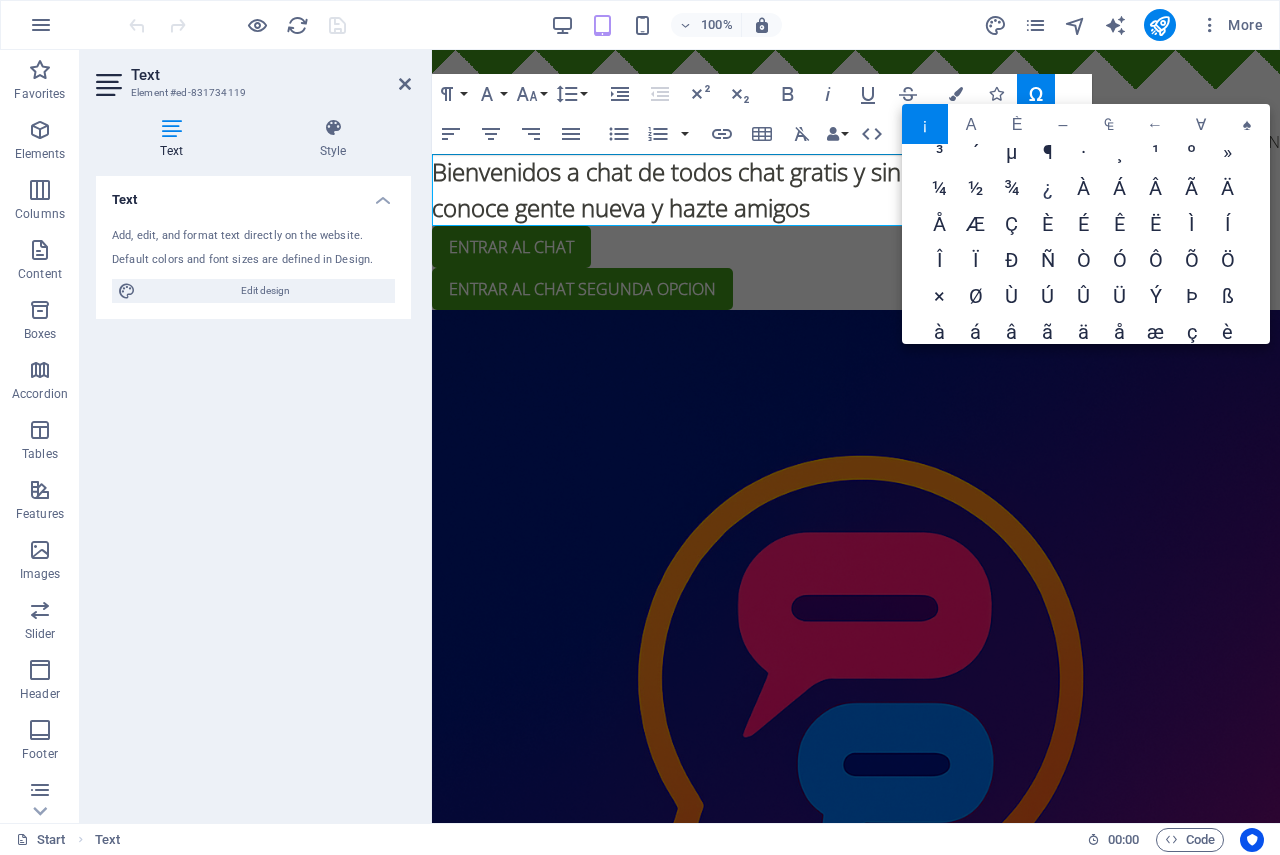 scroll, scrollTop: 0, scrollLeft: 0, axis: both 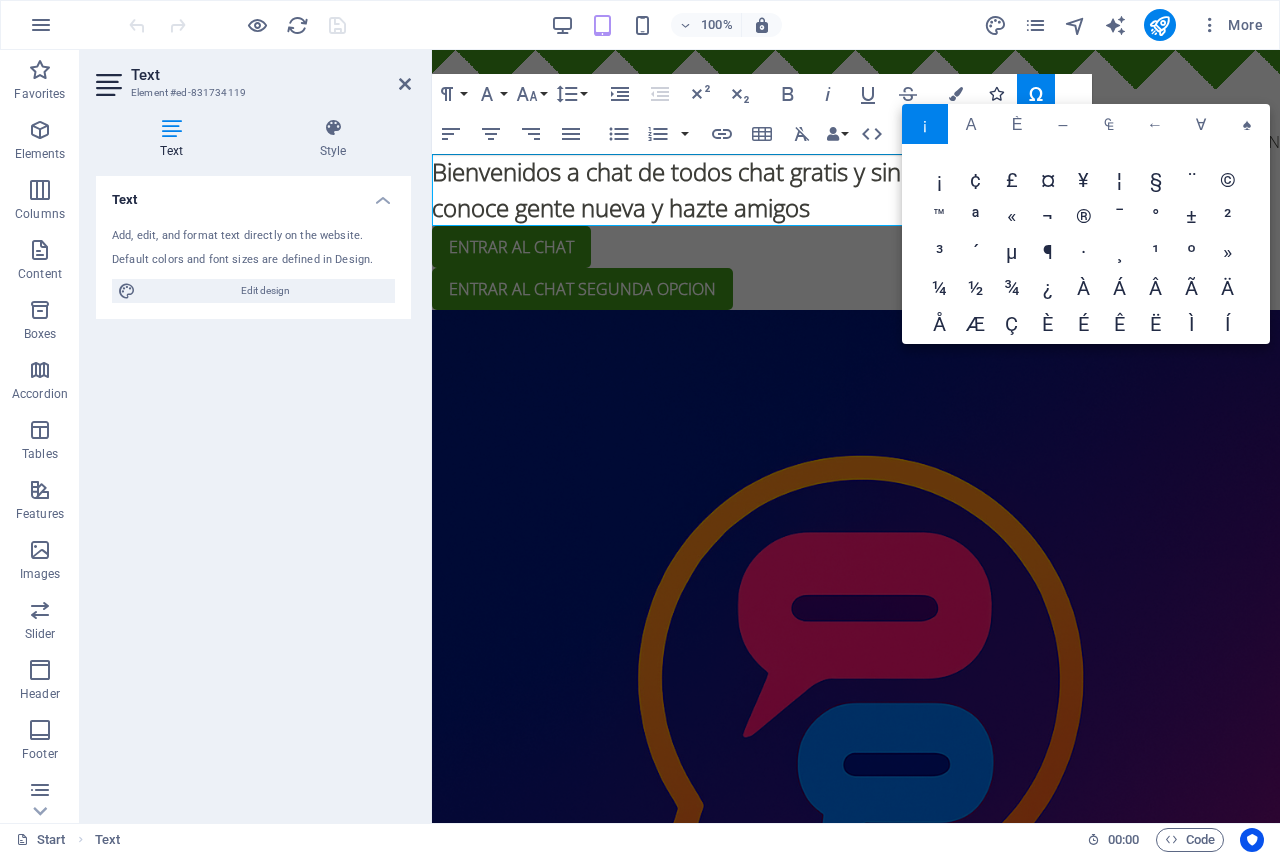 click at bounding box center (996, 94) 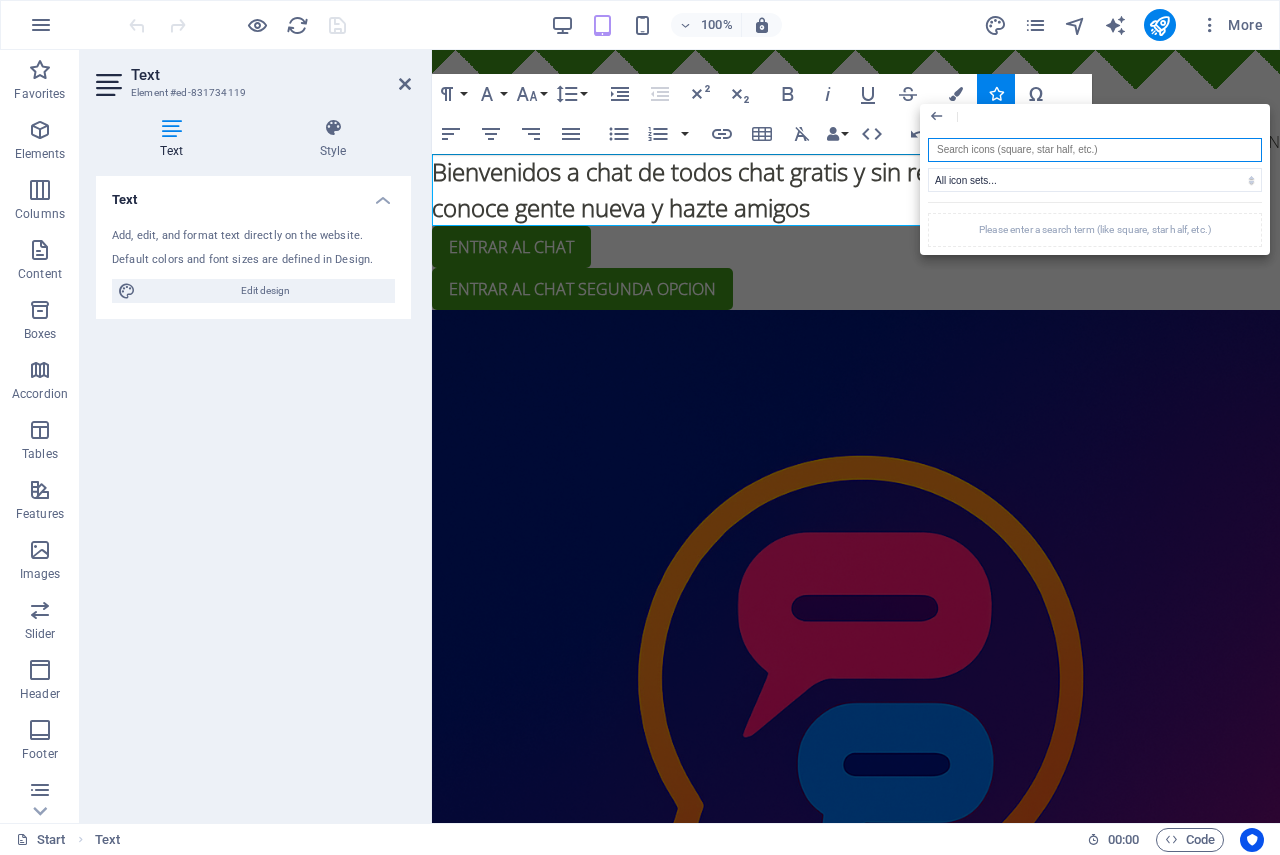 click at bounding box center (1095, 150) 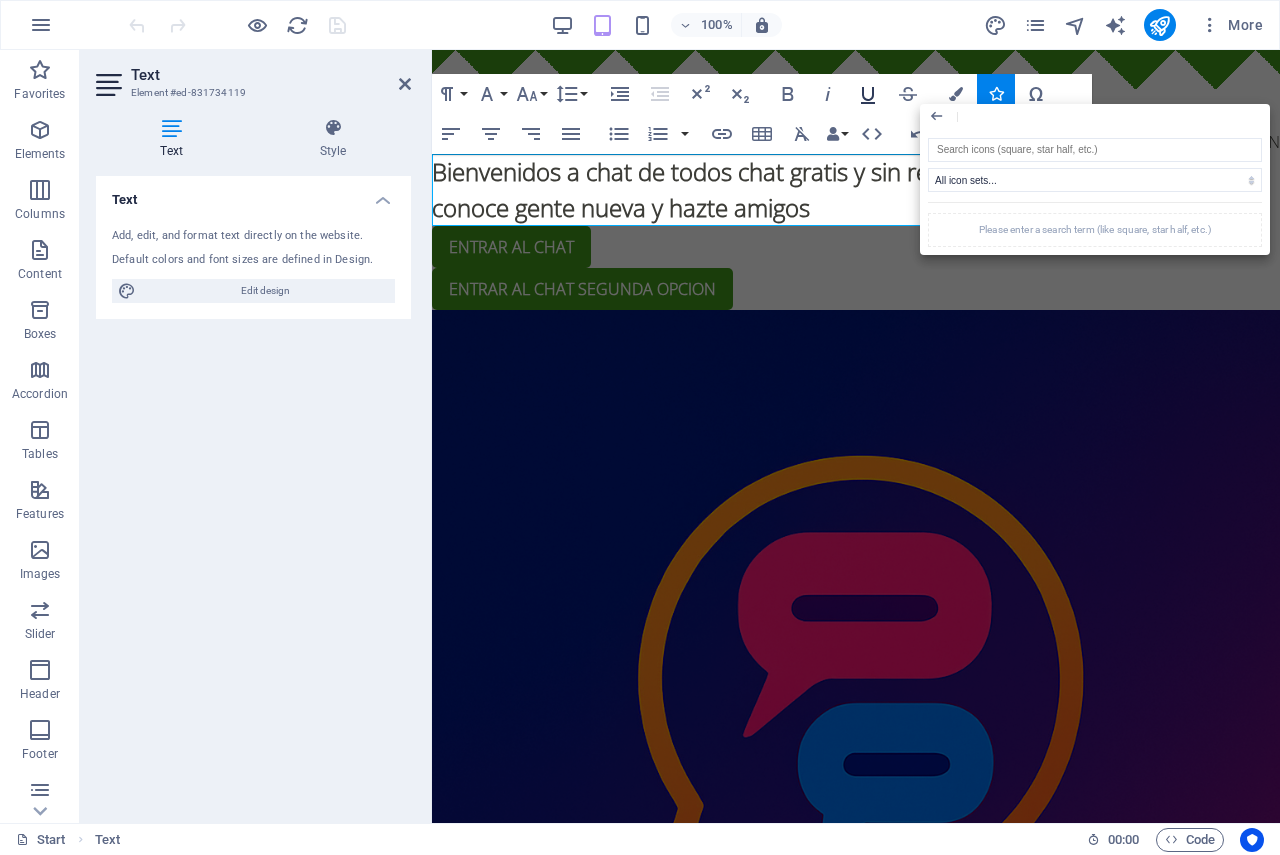 click 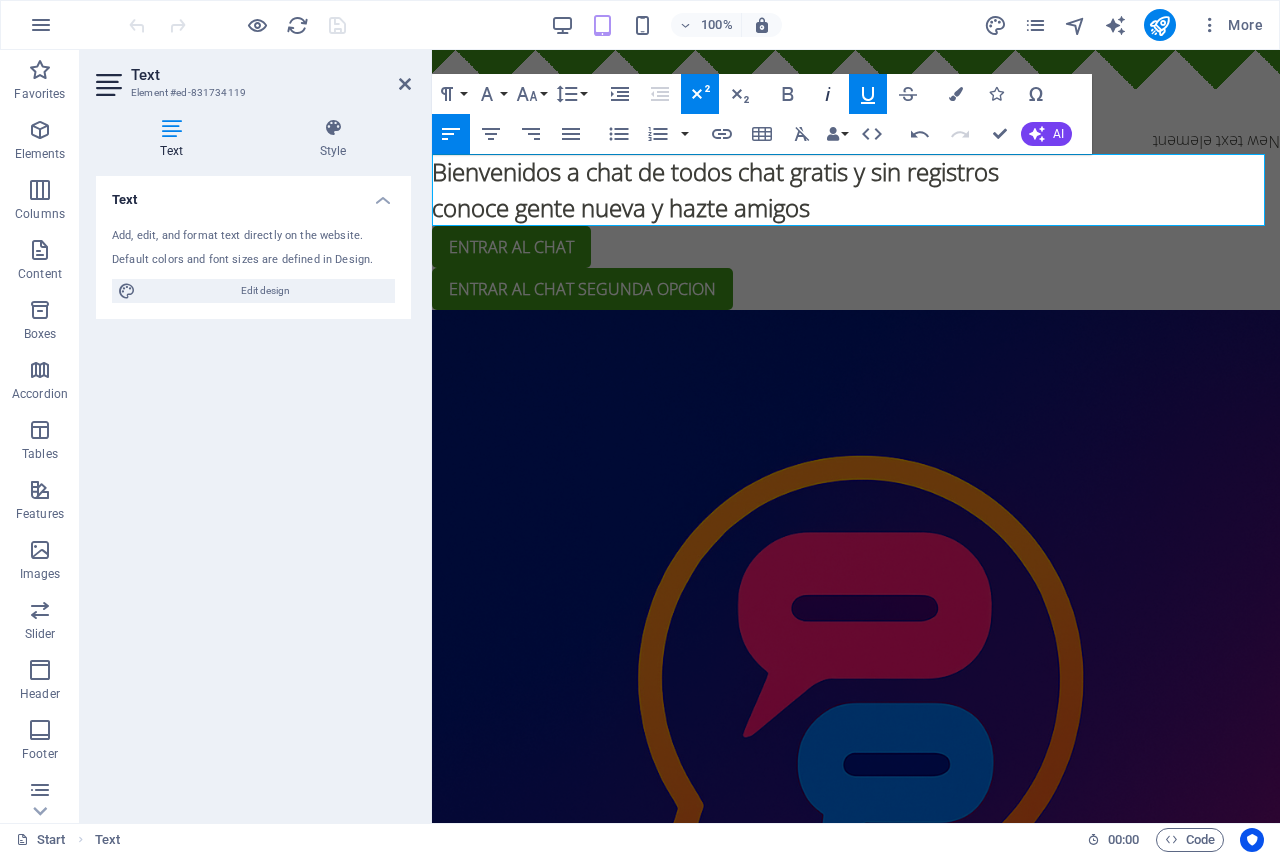 click 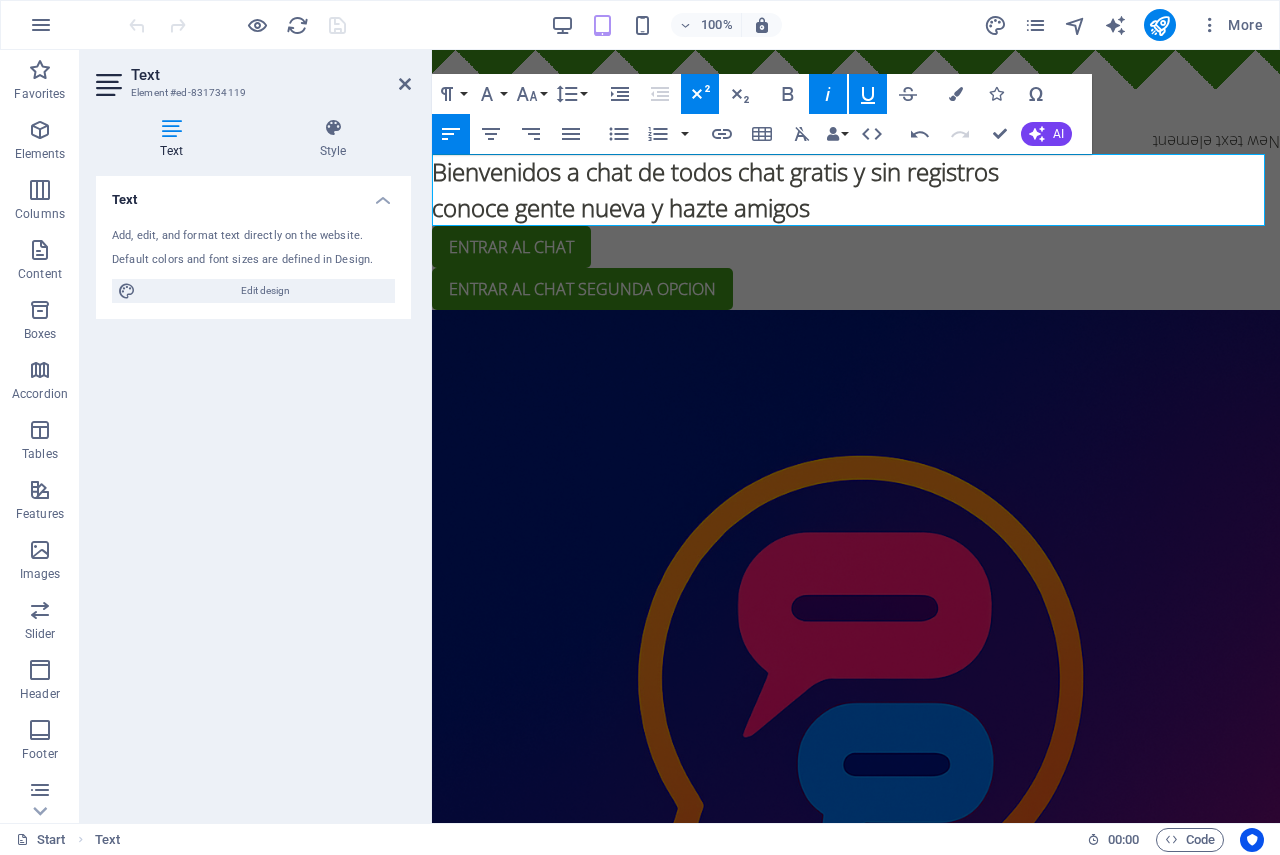 click 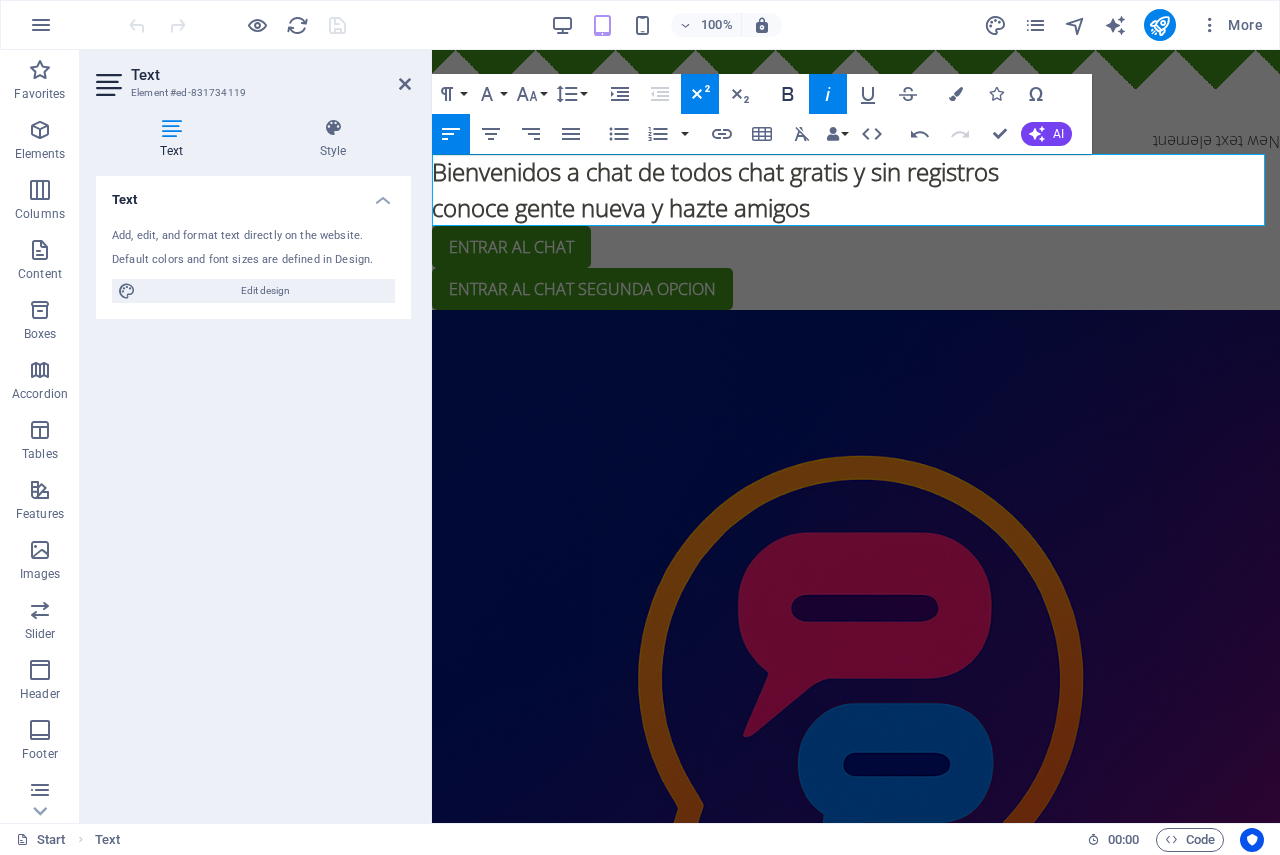 click 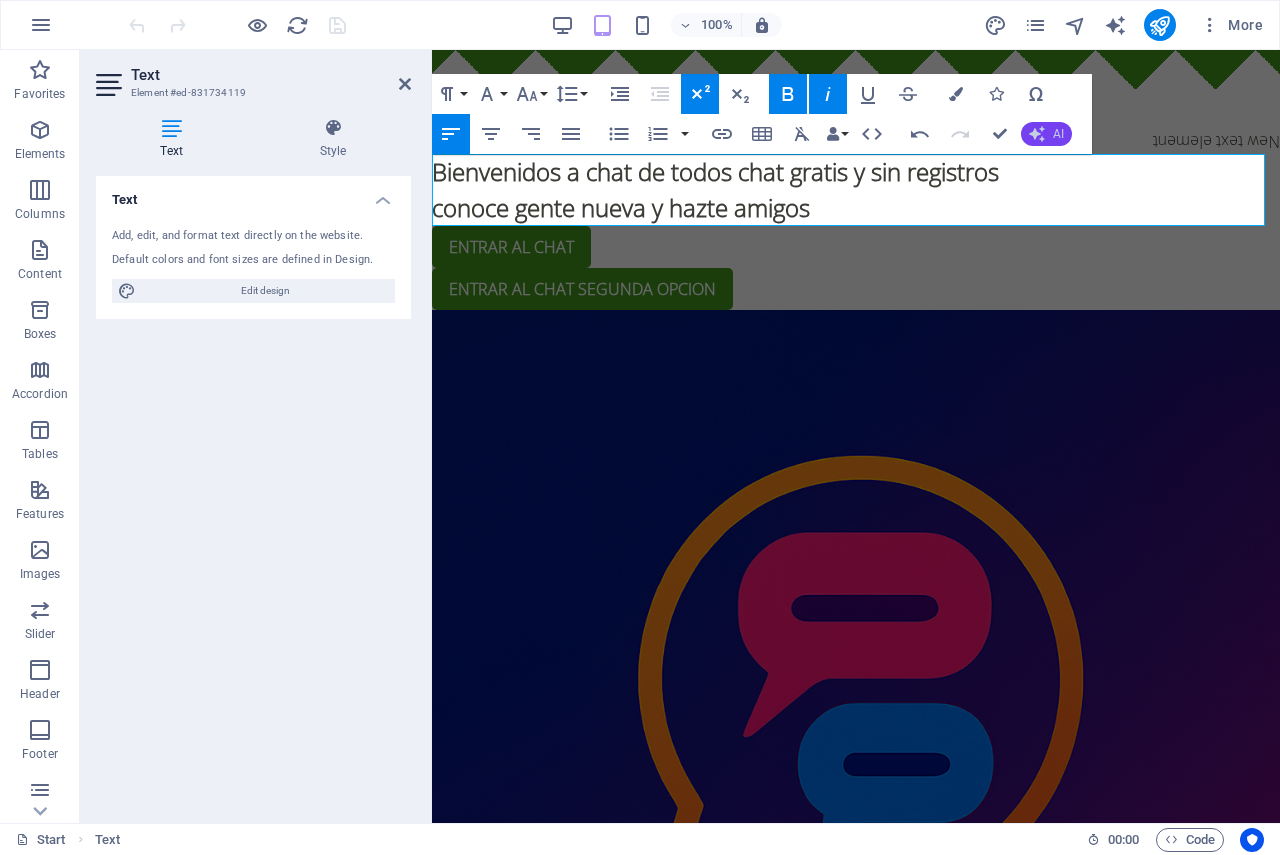 click on "AI" at bounding box center (1046, 134) 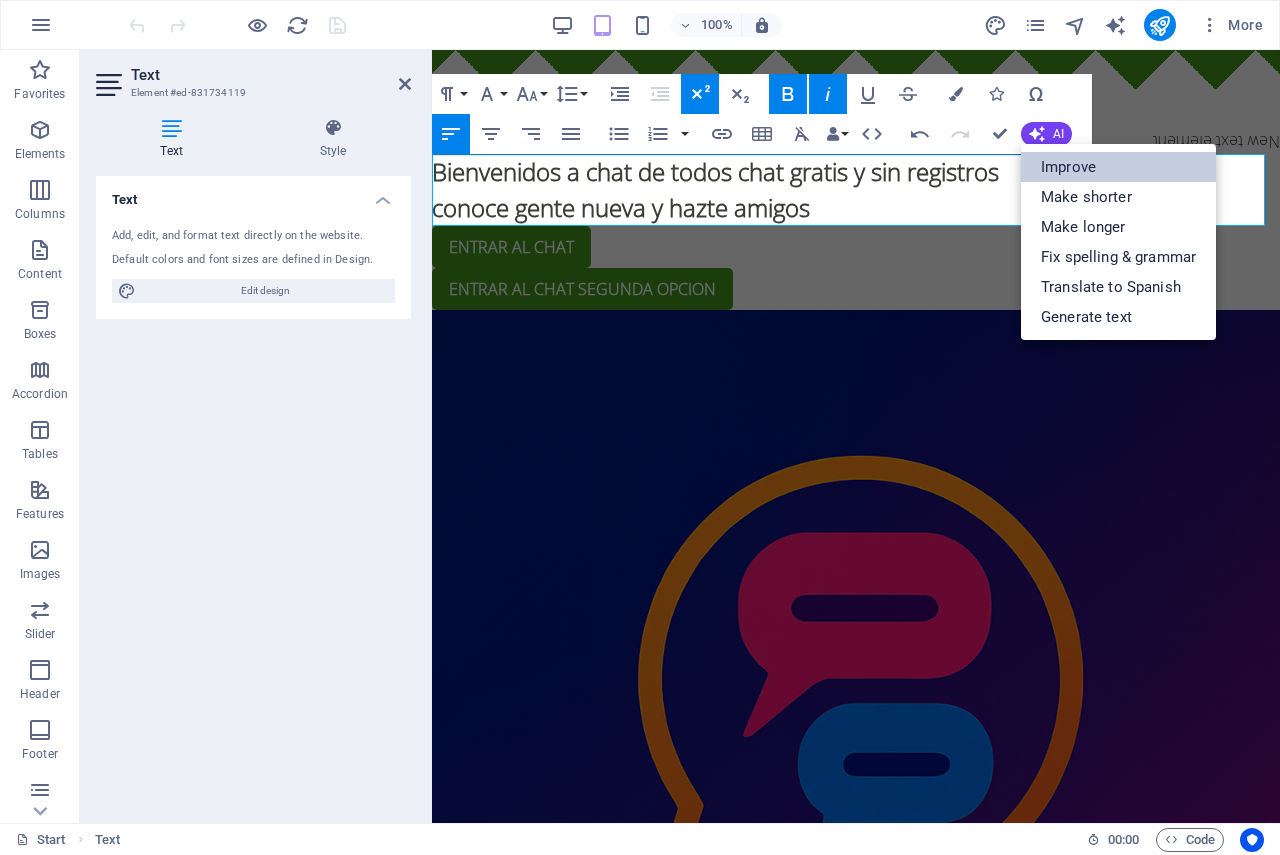 click on "Improve" at bounding box center (1118, 167) 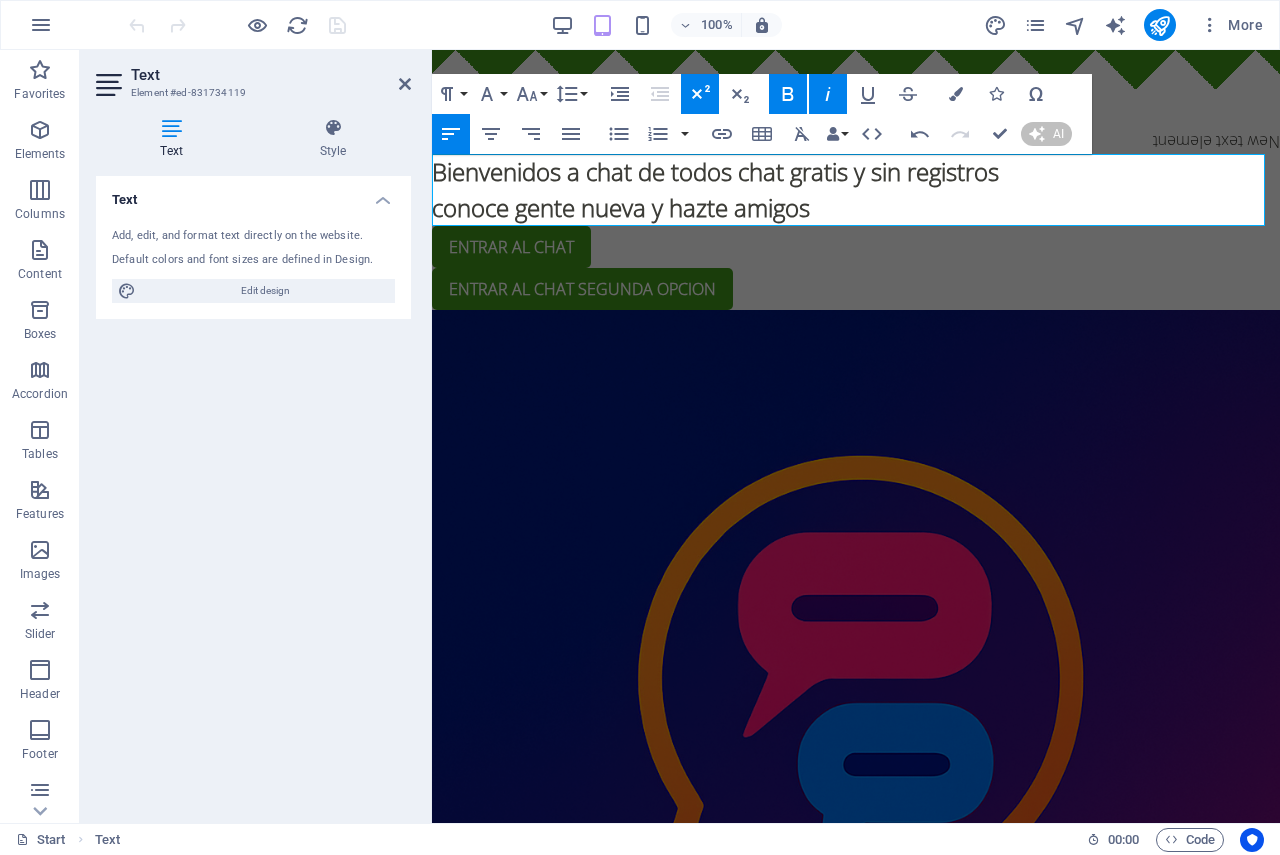 type 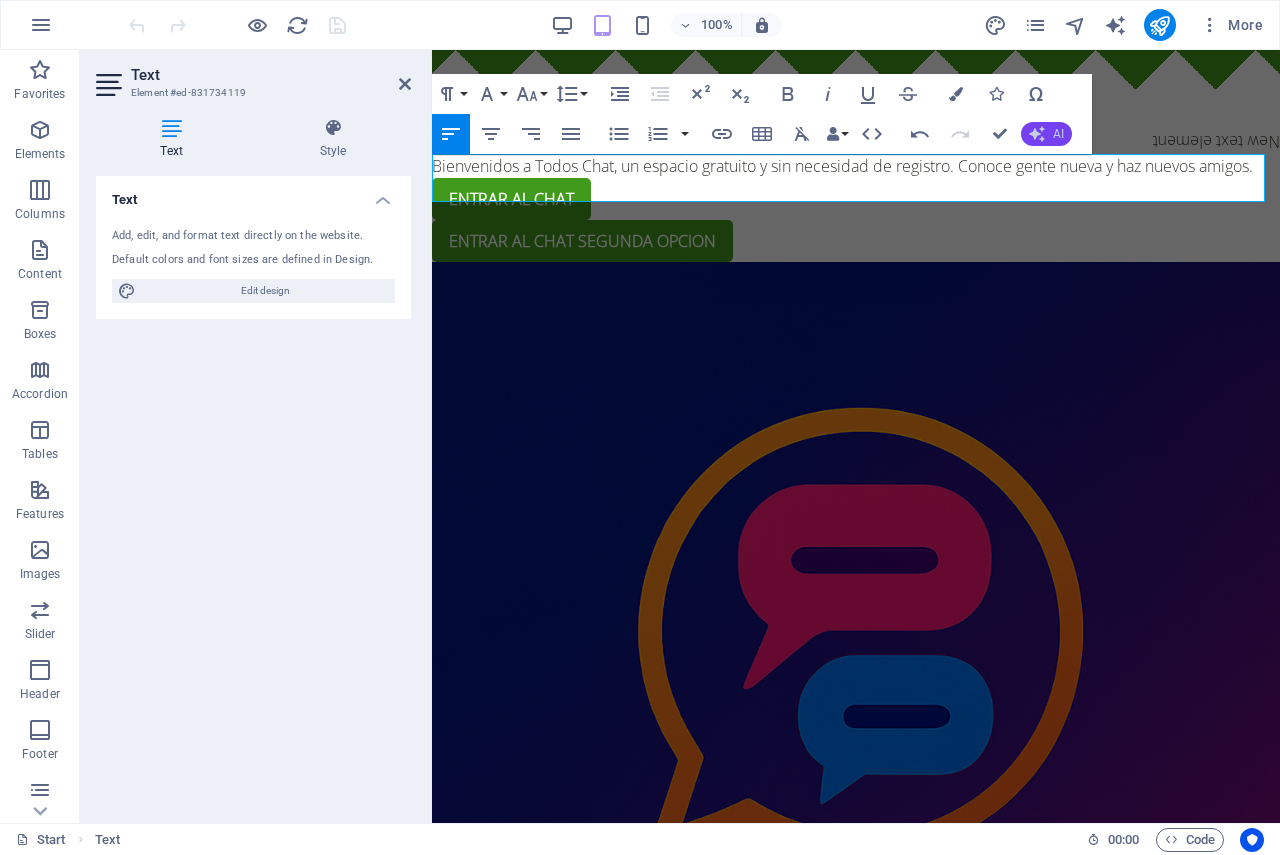 click on "AI" at bounding box center [1058, 134] 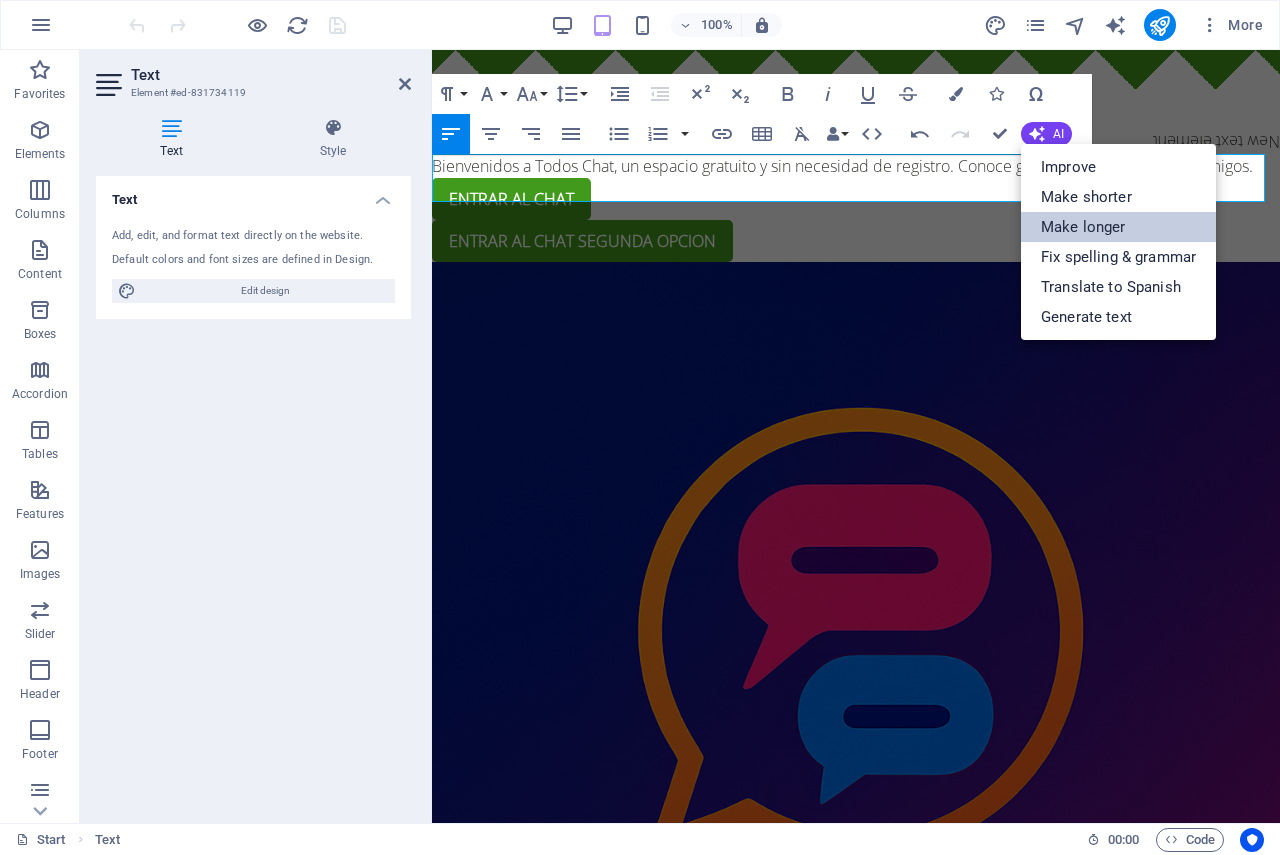 click on "Make longer" at bounding box center (1118, 227) 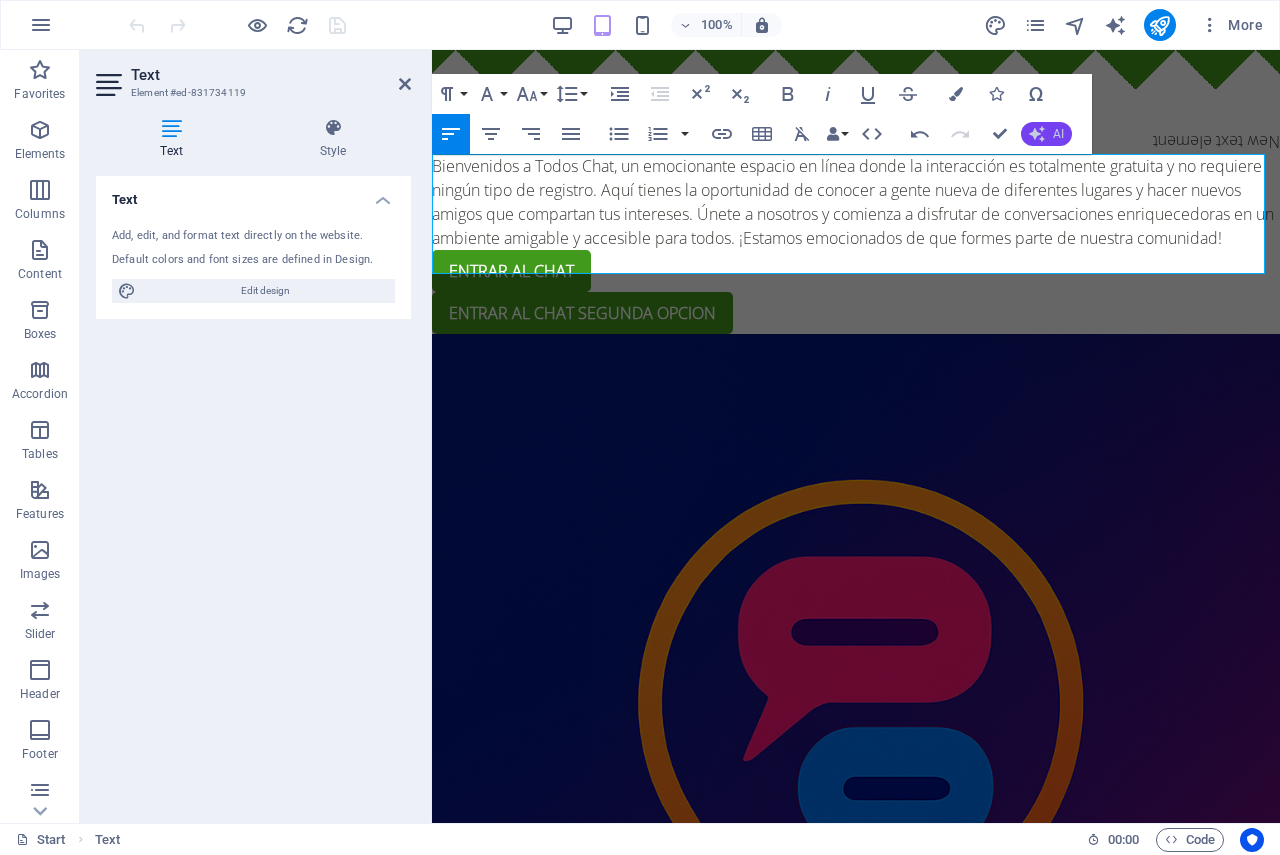 click on "AI" at bounding box center (1046, 134) 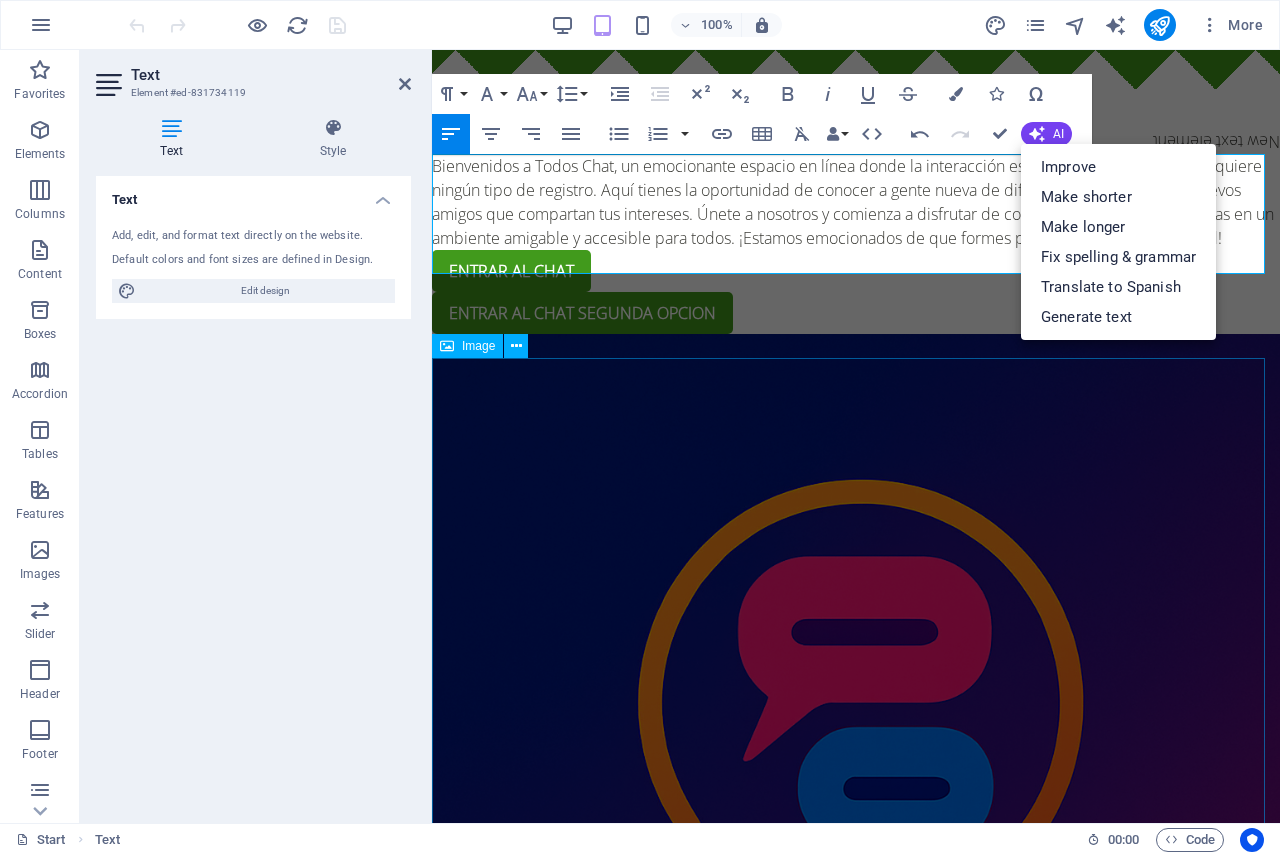 click at bounding box center [856, 758] 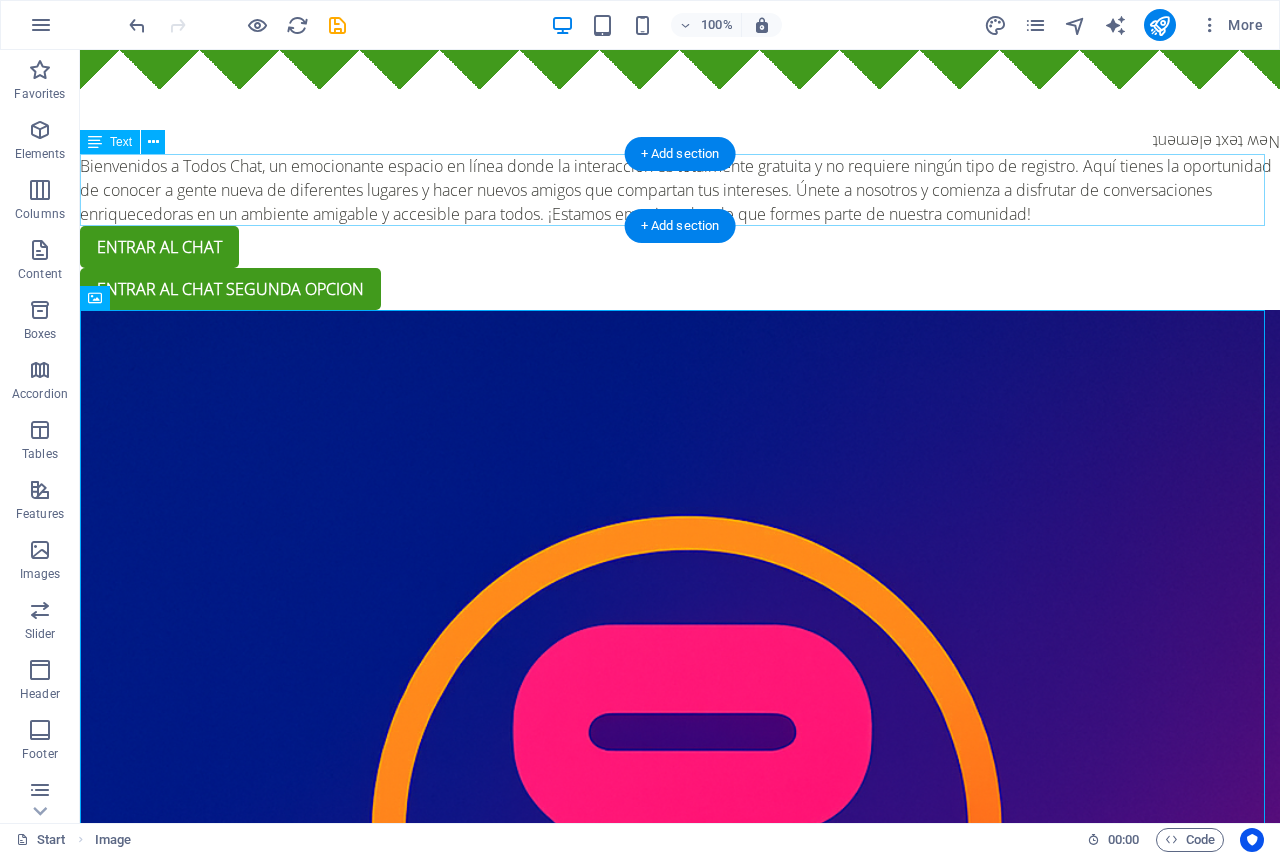 click on "Bienvenidos a Todos Chat, un emocionante espacio en línea donde la interacción es totalmente gratuita y no requiere ningún tipo de registro. Aquí tienes la oportunidad de conocer a gente nueva de diferentes lugares y hacer nuevos amigos que compartan tus intereses. Únete a nosotros y comienza a disfrutar de conversaciones enriquecedoras en un ambiente amigable y accesible para todos. ¡Estamos emocionados de que formes parte de nuestra comunidad!" at bounding box center [680, 190] 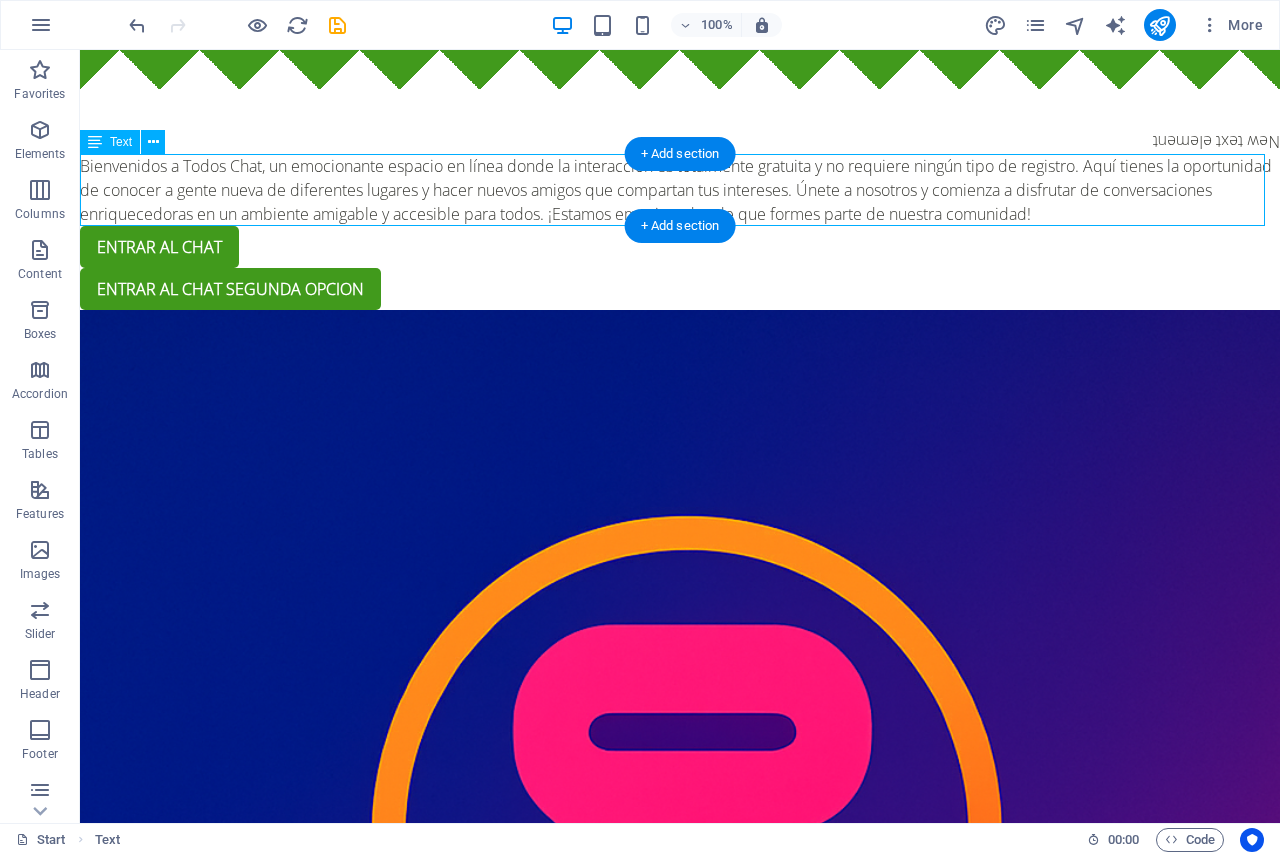 click on "Bienvenidos a Todos Chat, un emocionante espacio en línea donde la interacción es totalmente gratuita y no requiere ningún tipo de registro. Aquí tienes la oportunidad de conocer a gente nueva de diferentes lugares y hacer nuevos amigos que compartan tus intereses. Únete a nosotros y comienza a disfrutar de conversaciones enriquecedoras en un ambiente amigable y accesible para todos. ¡Estamos emocionados de que formes parte de nuestra comunidad!" at bounding box center (680, 190) 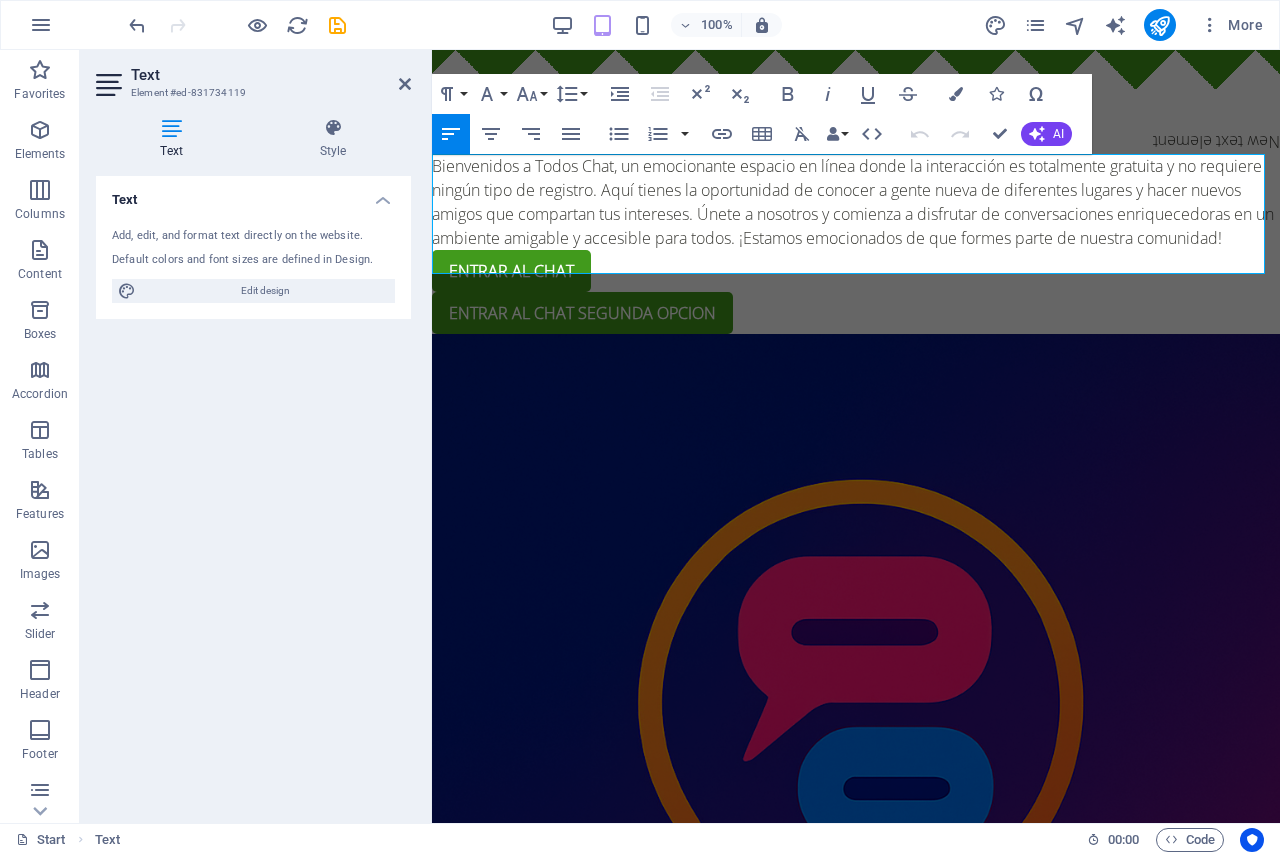 click on "Bienvenidos a Todos Chat, un emocionante espacio en línea donde la interacción es totalmente gratuita y no requiere ningún tipo de registro. Aquí tienes la oportunidad de conocer a gente nueva de diferentes lugares y hacer nuevos amigos que compartan tus intereses. Únete a nosotros y comienza a disfrutar de conversaciones enriquecedoras en un ambiente amigable y accesible para todos. ¡Estamos emocionados de que formes parte de nuestra comunidad!" at bounding box center (856, 202) 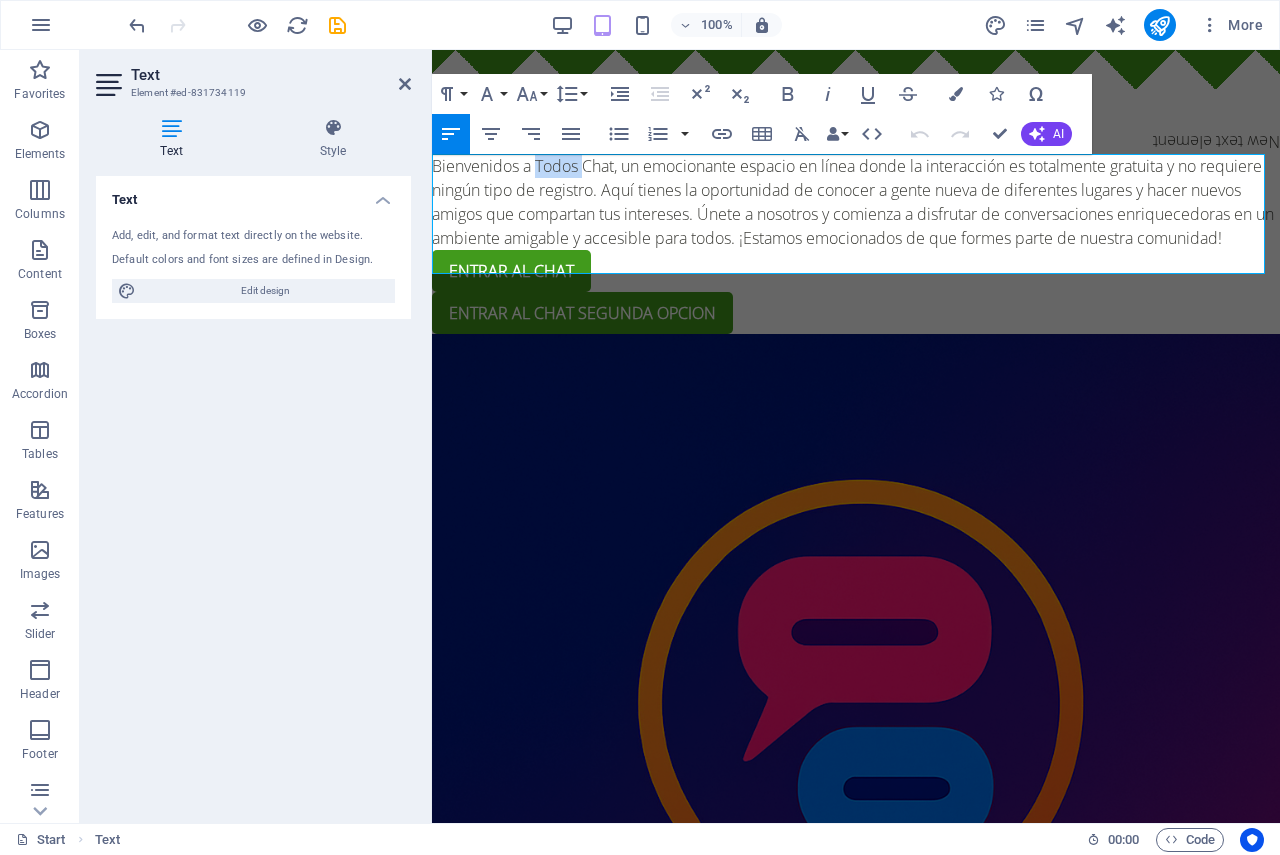 click on "Bienvenidos a Todos Chat, un emocionante espacio en línea donde la interacción es totalmente gratuita y no requiere ningún tipo de registro. Aquí tienes la oportunidad de conocer a gente nueva de diferentes lugares y hacer nuevos amigos que compartan tus intereses. Únete a nosotros y comienza a disfrutar de conversaciones enriquecedoras en un ambiente amigable y accesible para todos. ¡Estamos emocionados de que formes parte de nuestra comunidad!" at bounding box center [856, 202] 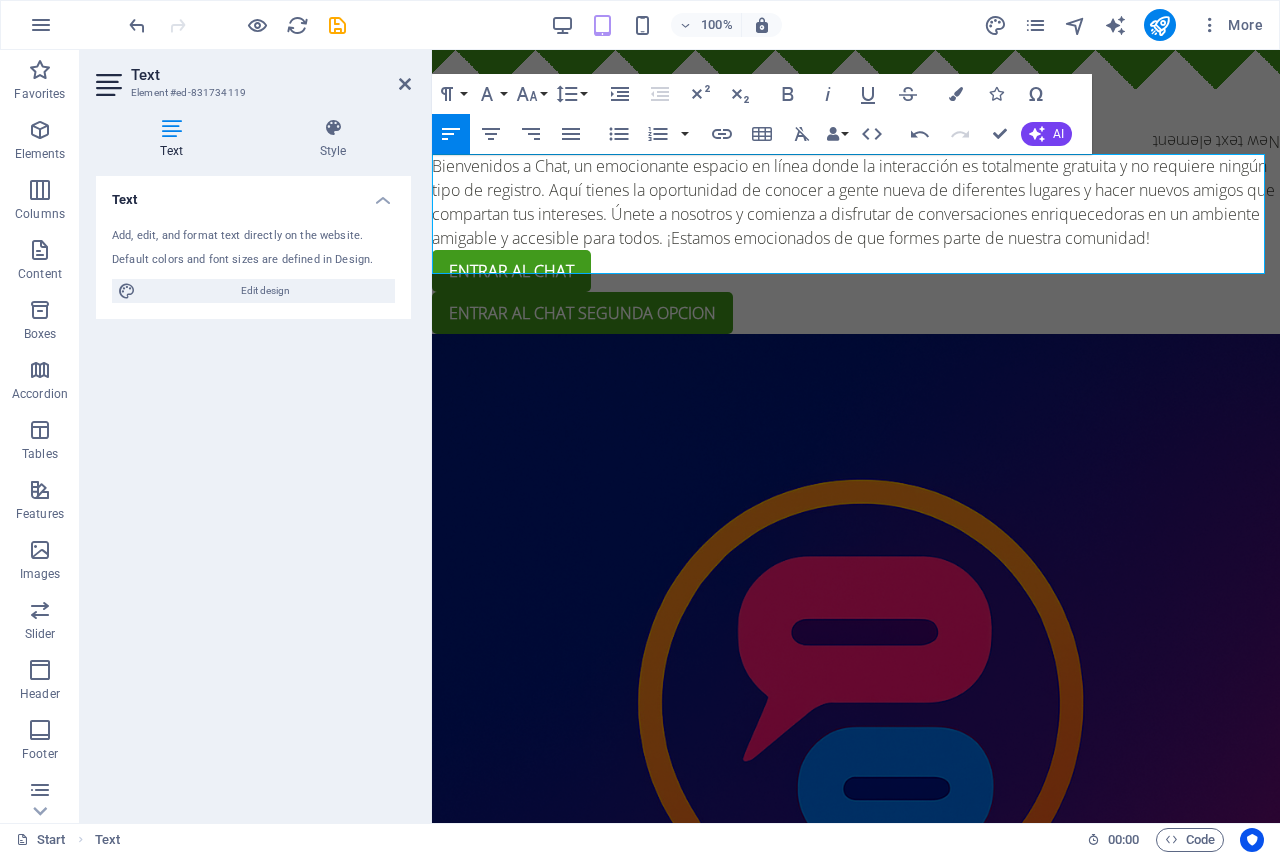 click on "Bienvenidos a Chat, un emocionante espacio en línea donde la interacción es totalmente gratuita y no requiere ningún tipo de registro. Aquí tienes la oportunidad de conocer a gente nueva de diferentes lugares y hacer nuevos amigos que compartan tus intereses. Únete a nosotros y comienza a disfrutar de conversaciones enriquecedoras en un ambiente amigable y accesible para todos. ¡Estamos emocionados de que formes parte de nuestra comunidad!" at bounding box center [856, 202] 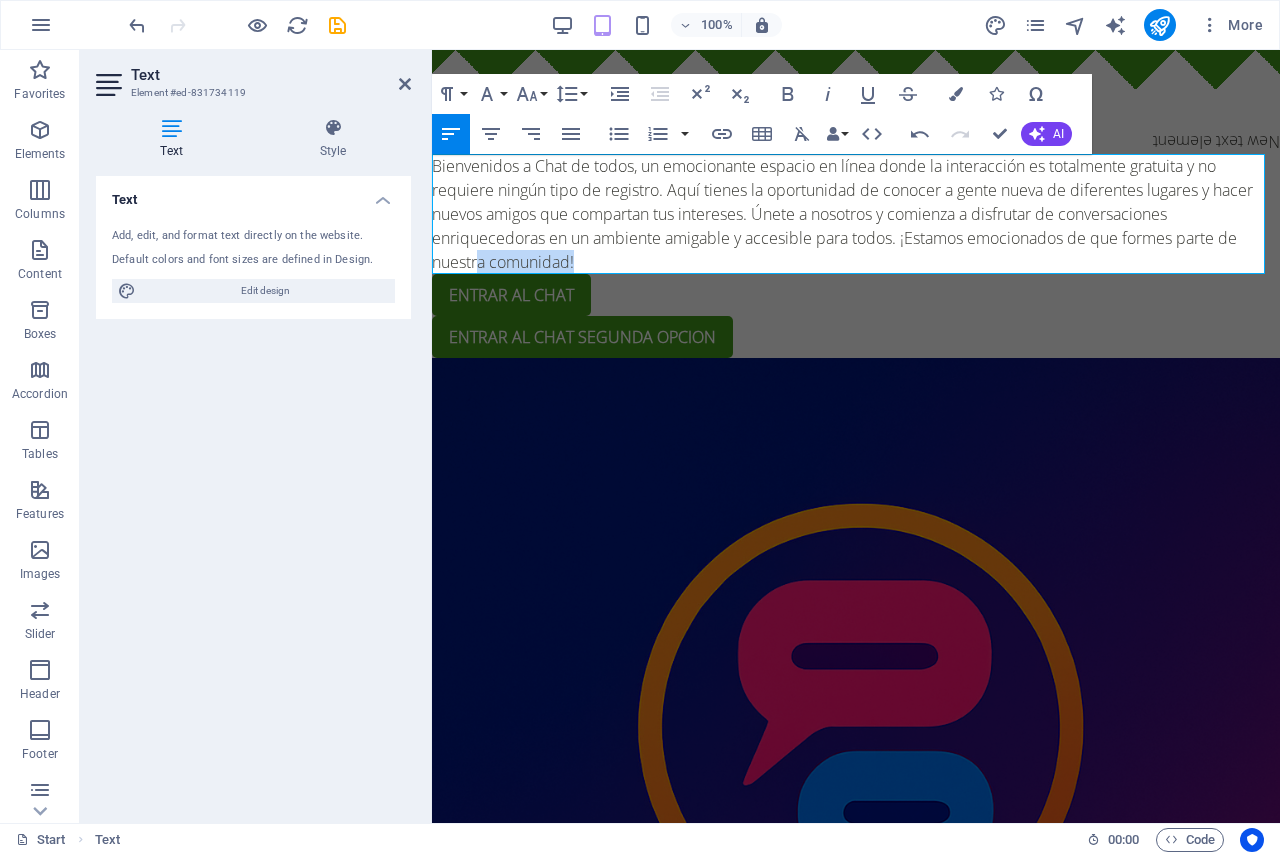 drag, startPoint x: 587, startPoint y: 254, endPoint x: 482, endPoint y: 261, distance: 105.23308 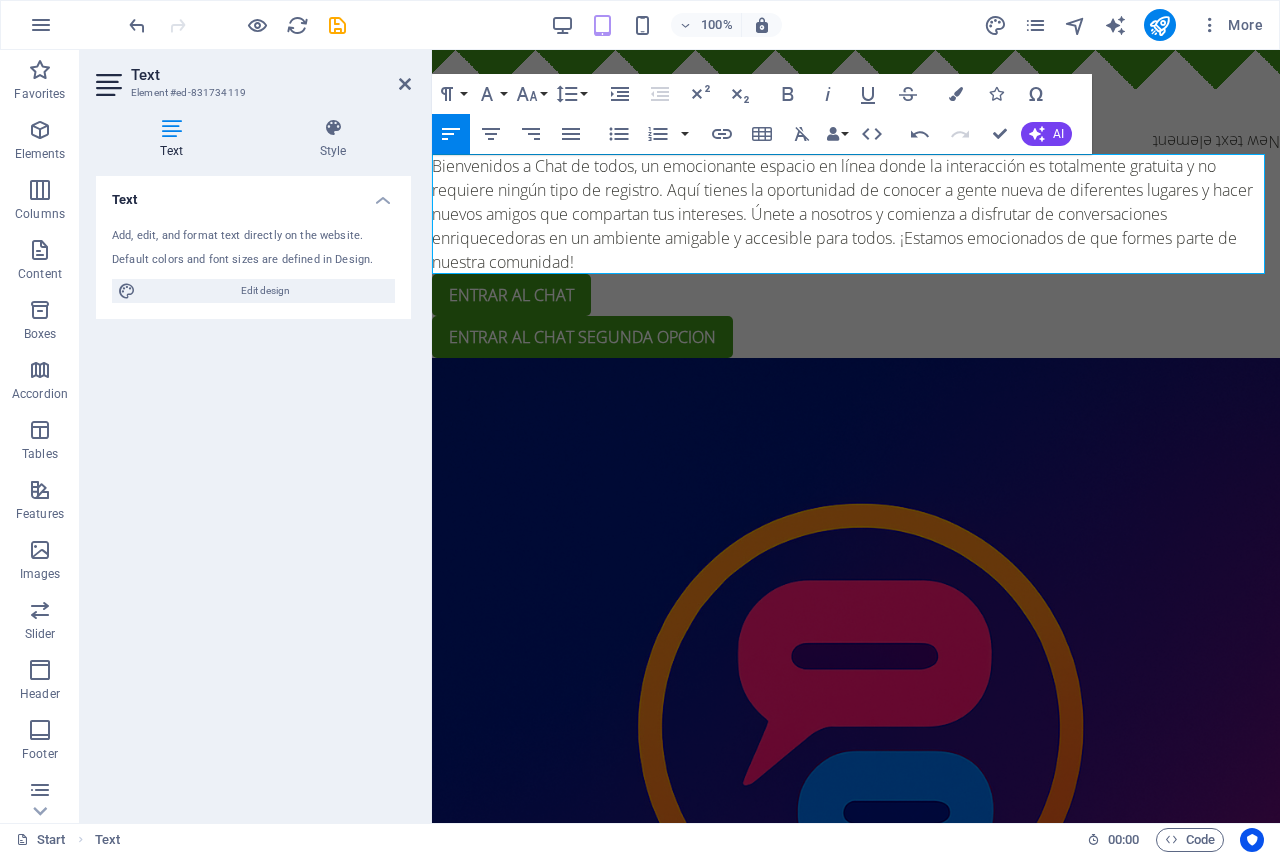 click on "Text Add, edit, and format text directly on the website. Default colors and font sizes are defined in Design. Edit design Alignment Left aligned Centered Right aligned" at bounding box center [253, 491] 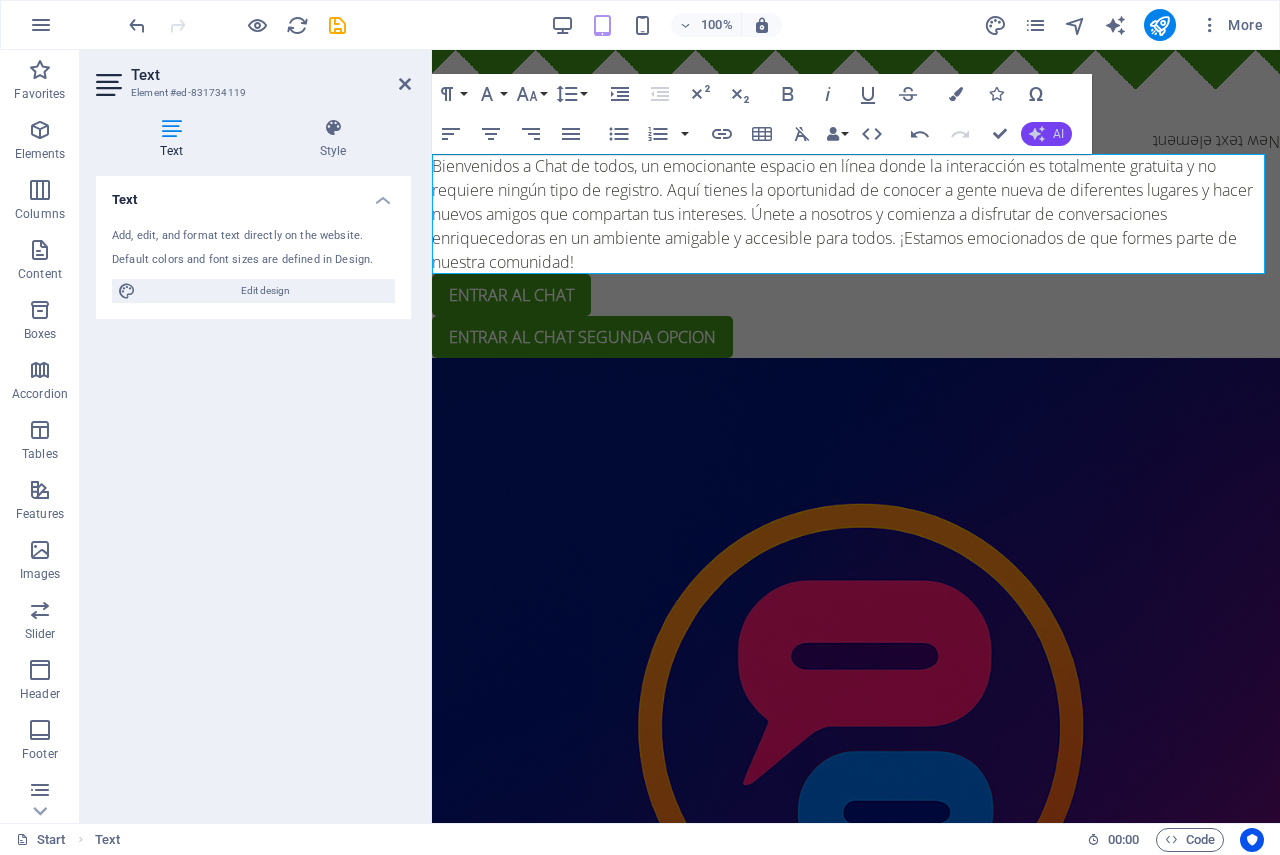 click on "AI" at bounding box center [1058, 134] 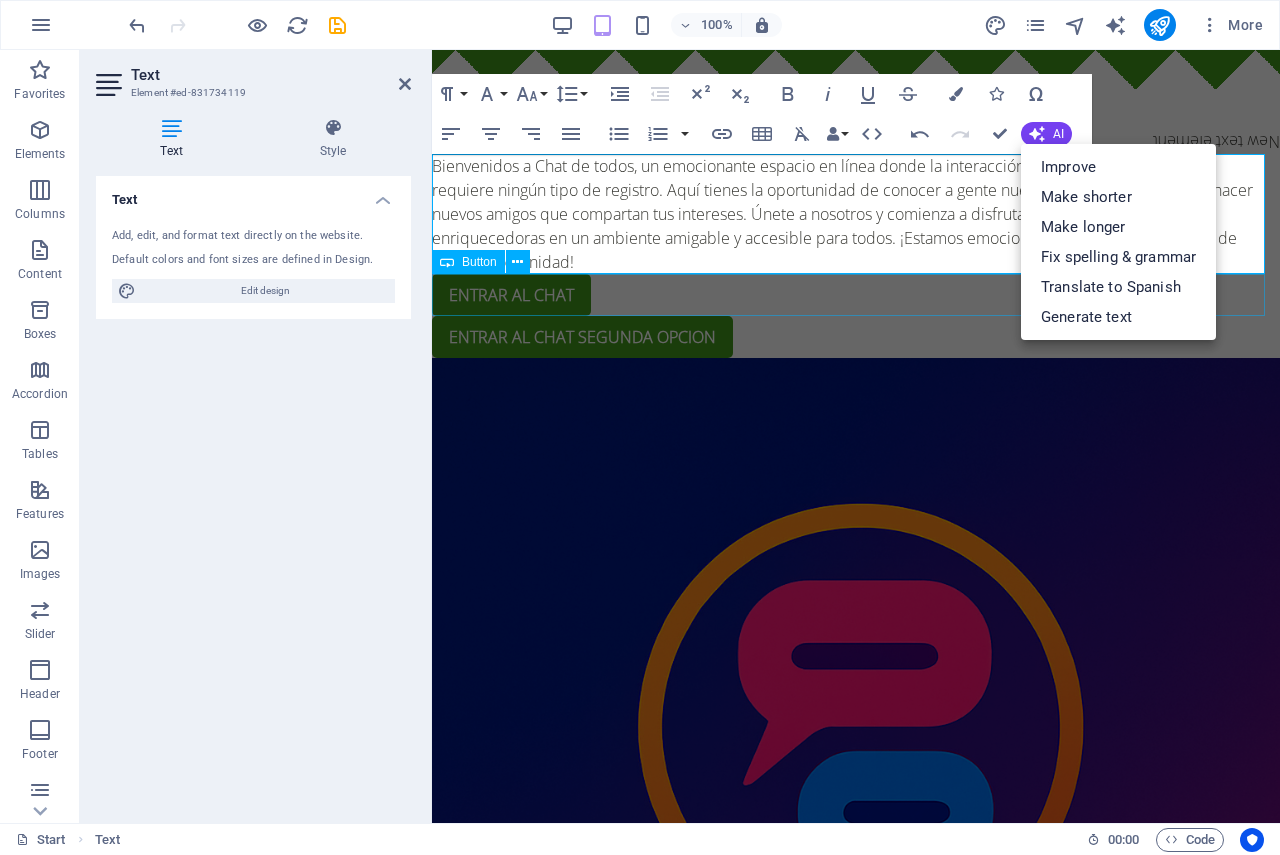 click on "entrar al chat" at bounding box center [856, 295] 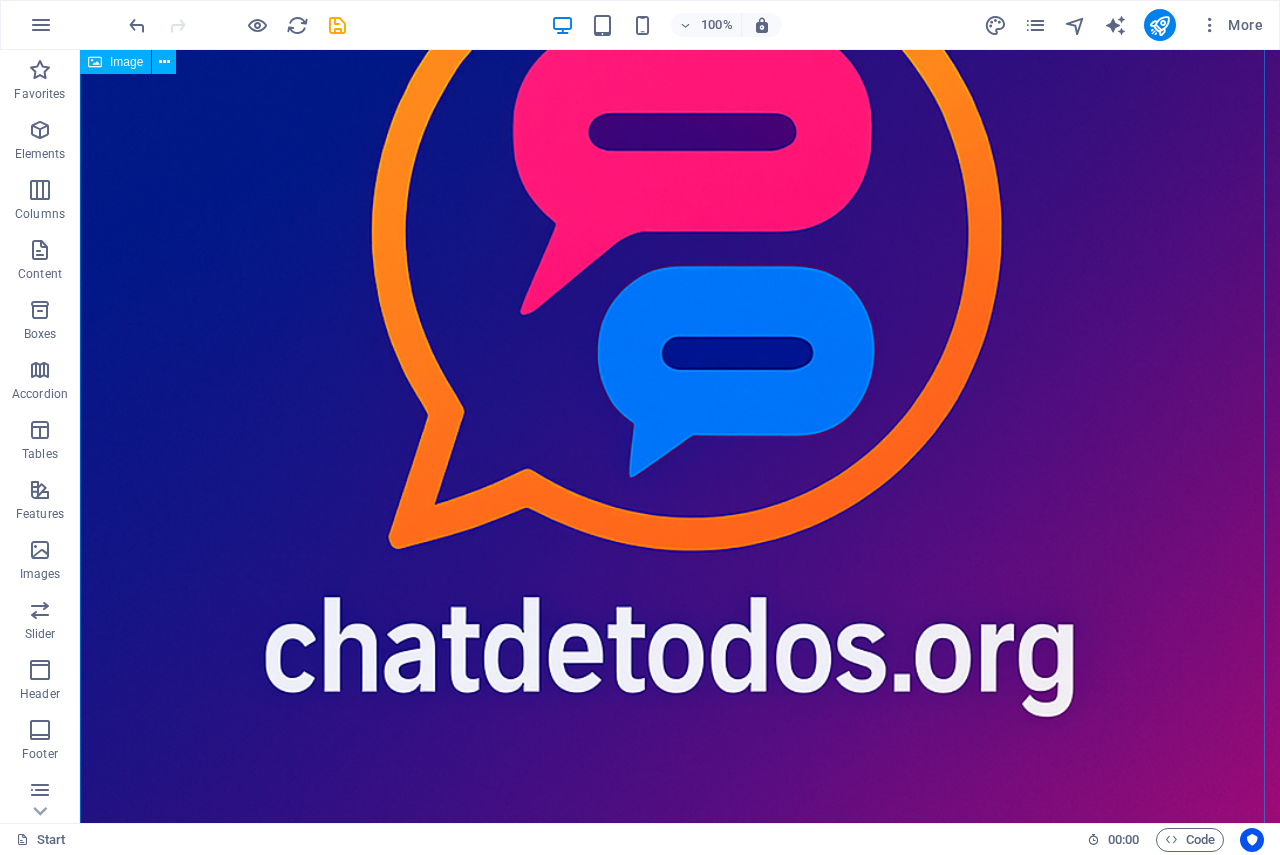 scroll, scrollTop: 0, scrollLeft: 0, axis: both 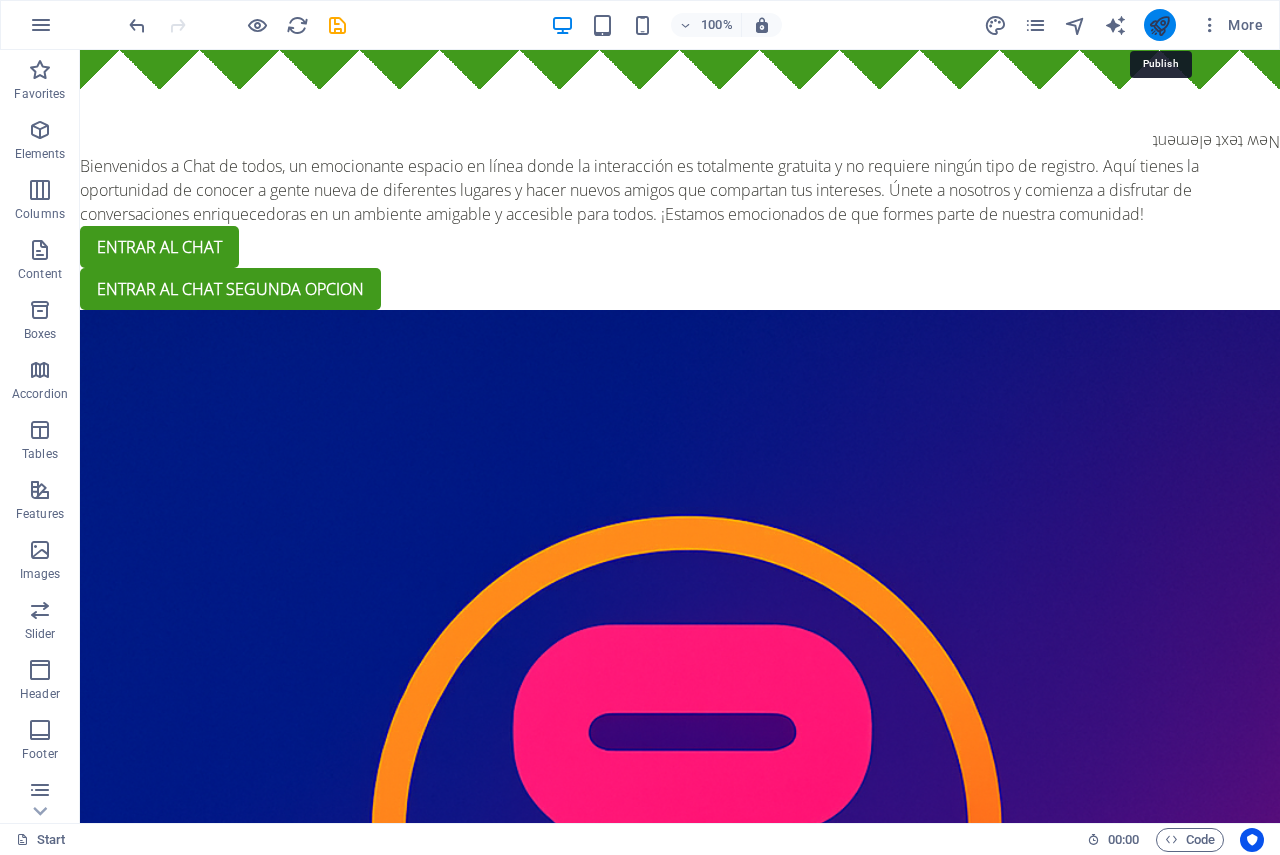 click at bounding box center [1159, 25] 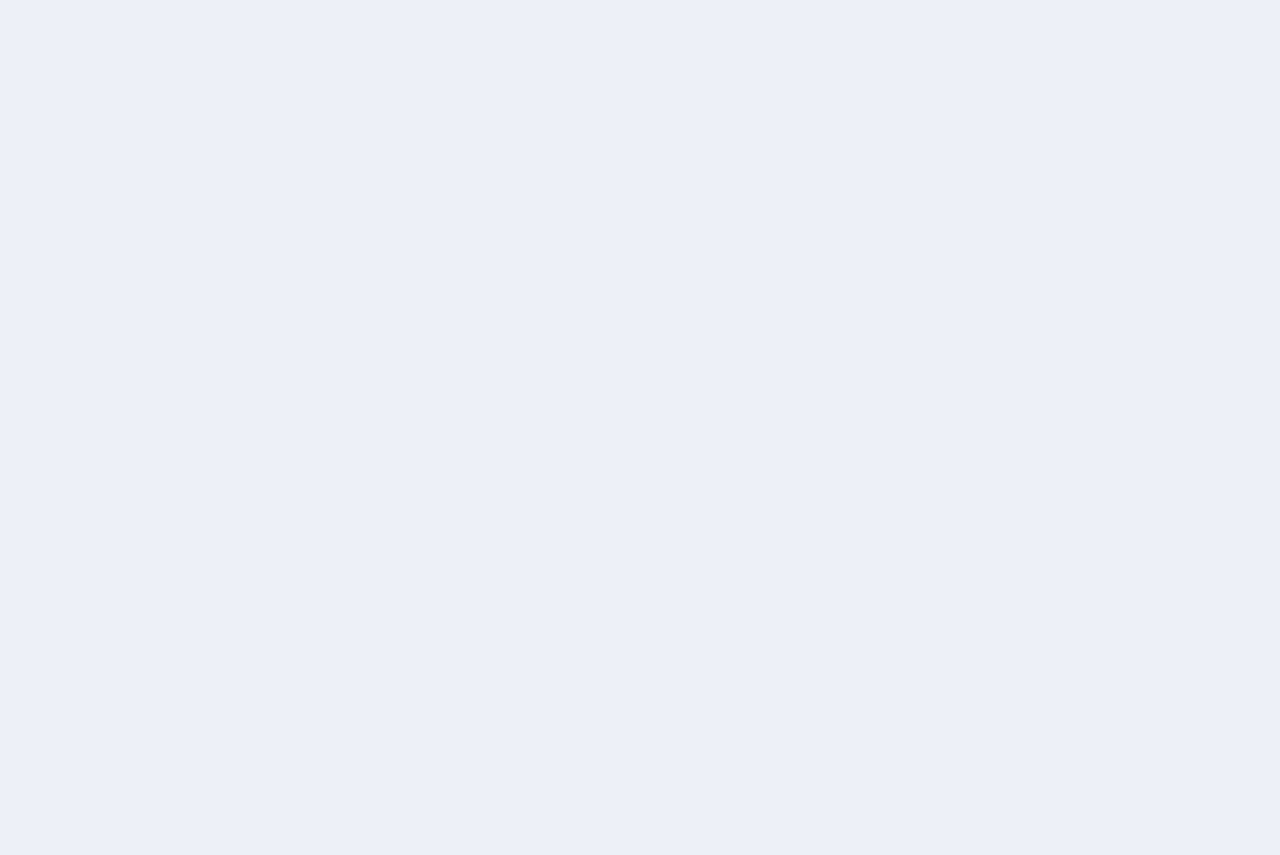scroll, scrollTop: 0, scrollLeft: 0, axis: both 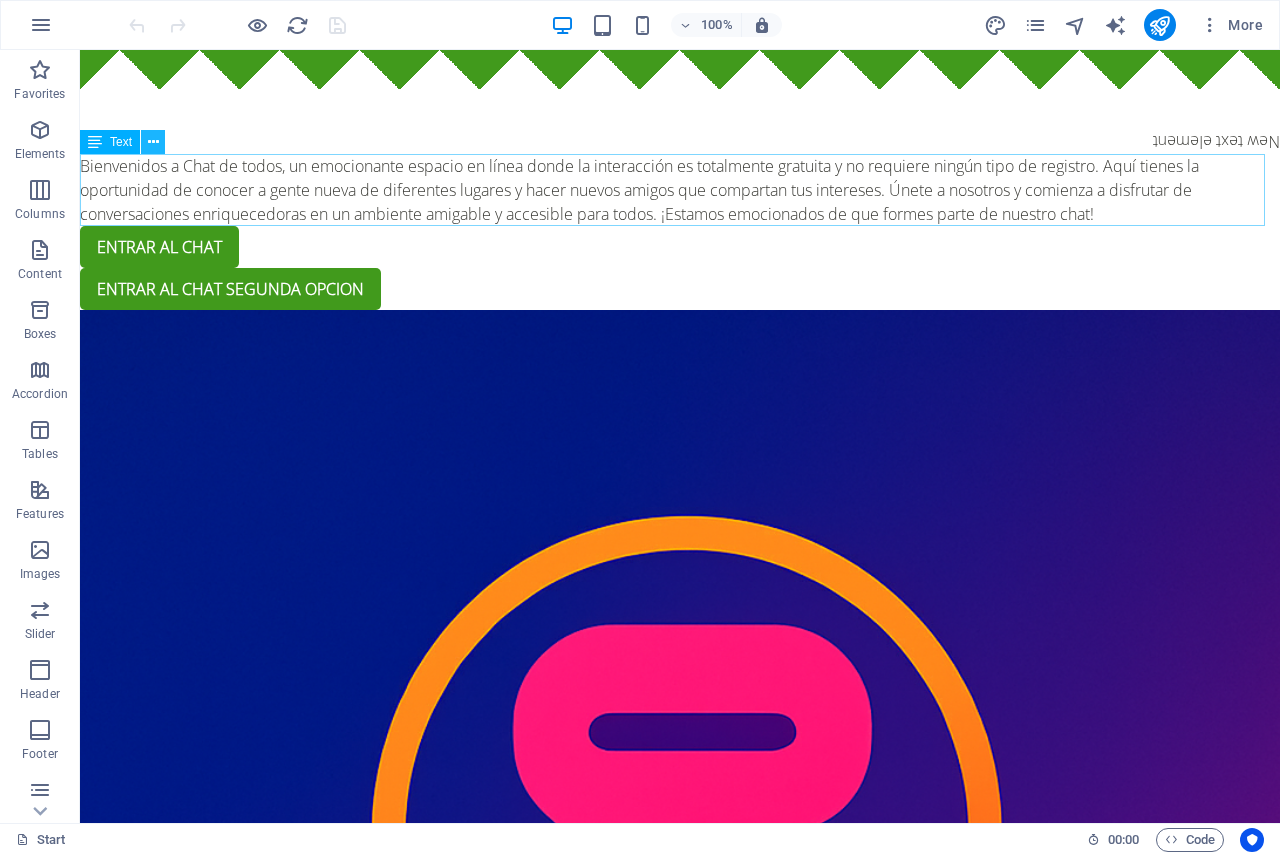 click at bounding box center [153, 142] 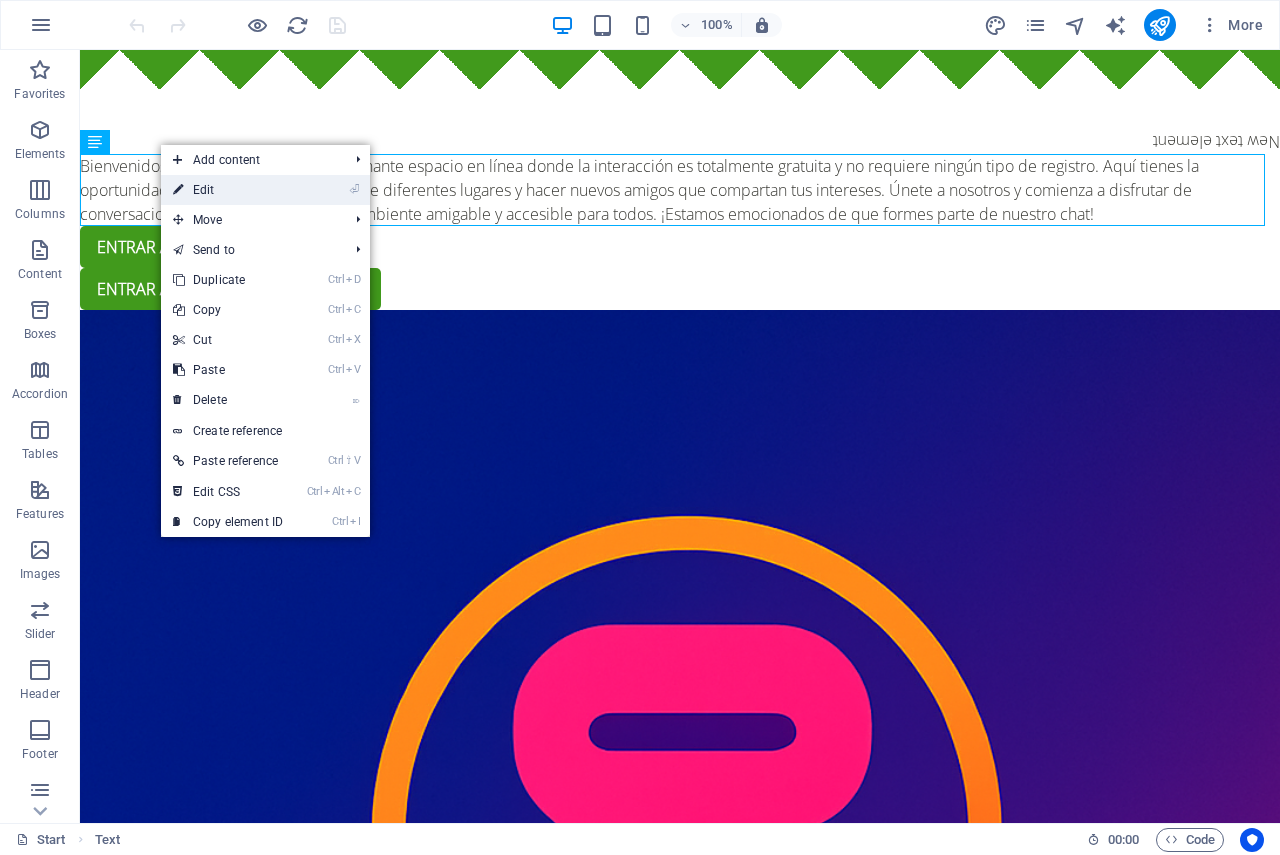 click on "⏎  Edit" at bounding box center (228, 190) 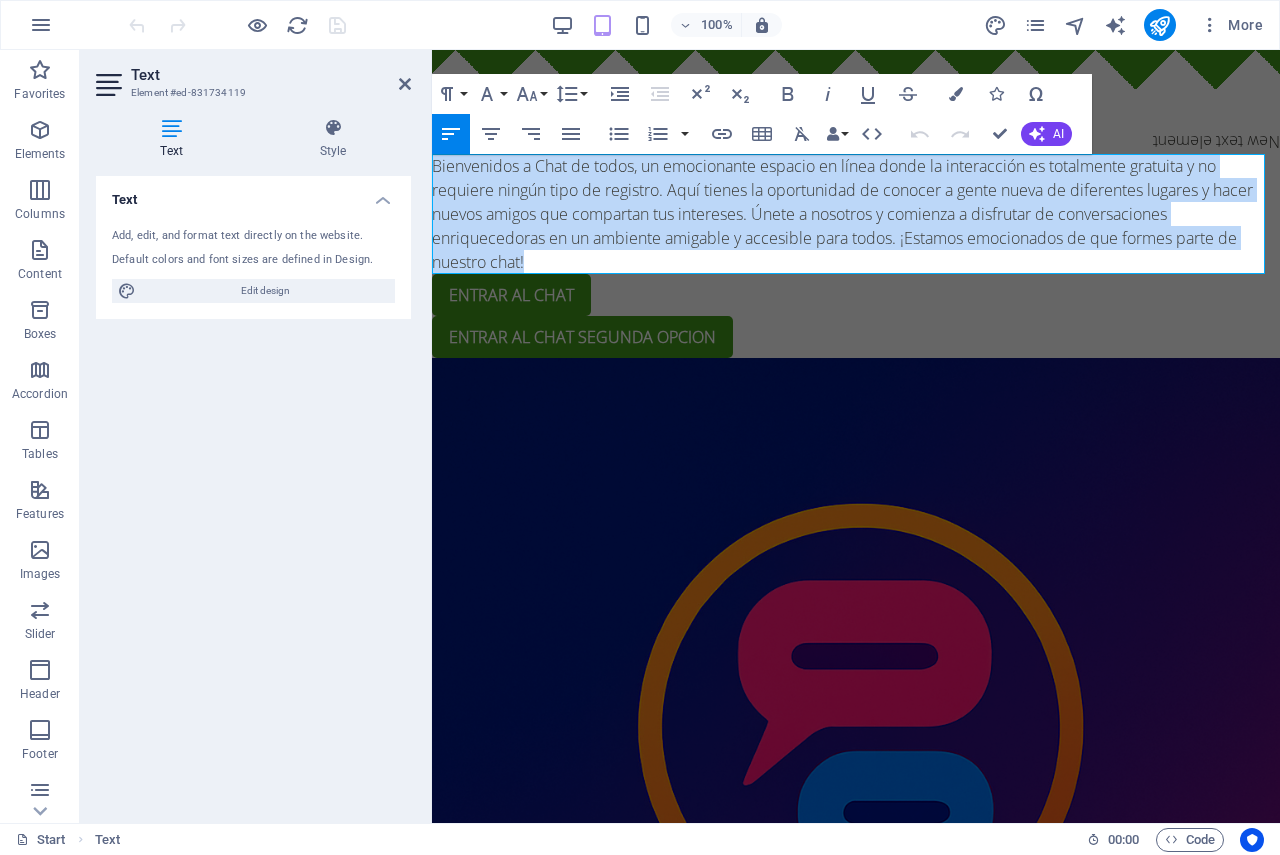 drag, startPoint x: 433, startPoint y: 167, endPoint x: 659, endPoint y: 255, distance: 242.52835 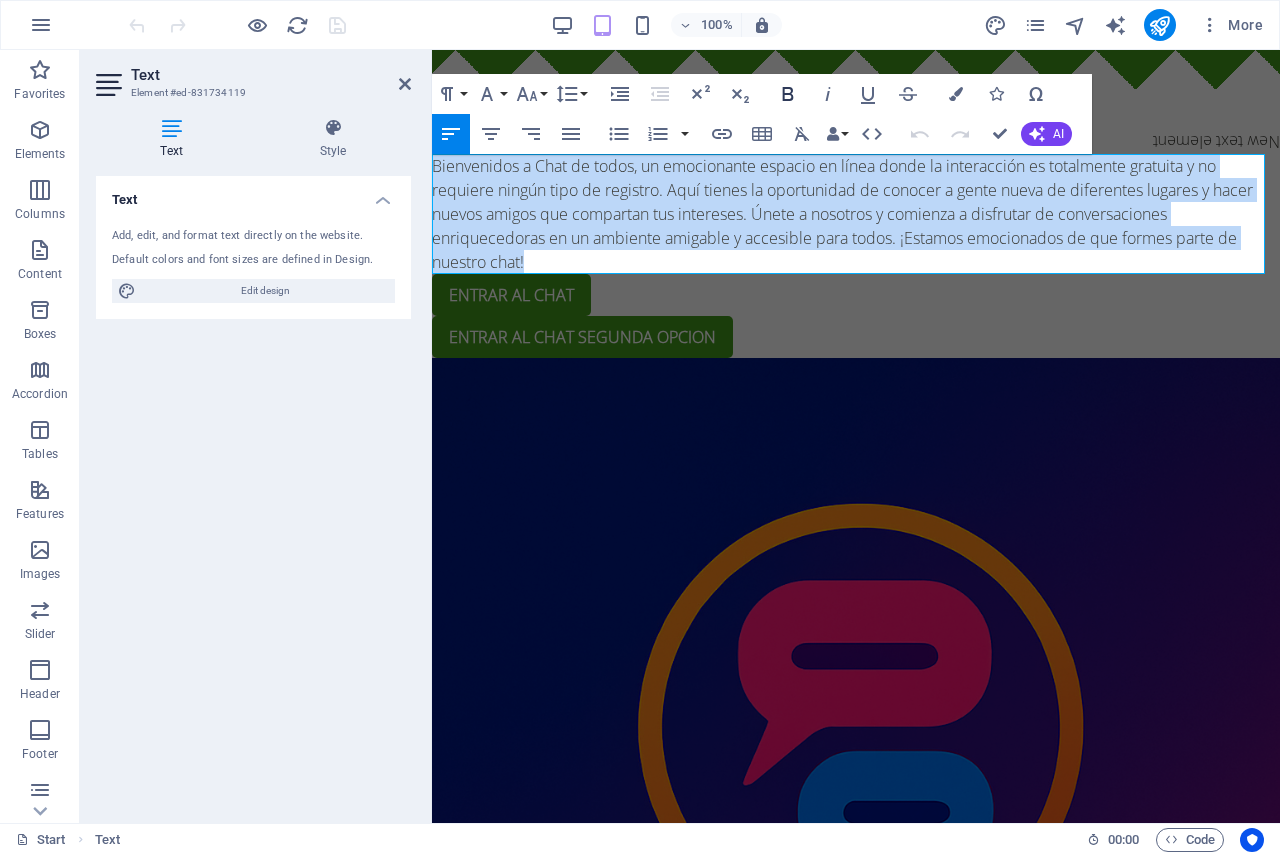 click 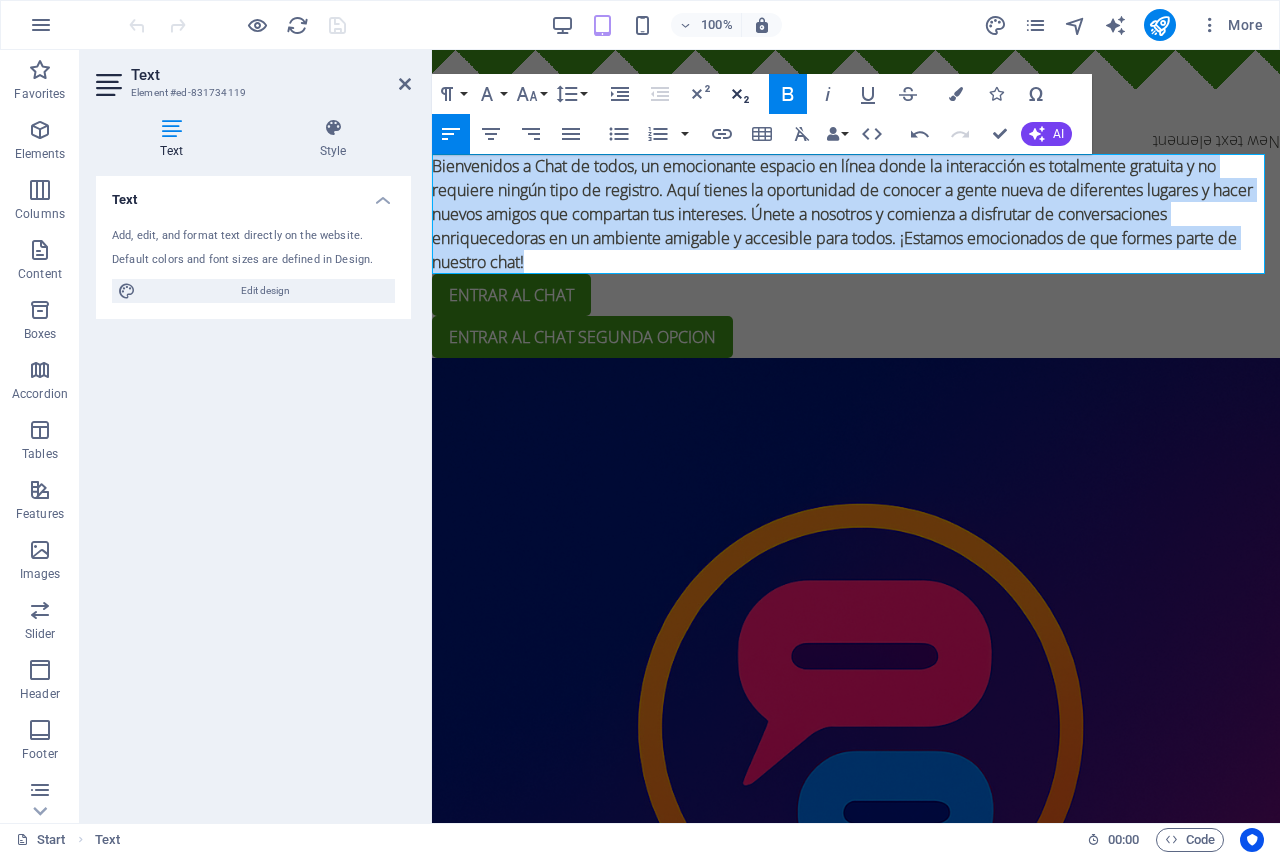 click 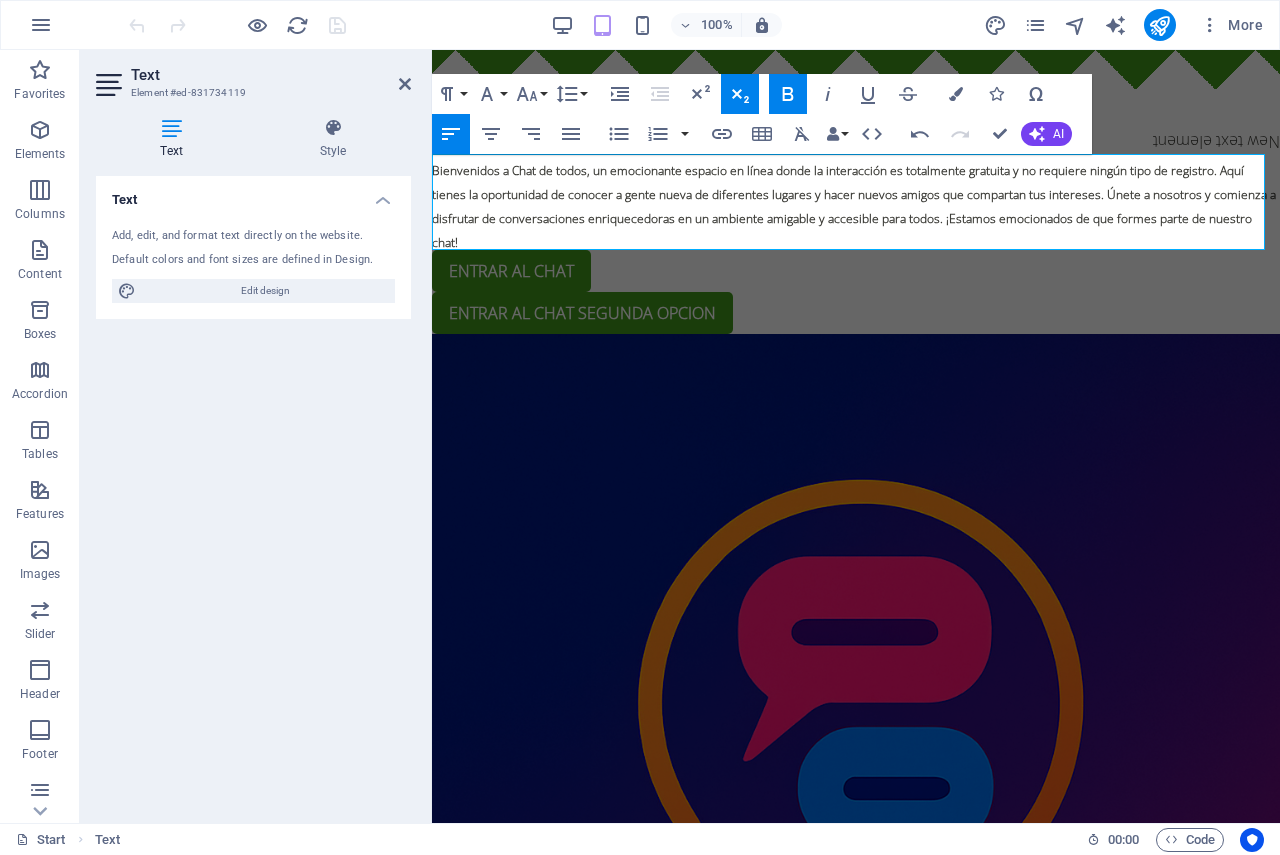 click 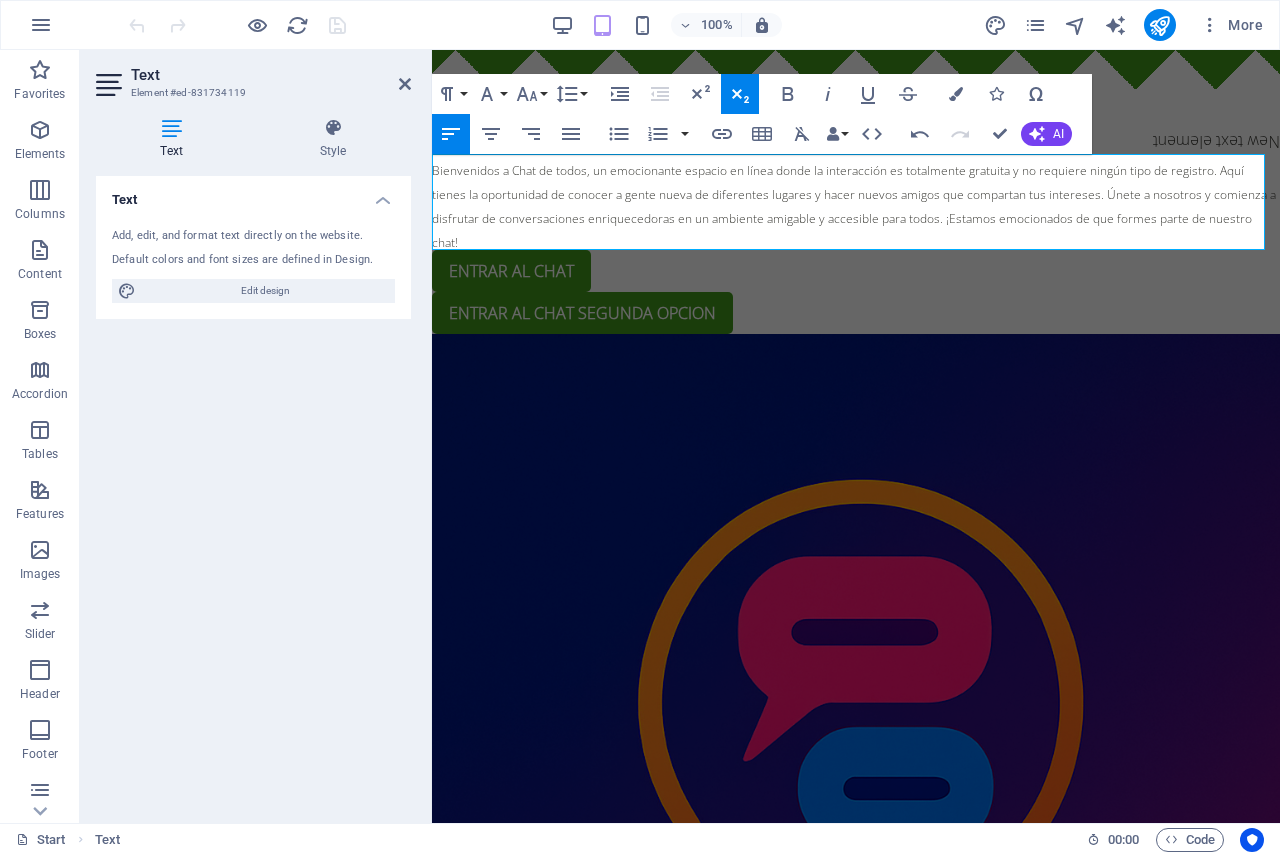 click 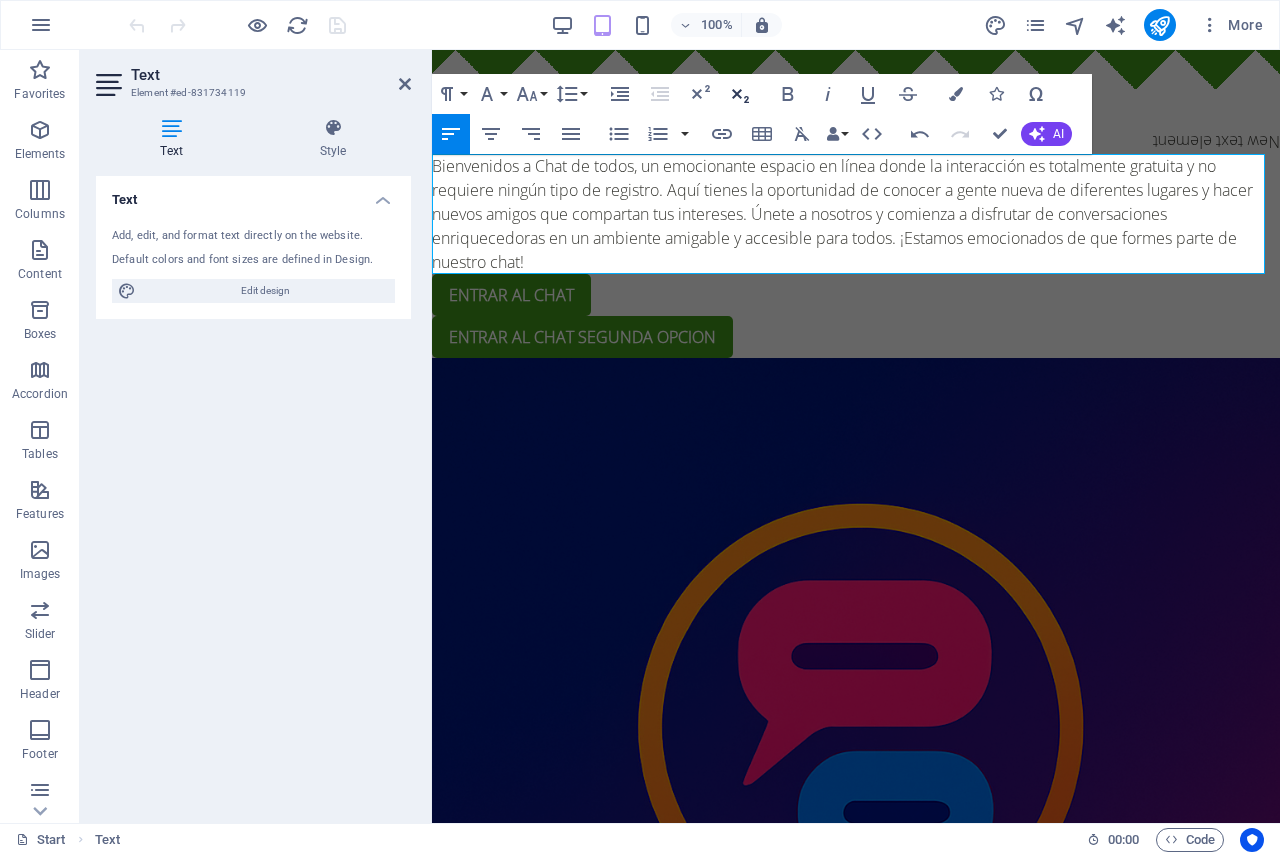 click 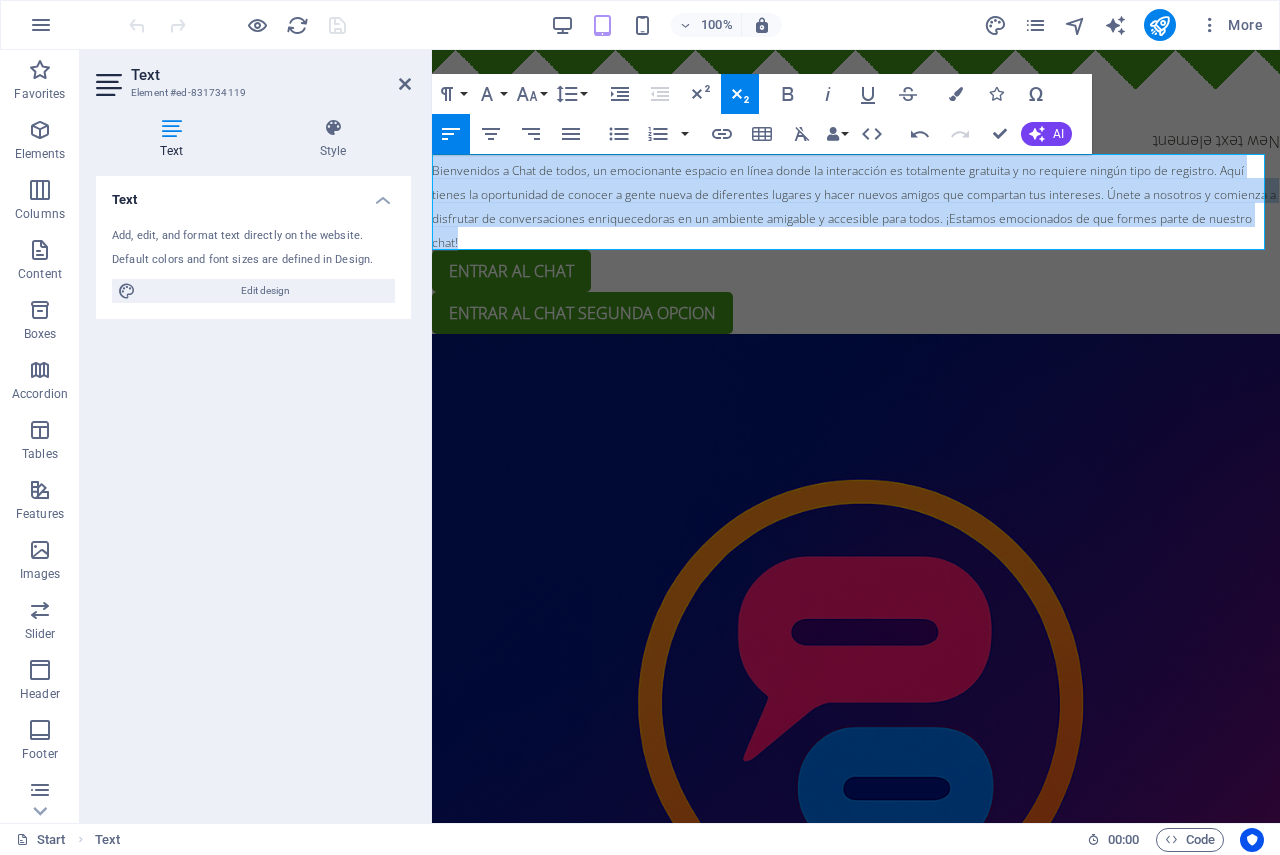 click 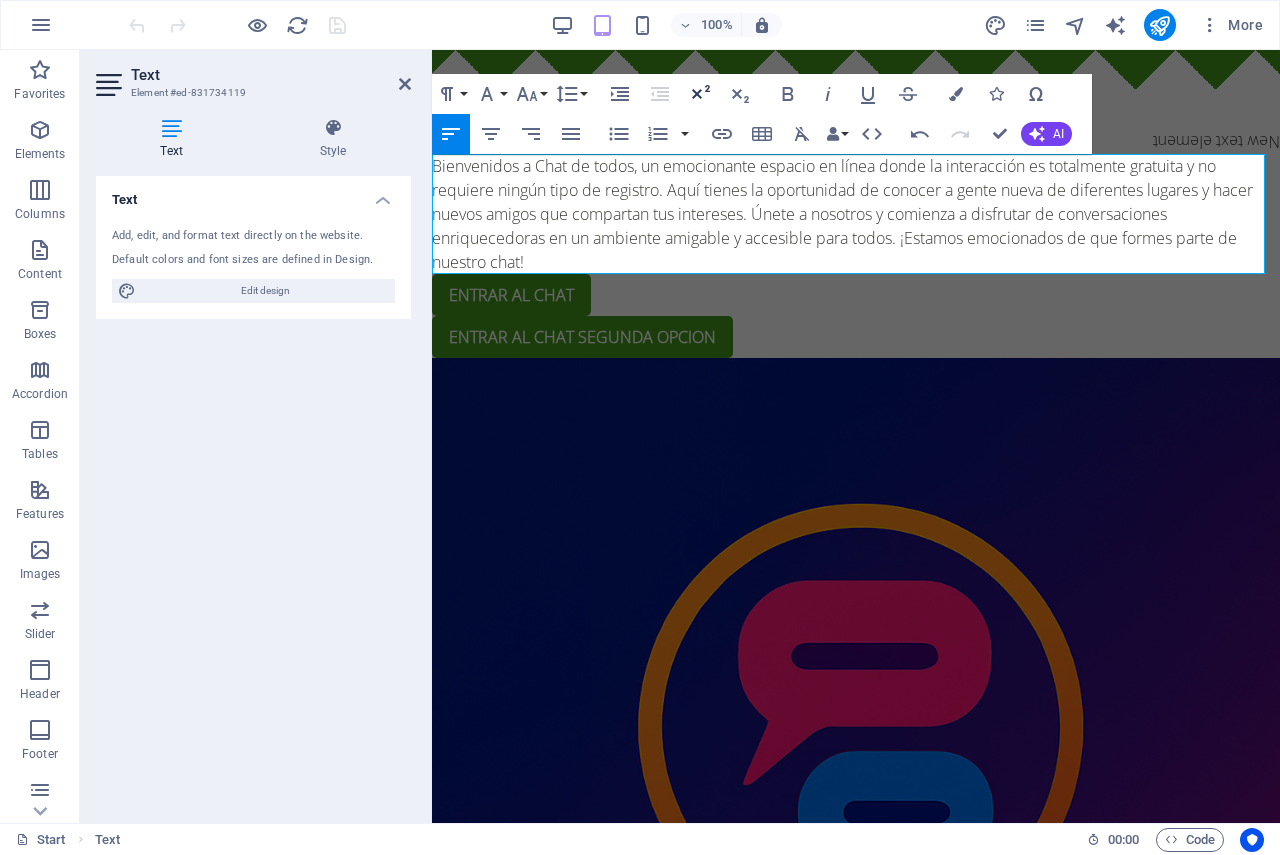 click 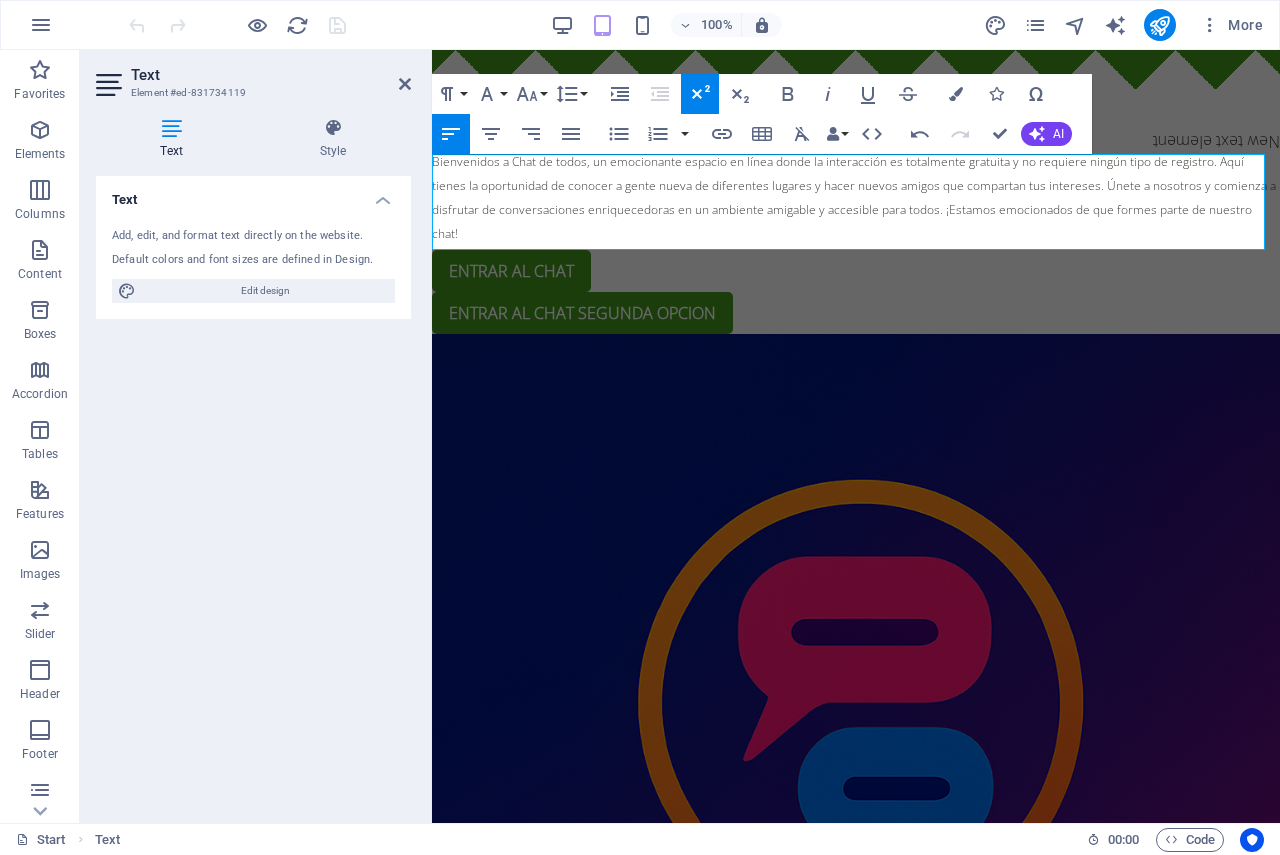 click 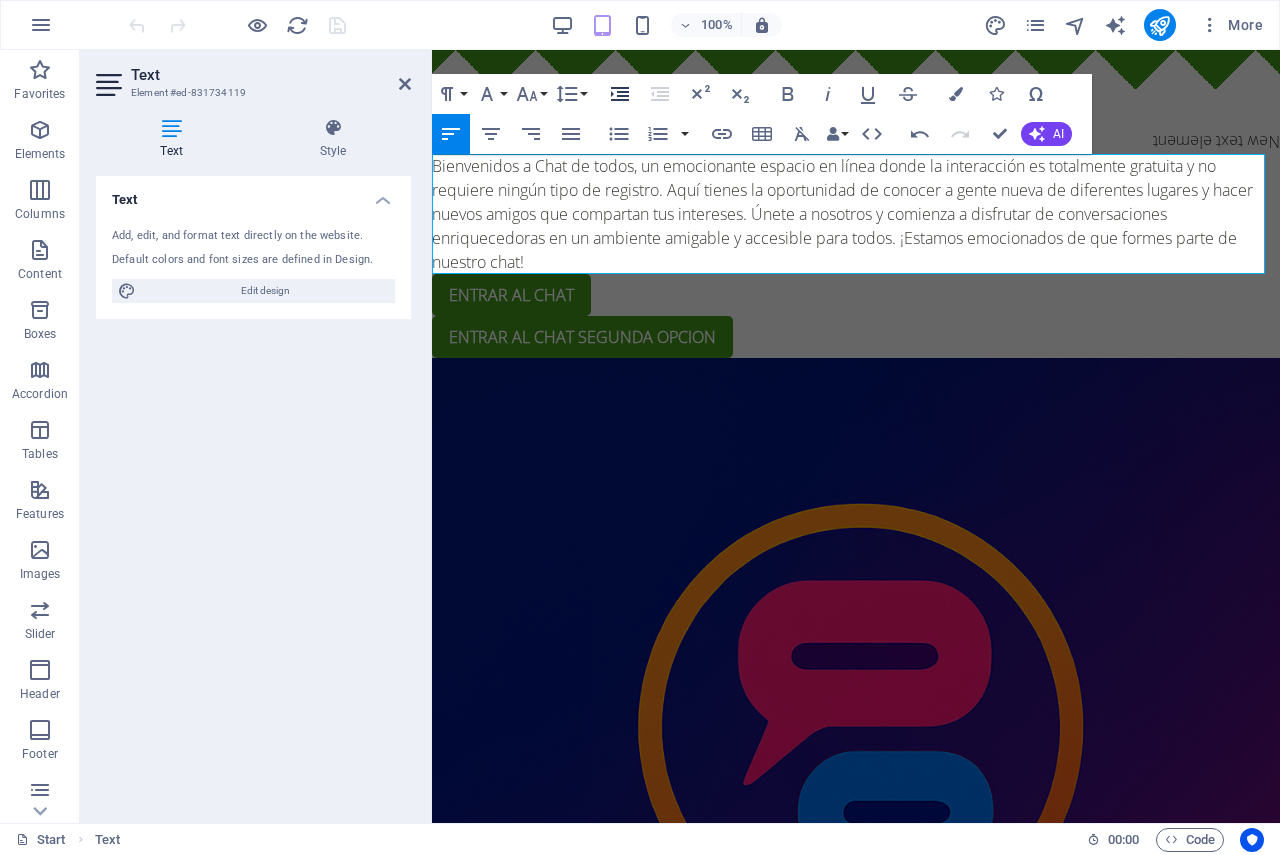 click 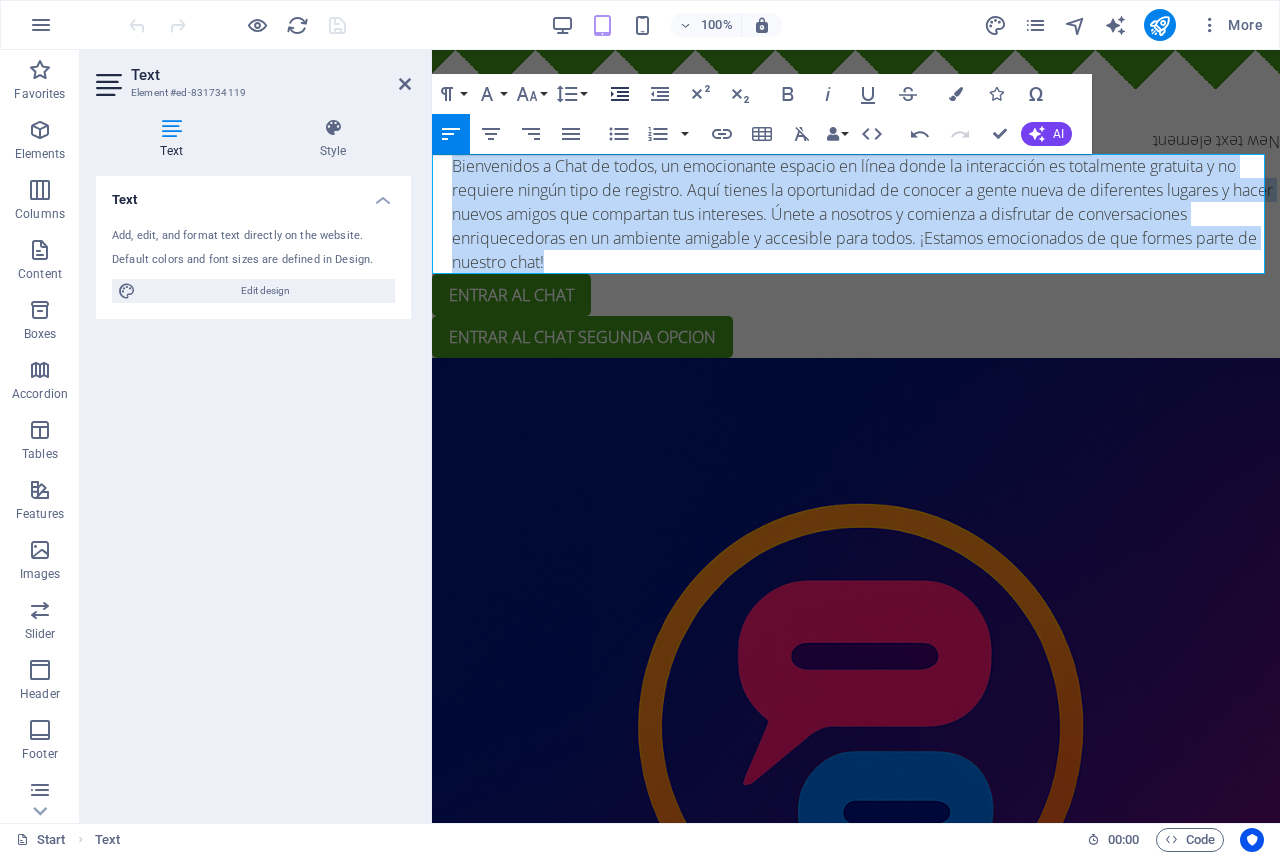 click 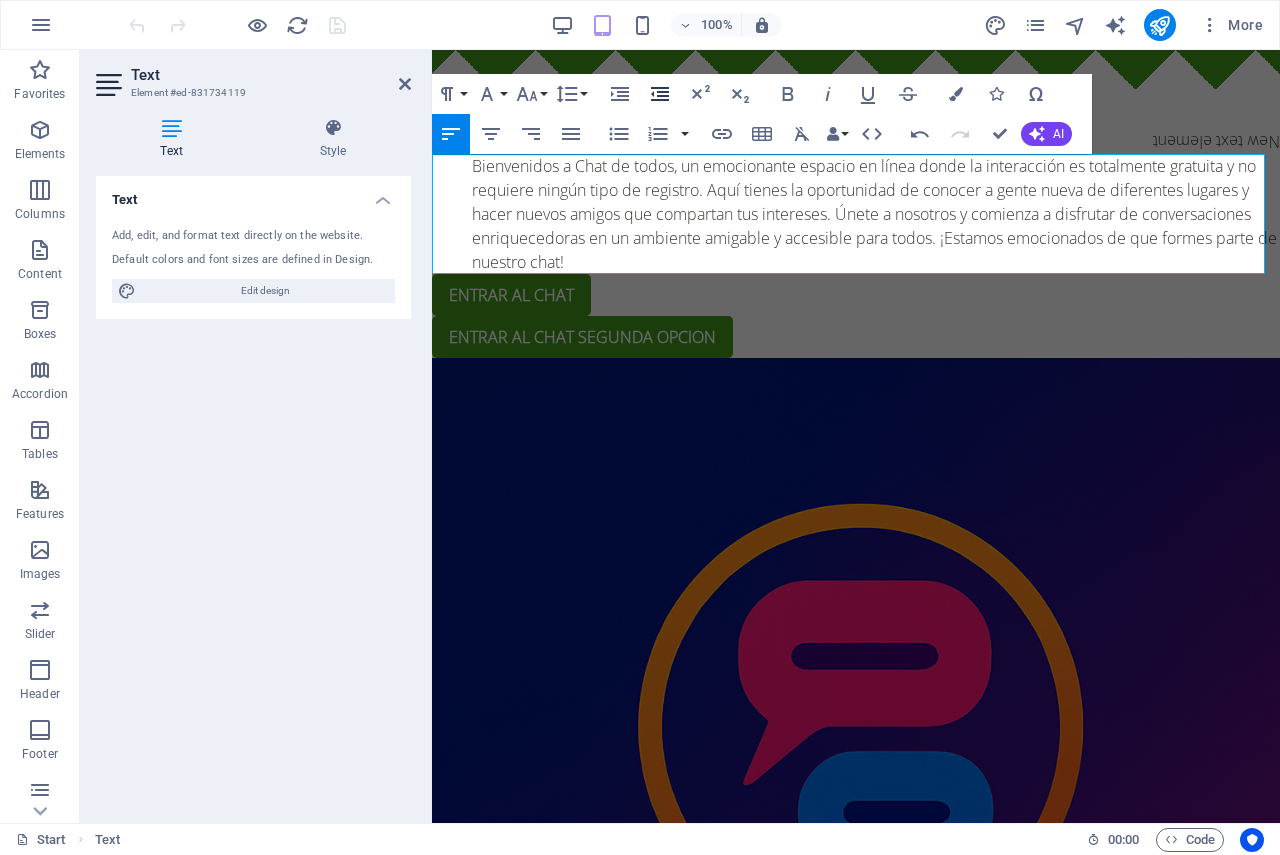 click 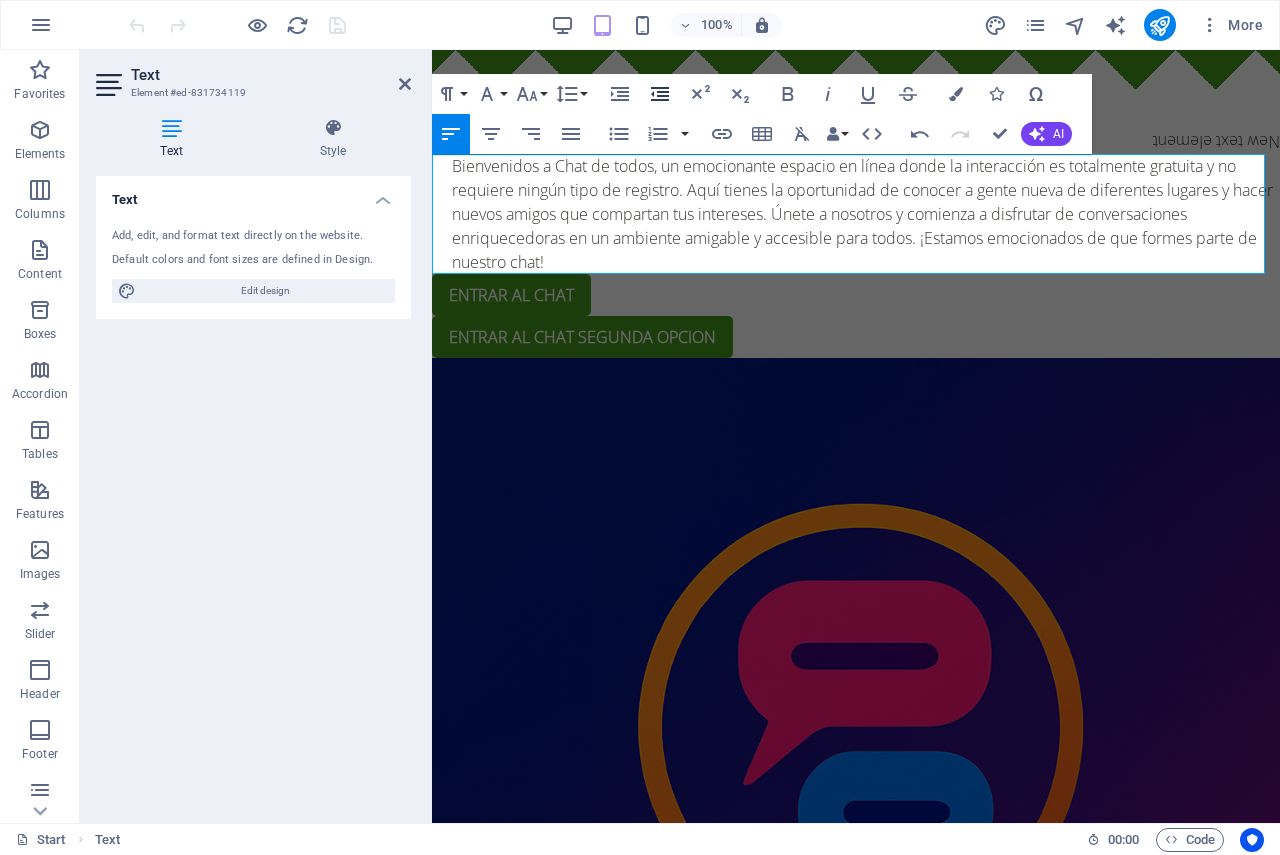 click 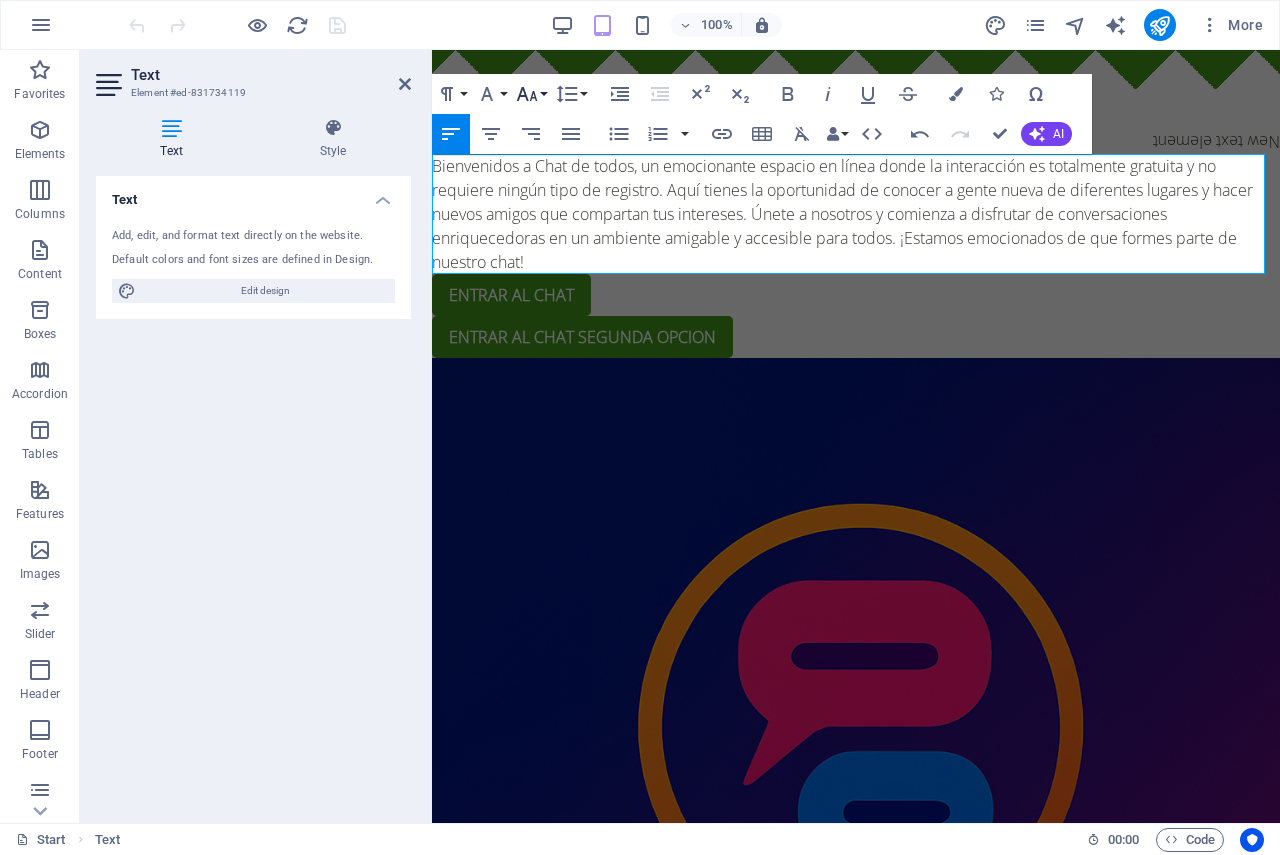 click on "Font Size" at bounding box center (531, 94) 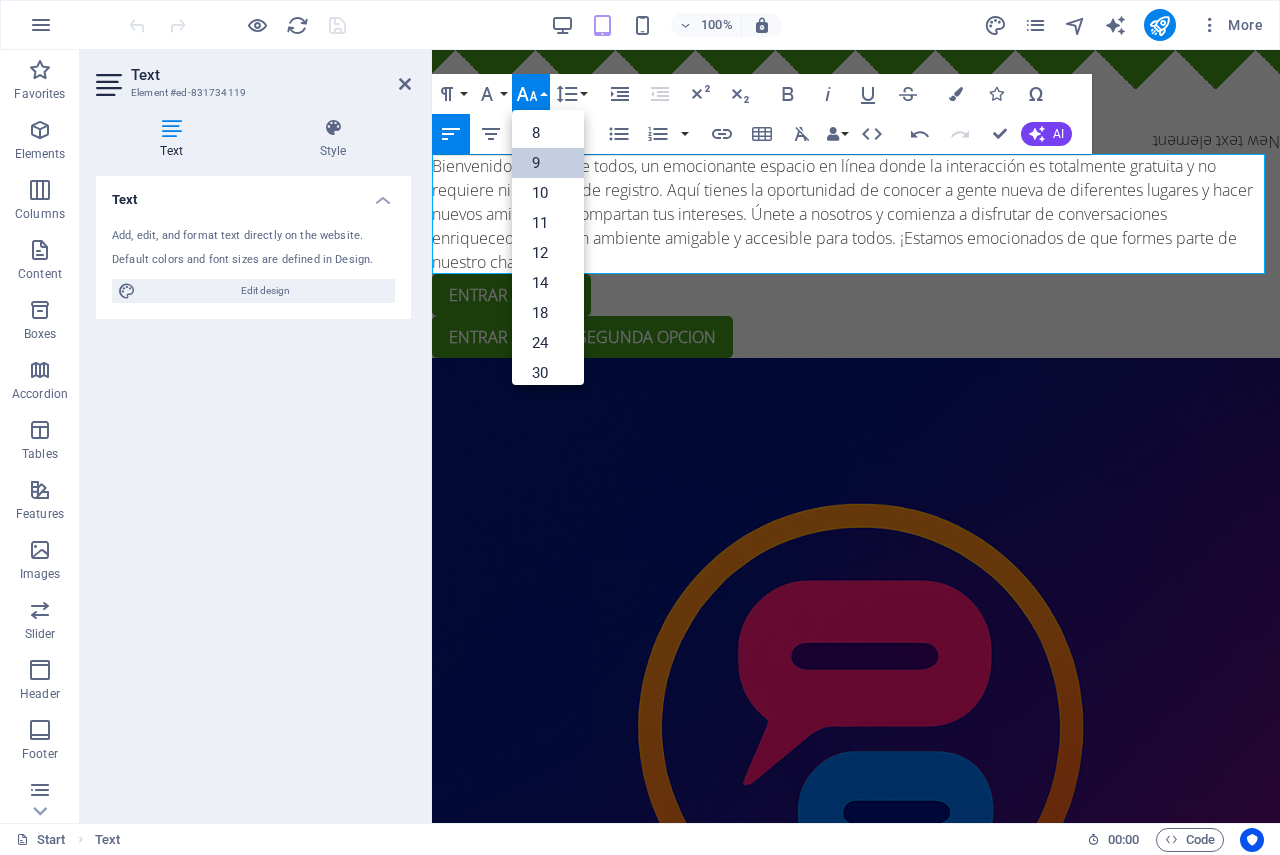 click on "9" at bounding box center [548, 163] 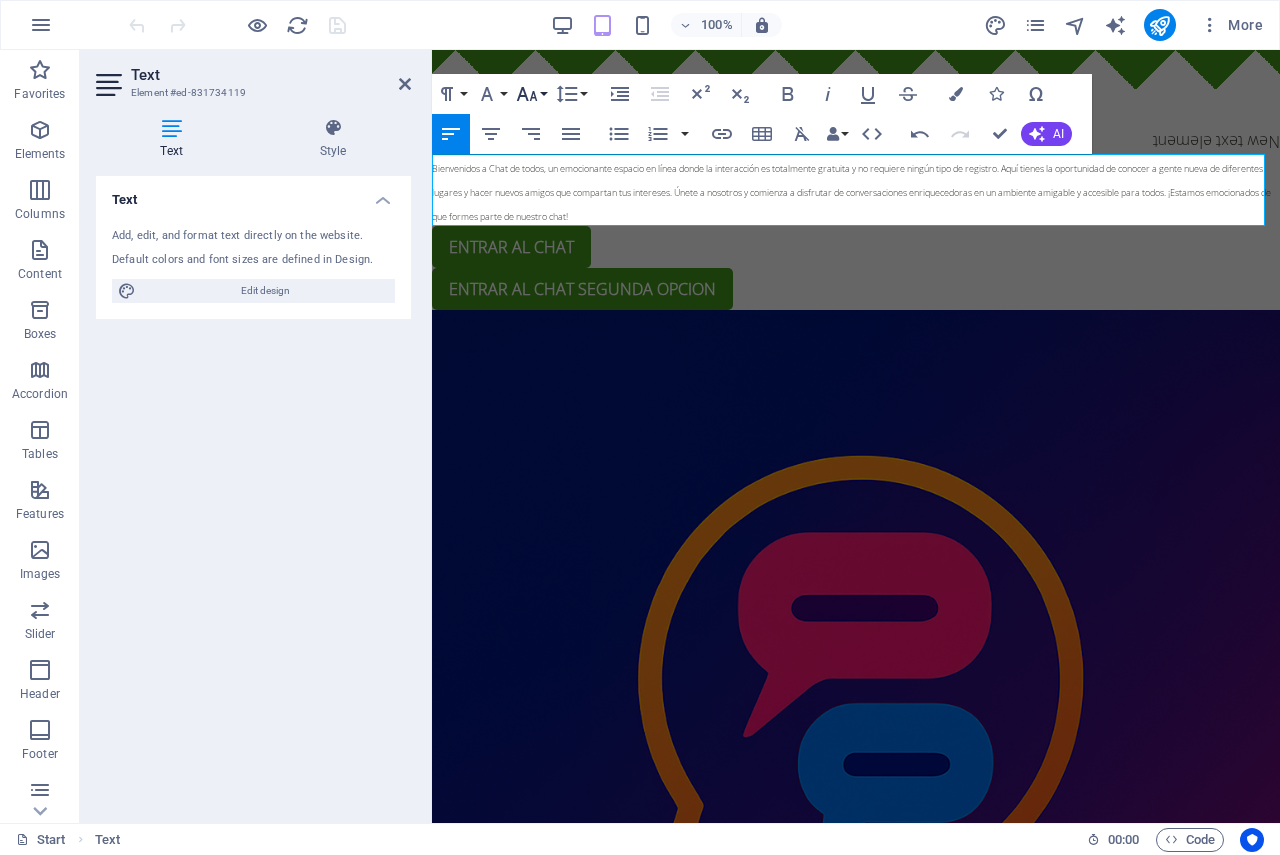 click 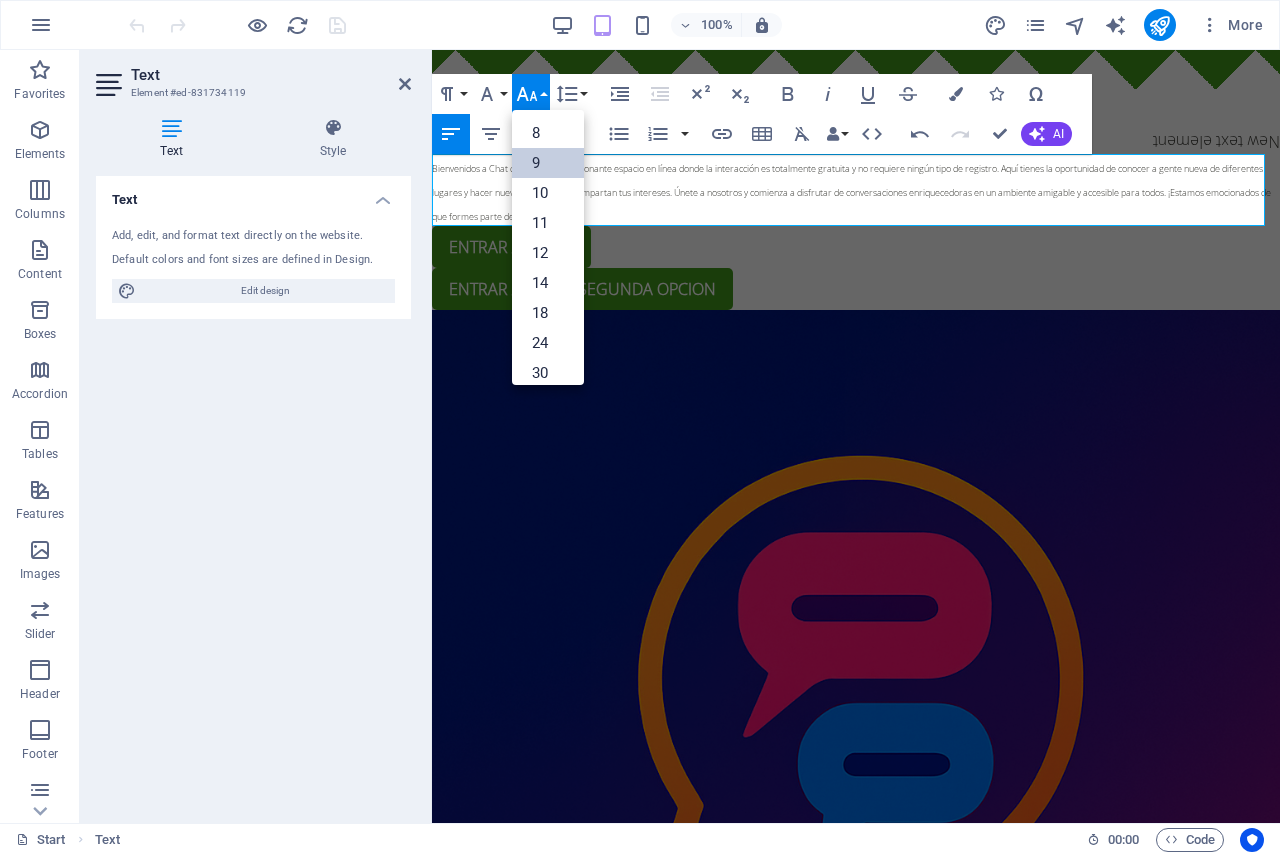 scroll, scrollTop: 53, scrollLeft: 0, axis: vertical 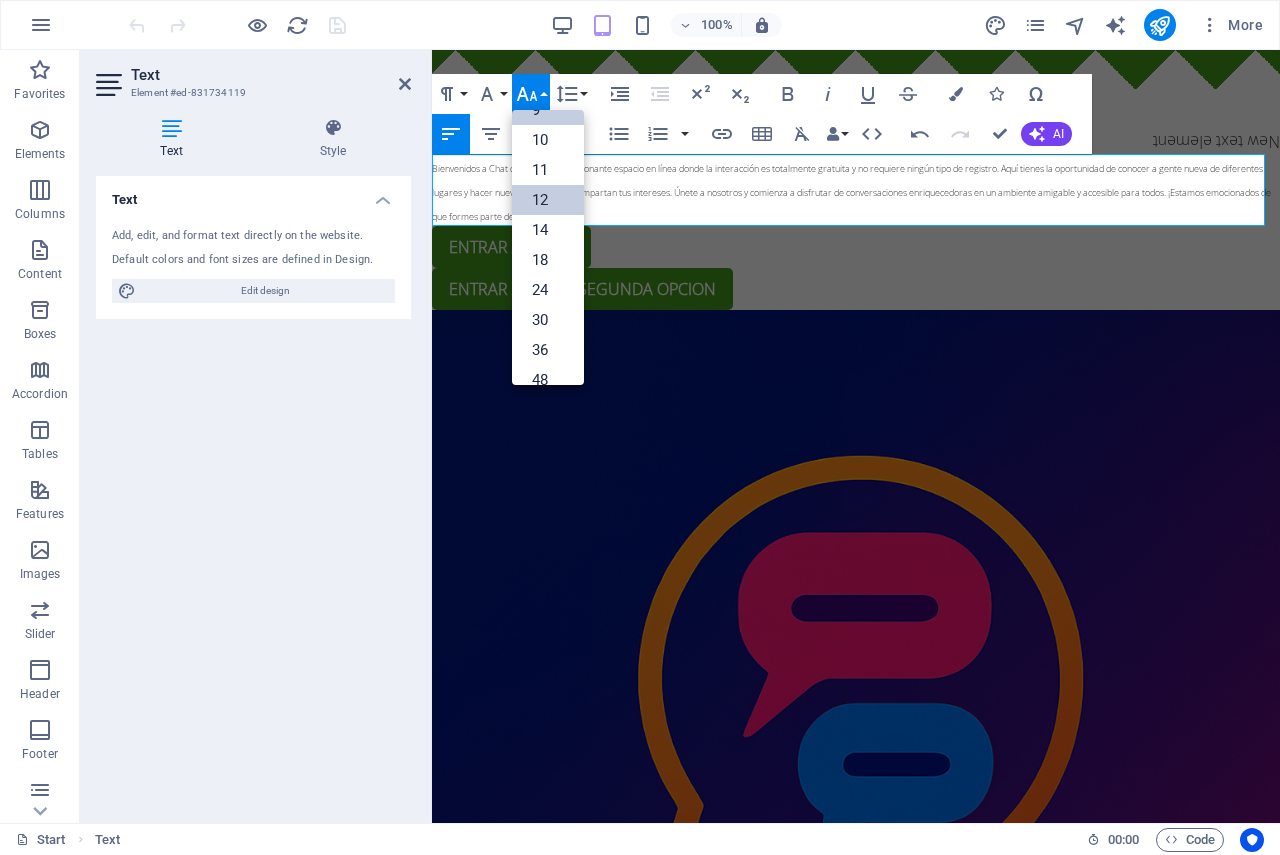click on "12" at bounding box center [548, 200] 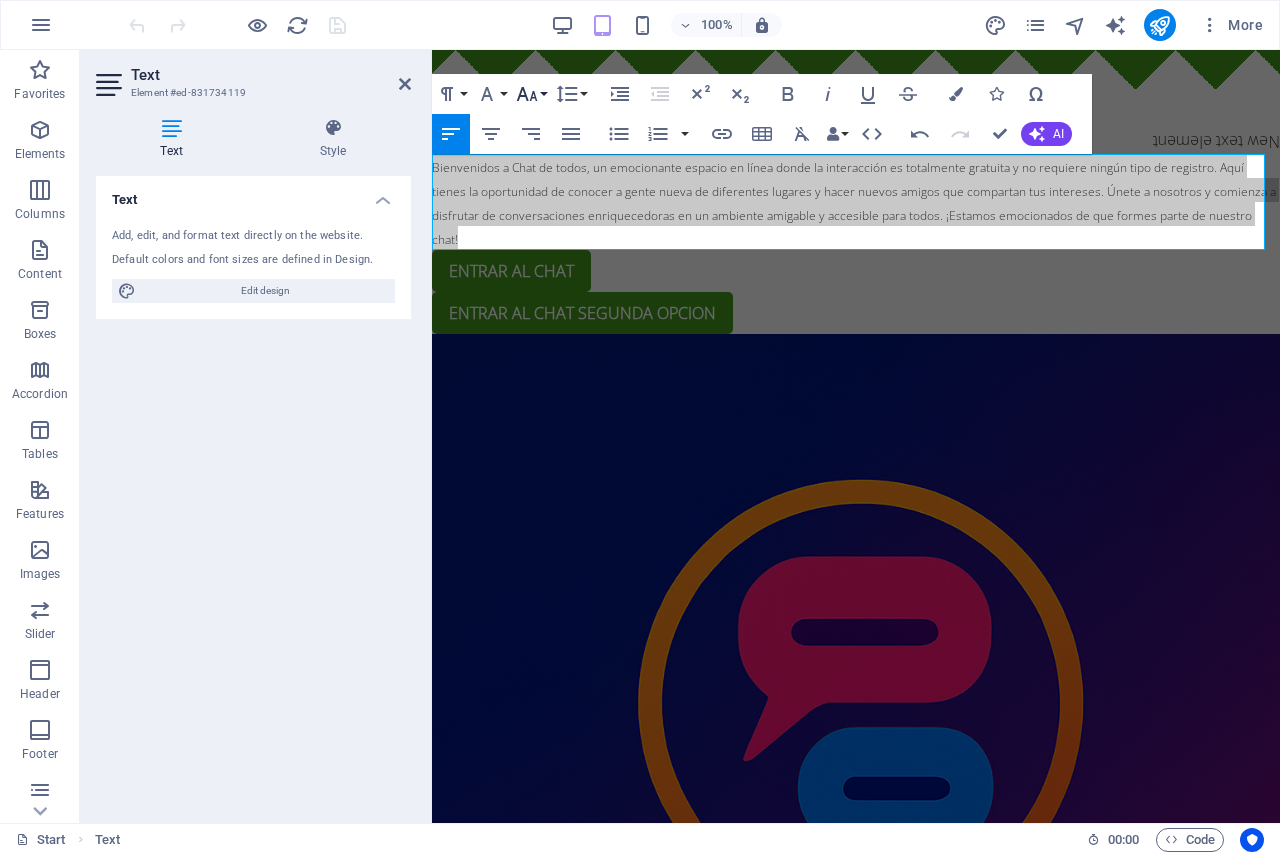 click 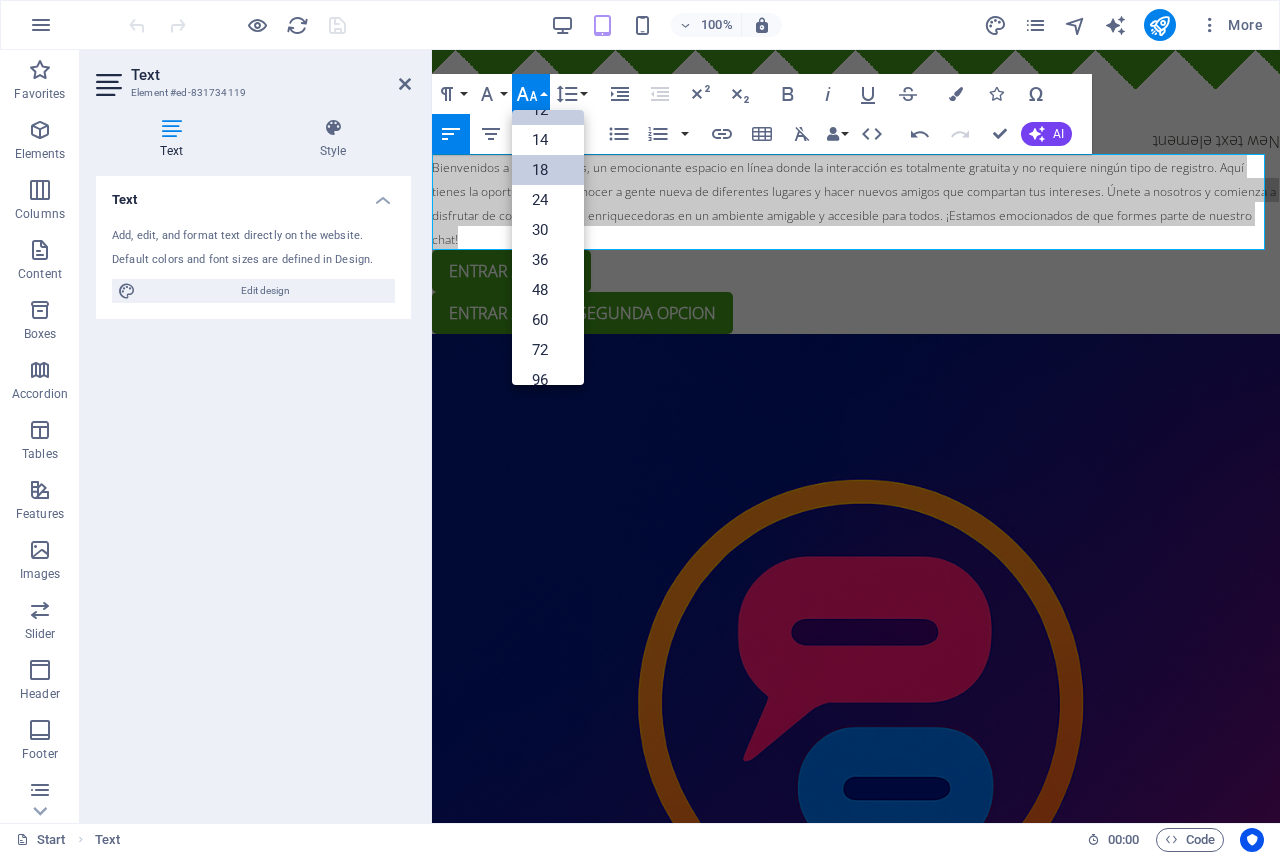 scroll, scrollTop: 0, scrollLeft: 0, axis: both 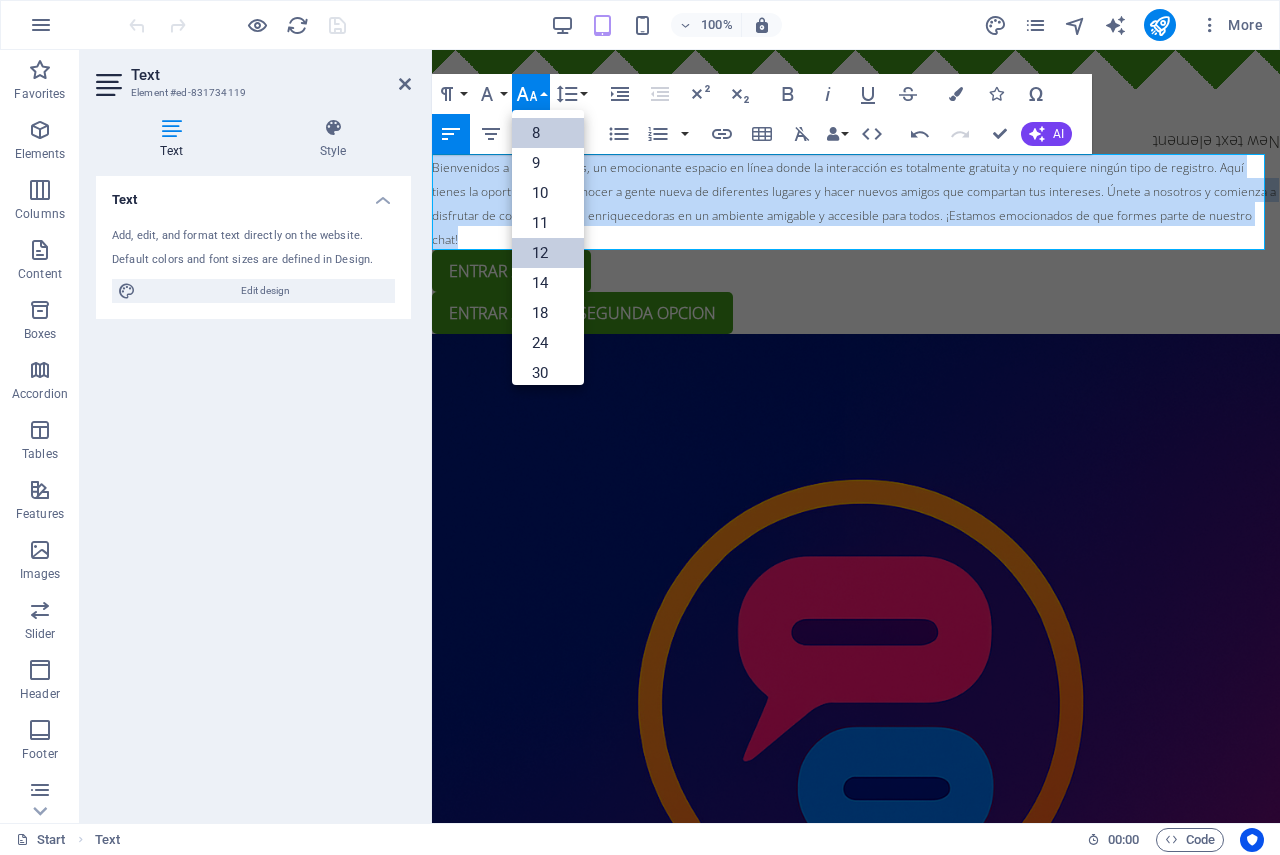 click on "8" at bounding box center (548, 133) 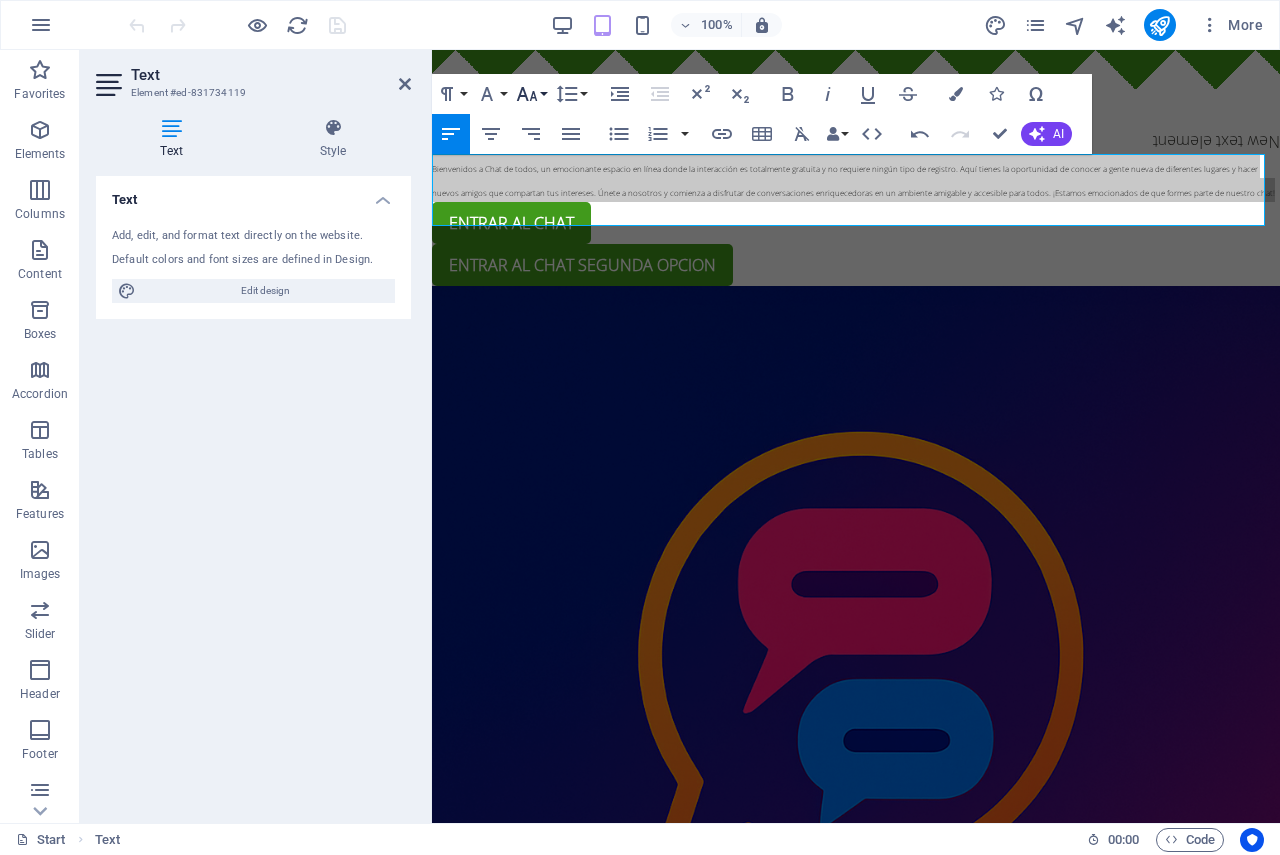 click 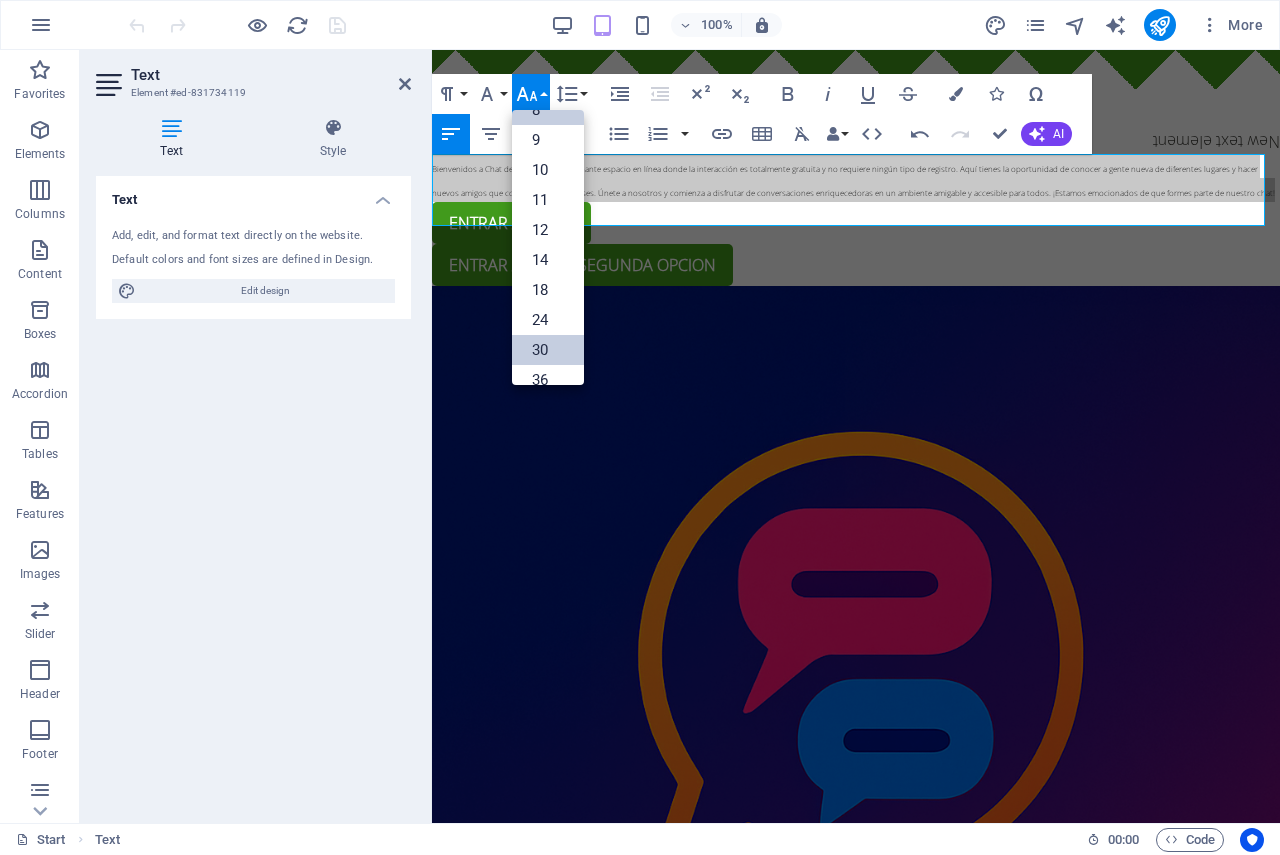 scroll, scrollTop: 161, scrollLeft: 0, axis: vertical 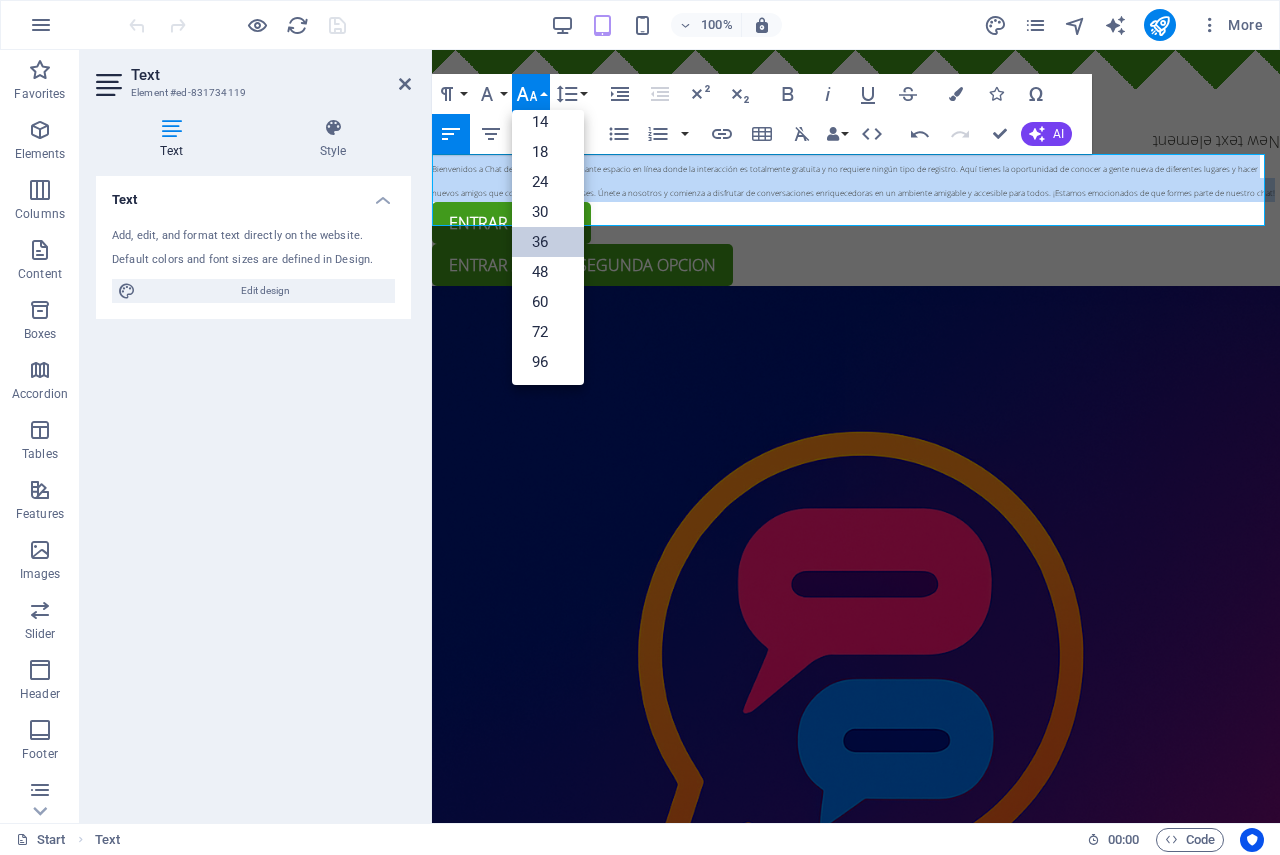click on "36" at bounding box center (548, 242) 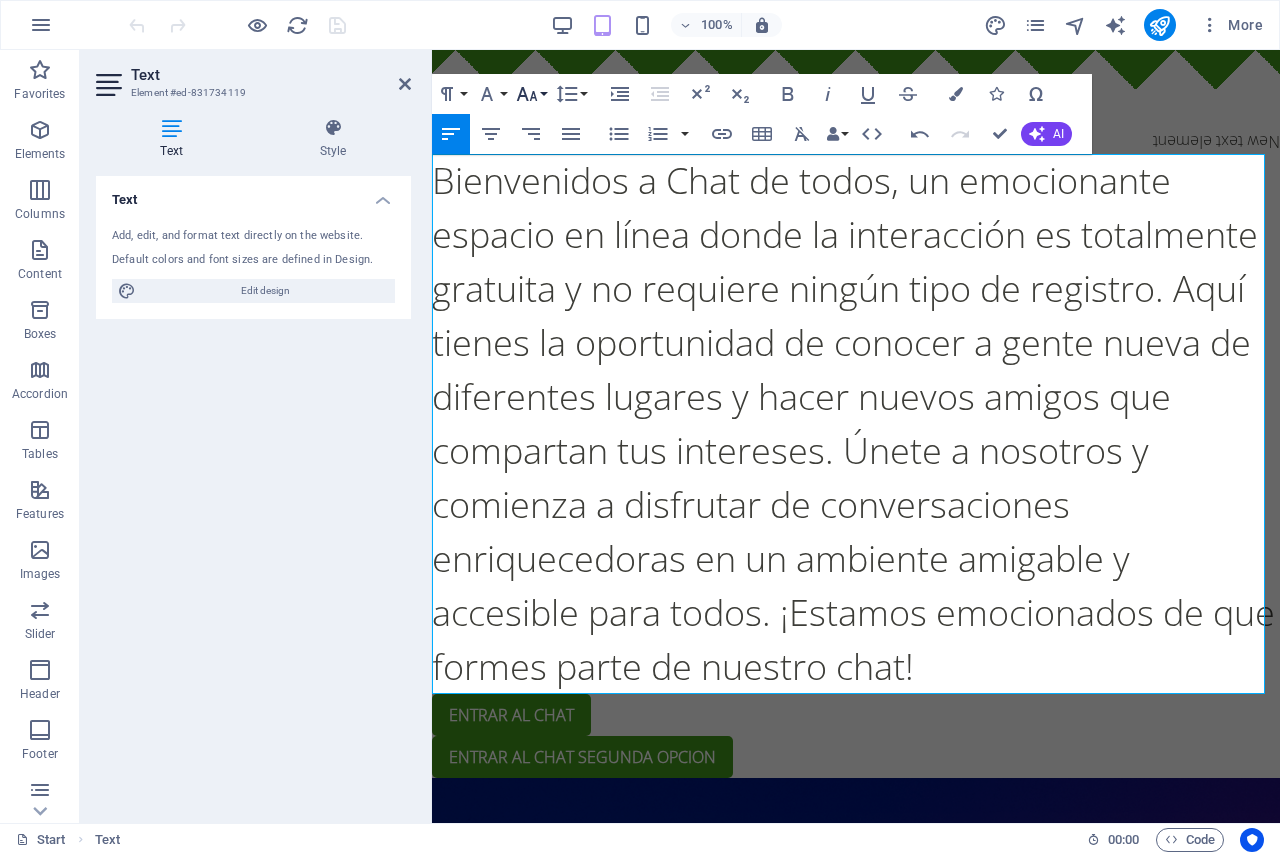 click 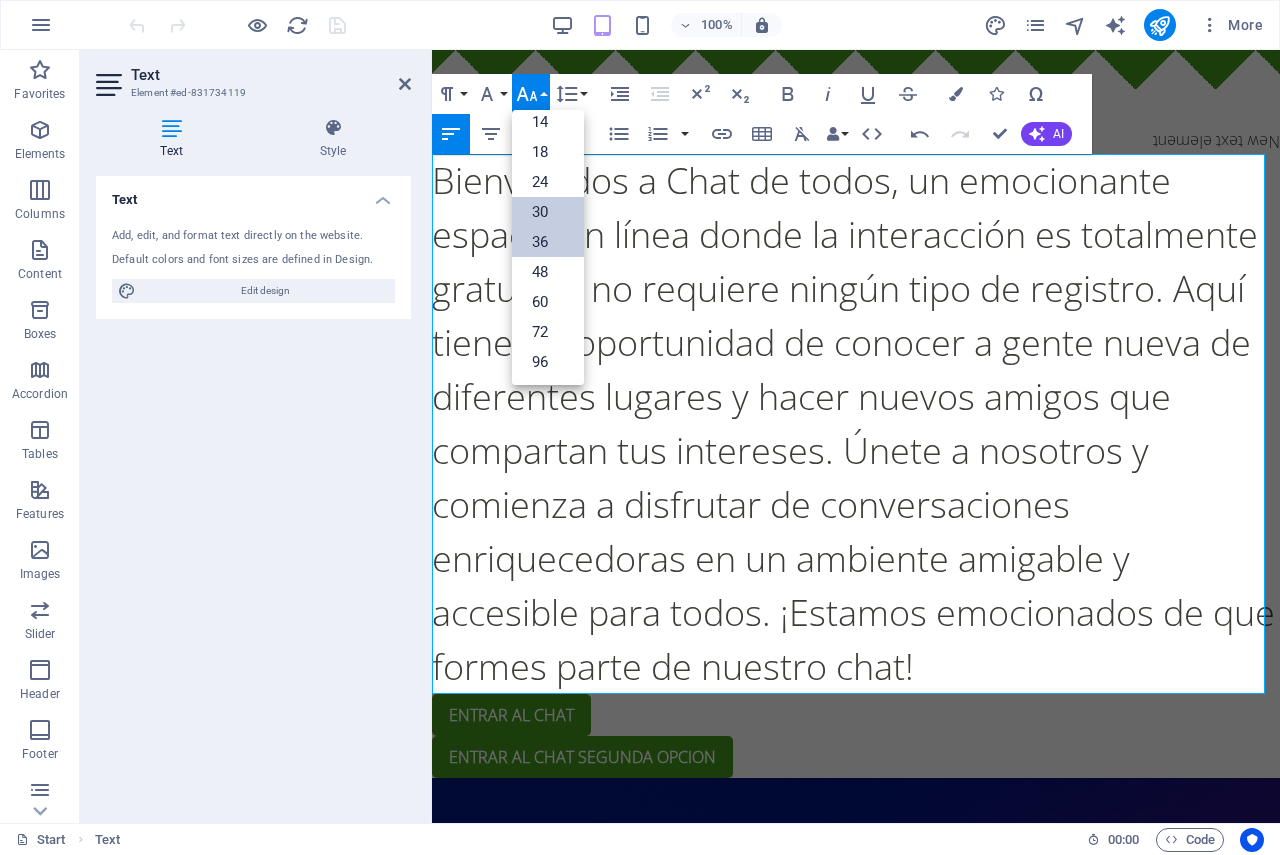 scroll, scrollTop: 161, scrollLeft: 0, axis: vertical 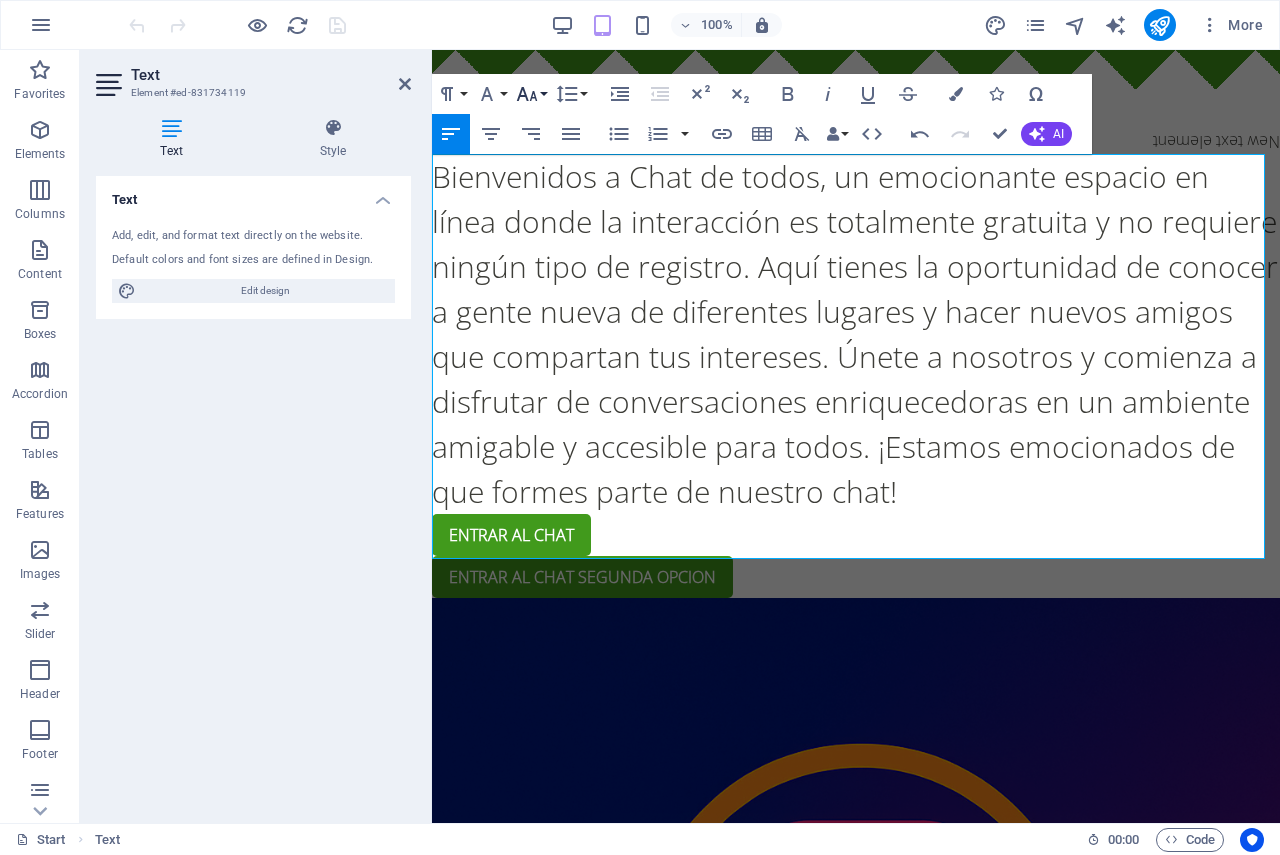 click 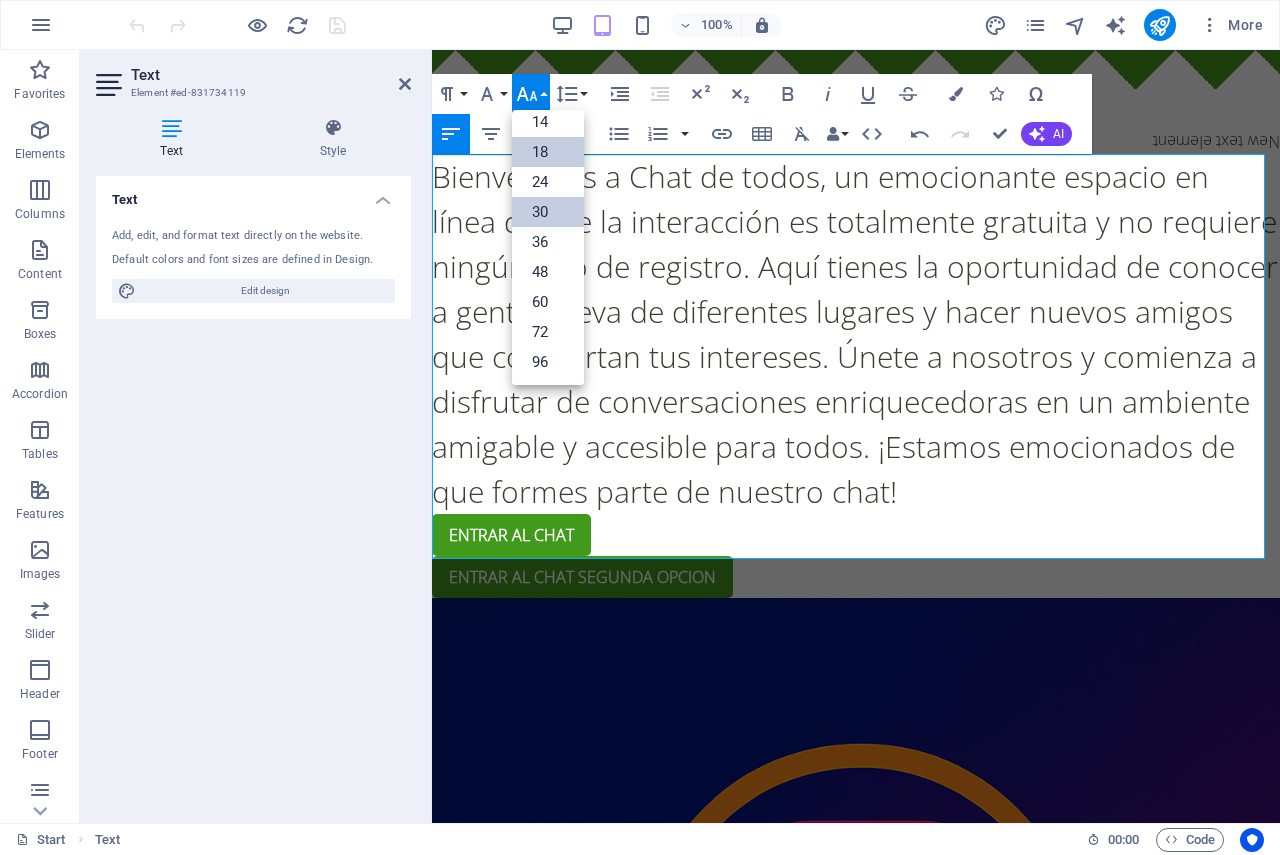 scroll, scrollTop: 161, scrollLeft: 0, axis: vertical 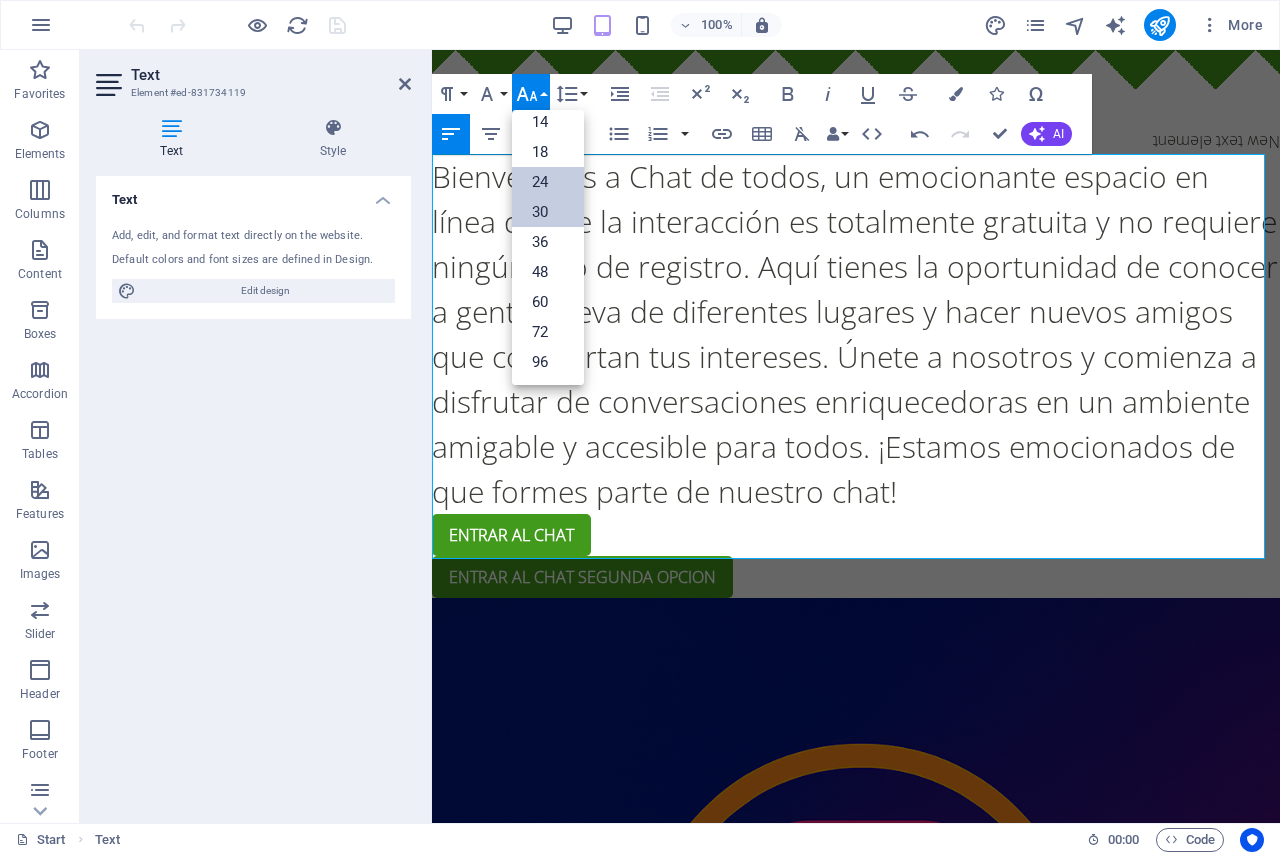 click on "24" at bounding box center (548, 182) 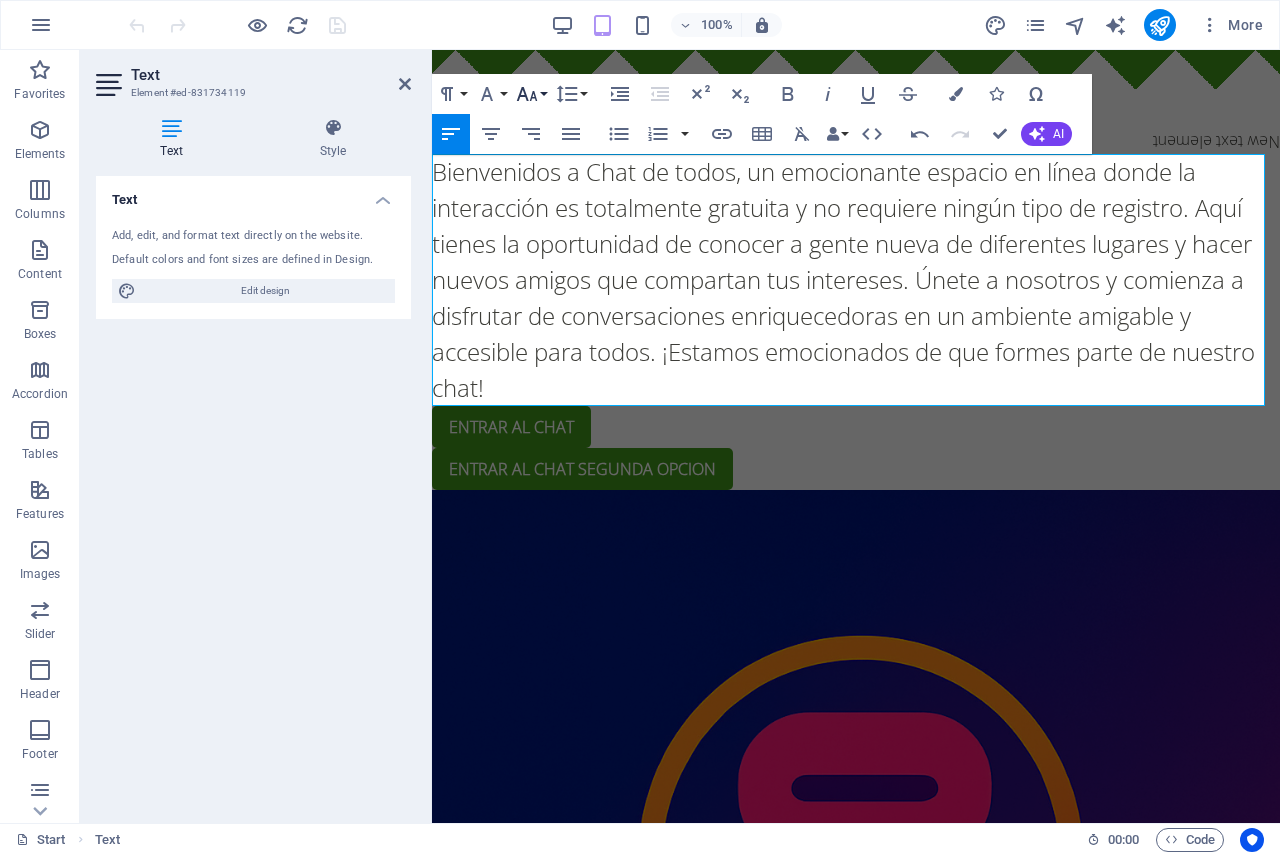 click 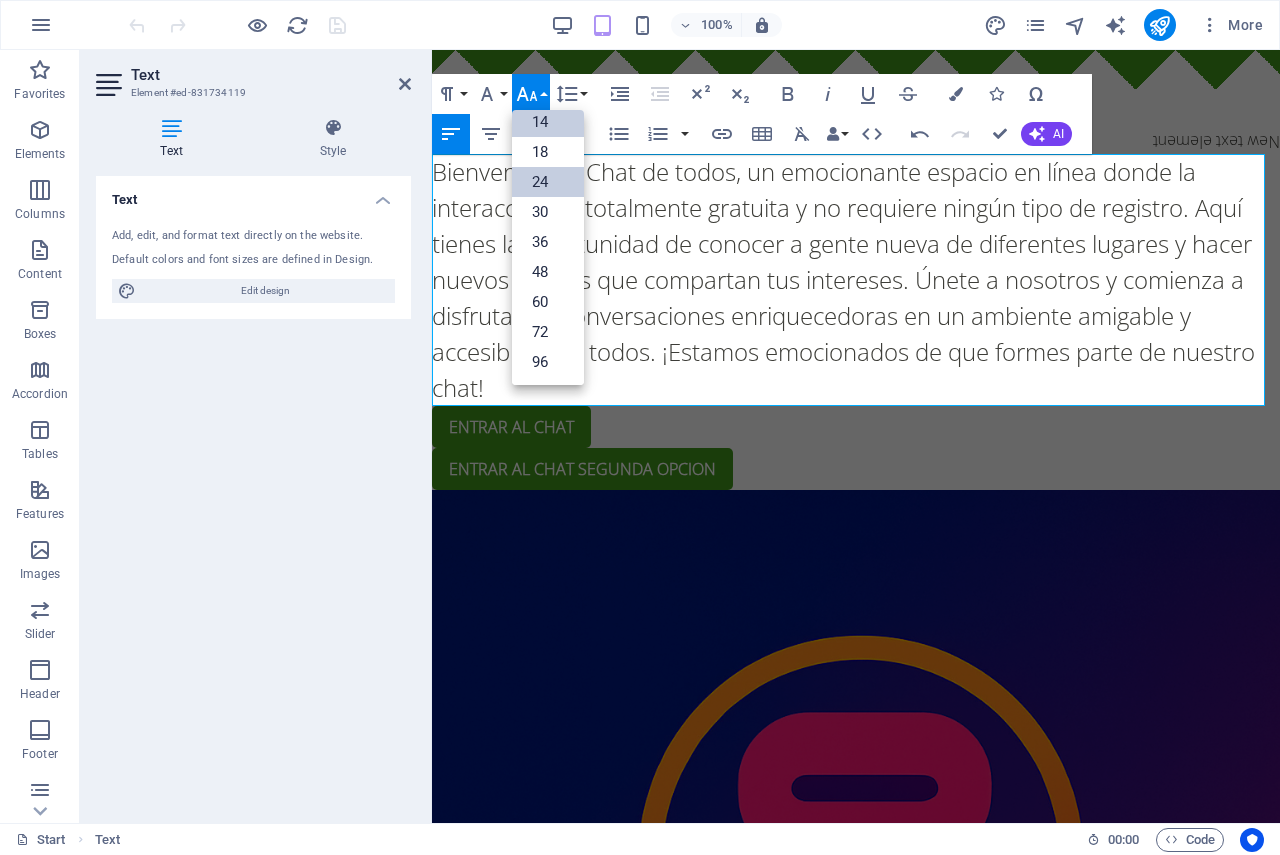 scroll, scrollTop: 161, scrollLeft: 0, axis: vertical 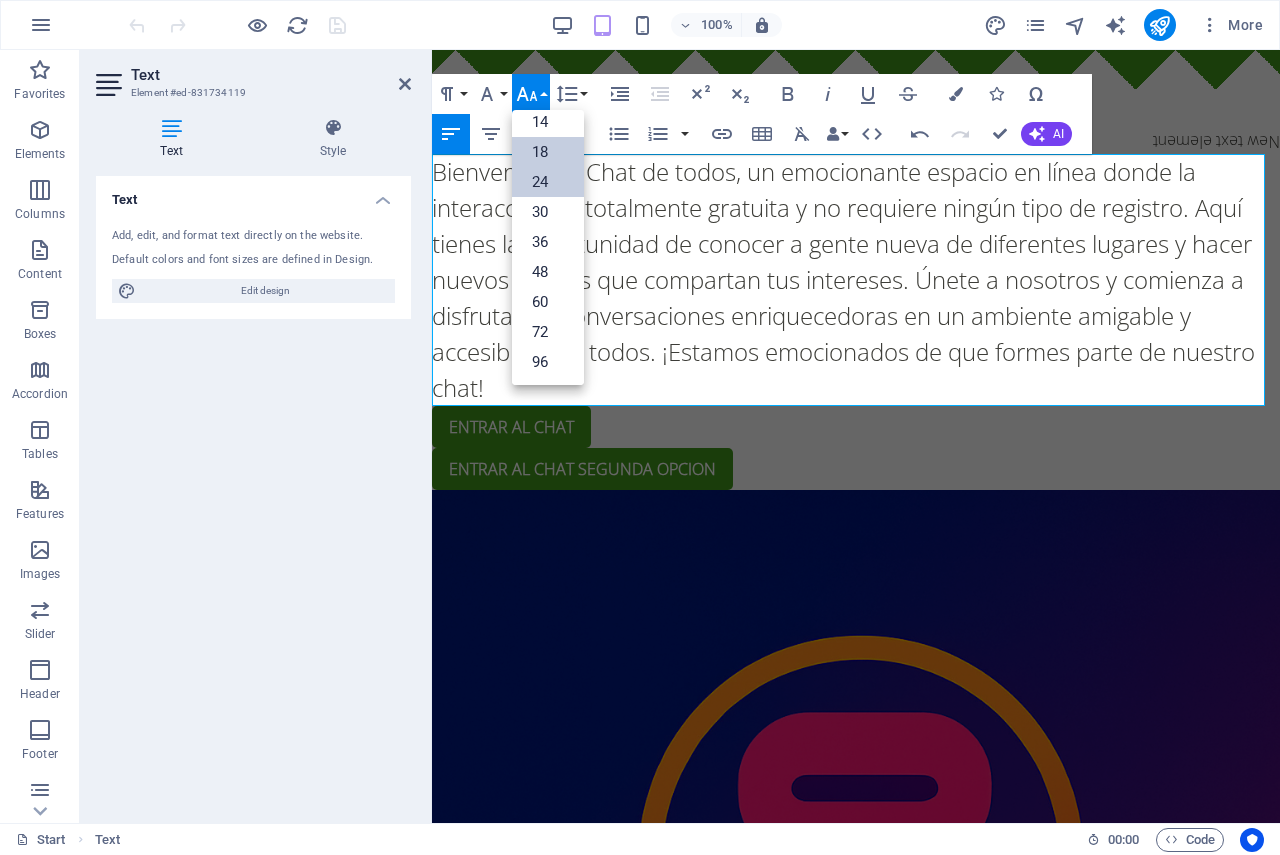 click on "18" at bounding box center [548, 152] 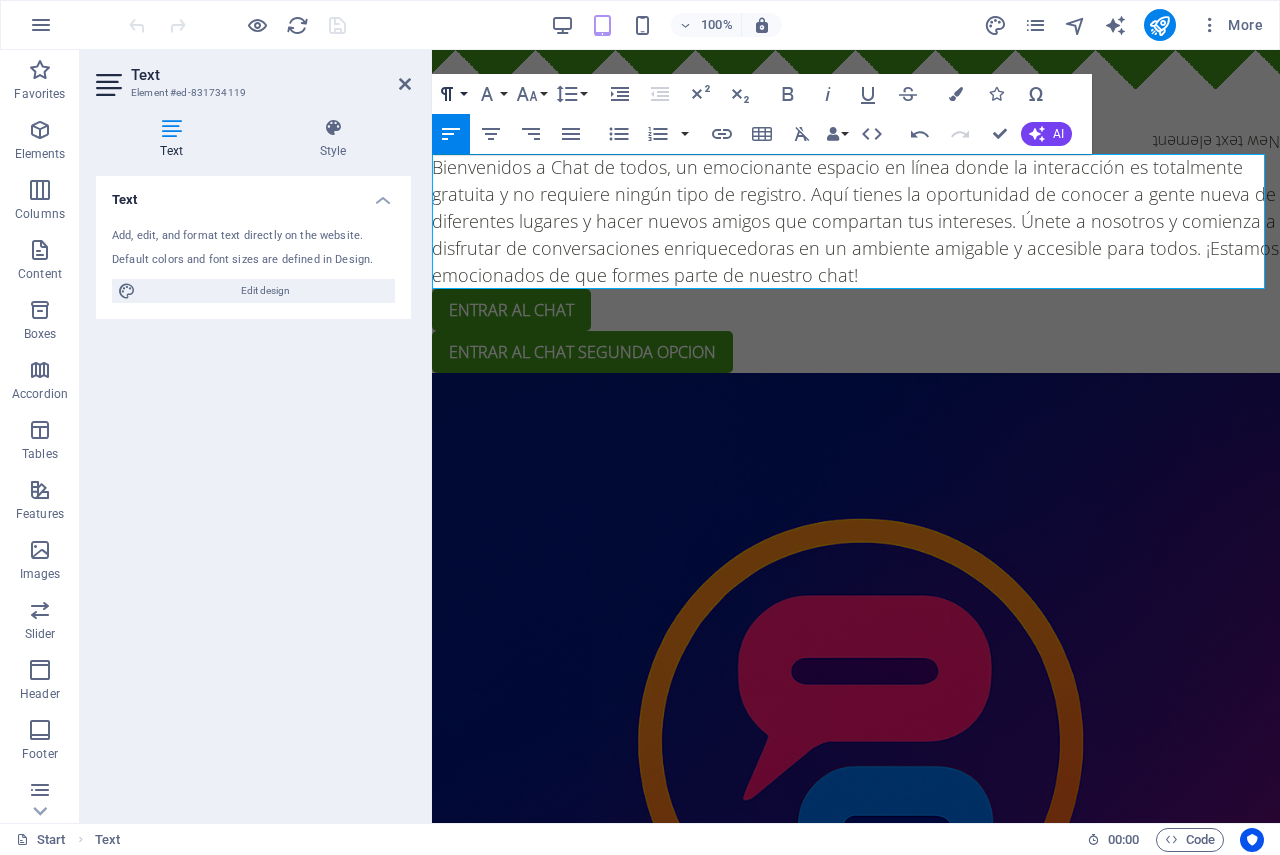 click 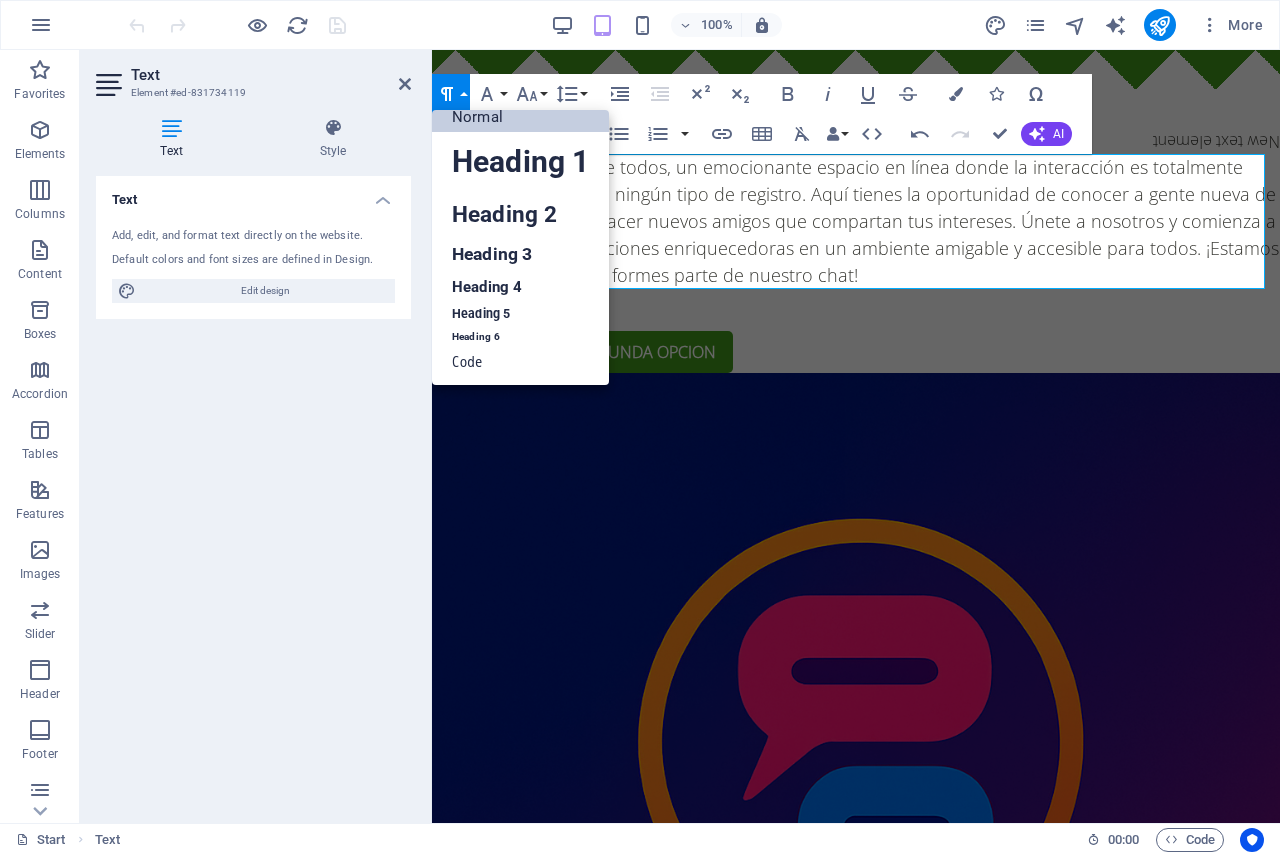 scroll, scrollTop: 16, scrollLeft: 0, axis: vertical 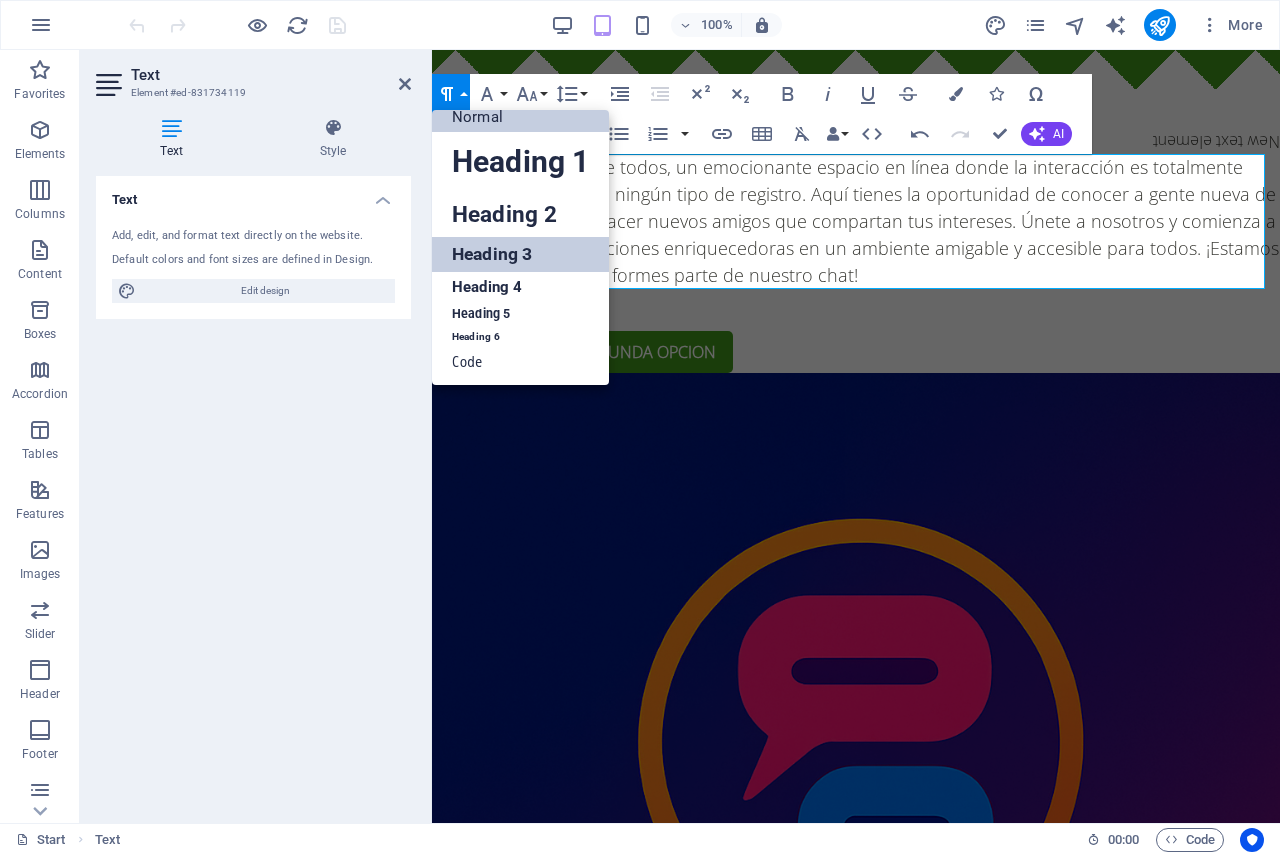click on "Heading 3" at bounding box center [520, 254] 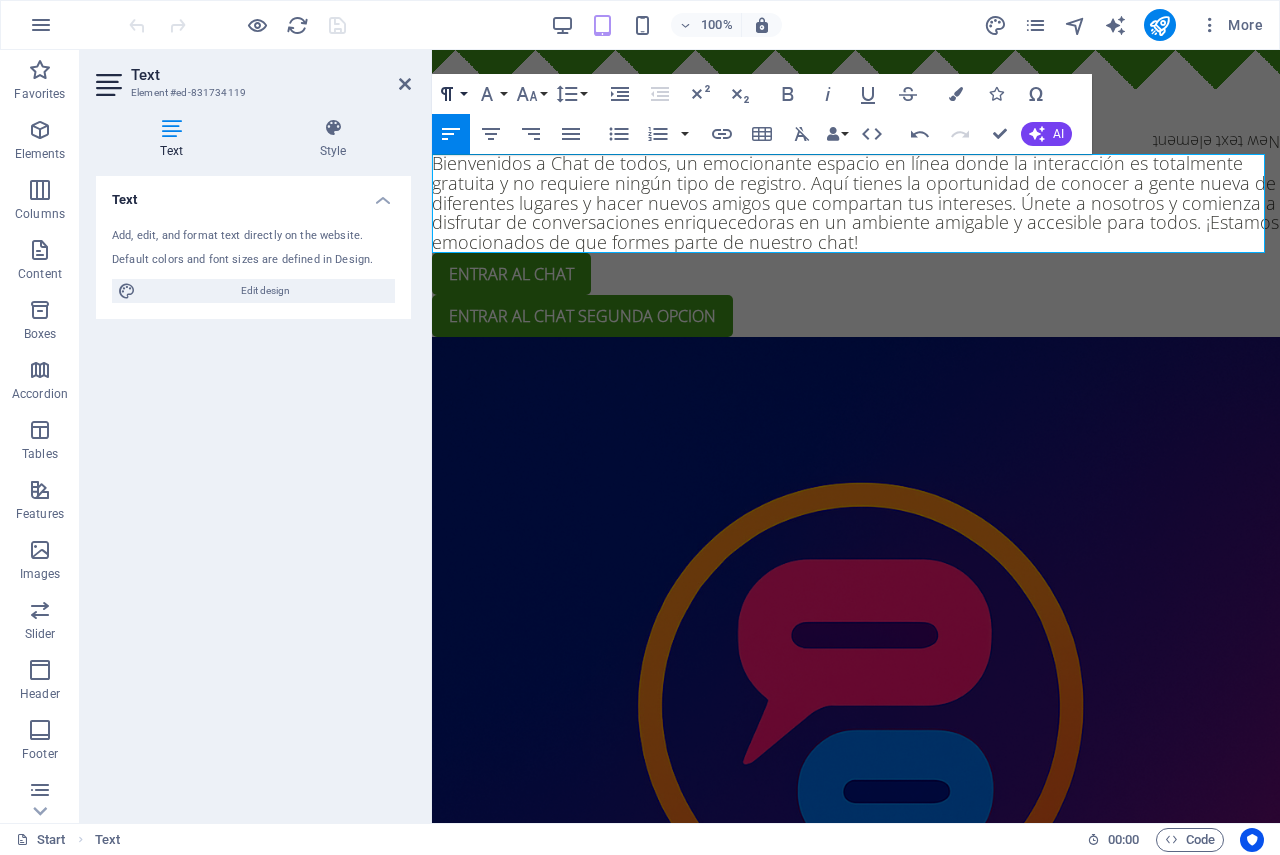 click 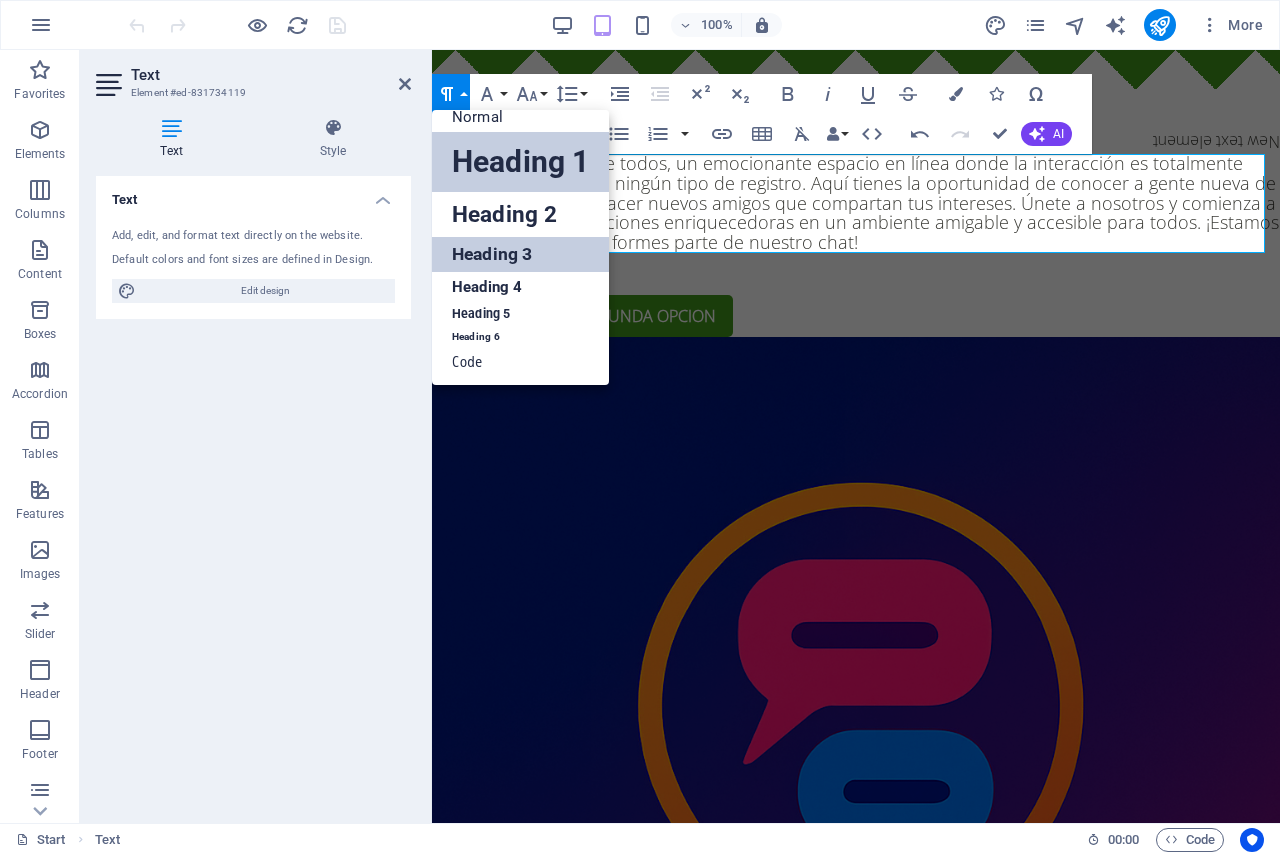 scroll, scrollTop: 16, scrollLeft: 0, axis: vertical 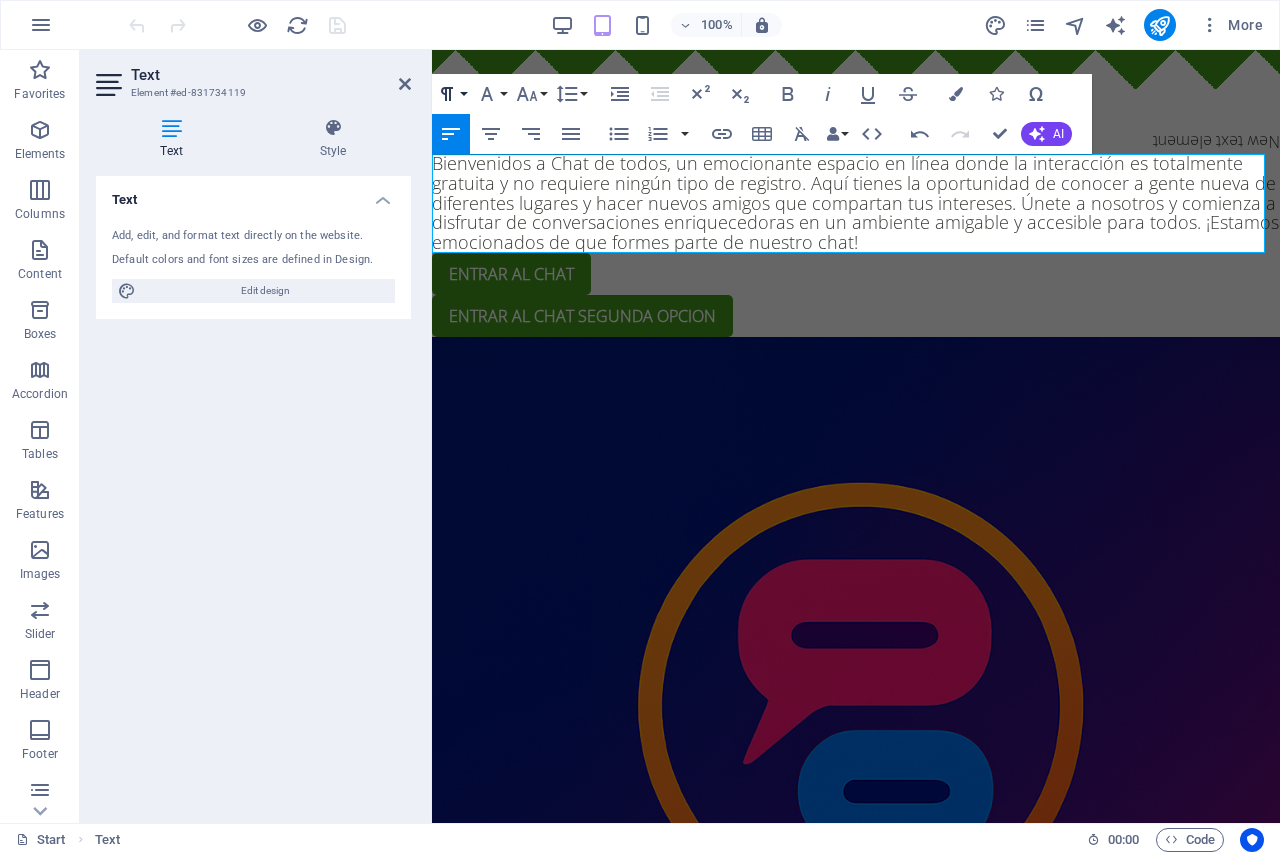 click 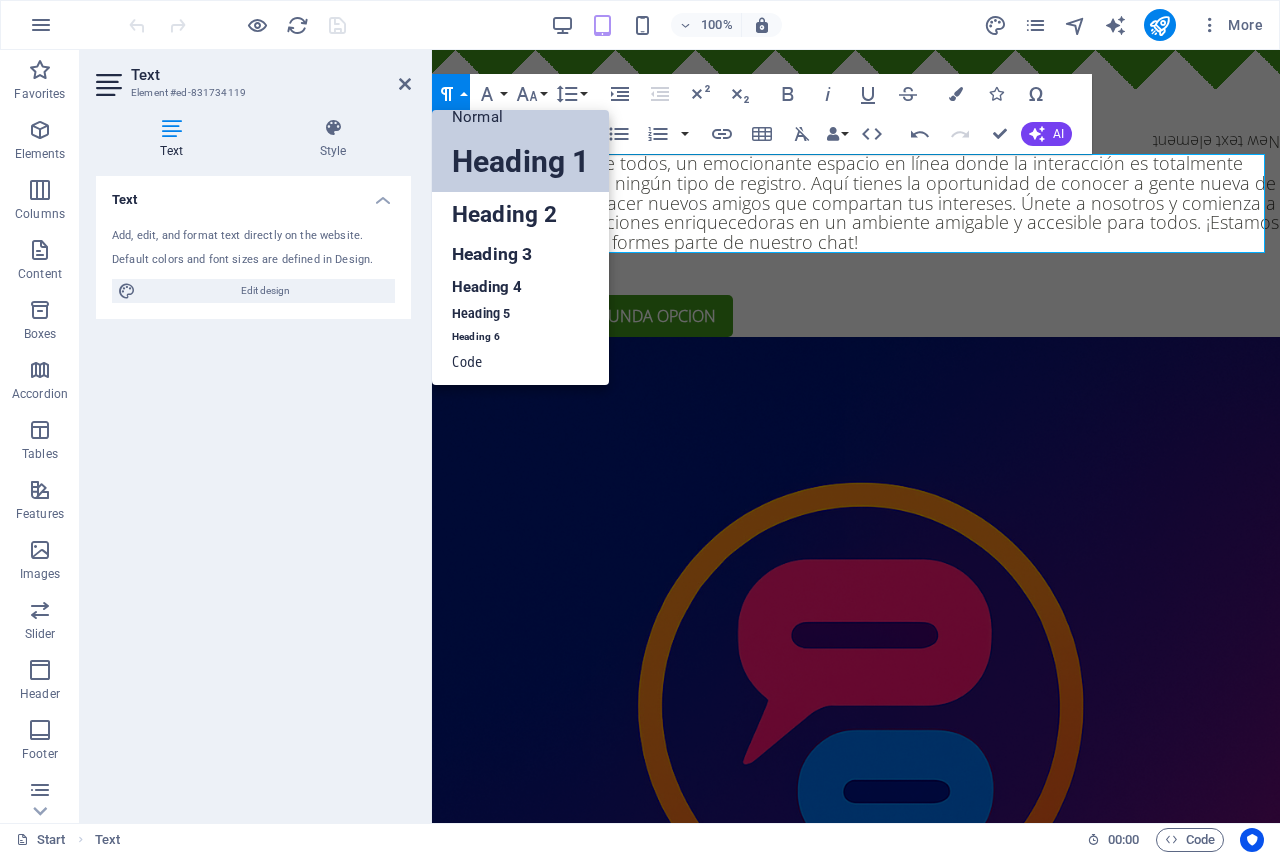 scroll, scrollTop: 16, scrollLeft: 0, axis: vertical 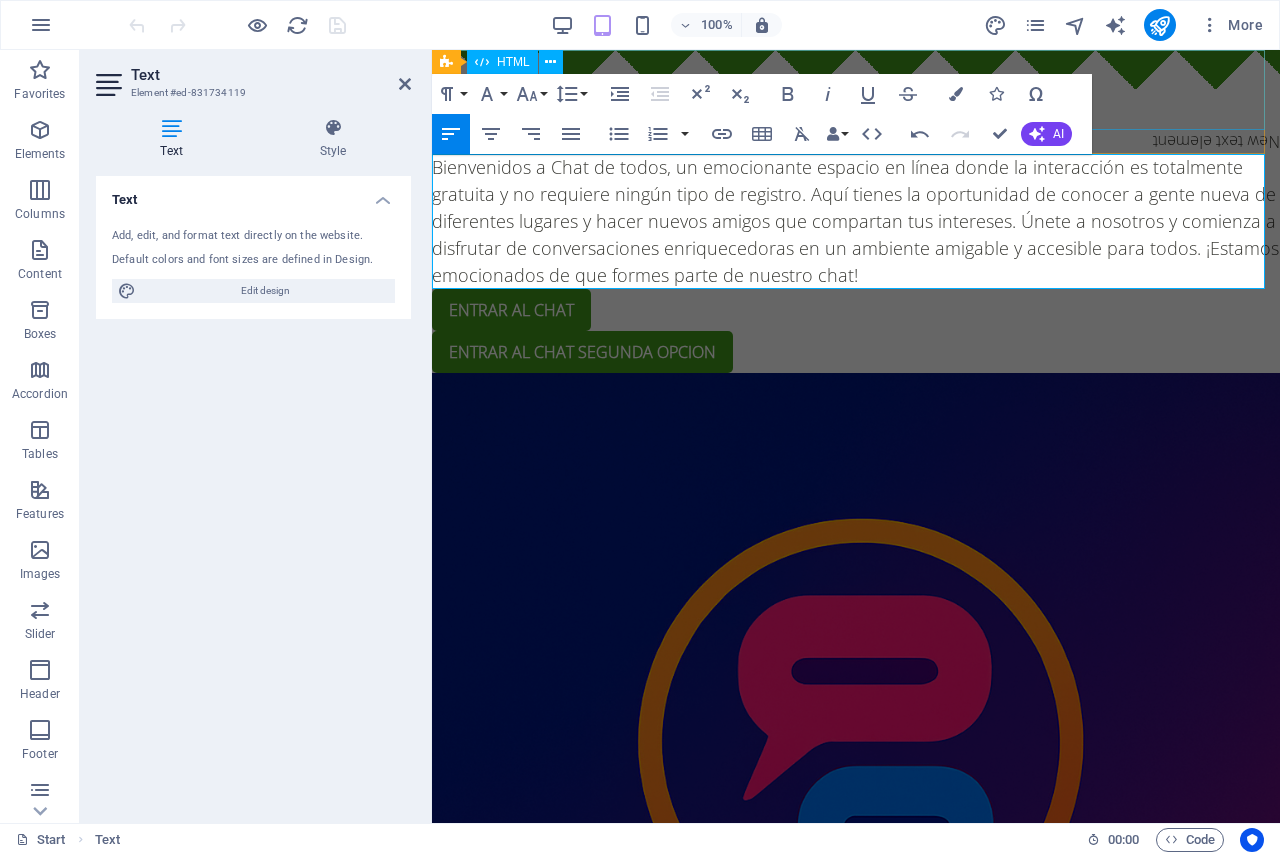 click at bounding box center [856, 90] 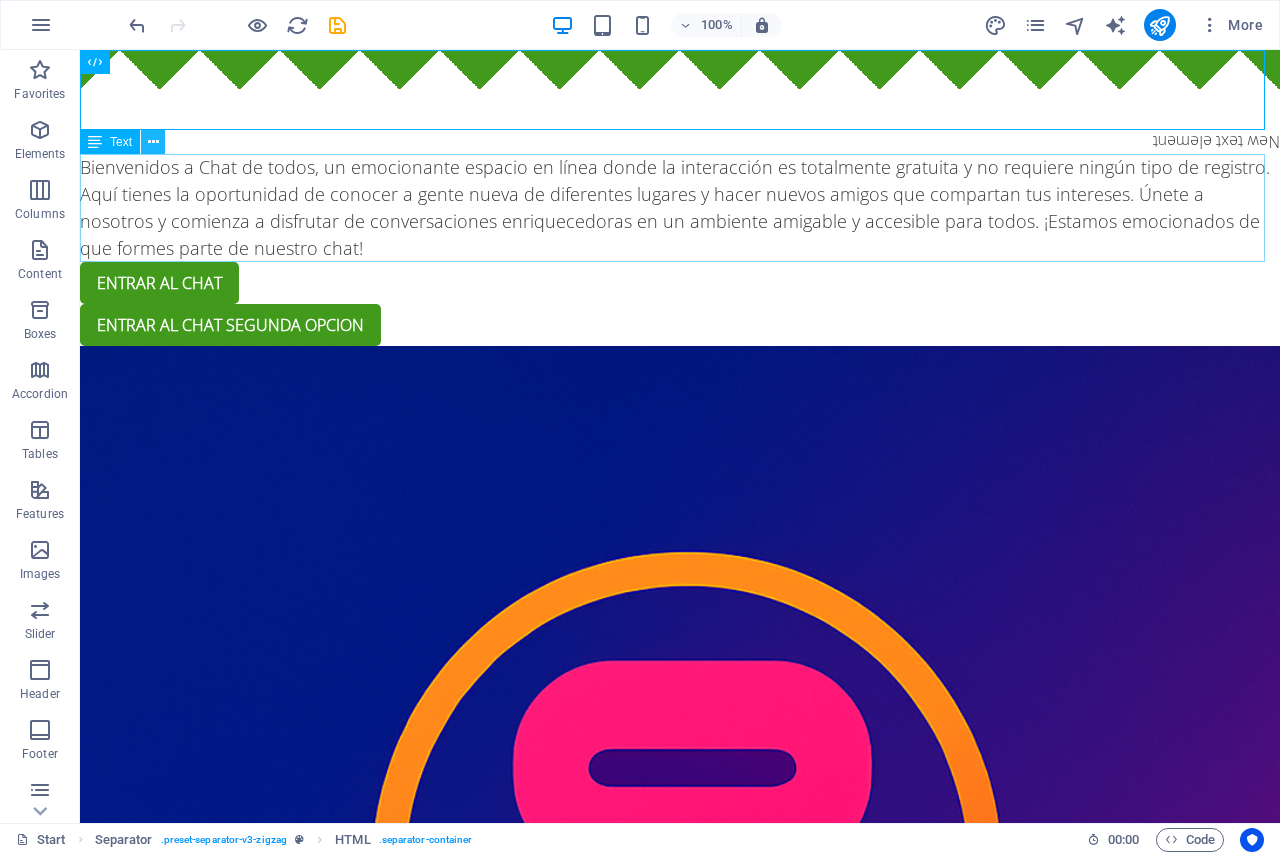 click at bounding box center (153, 142) 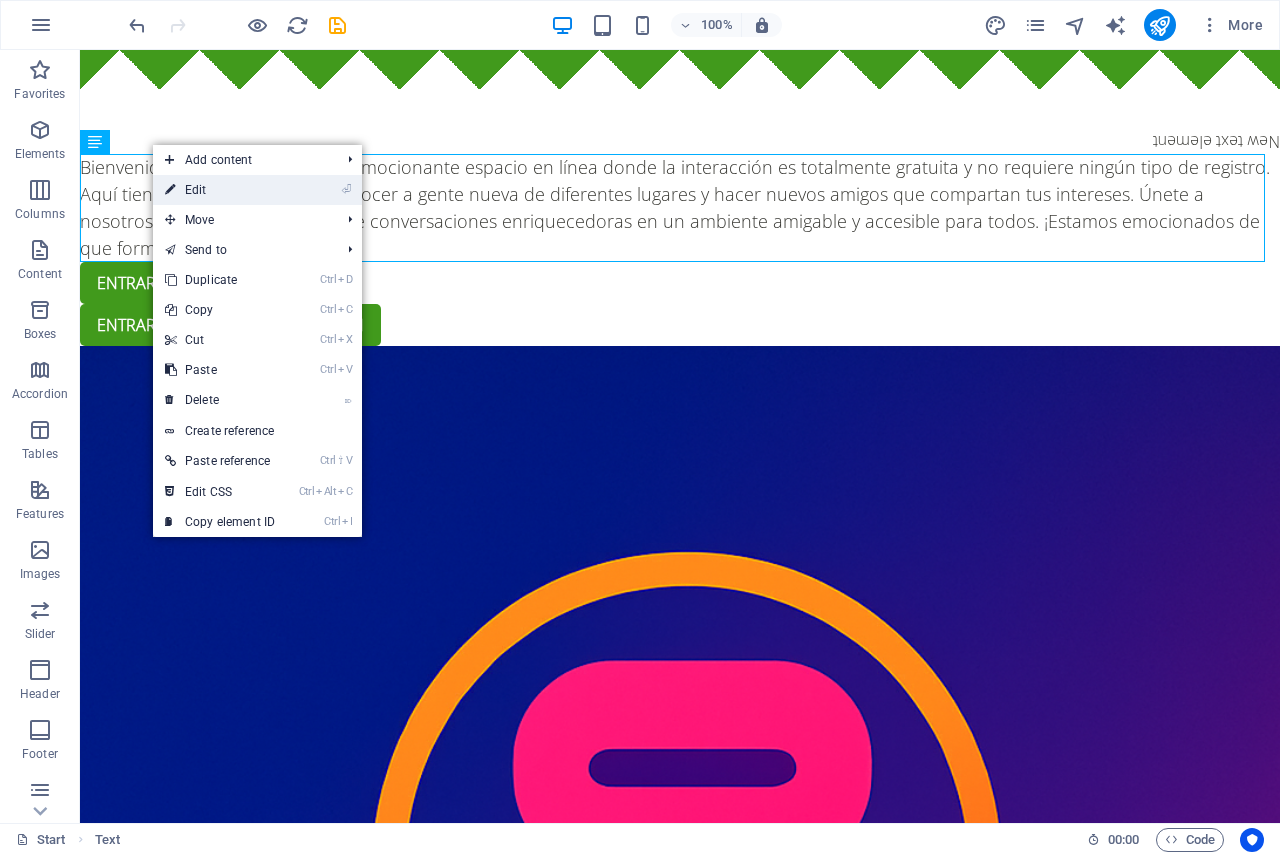 click on "⏎  Edit" at bounding box center [220, 190] 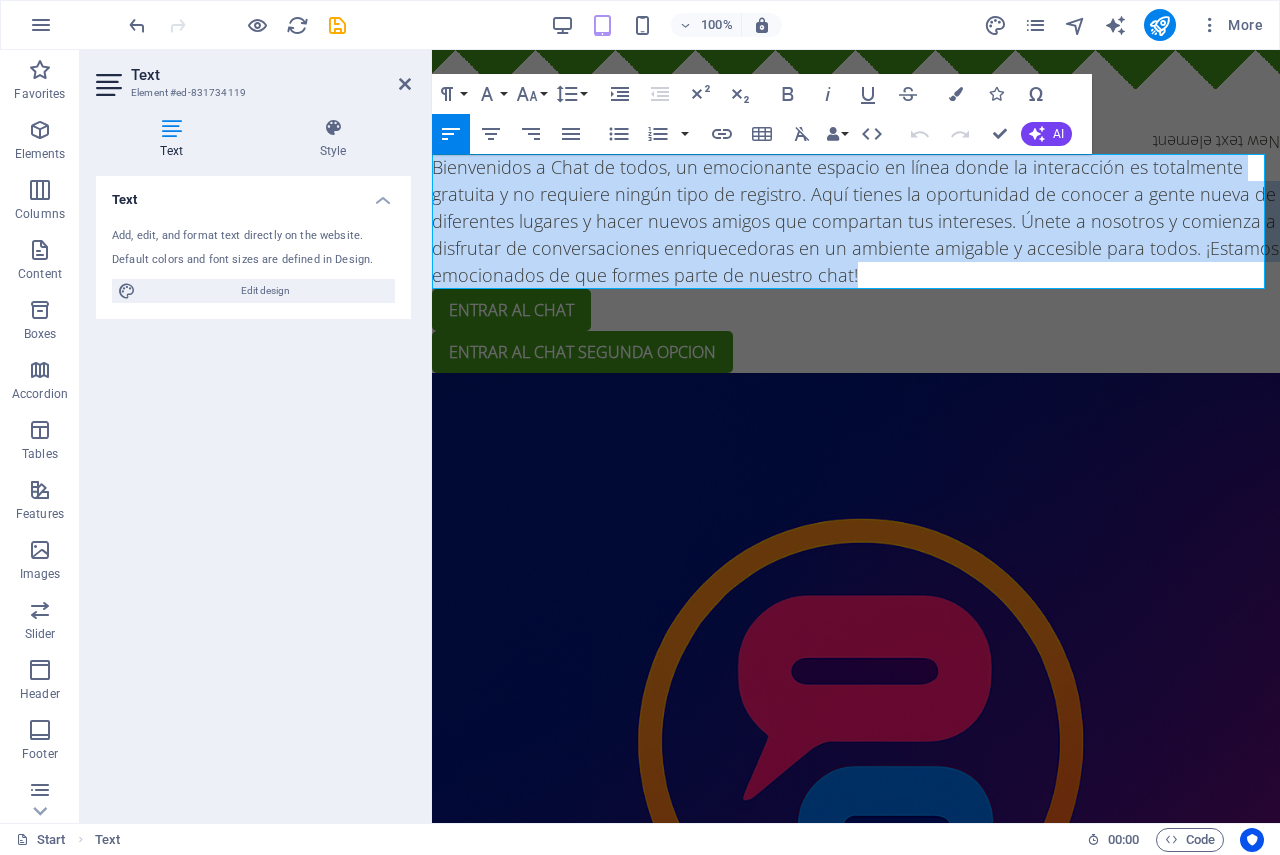 drag, startPoint x: 436, startPoint y: 169, endPoint x: 922, endPoint y: 268, distance: 495.98083 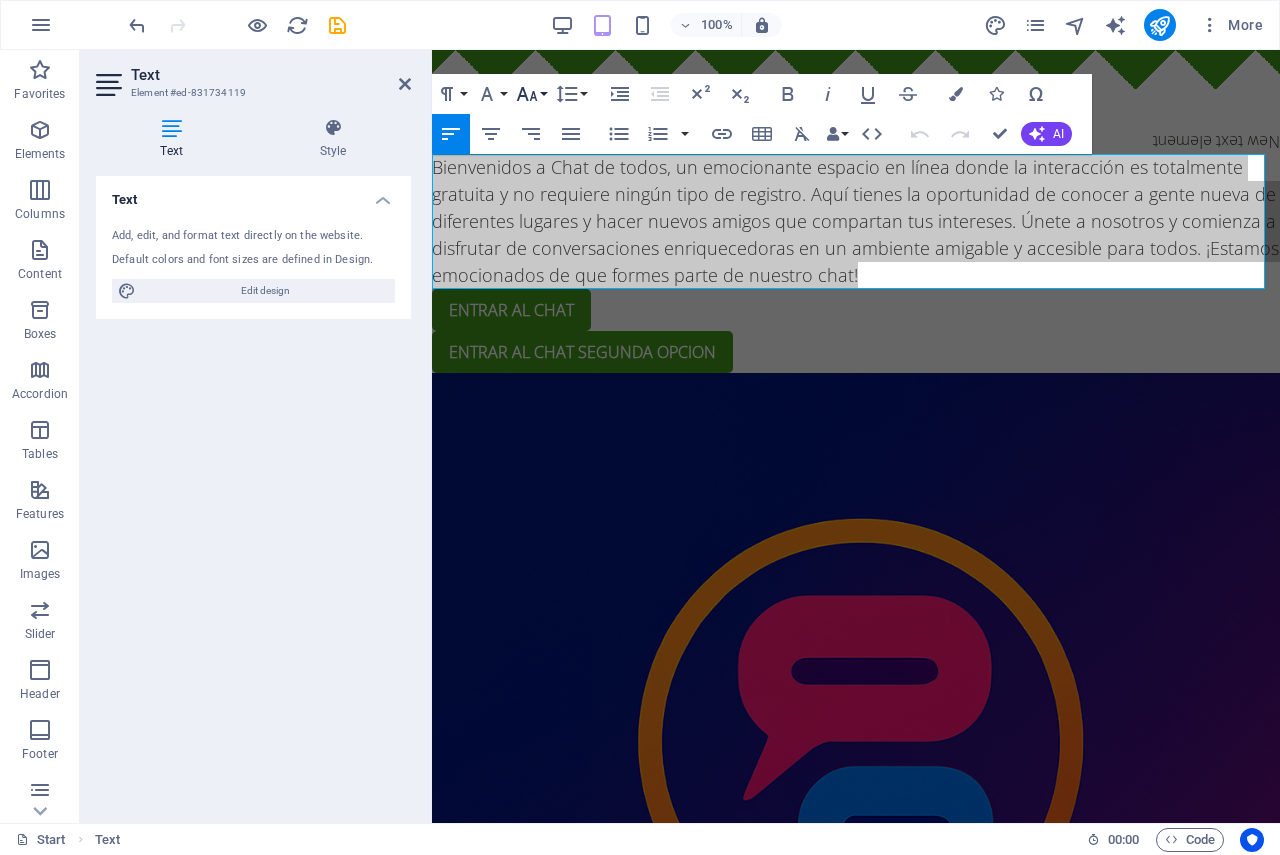 click 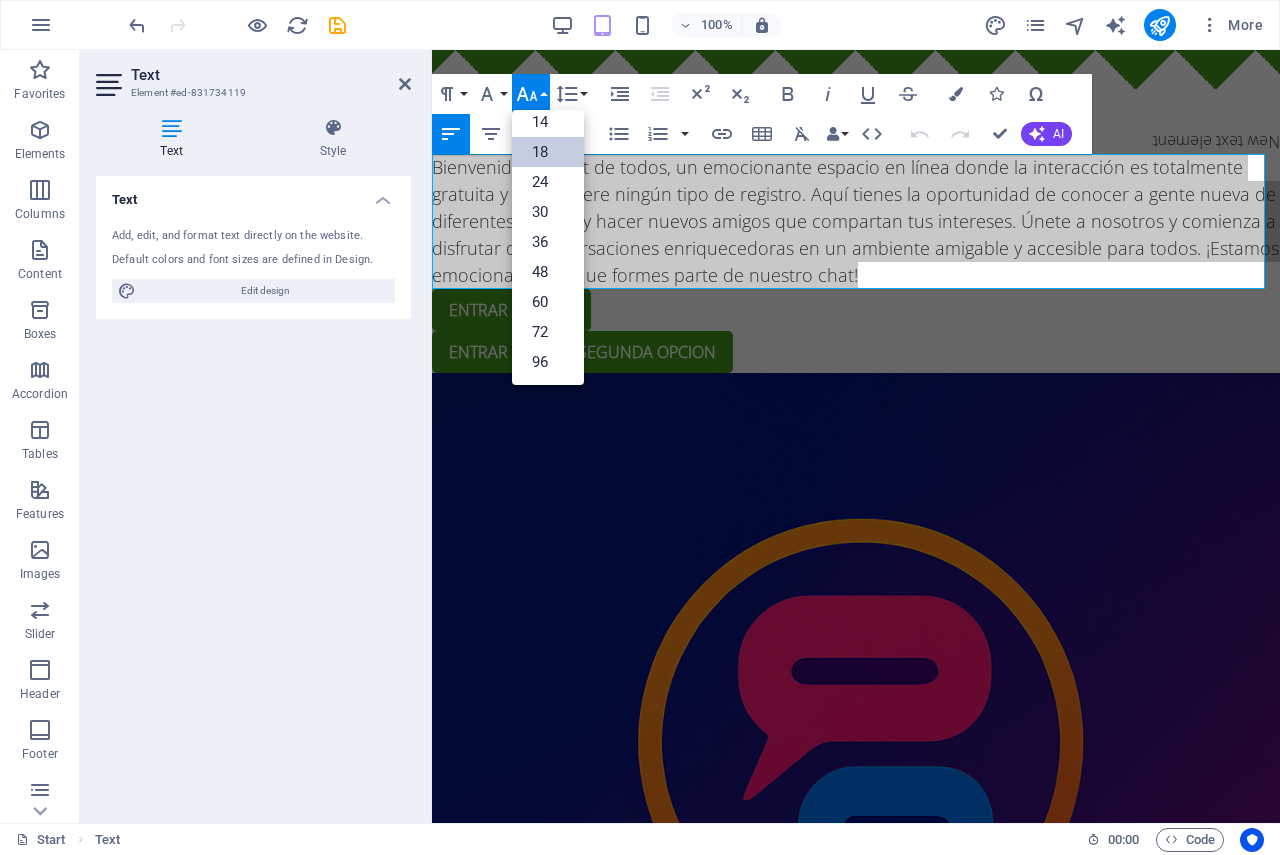 scroll, scrollTop: 161, scrollLeft: 0, axis: vertical 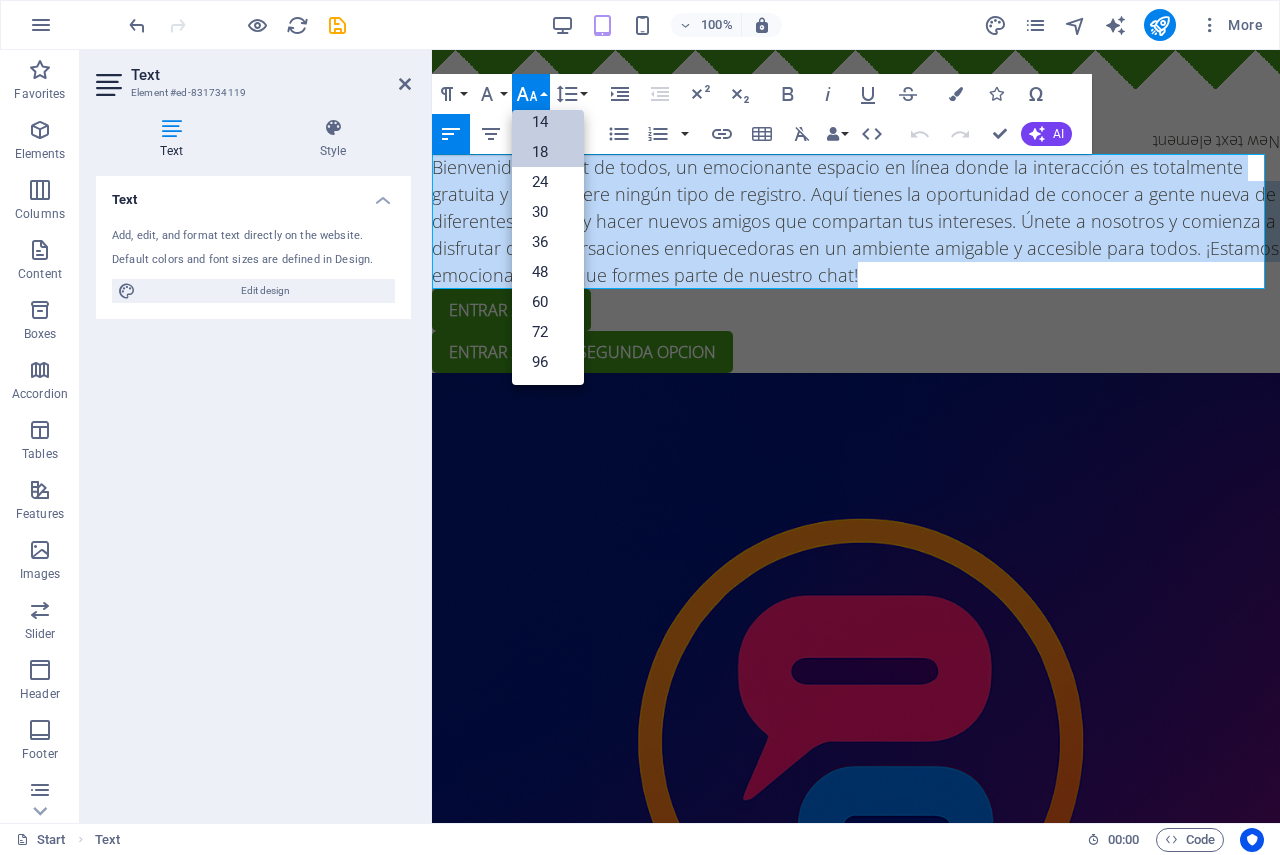 click on "14" at bounding box center (548, 122) 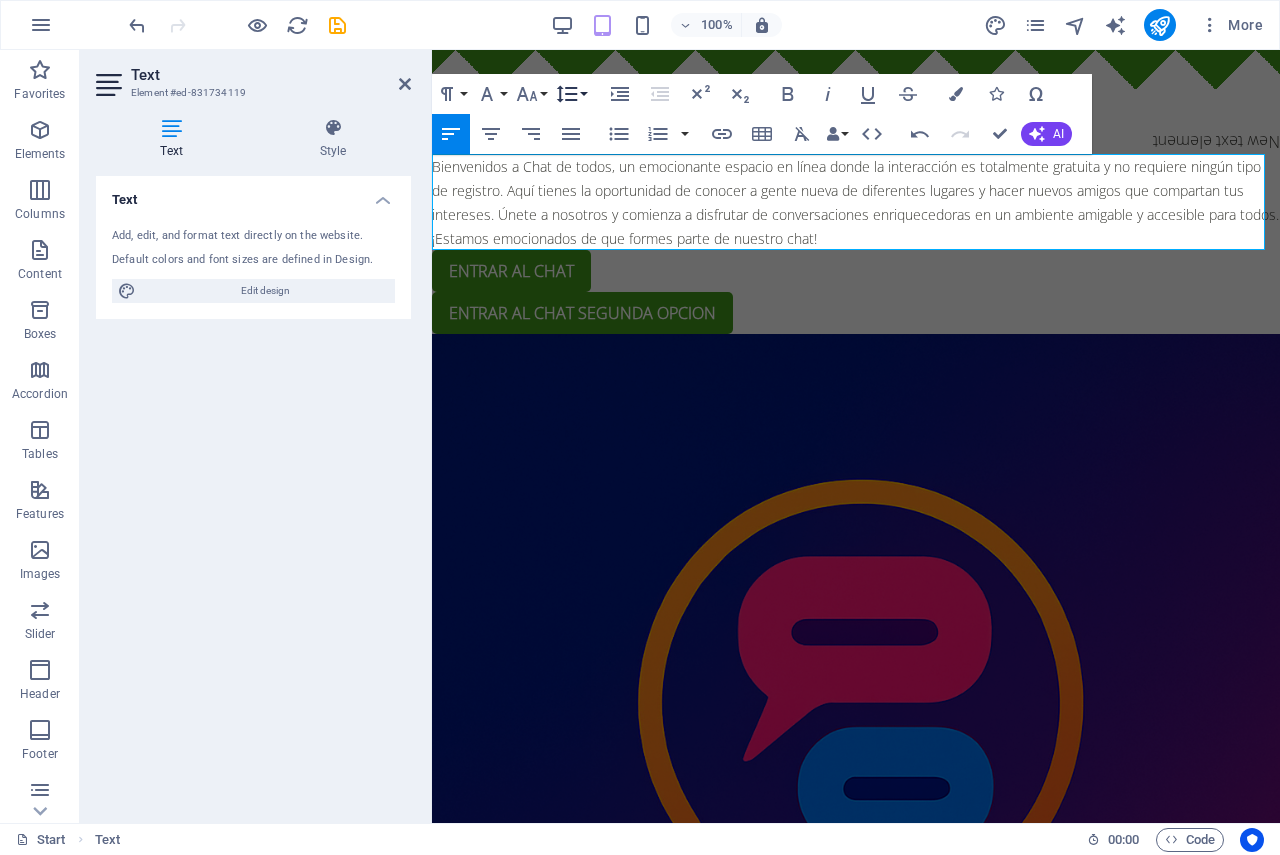 click 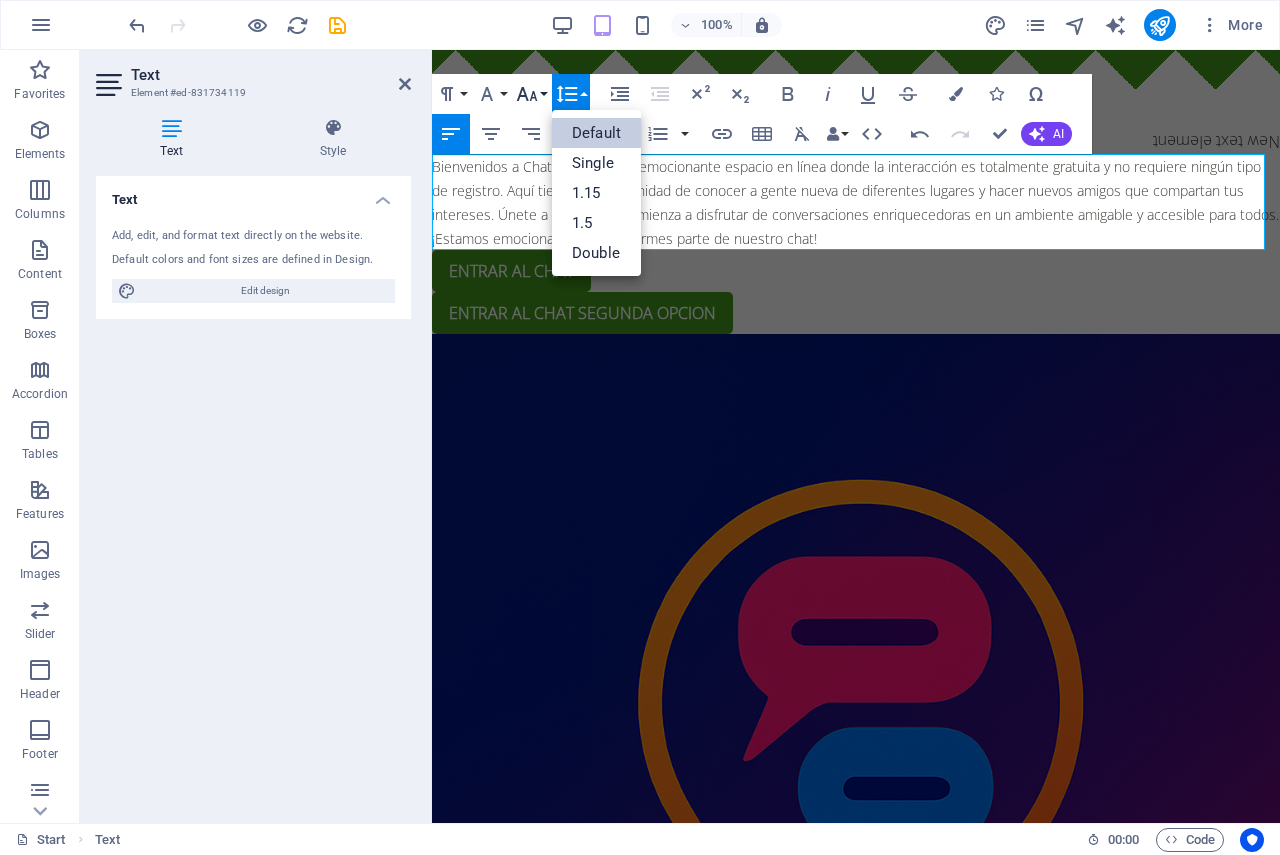 scroll, scrollTop: 0, scrollLeft: 0, axis: both 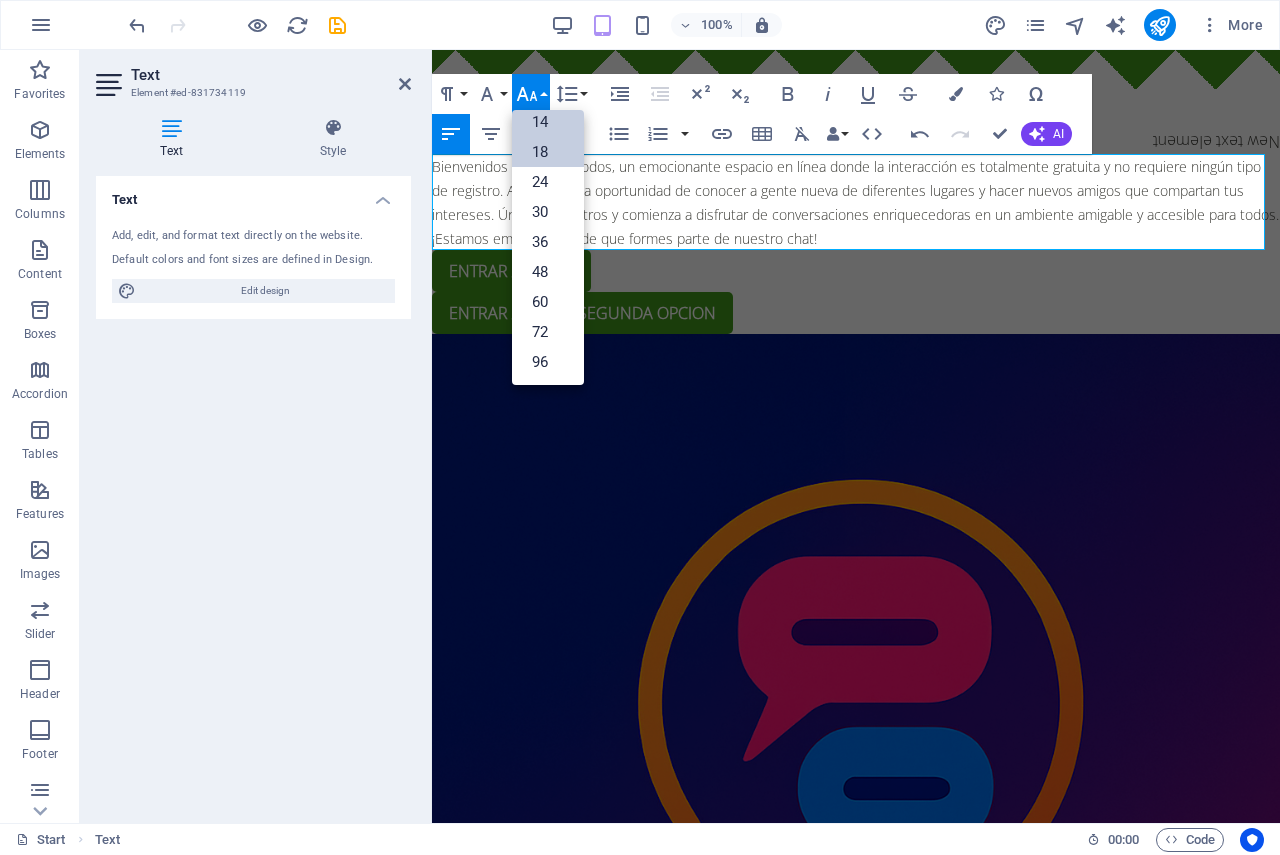 click on "18" at bounding box center (548, 152) 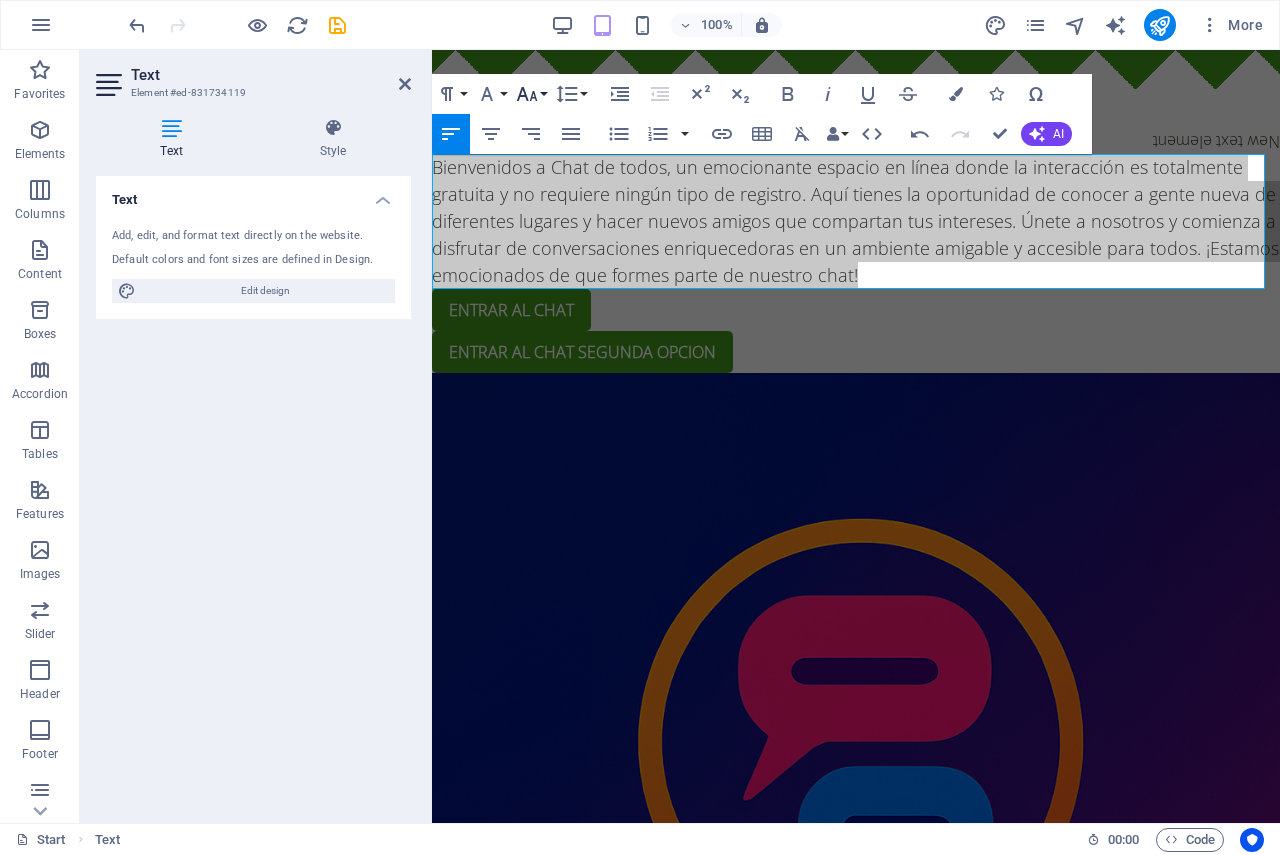 click 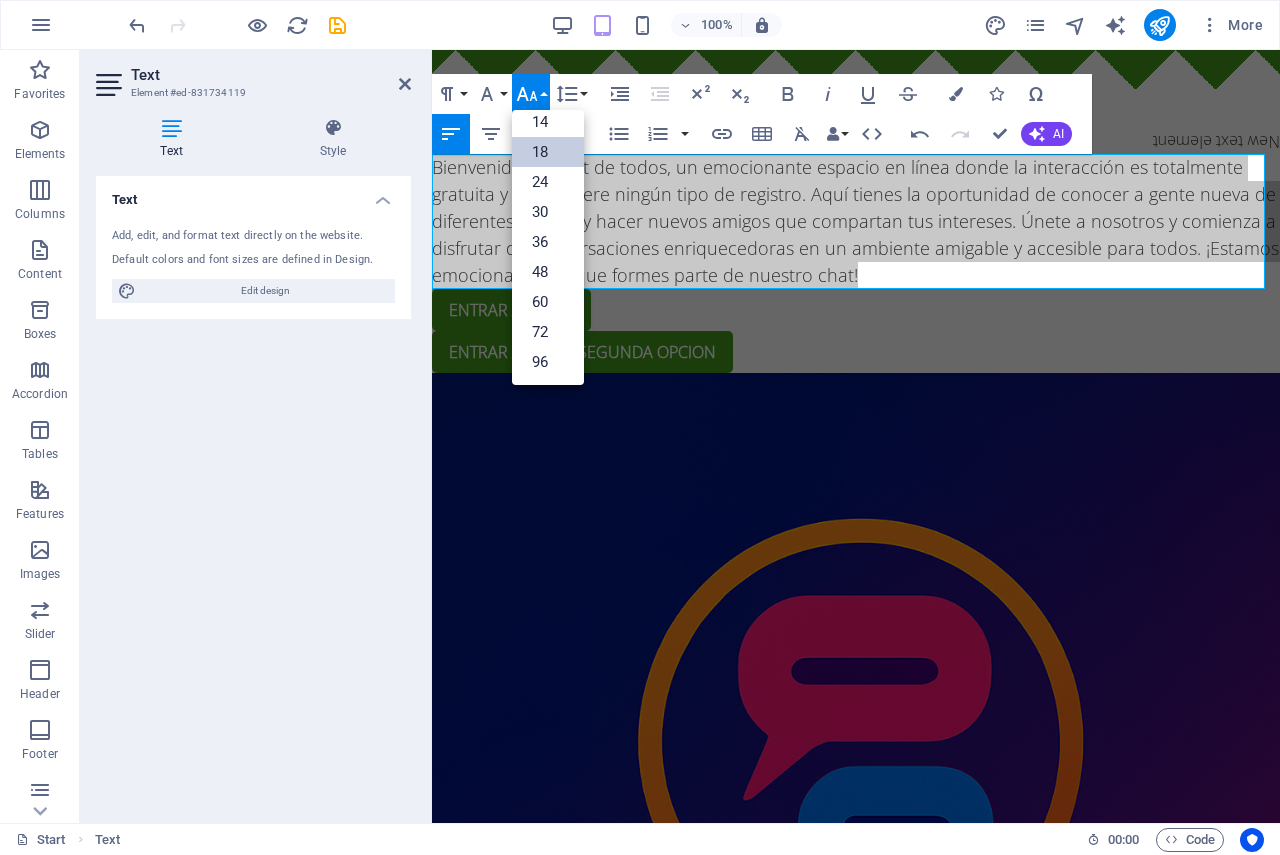 scroll, scrollTop: 161, scrollLeft: 0, axis: vertical 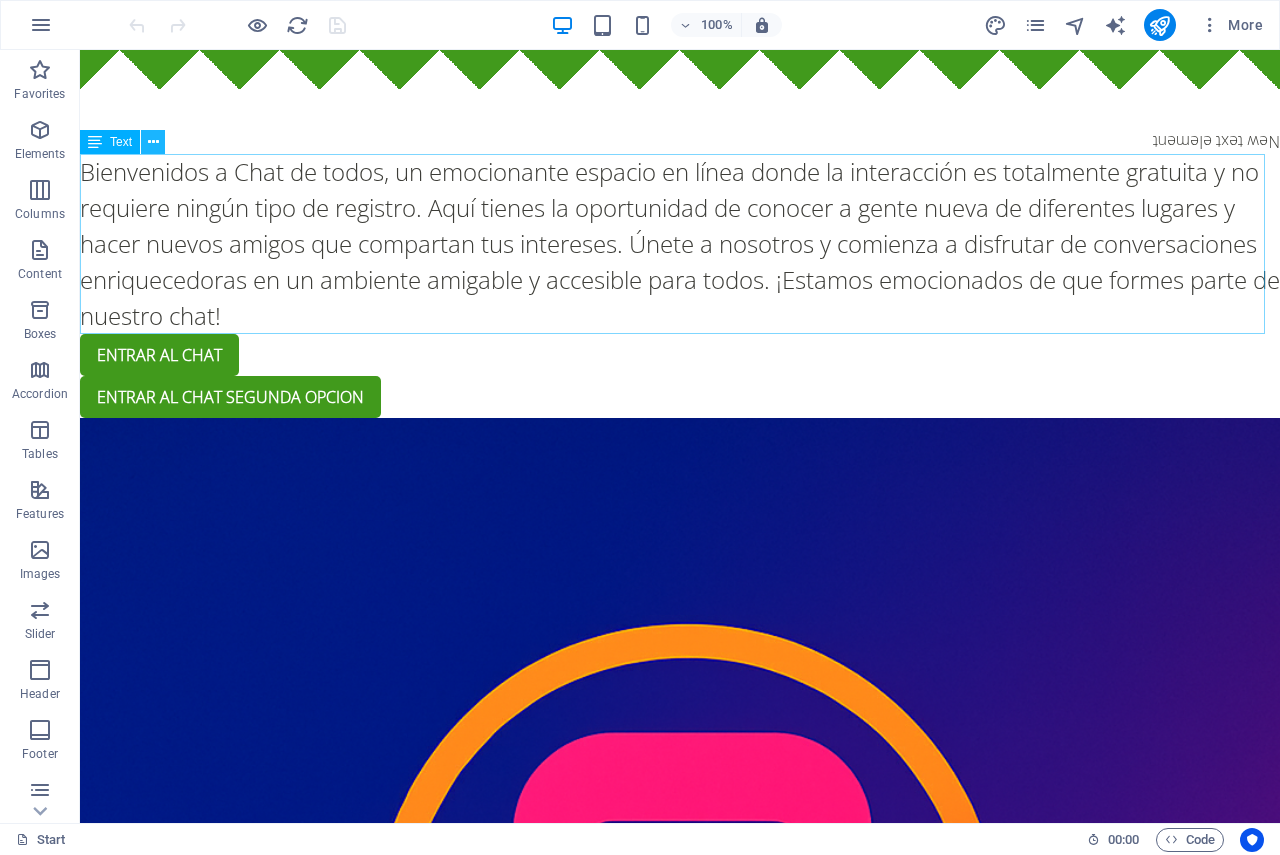 click at bounding box center (153, 142) 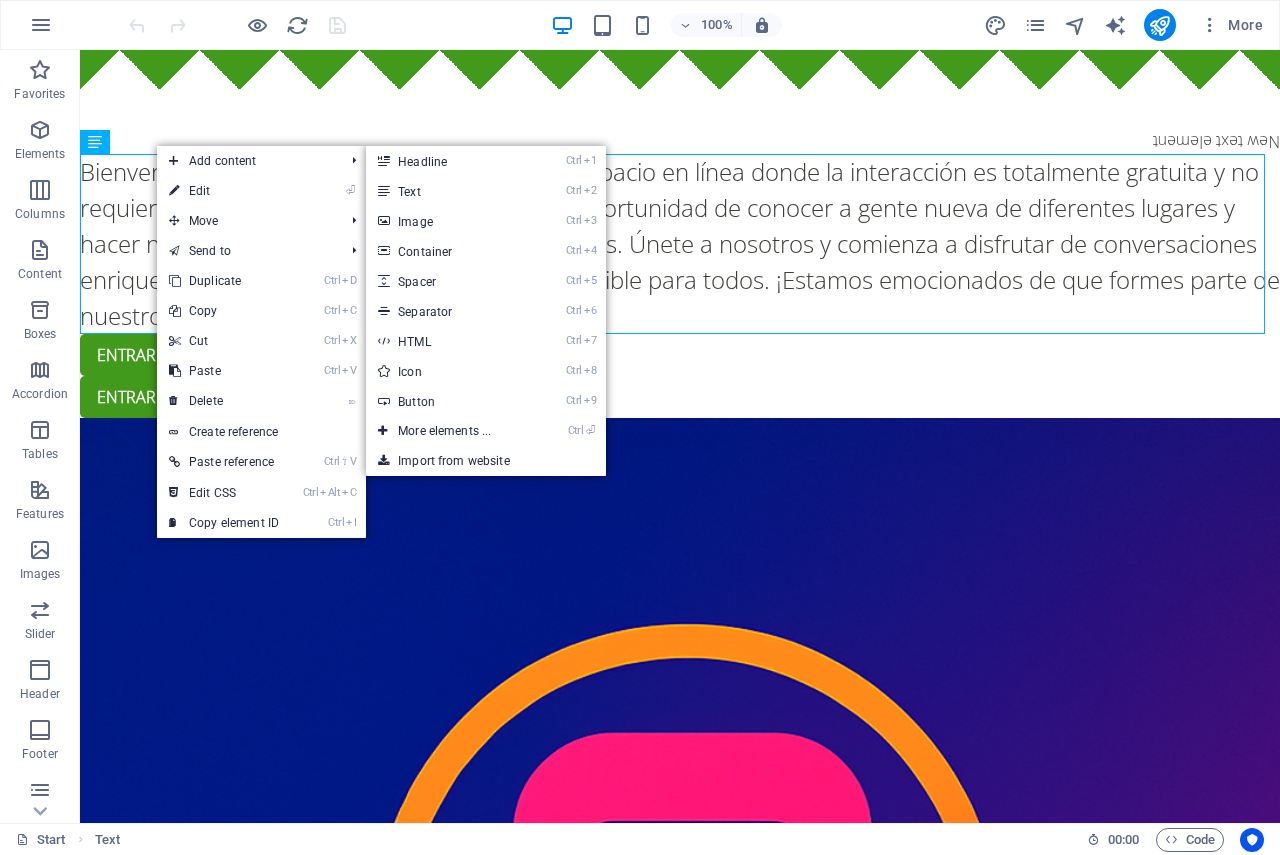 click at bounding box center (174, 191) 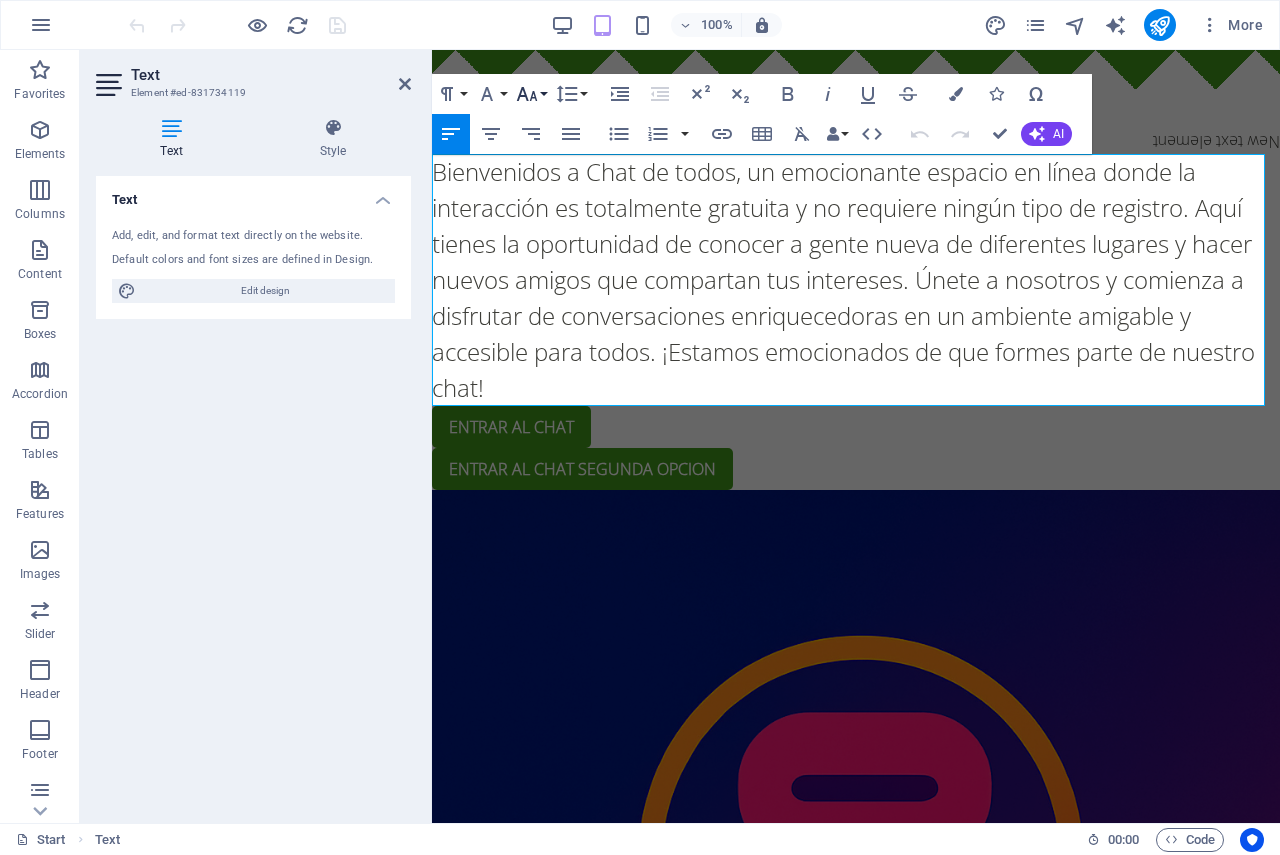 click 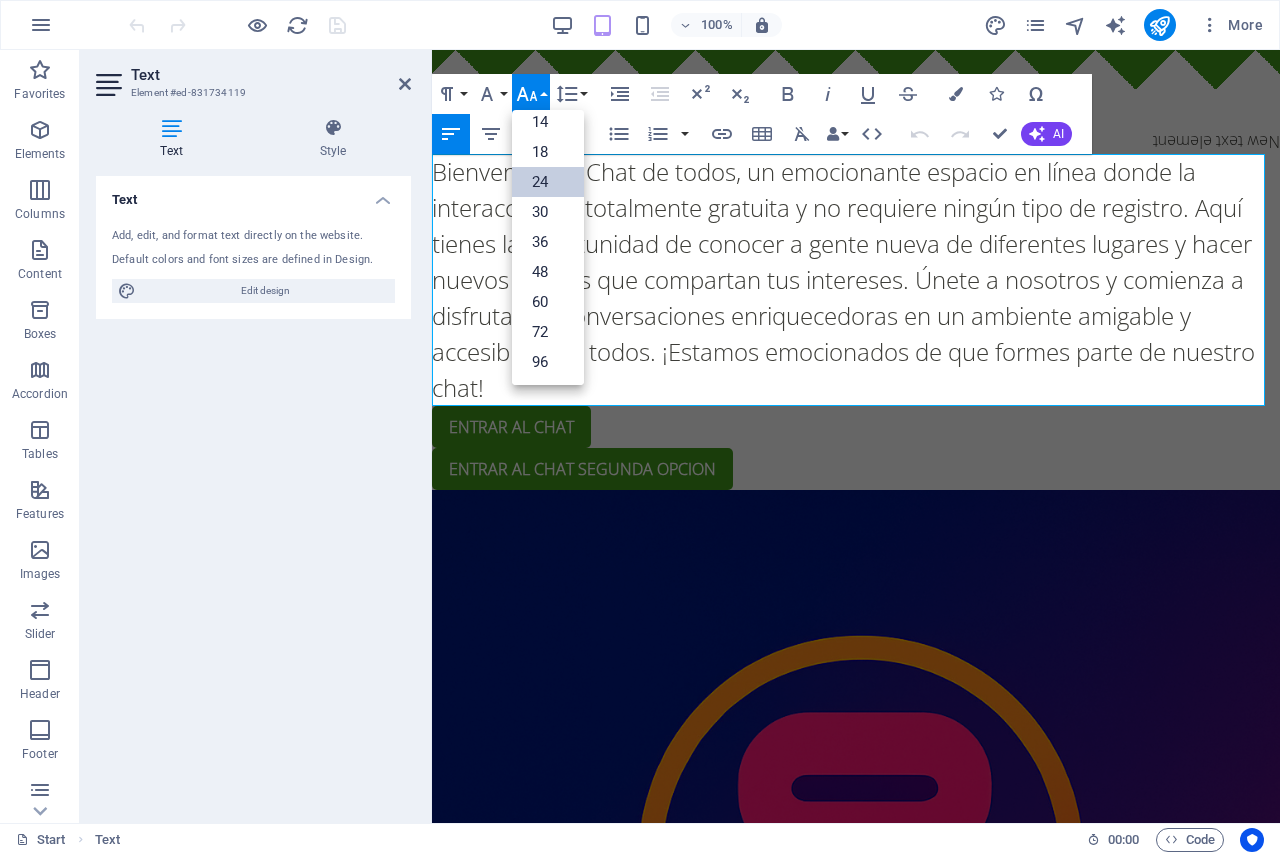 scroll, scrollTop: 161, scrollLeft: 0, axis: vertical 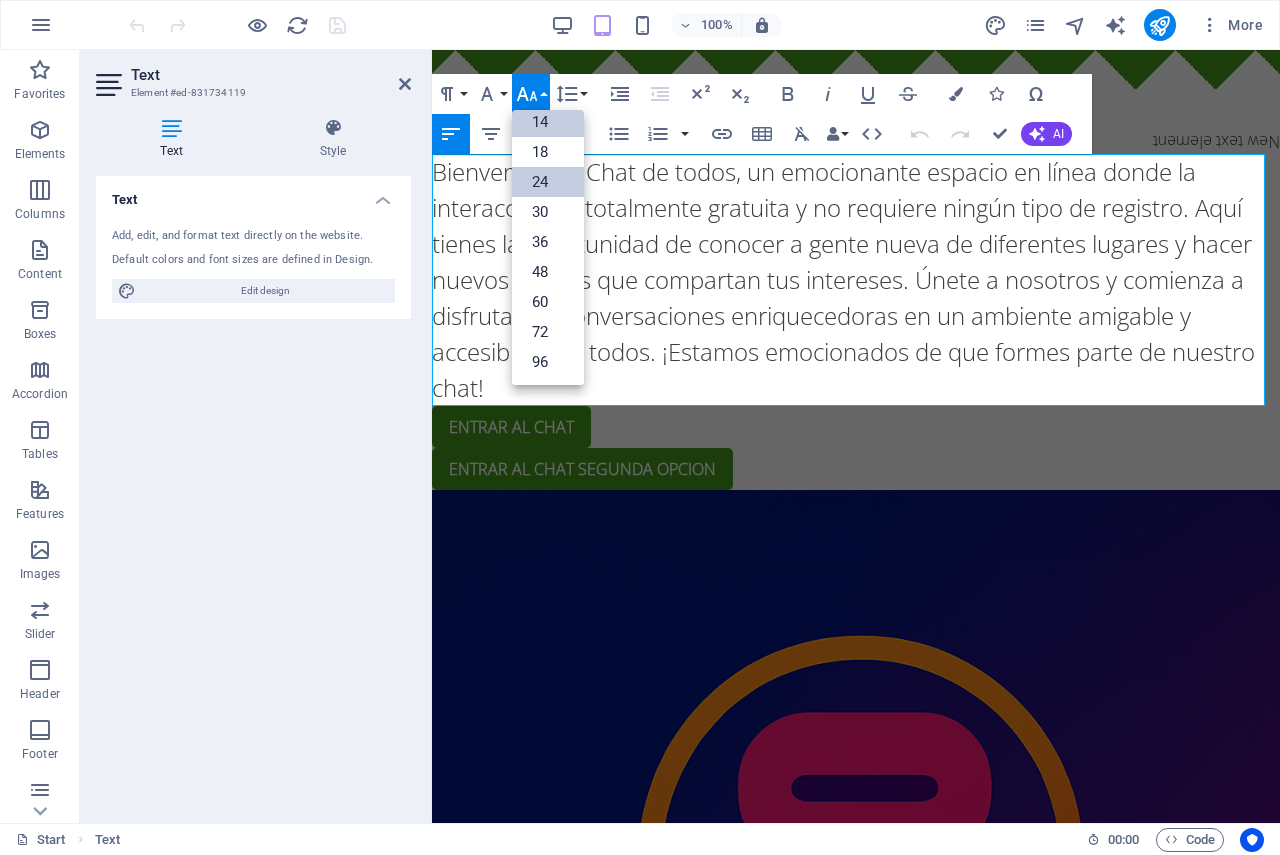 click on "14" at bounding box center [548, 122] 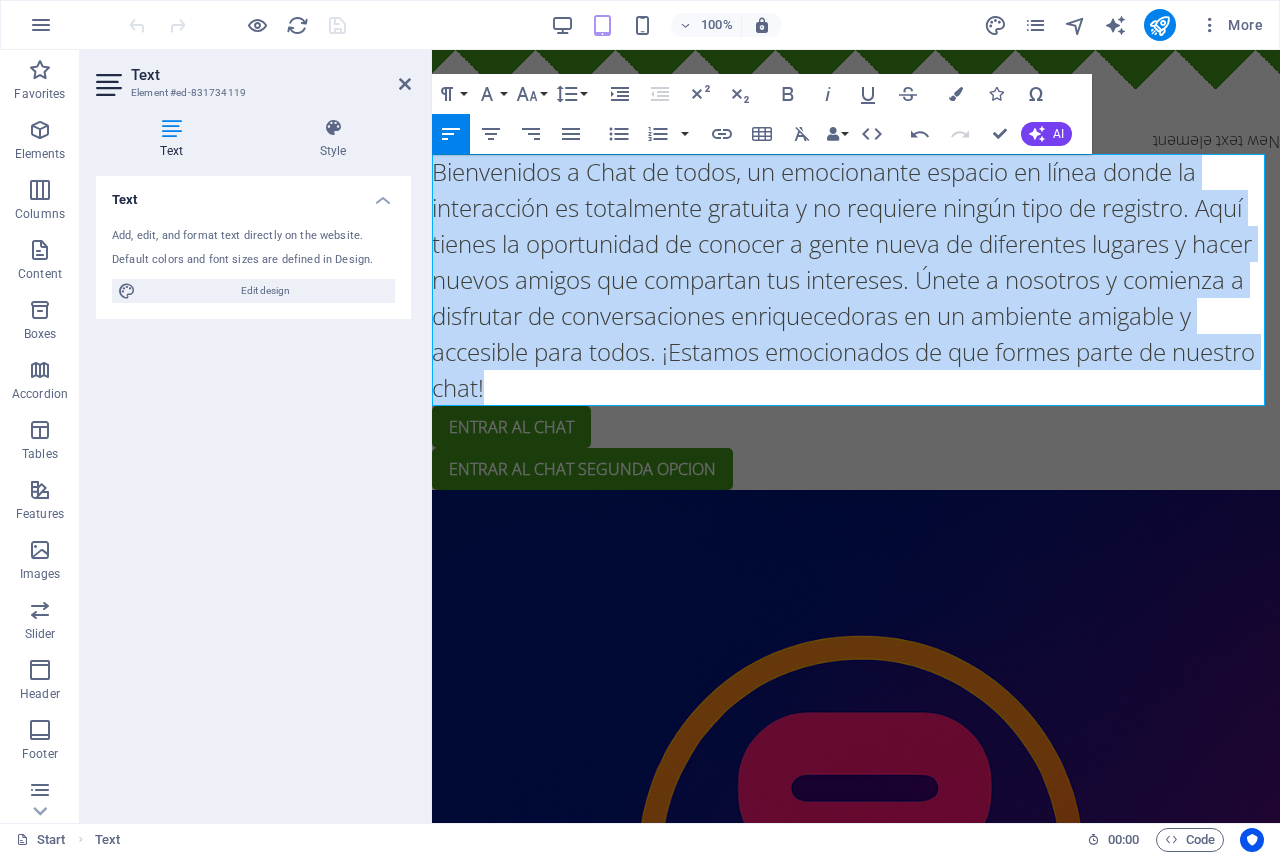 drag, startPoint x: 438, startPoint y: 173, endPoint x: 622, endPoint y: 390, distance: 284.50836 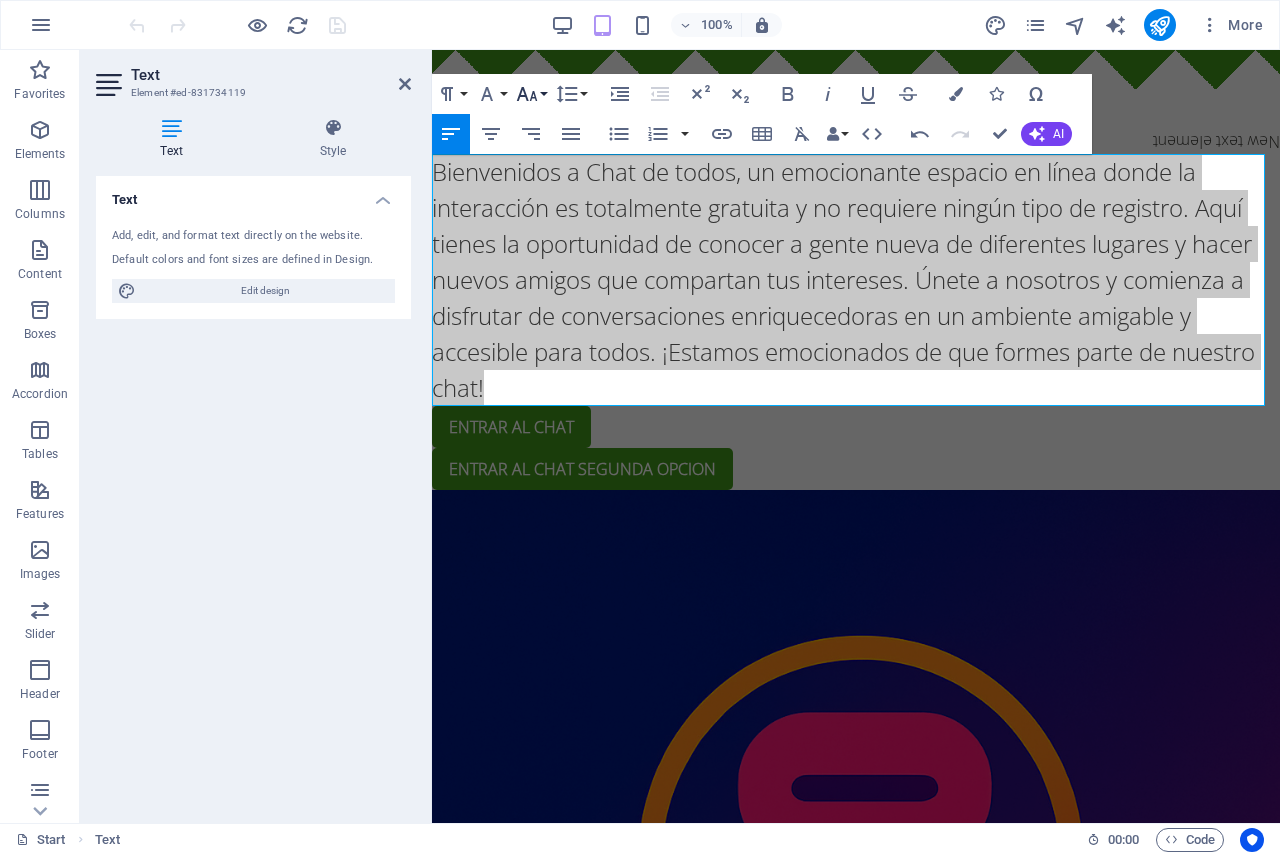 click 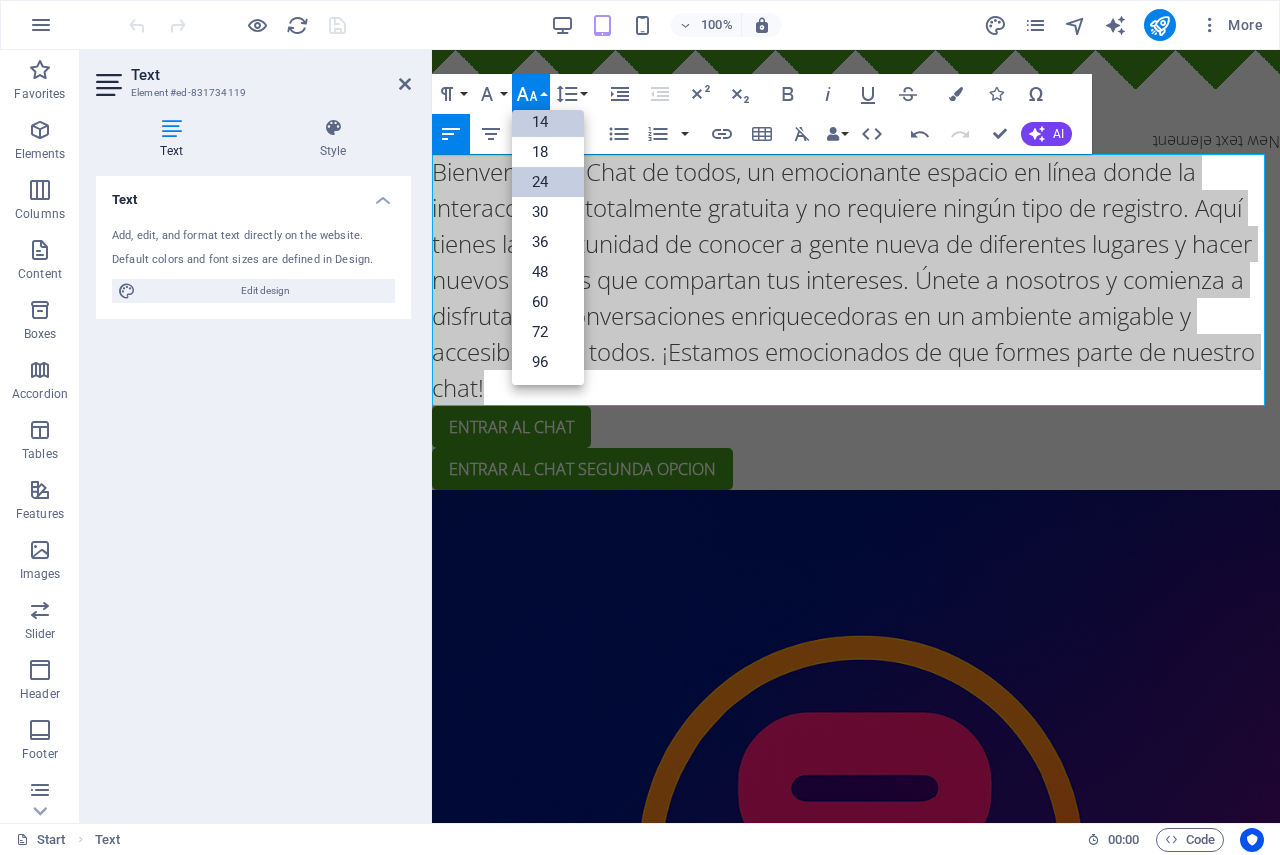 scroll, scrollTop: 161, scrollLeft: 0, axis: vertical 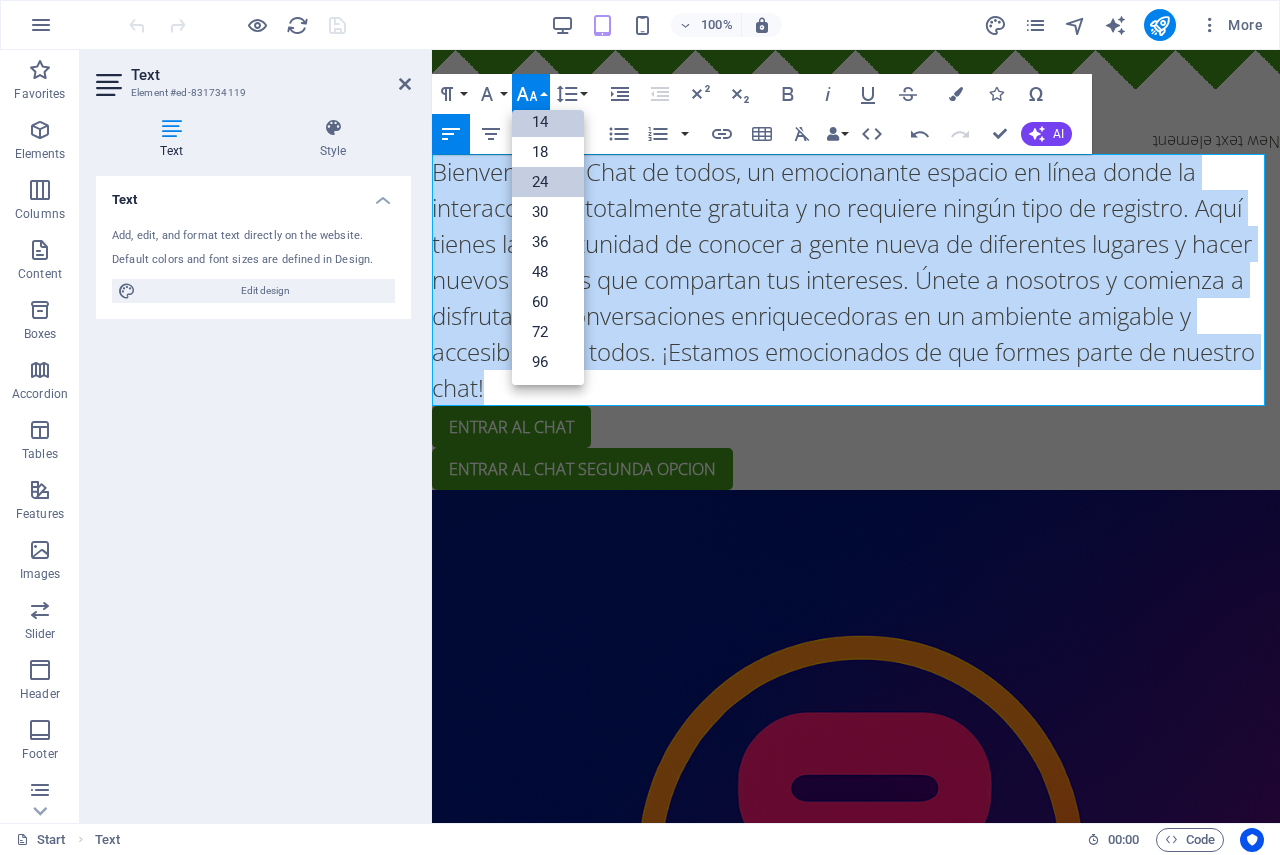 click on "14" at bounding box center (548, 122) 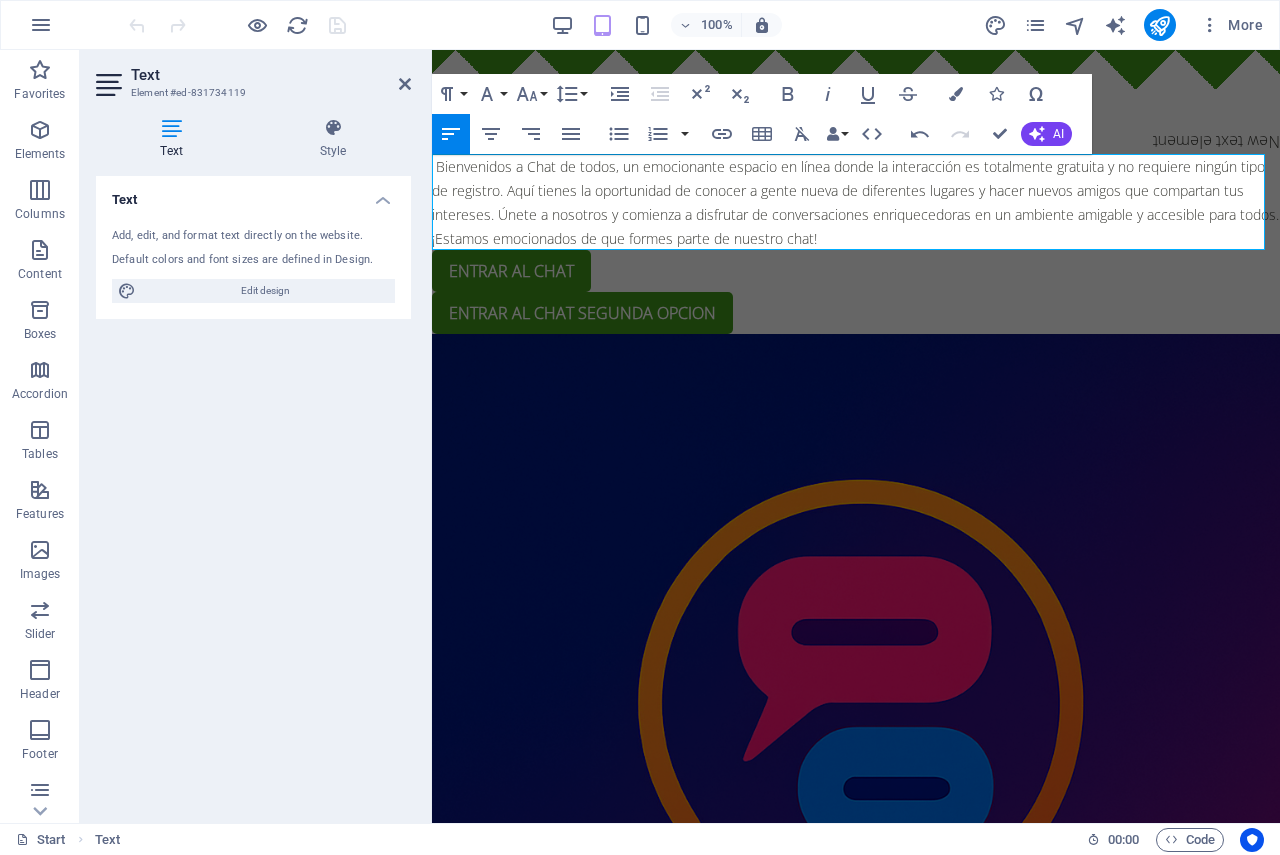 click on "​ Bienvenidos a Chat de todos, un emocionante espacio en línea donde la interacción es totalmente gratuita y no requiere ningún tipo de registro. Aquí tienes la oportunidad de conocer a gente nueva de diferentes lugares y hacer nuevos amigos que compartan tus intereses. Únete a nosotros y comienza a disfrutar de conversaciones enriquecedoras en un ambiente amigable y accesible para todos. ¡Estamos emocionados de que formes parte de nuestro chat!" at bounding box center (855, 202) 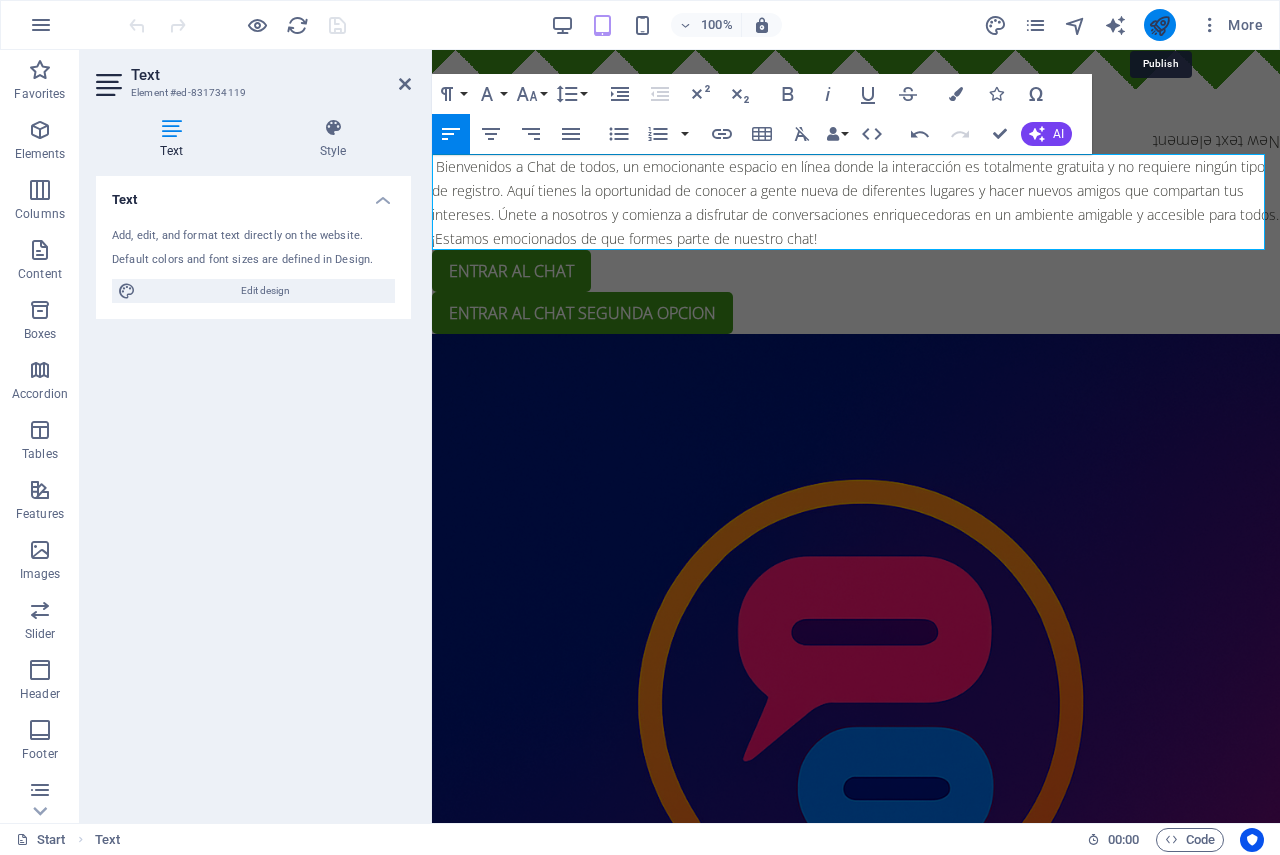 click at bounding box center (1159, 25) 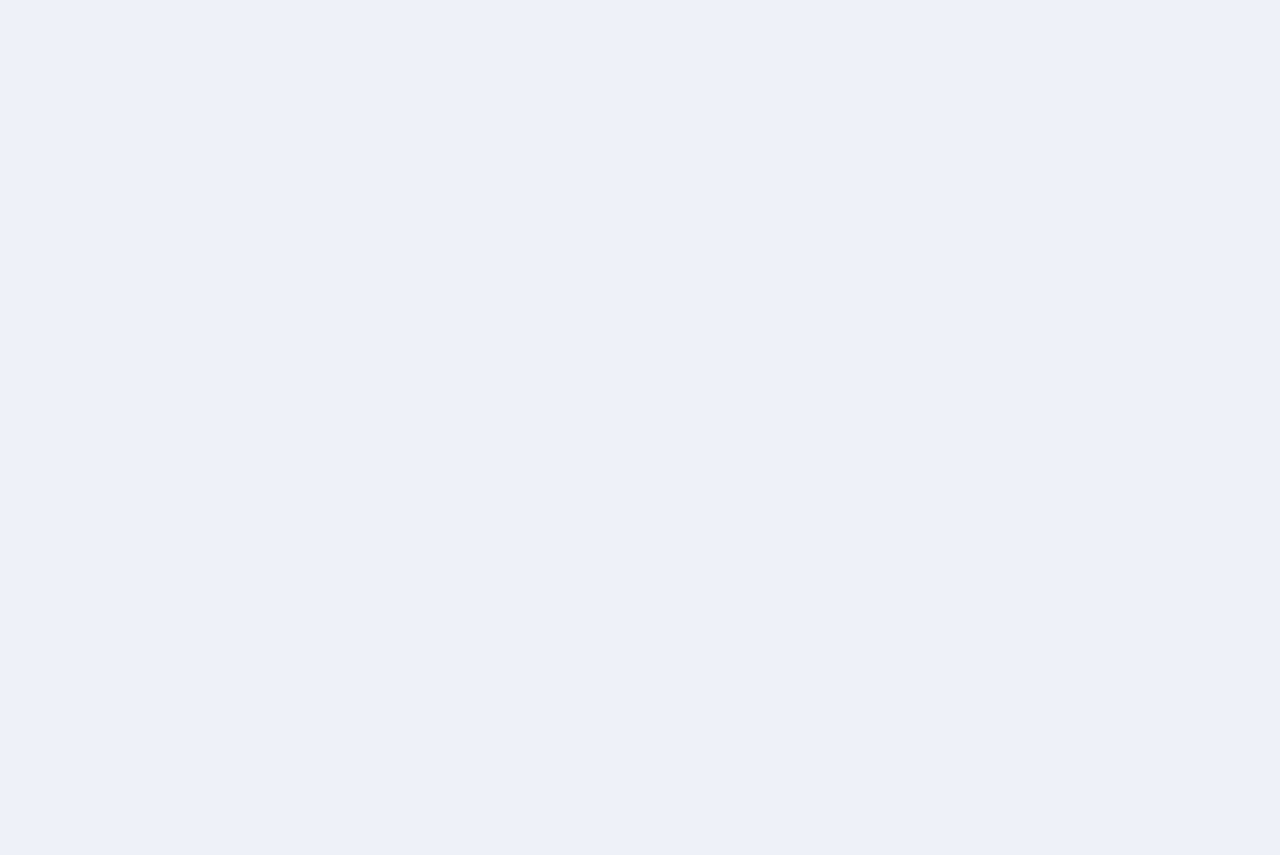 scroll, scrollTop: 0, scrollLeft: 0, axis: both 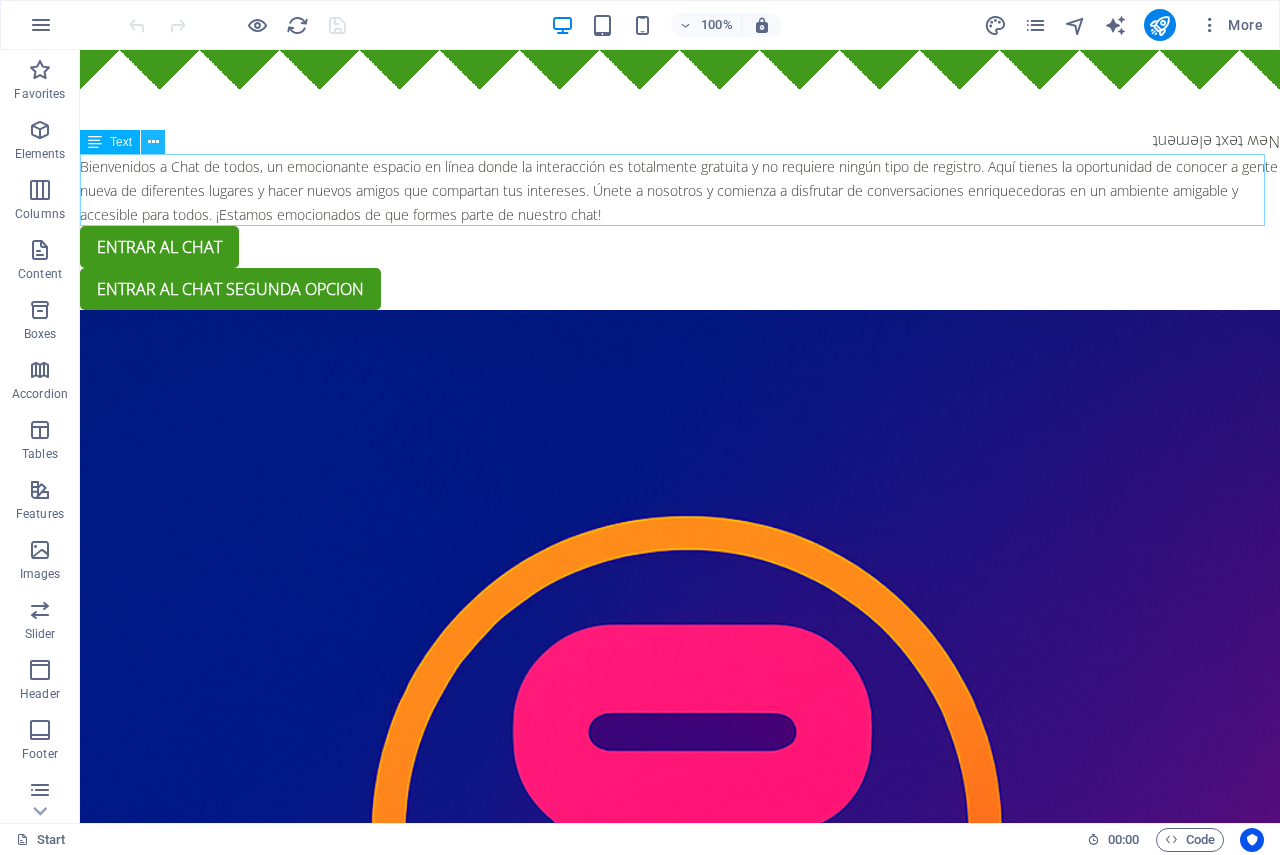 click at bounding box center [153, 142] 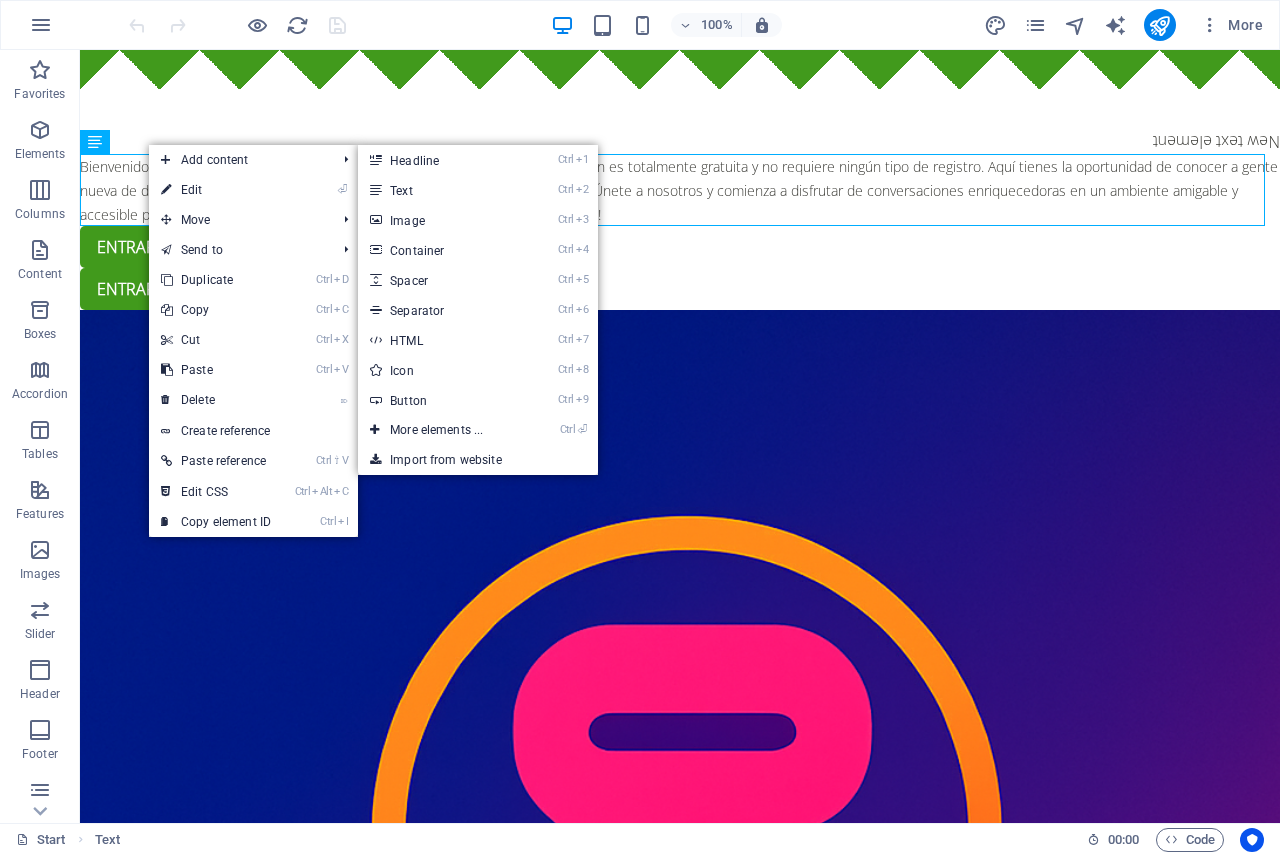 click on "⏎  Edit" at bounding box center [216, 190] 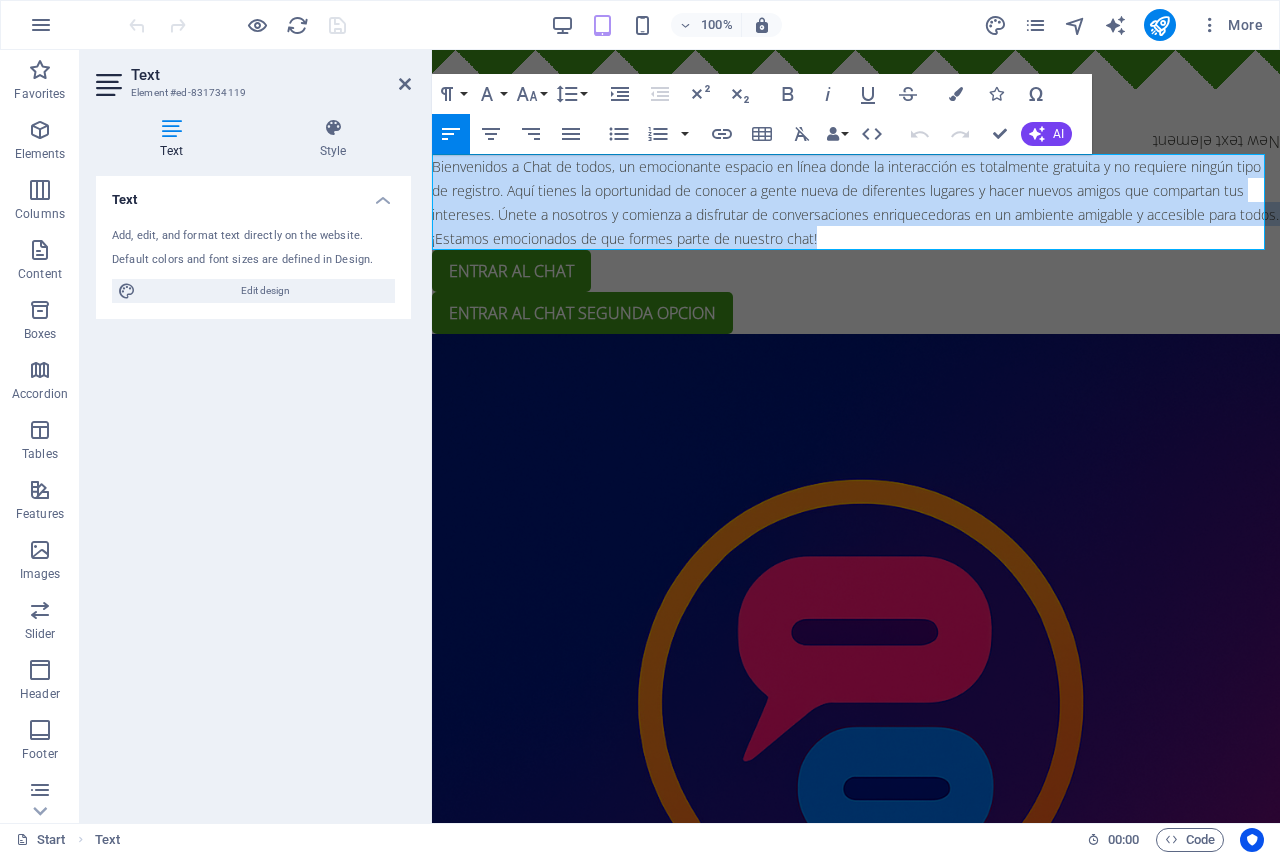 drag, startPoint x: 434, startPoint y: 169, endPoint x: 1241, endPoint y: 232, distance: 809.4554 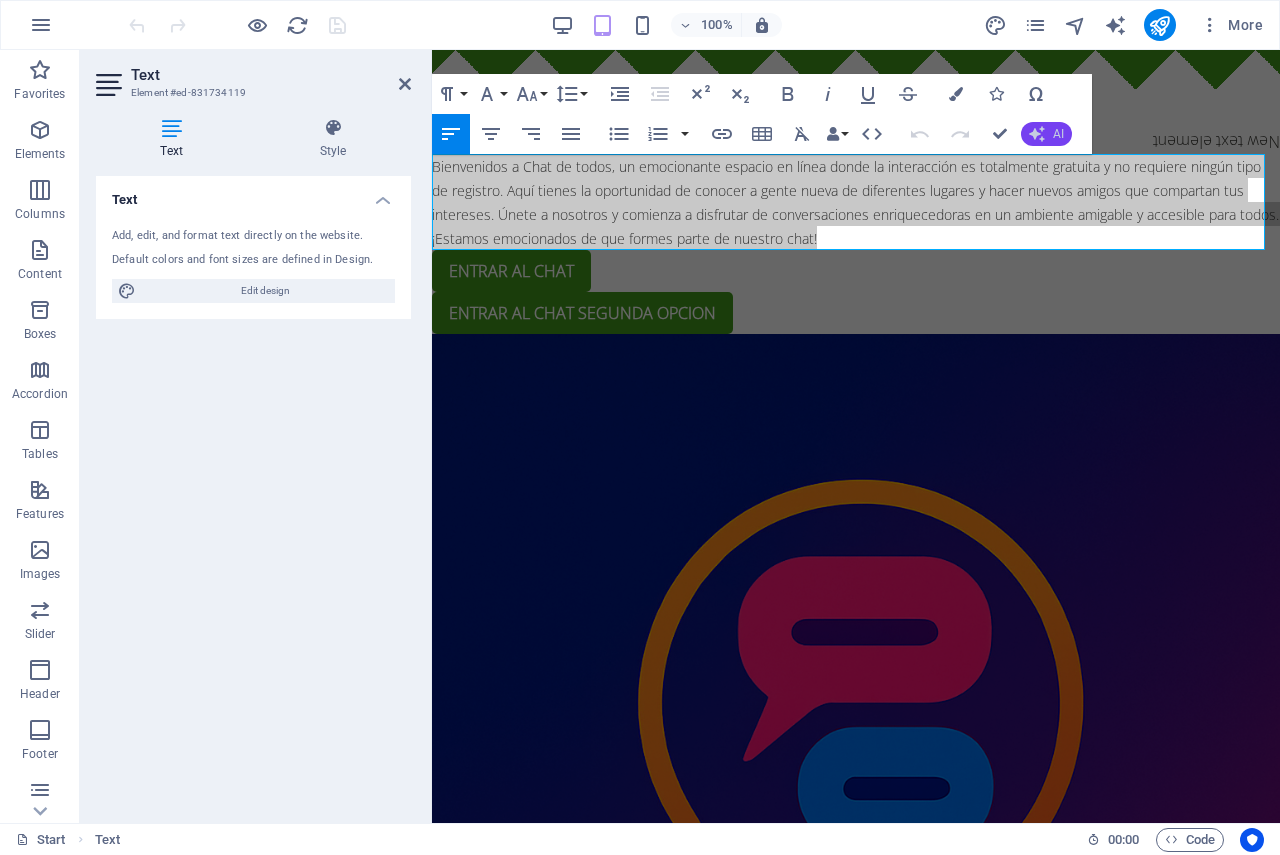 click 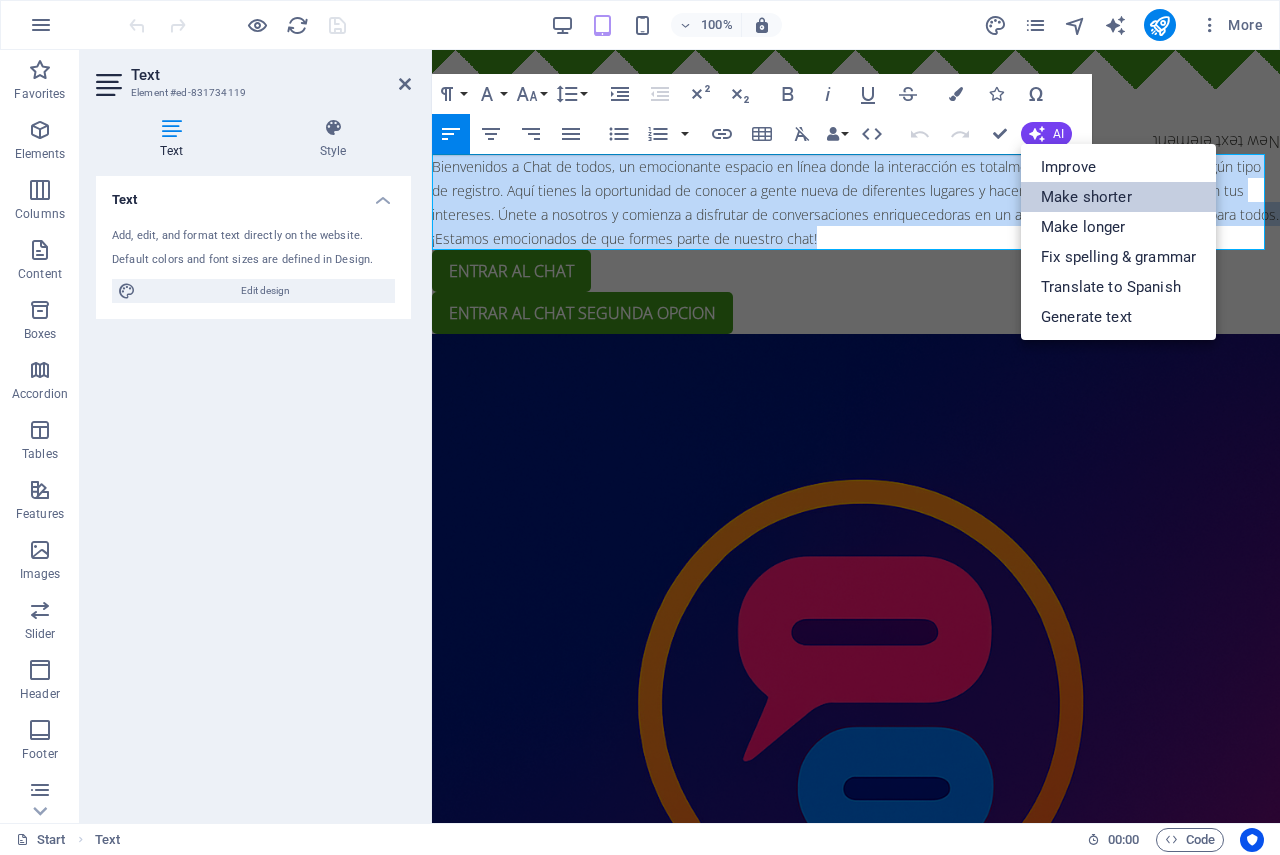 click on "Make shorter" at bounding box center (1118, 197) 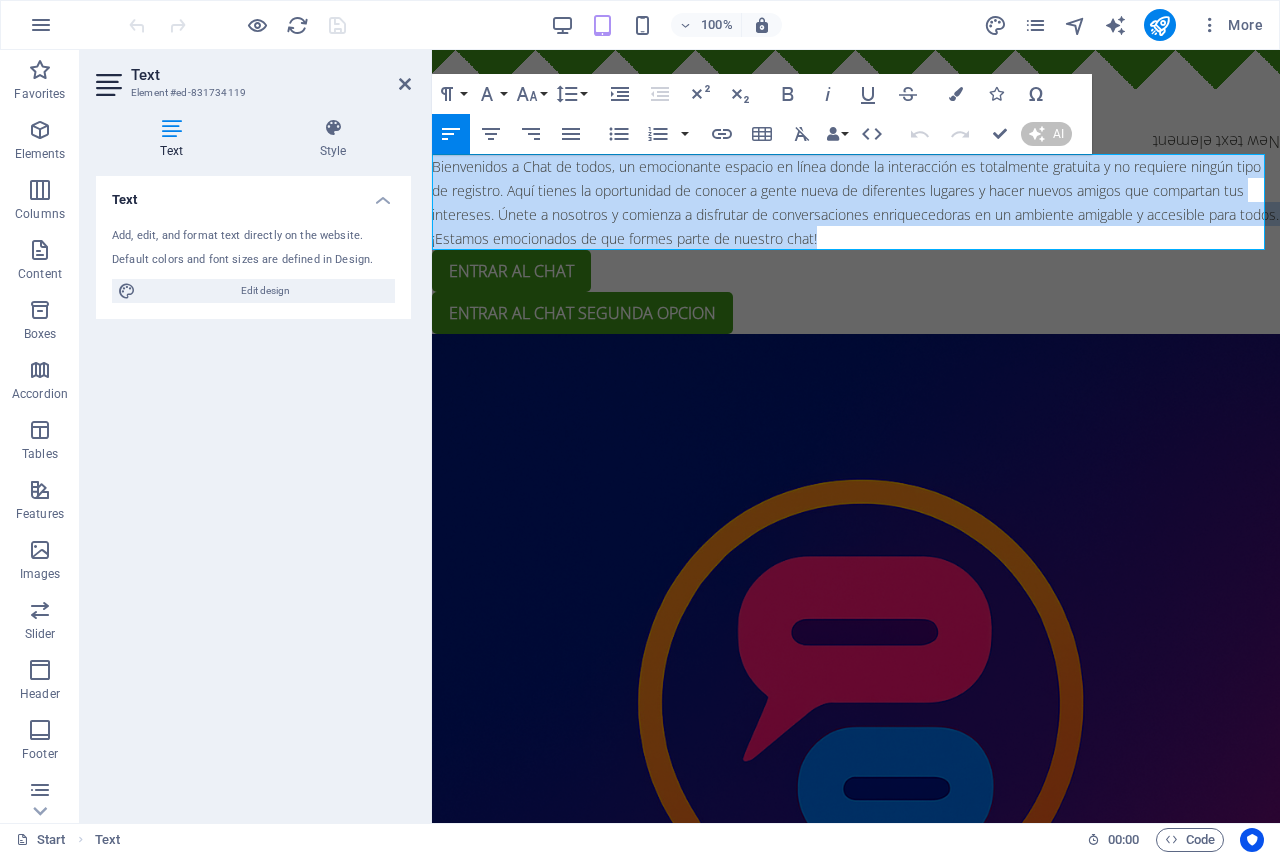 type 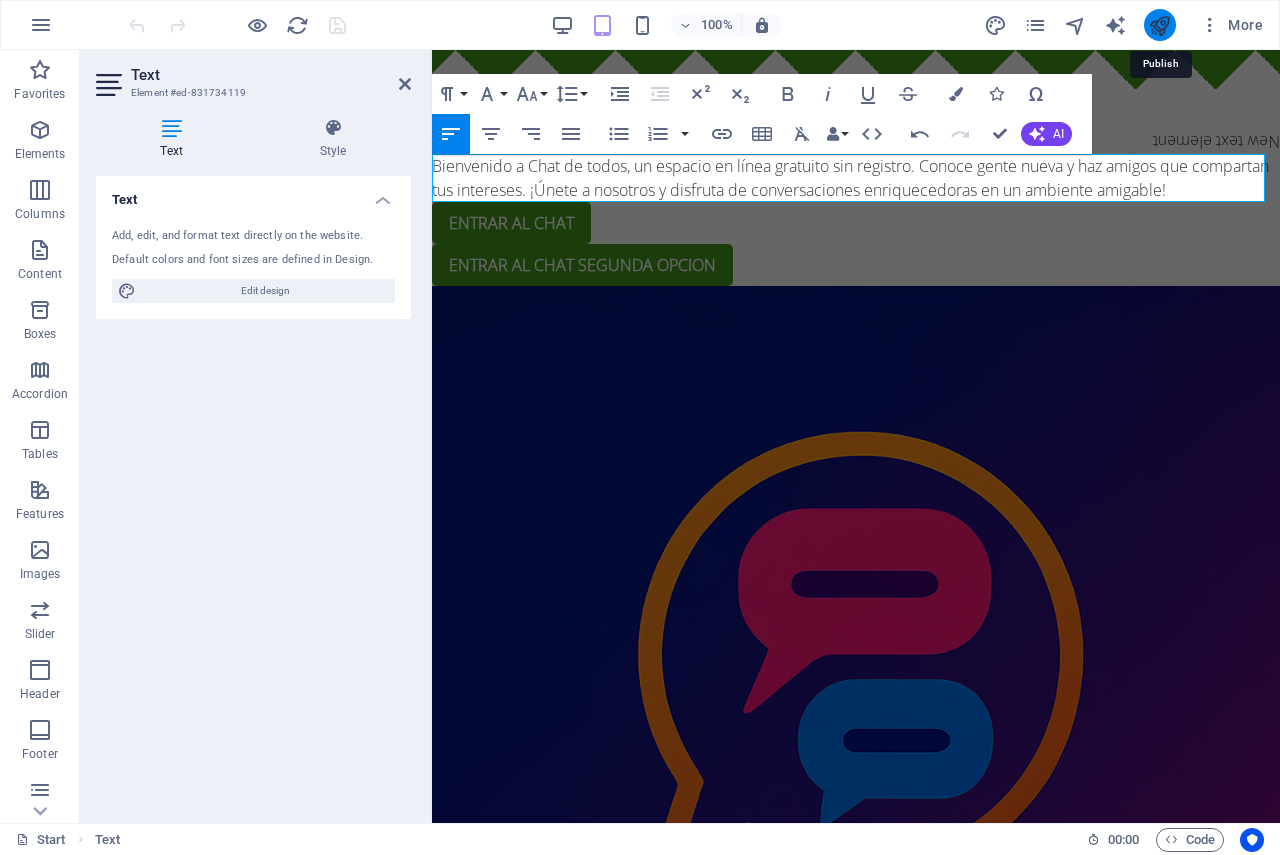 click at bounding box center (1159, 25) 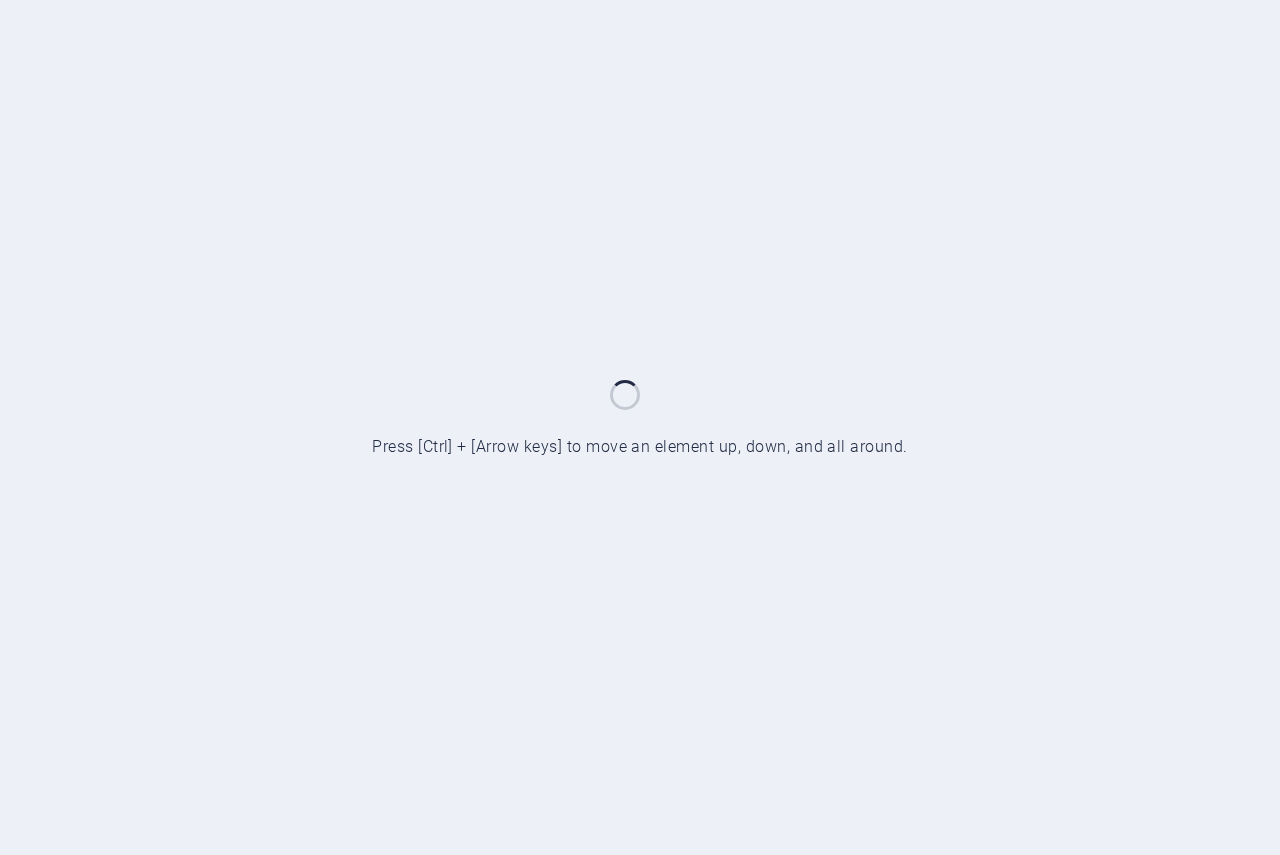 scroll, scrollTop: 0, scrollLeft: 0, axis: both 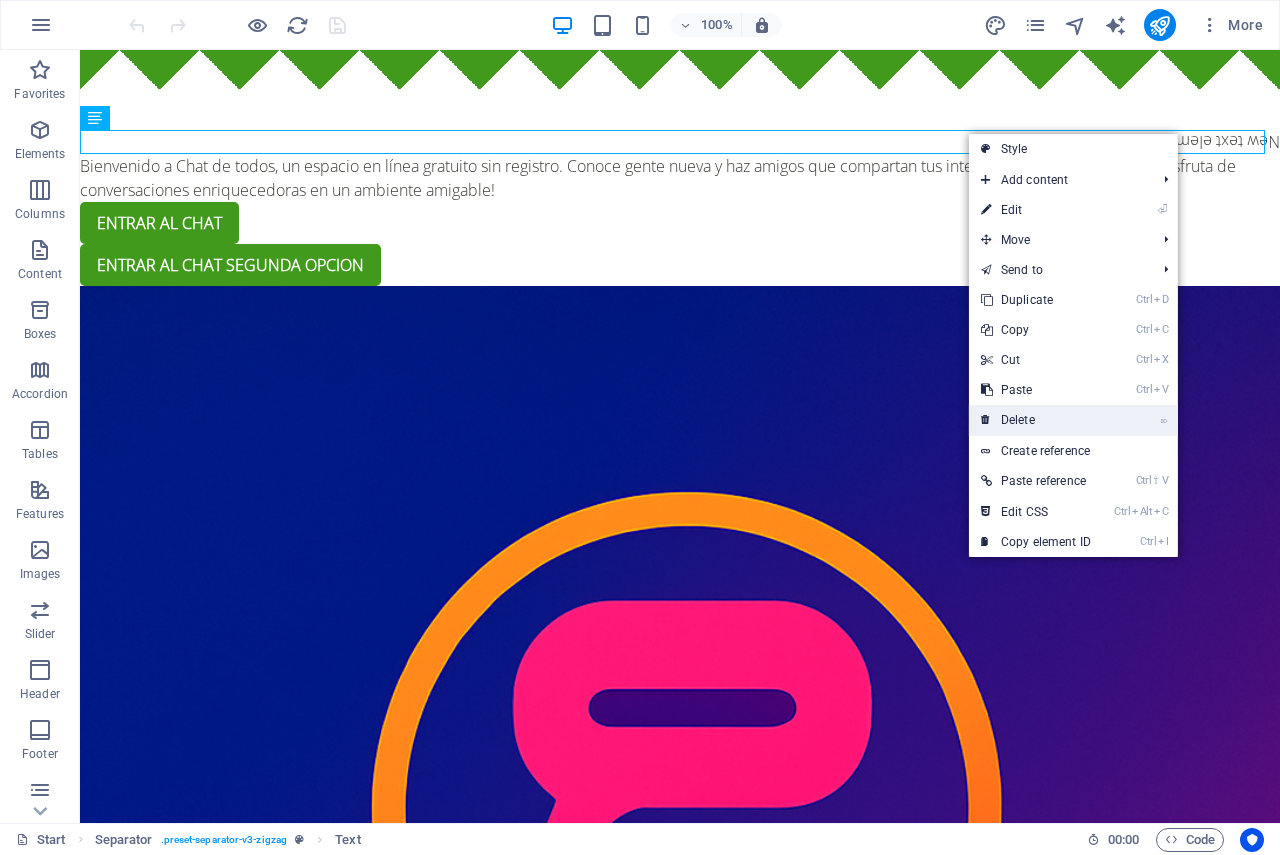 click on "⌦  Delete" at bounding box center (1036, 420) 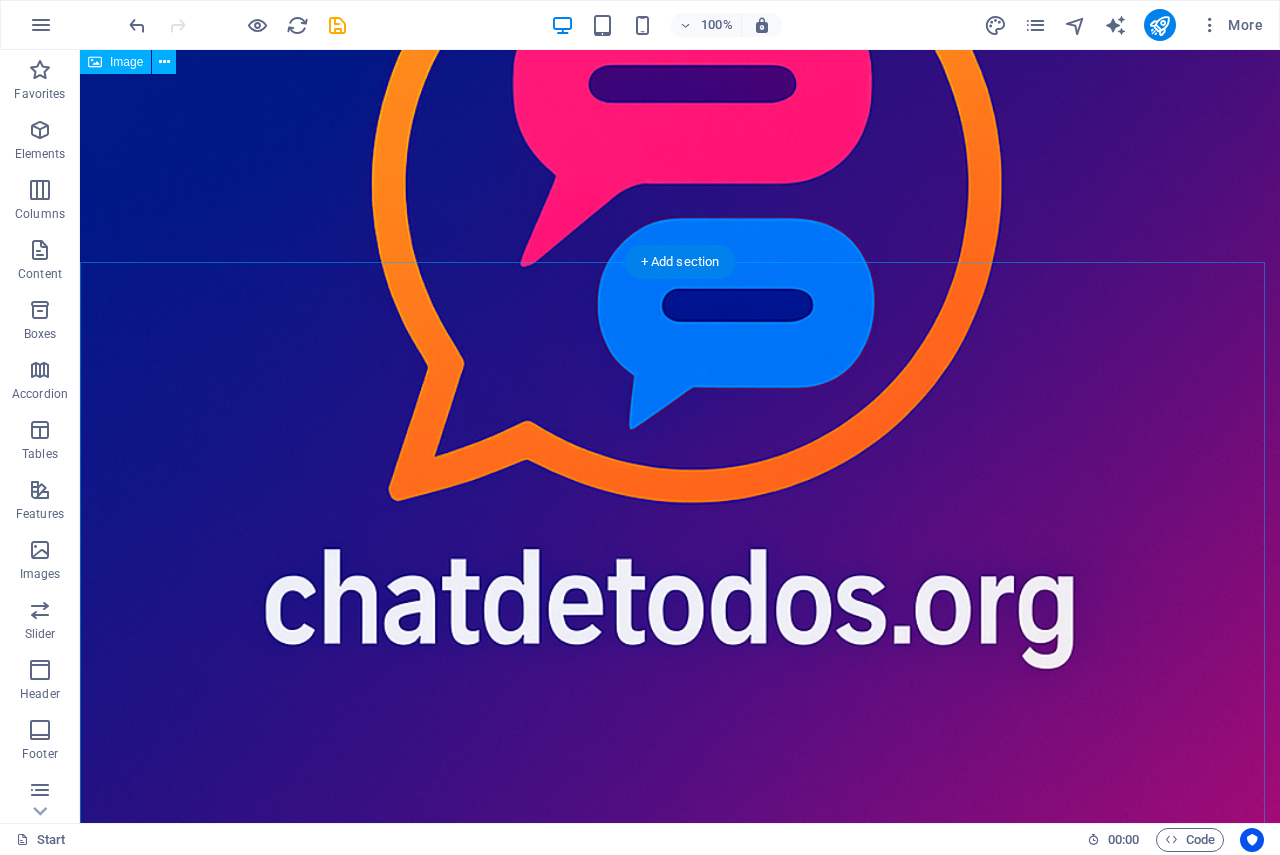 scroll, scrollTop: 0, scrollLeft: 0, axis: both 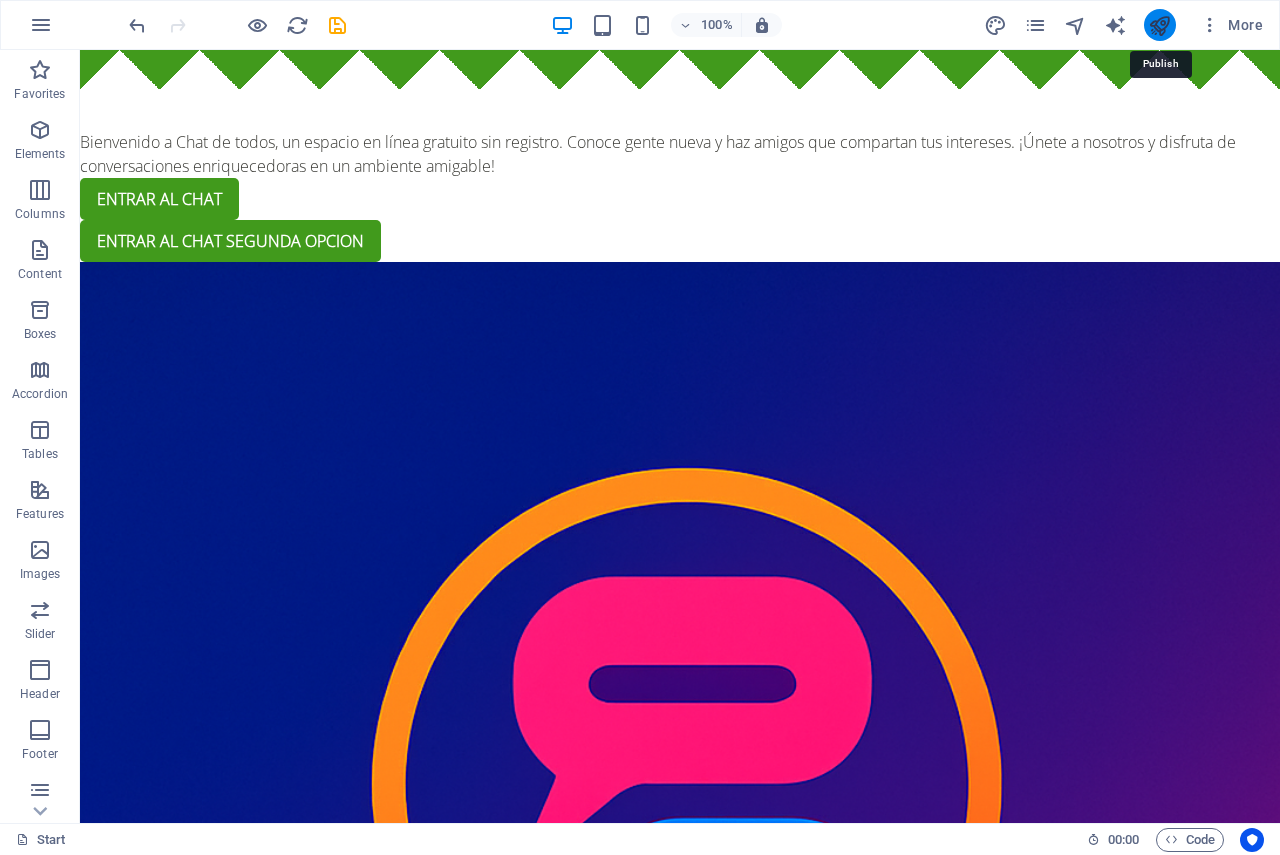 click at bounding box center [1159, 25] 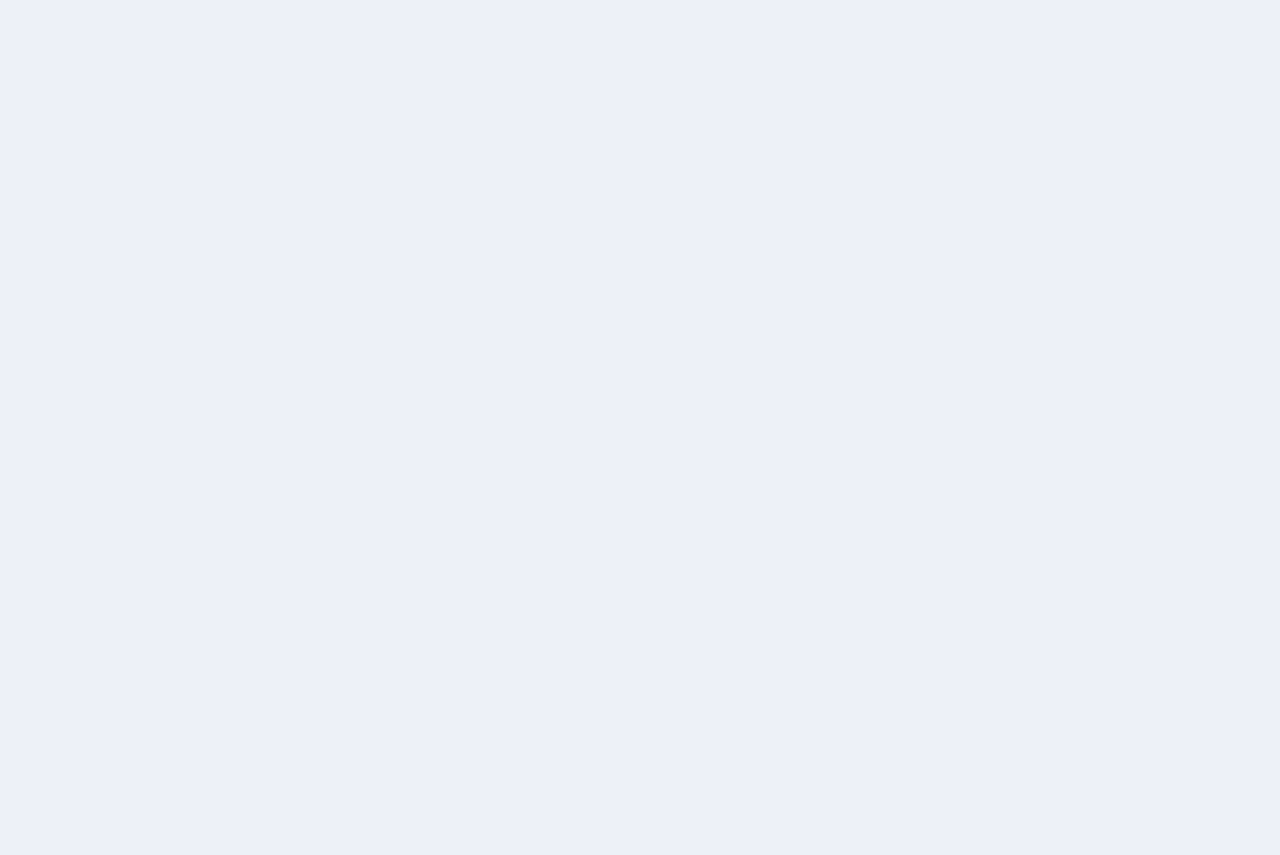 scroll, scrollTop: 0, scrollLeft: 0, axis: both 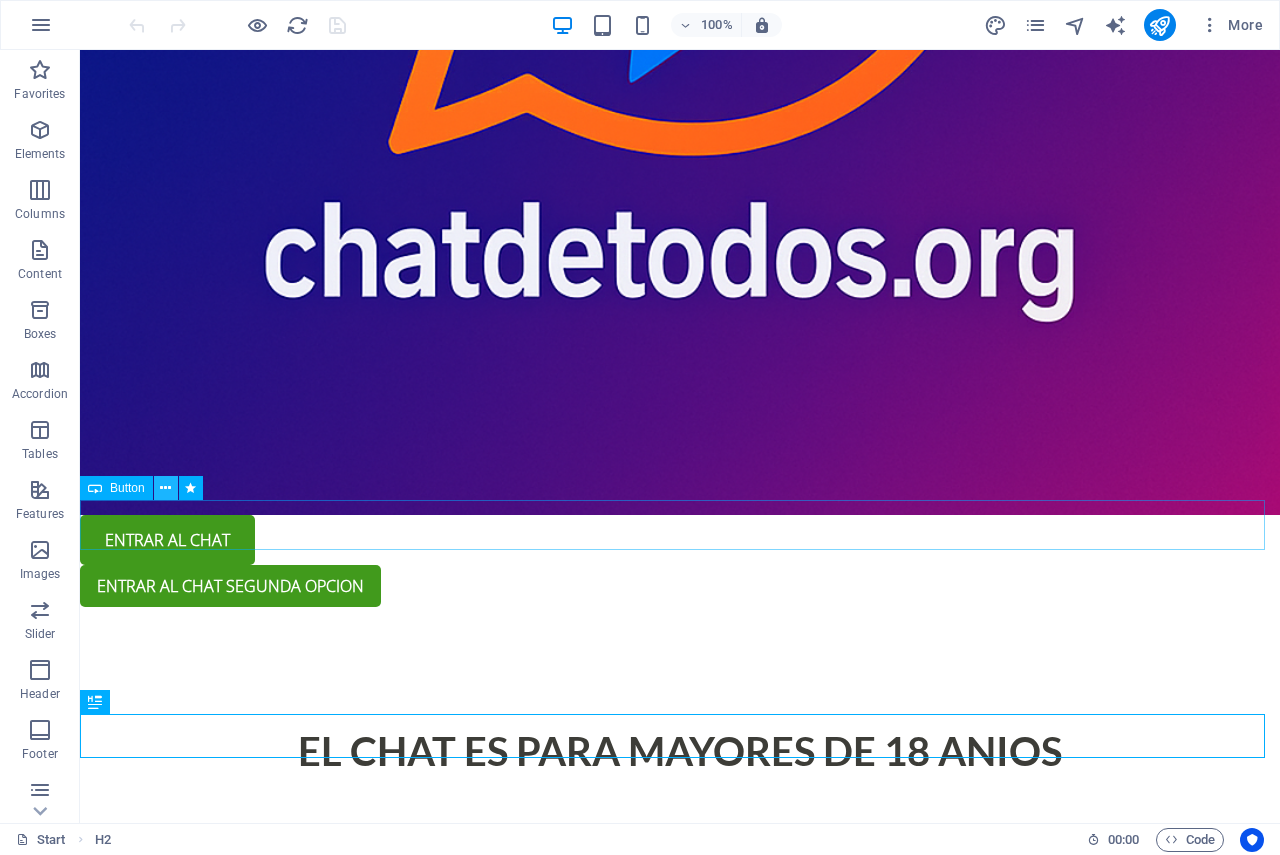 click at bounding box center (165, 488) 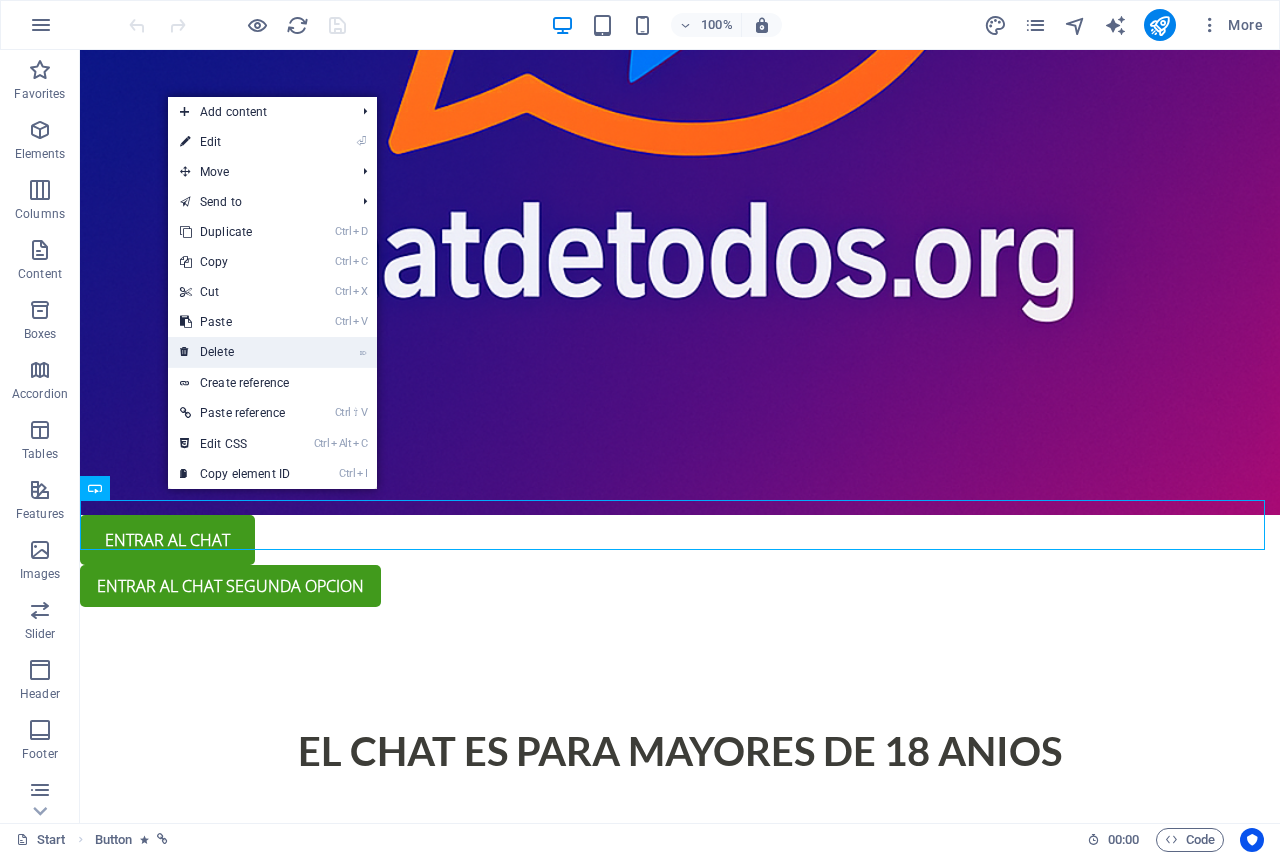 click on "⌦  Delete" at bounding box center (235, 352) 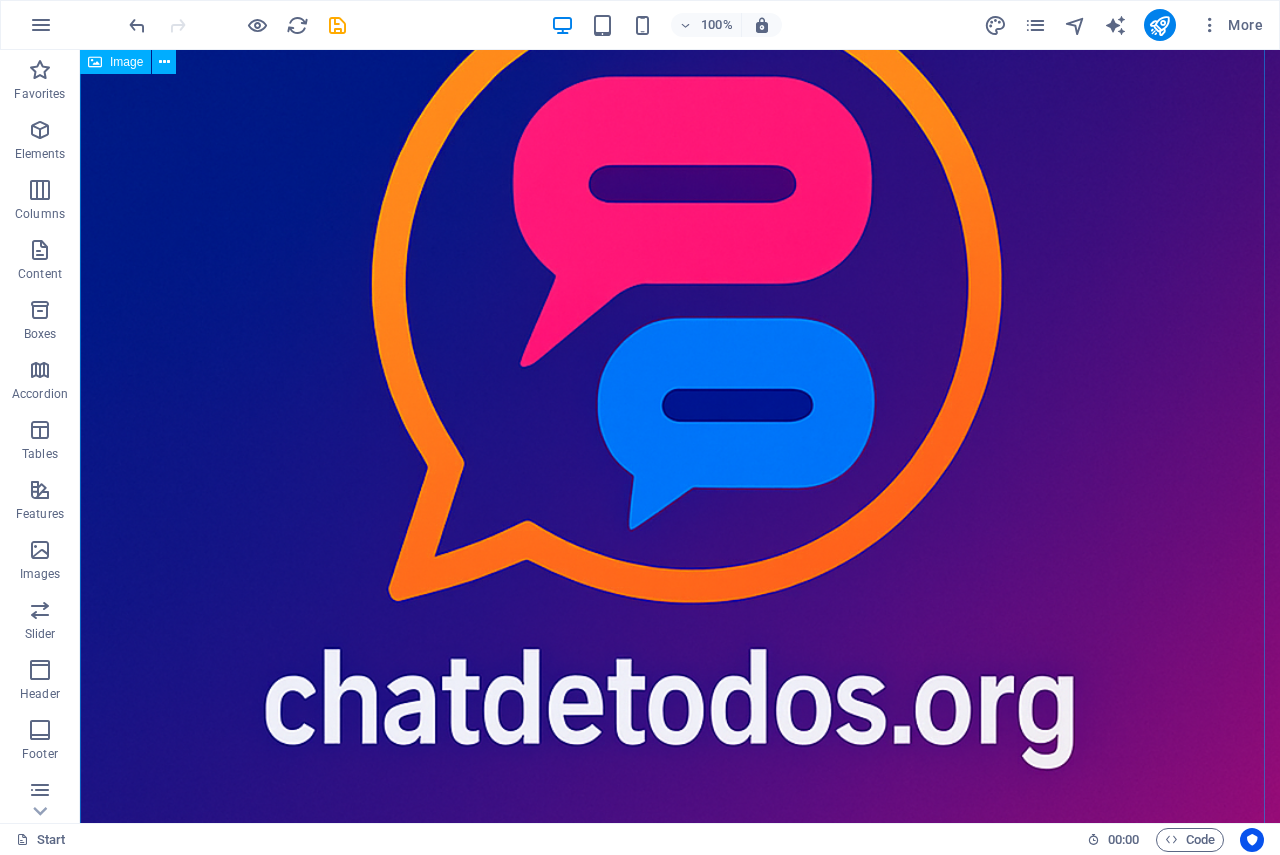 scroll, scrollTop: 0, scrollLeft: 0, axis: both 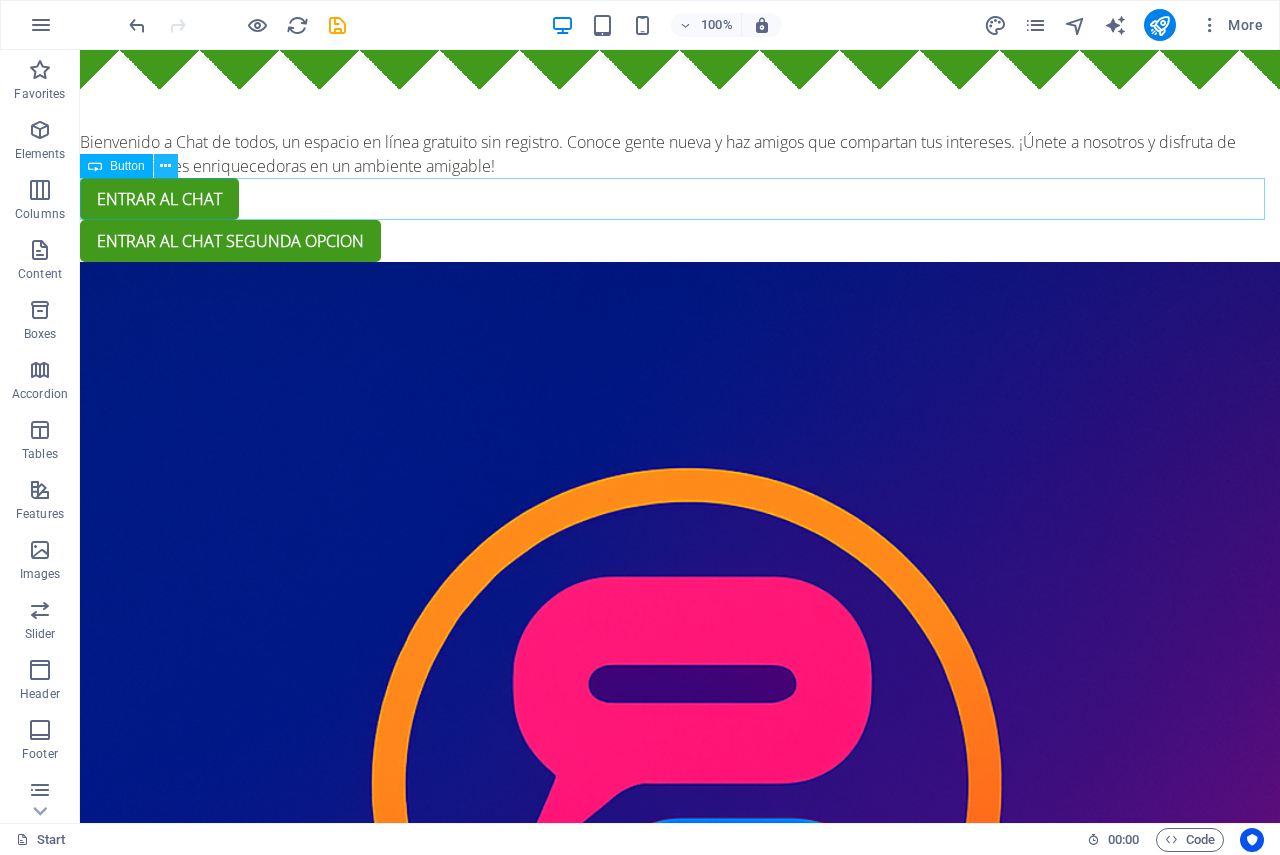 click at bounding box center [165, 166] 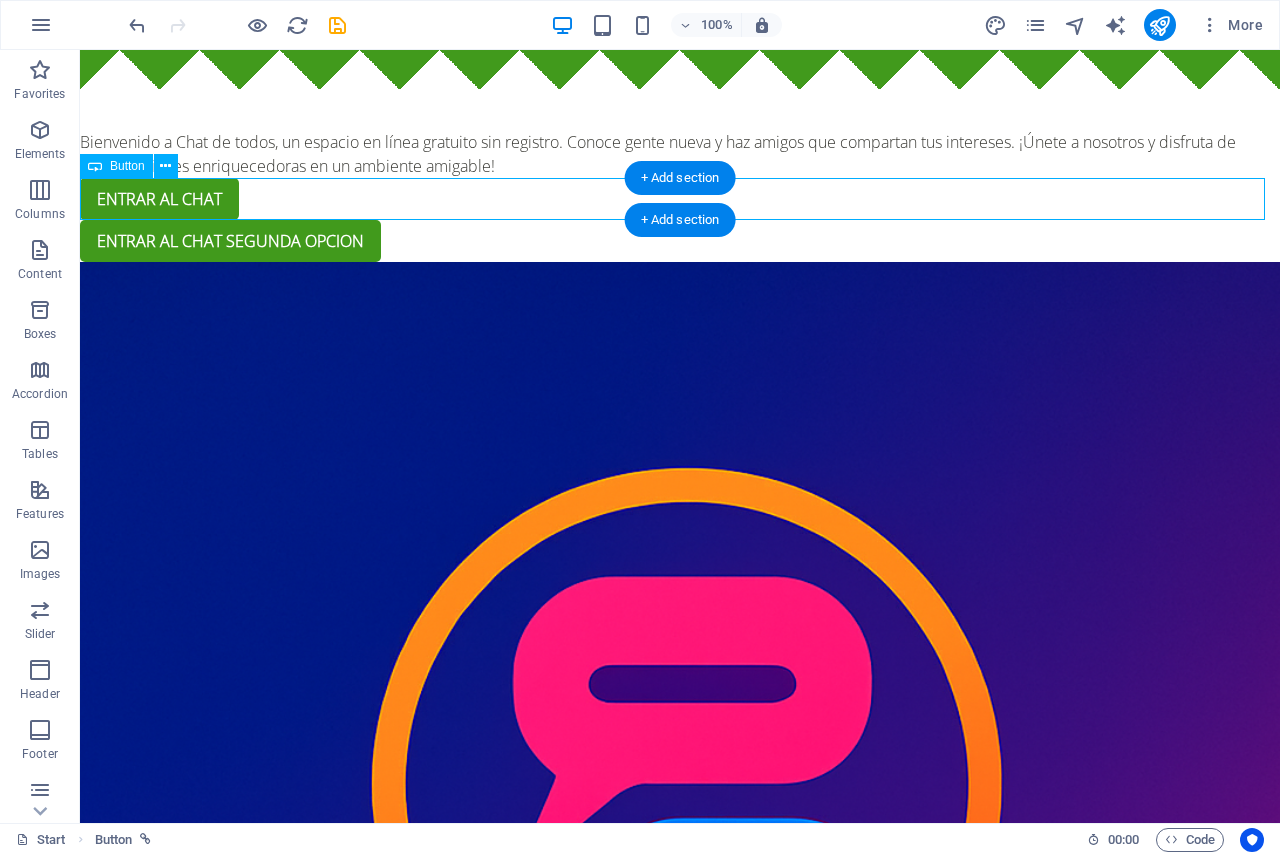 click on "entrar al chat" at bounding box center (680, 199) 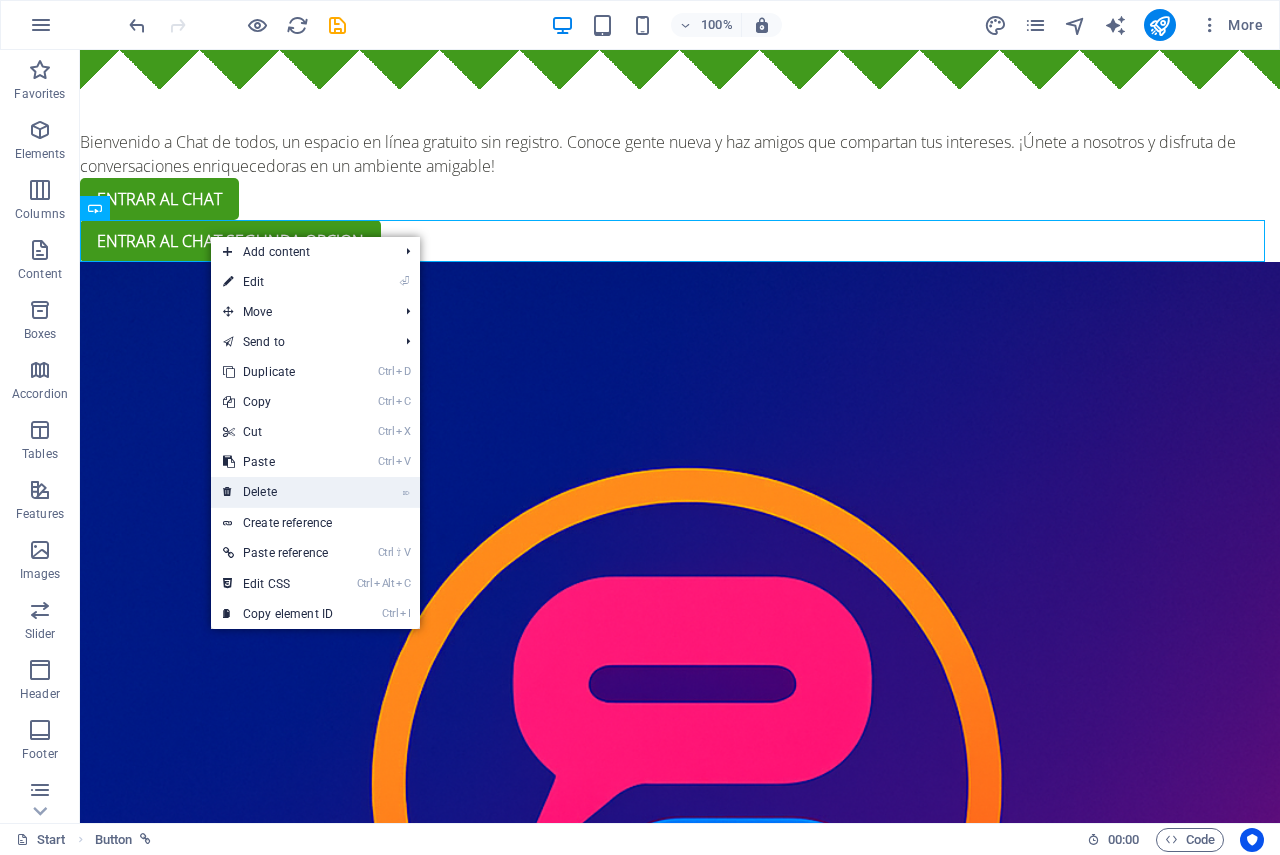 click on "⌦  Delete" at bounding box center [278, 492] 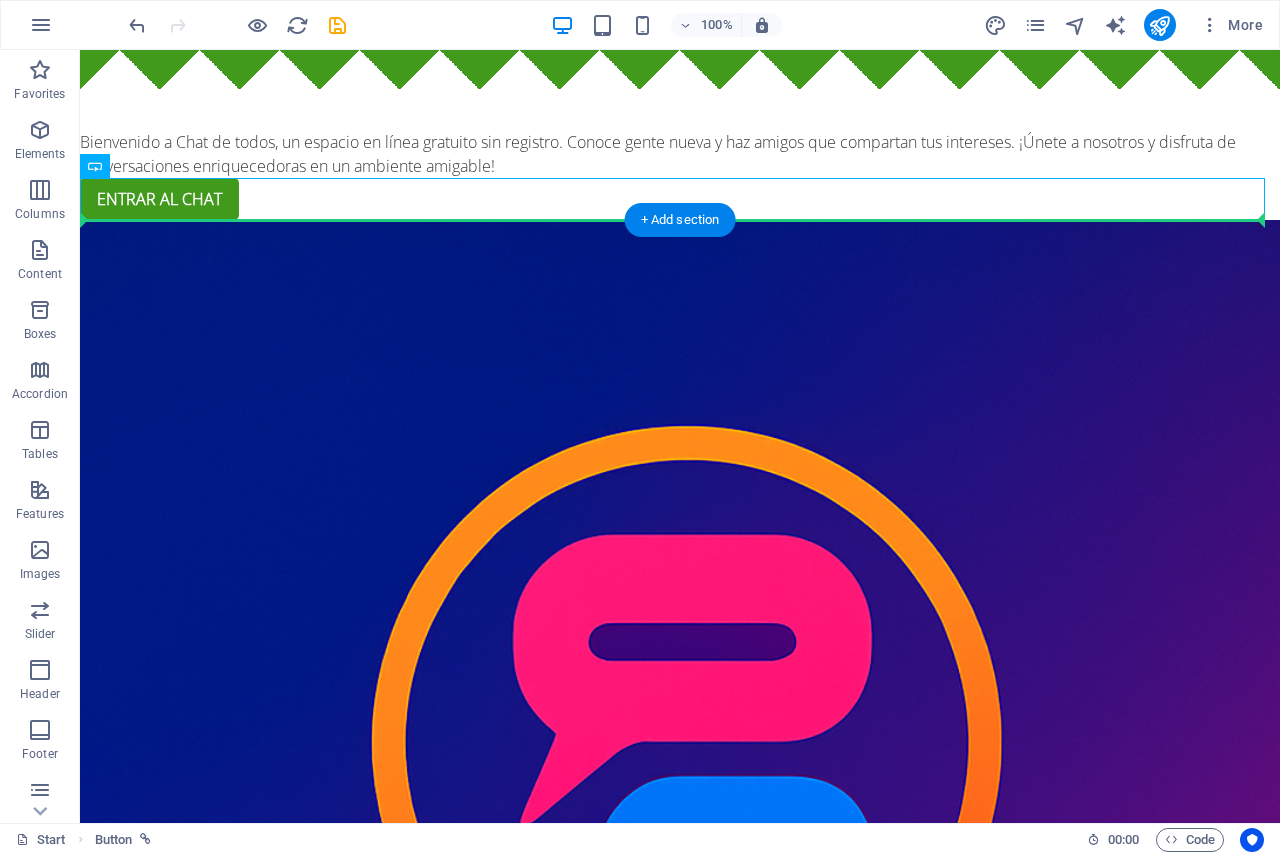 drag, startPoint x: 213, startPoint y: 216, endPoint x: 226, endPoint y: 685, distance: 469.18015 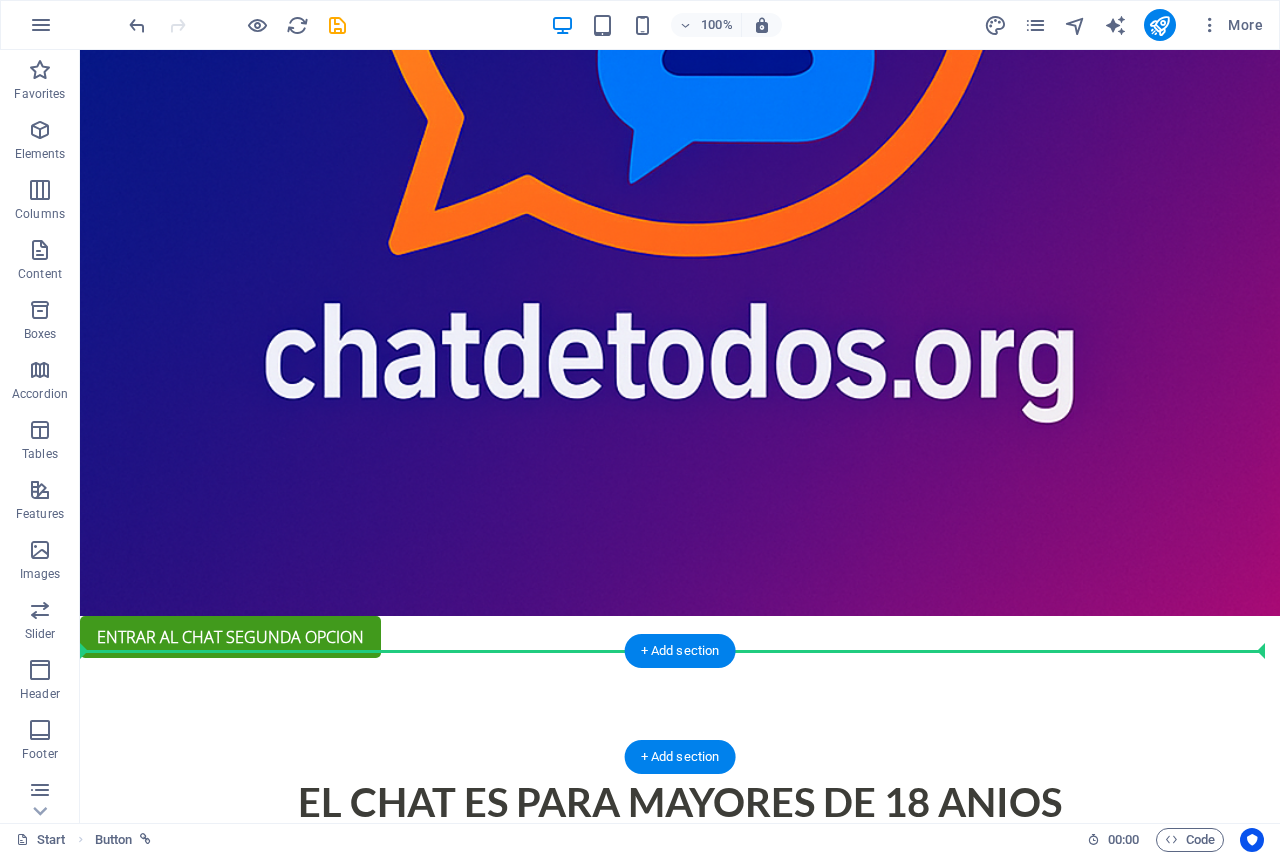scroll, scrollTop: 812, scrollLeft: 0, axis: vertical 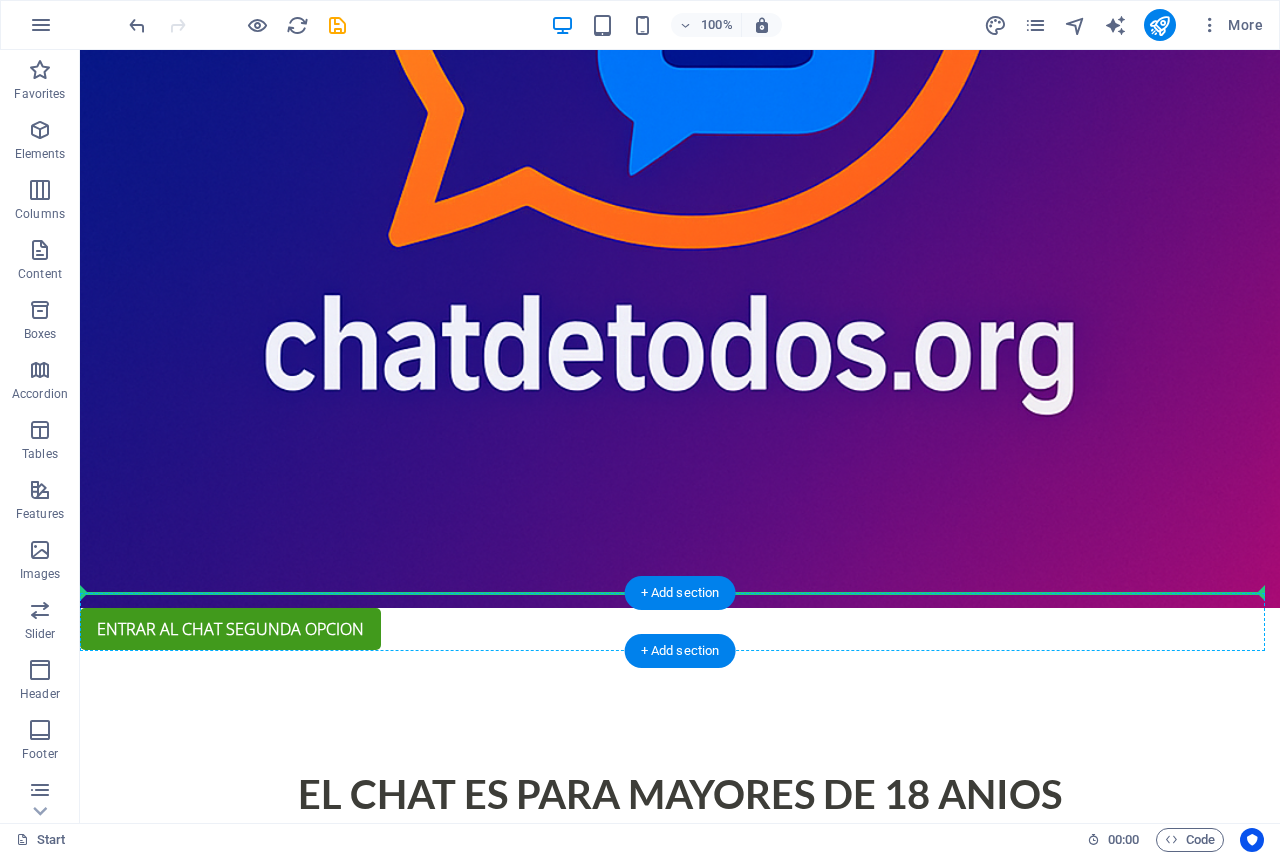 drag, startPoint x: 219, startPoint y: 218, endPoint x: 206, endPoint y: 614, distance: 396.21332 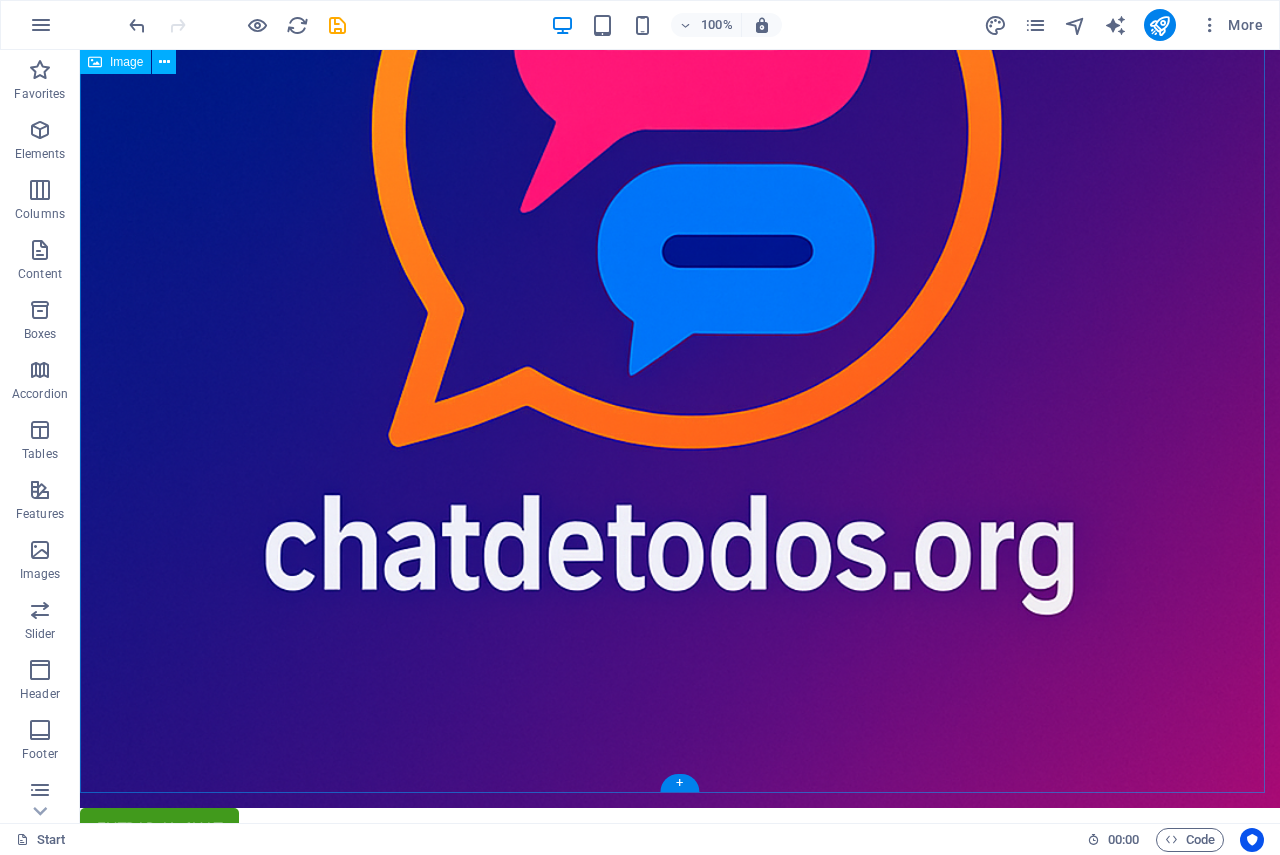 scroll, scrollTop: 770, scrollLeft: 0, axis: vertical 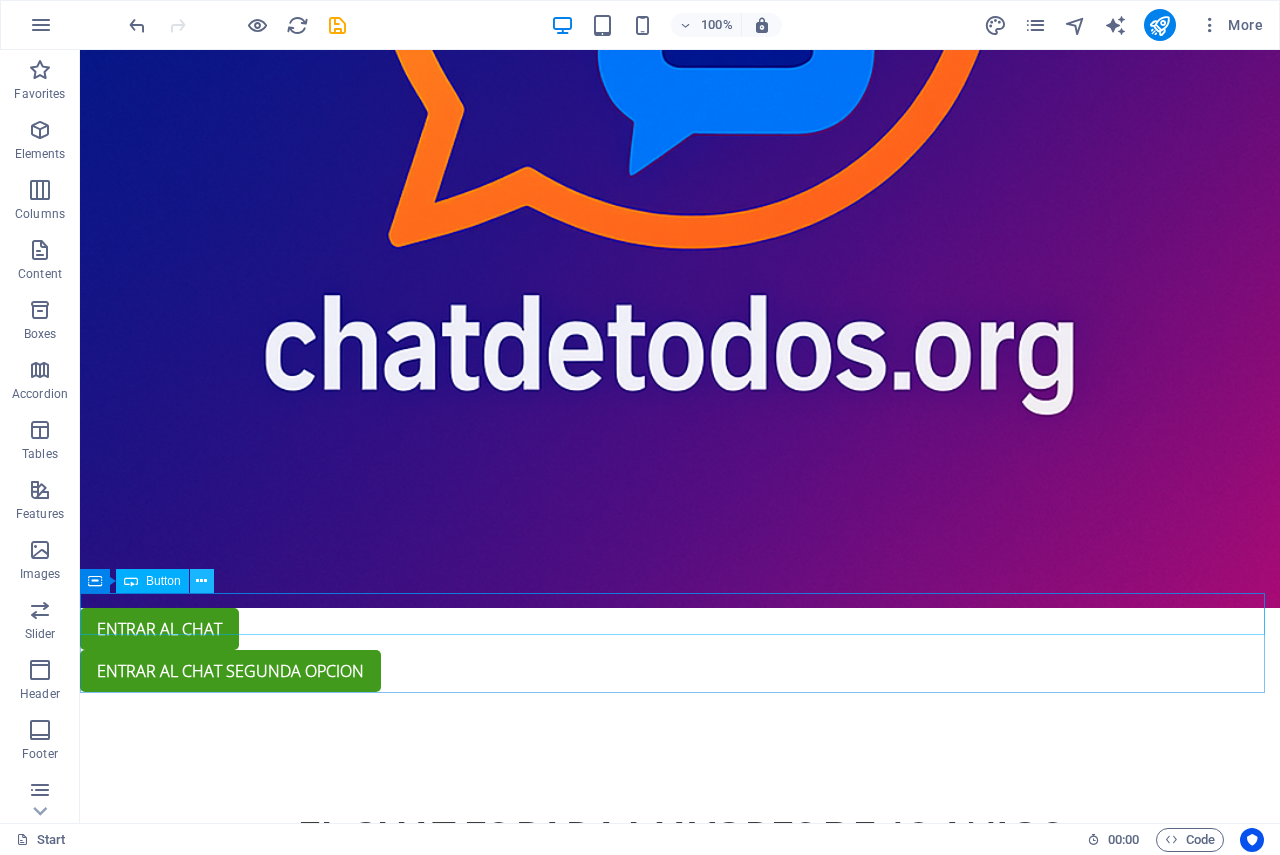 click at bounding box center (201, 581) 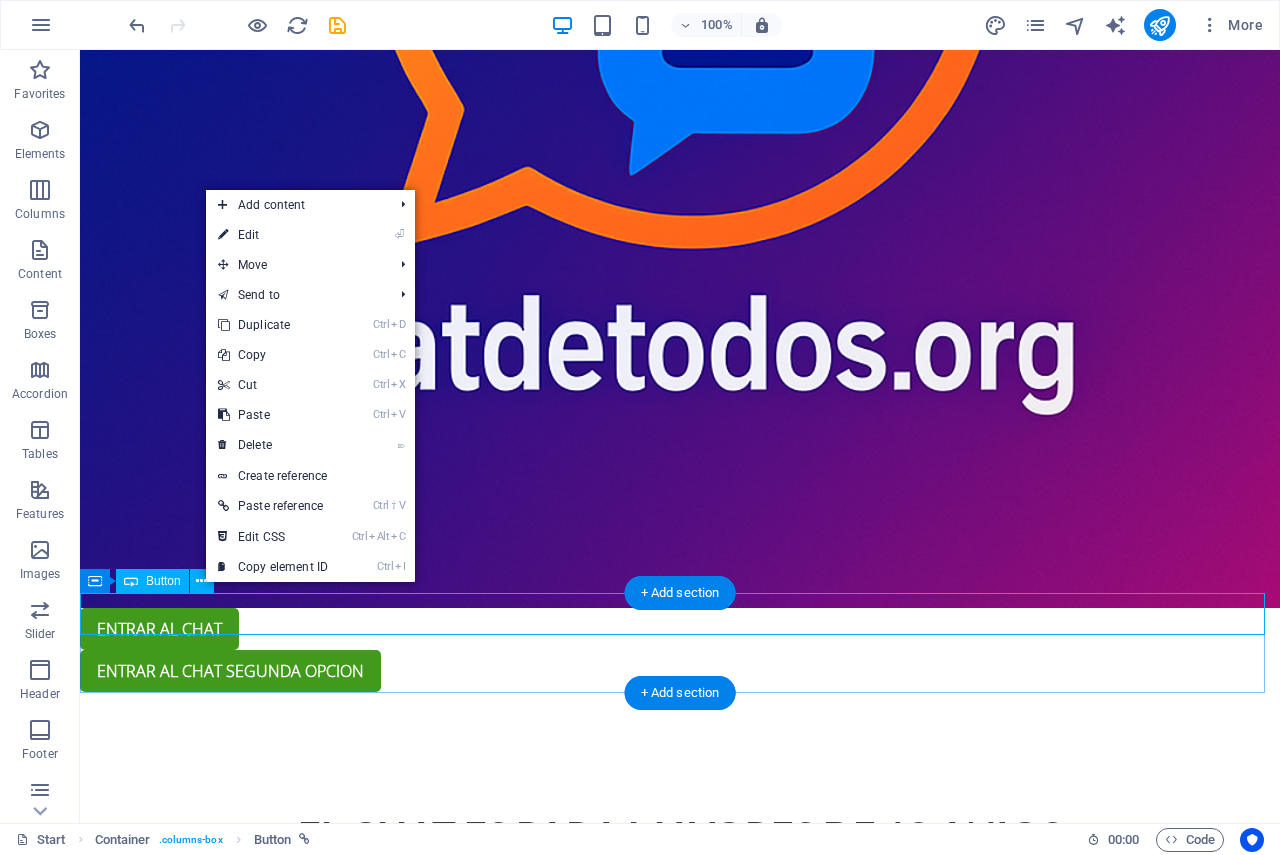 click on "entrar al chat" at bounding box center [680, 629] 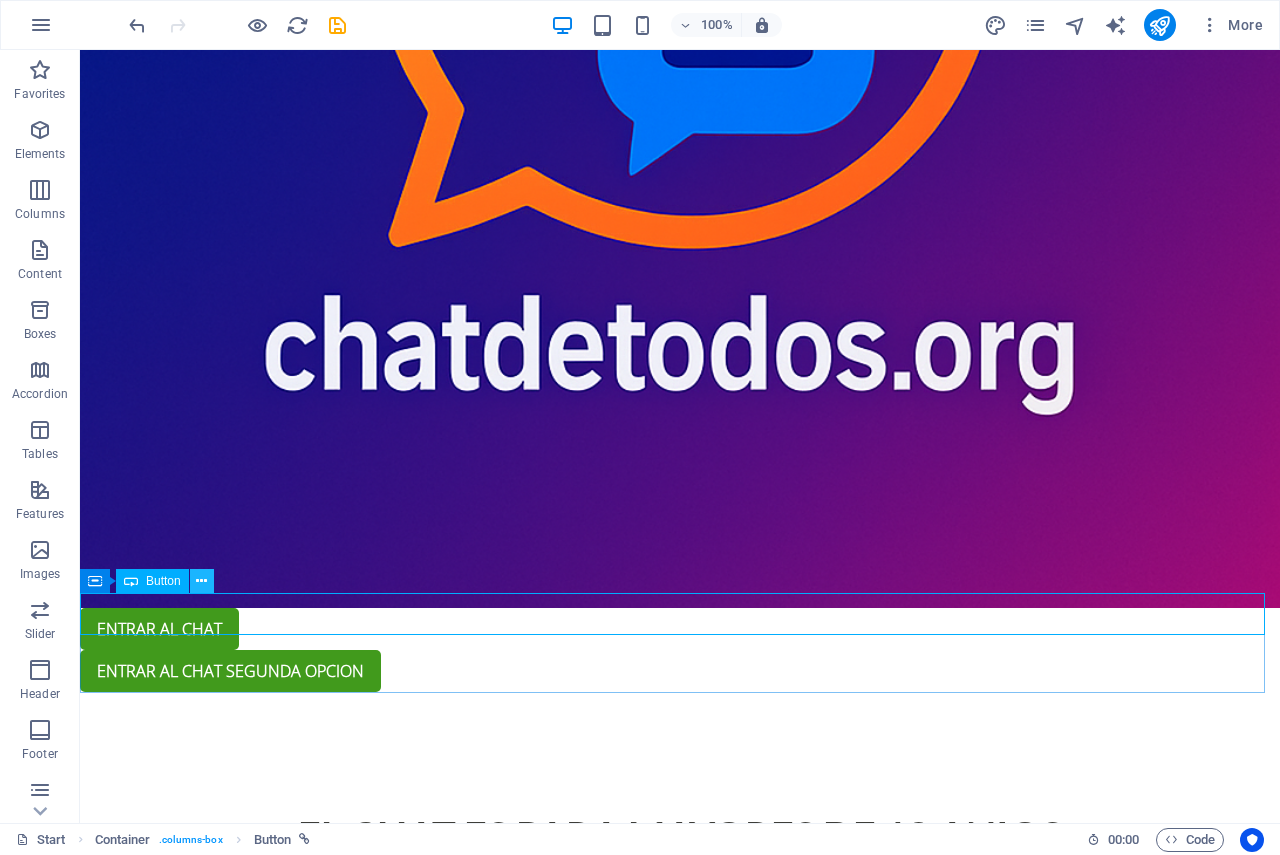 click at bounding box center [201, 581] 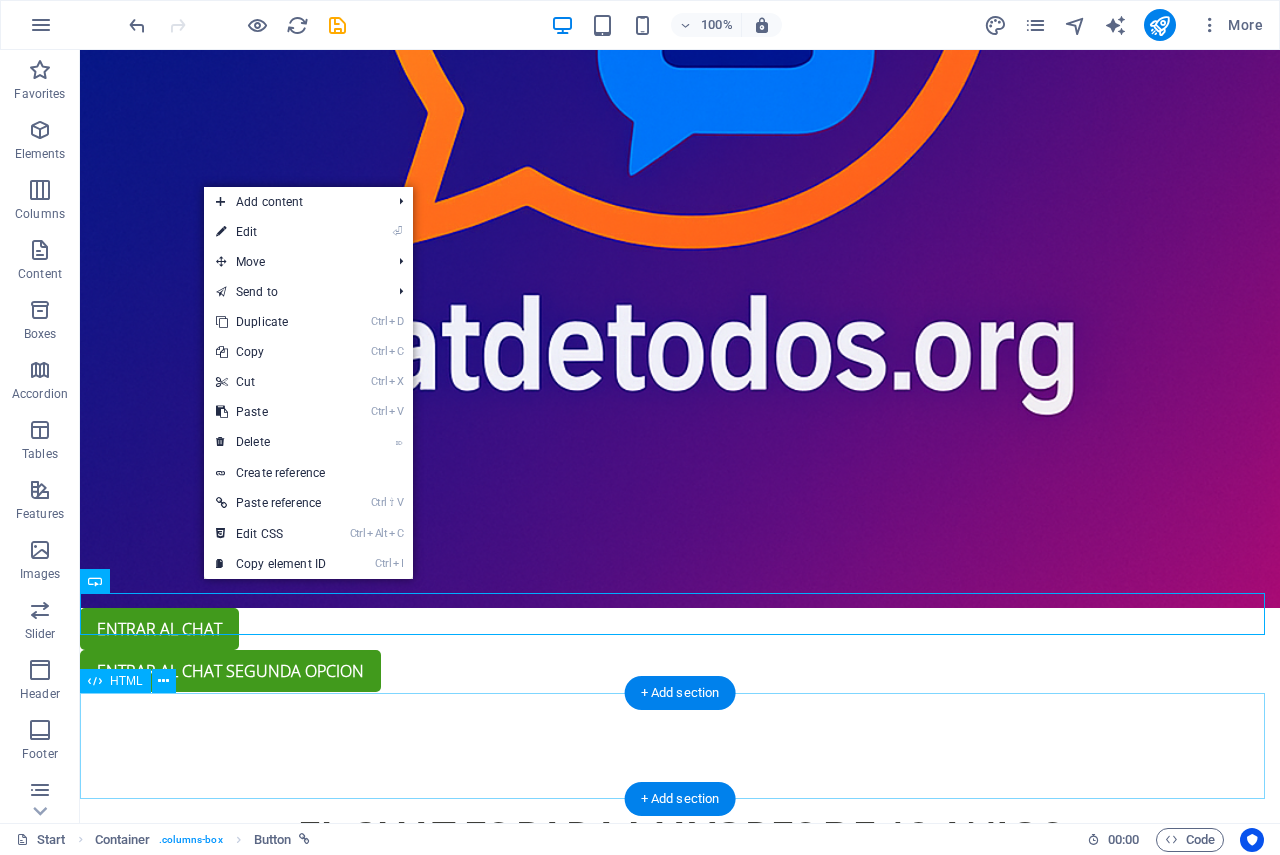 click at bounding box center [680, 761] 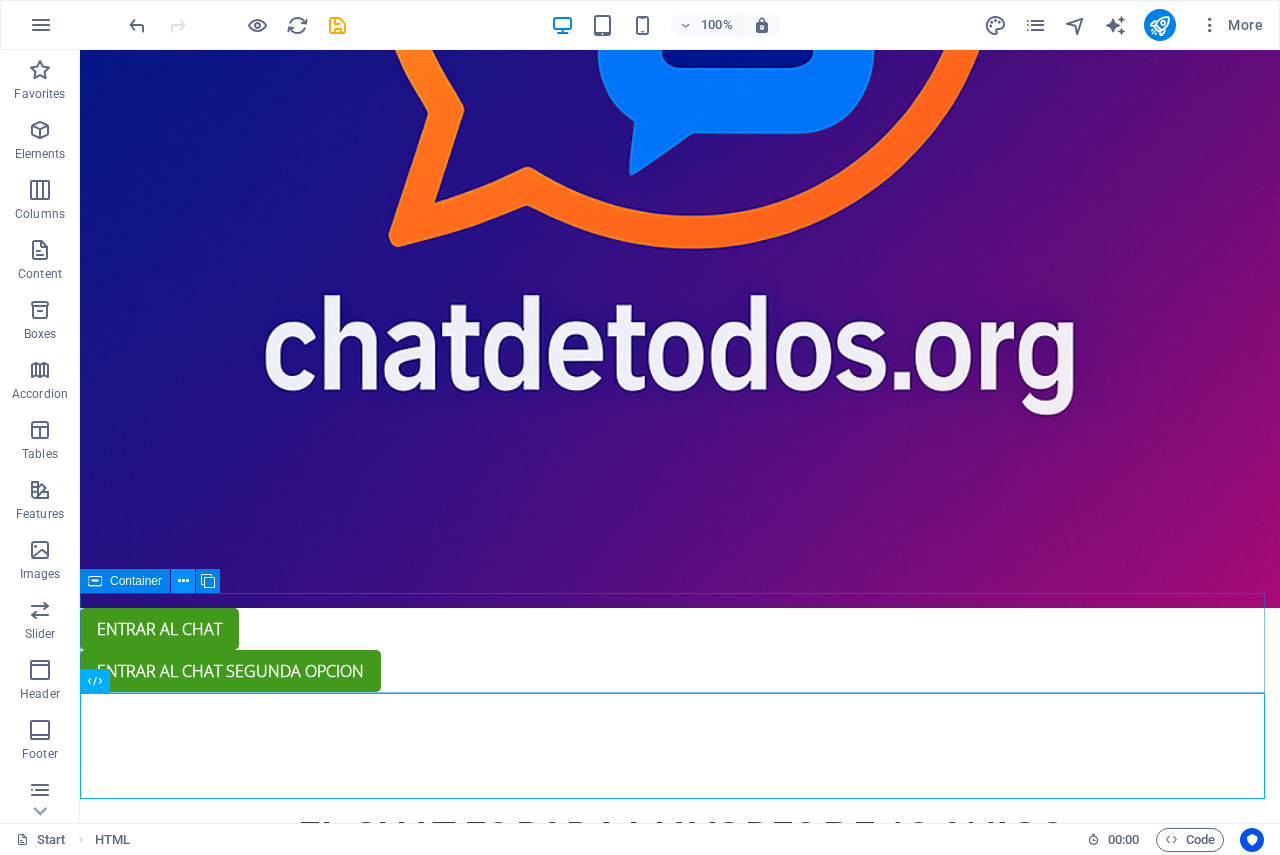 click at bounding box center [183, 581] 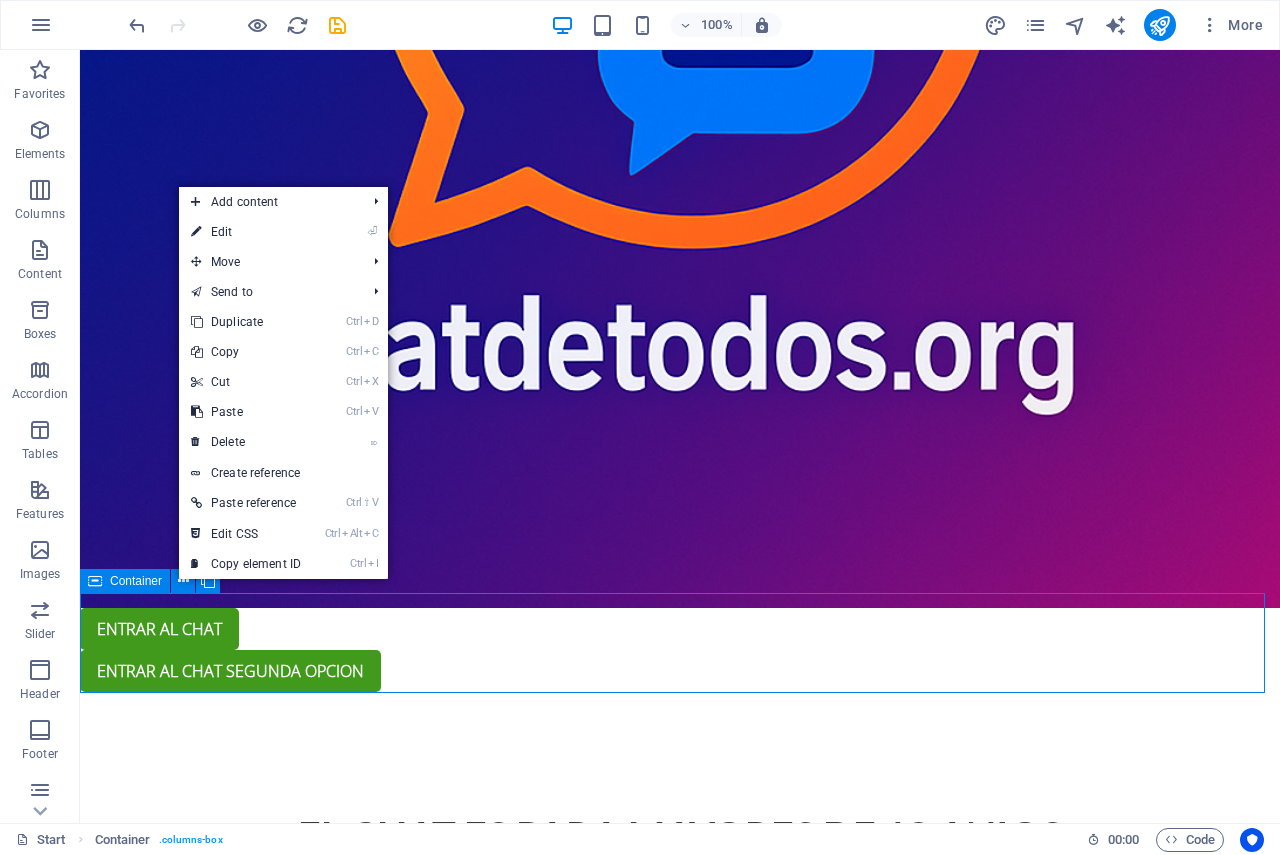 click on "Container" at bounding box center (136, 581) 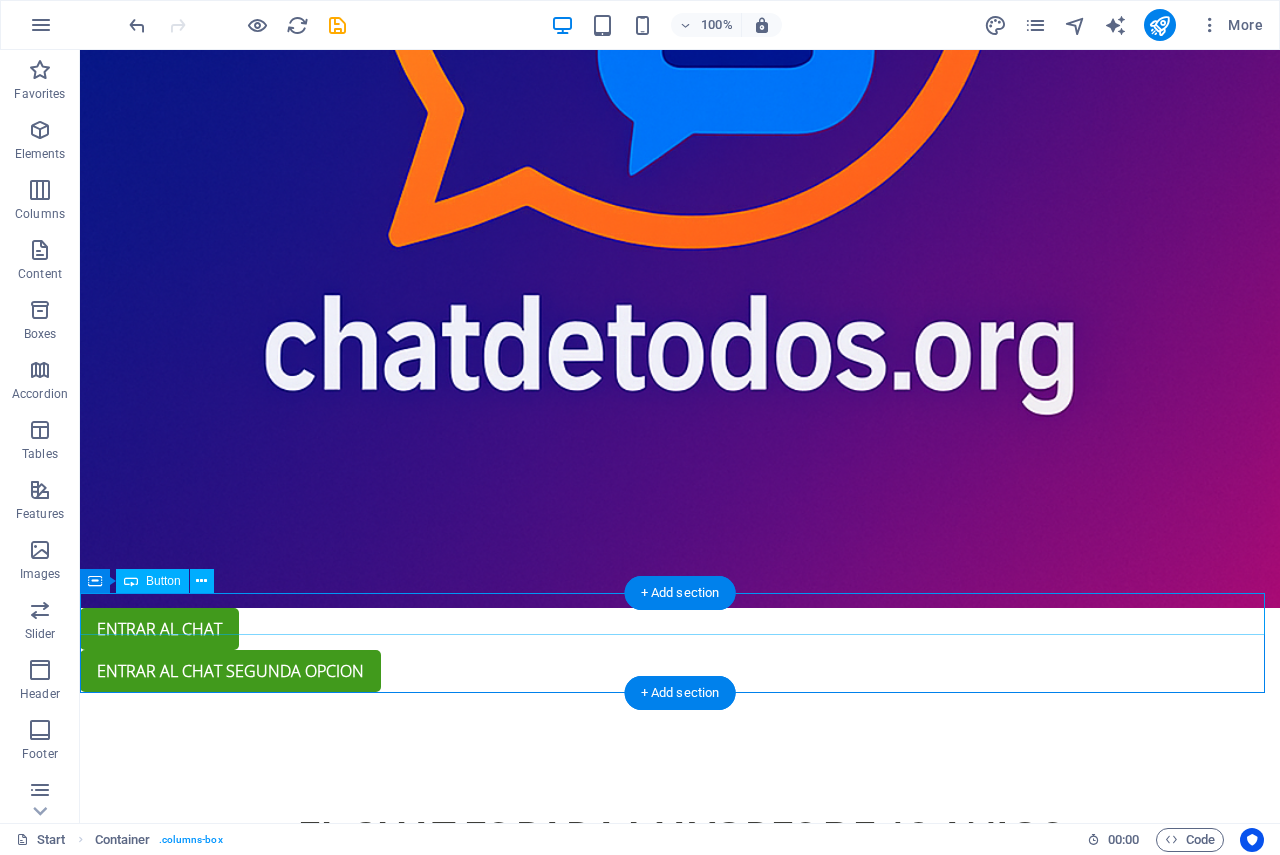 click on "entrar al chat" at bounding box center (680, 629) 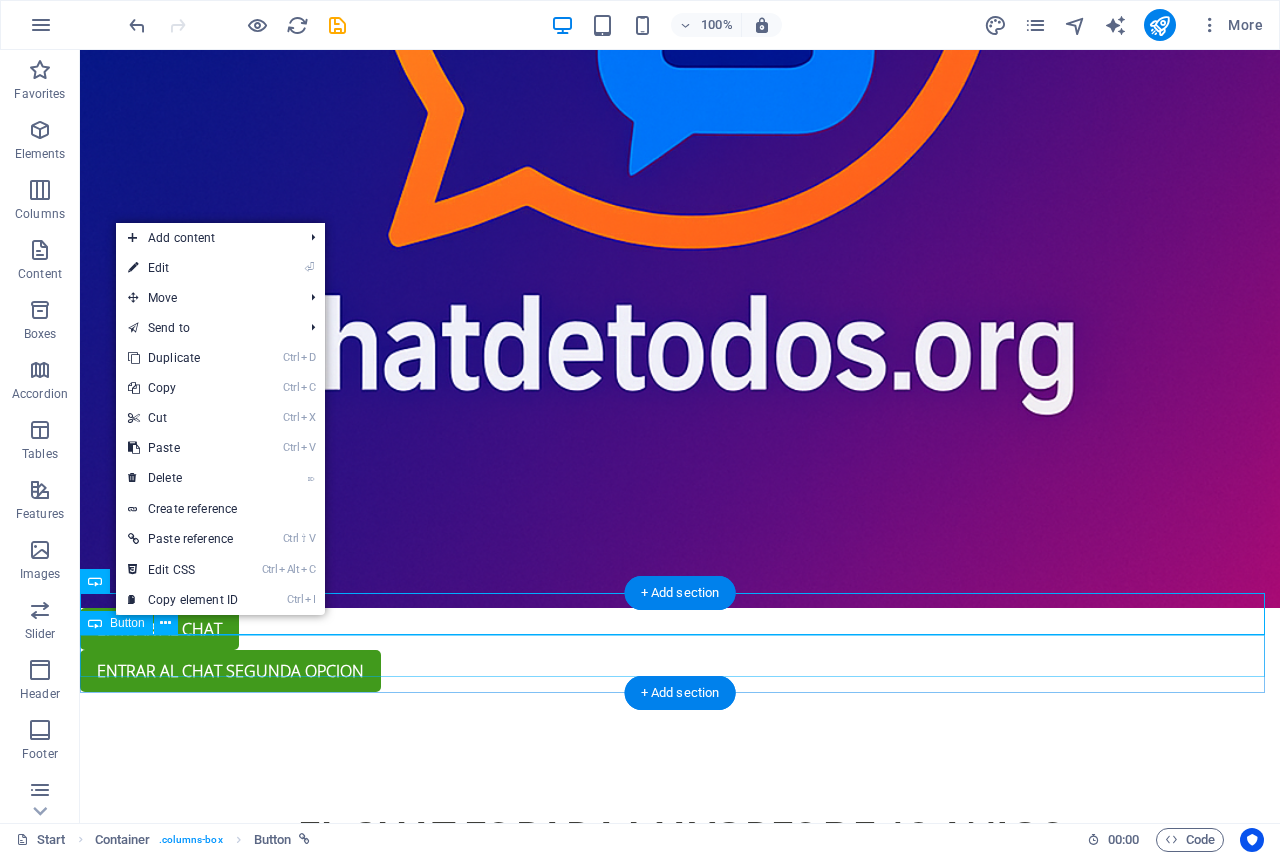 click on "entrar al chat segunda opcion" at bounding box center [680, 671] 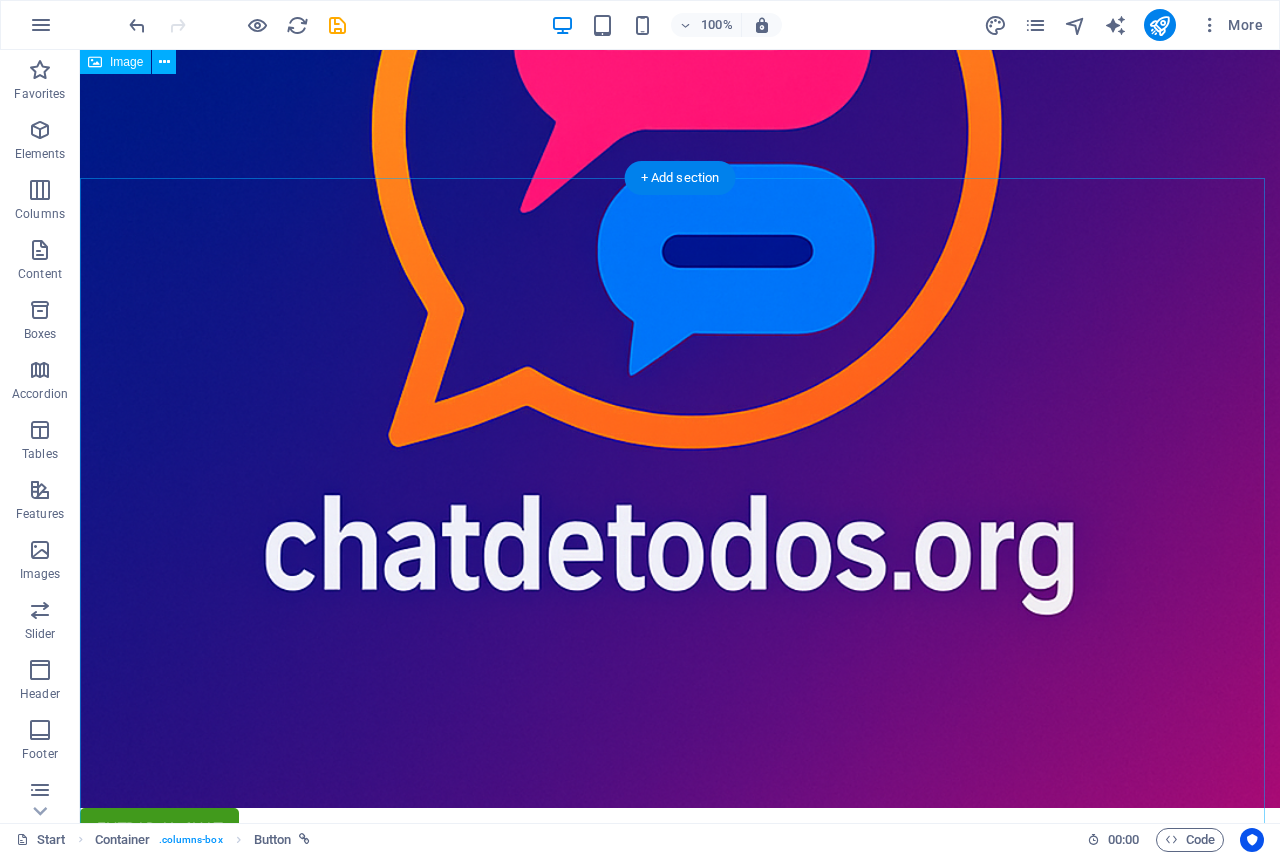 scroll, scrollTop: 0, scrollLeft: 0, axis: both 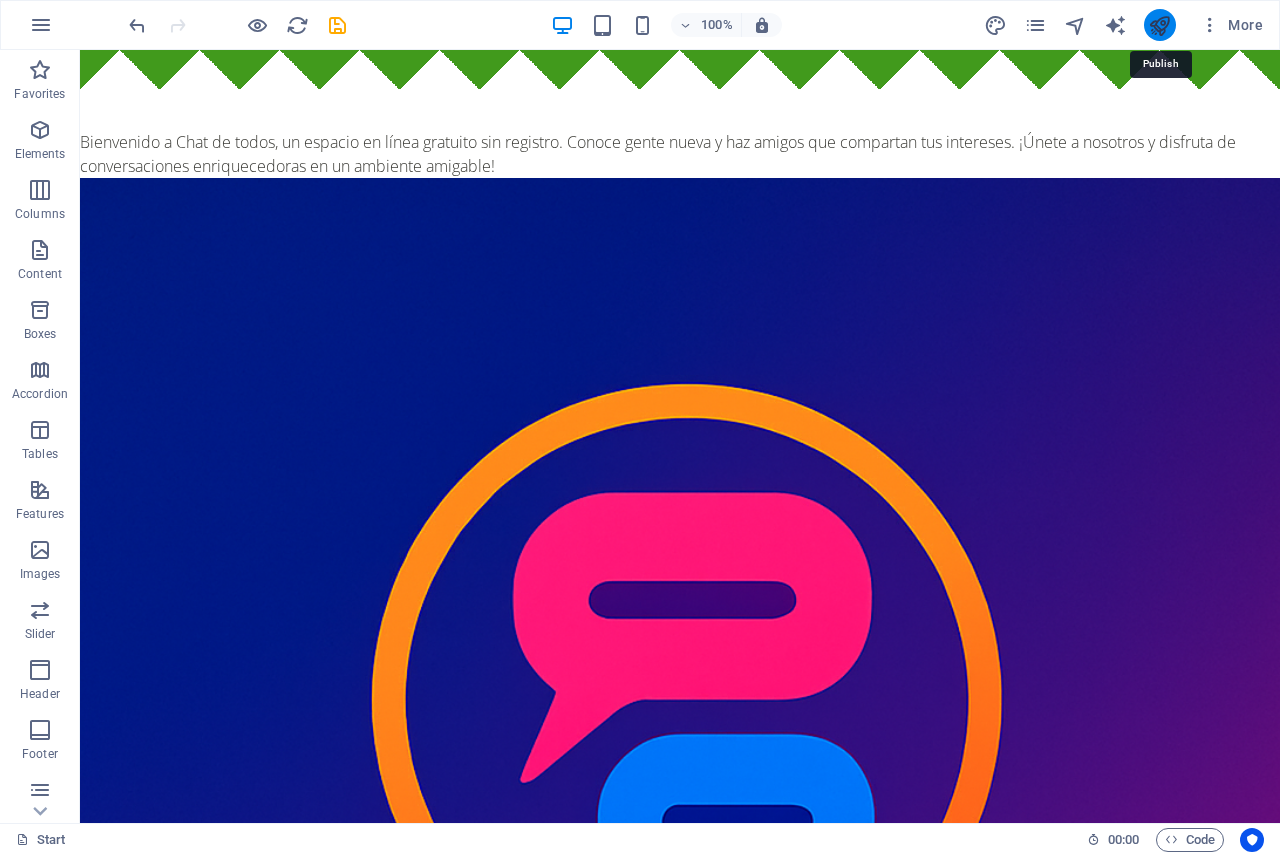 click at bounding box center [1159, 25] 